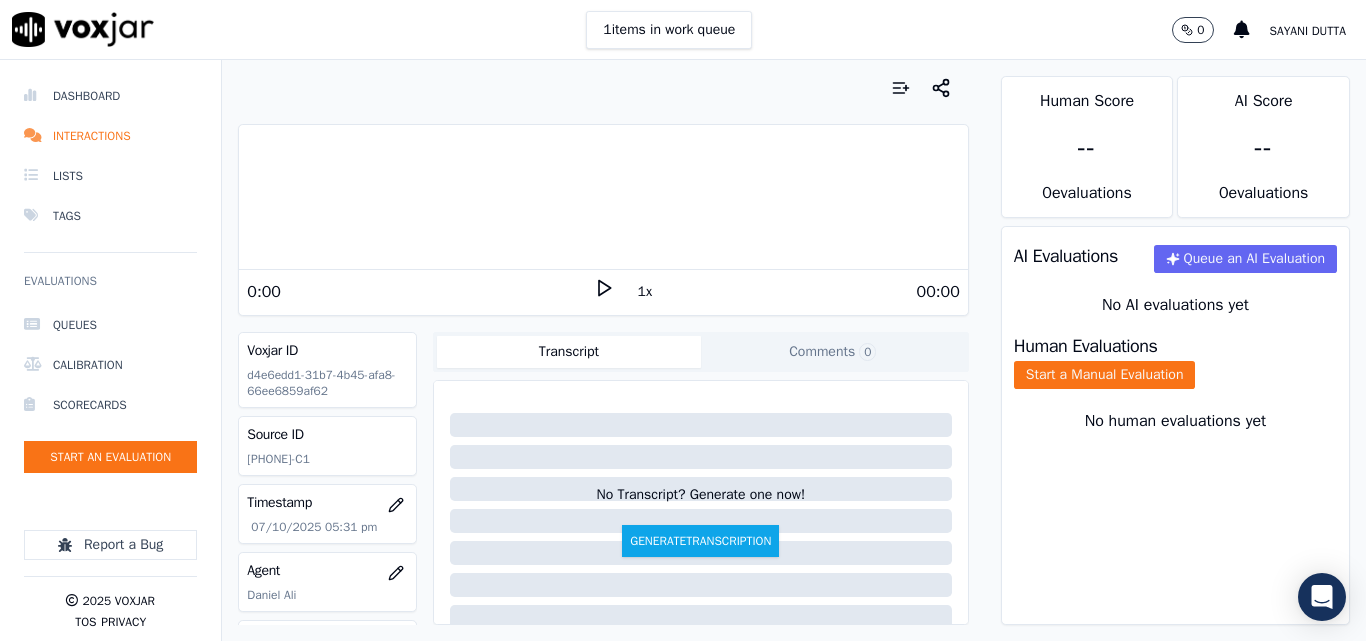 scroll, scrollTop: 0, scrollLeft: 0, axis: both 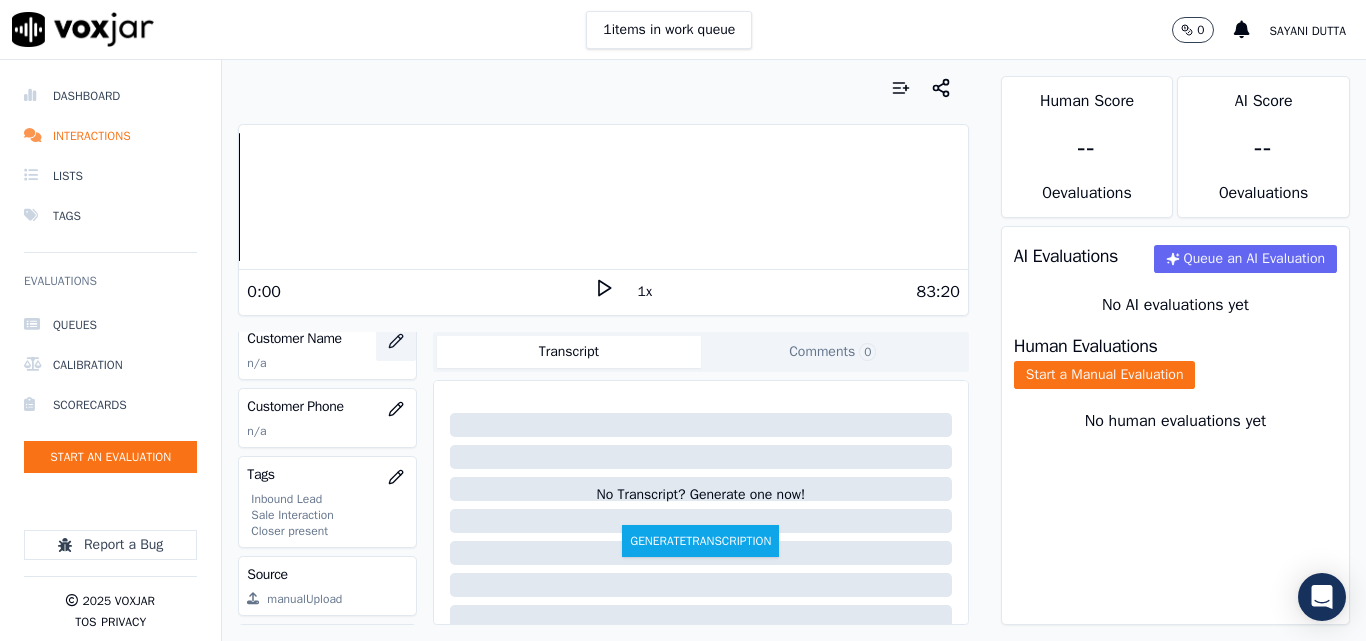 click 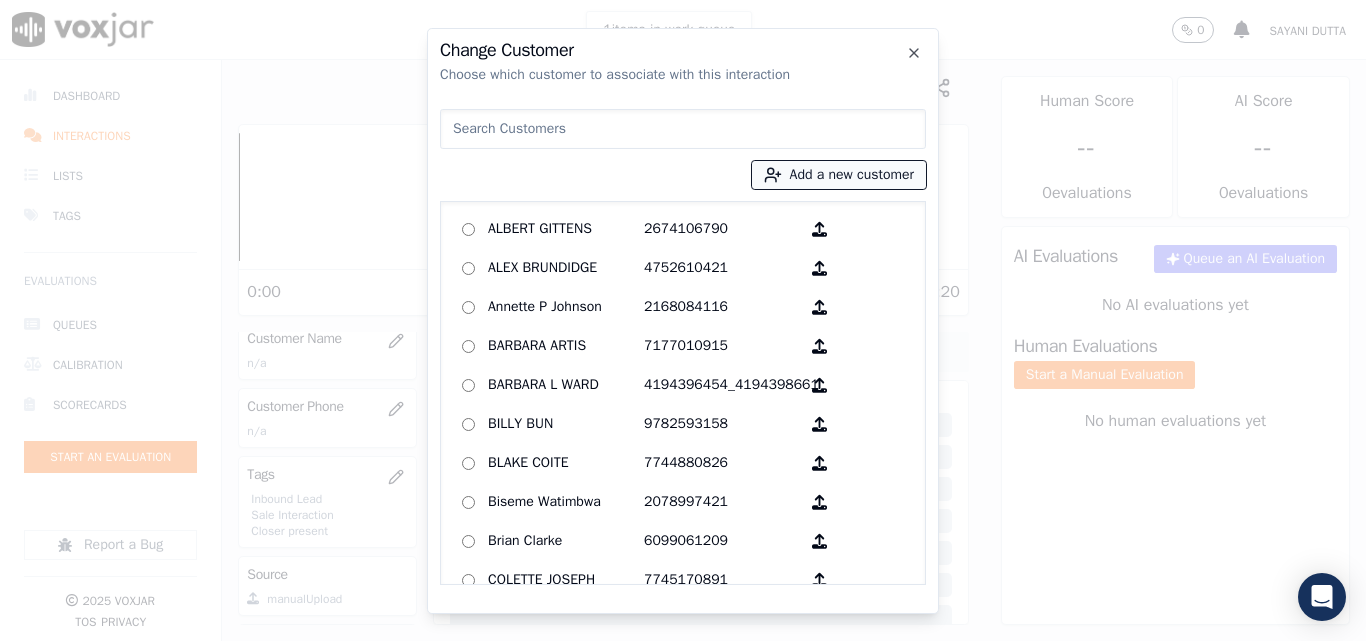 click on "Add a new customer" at bounding box center (839, 175) 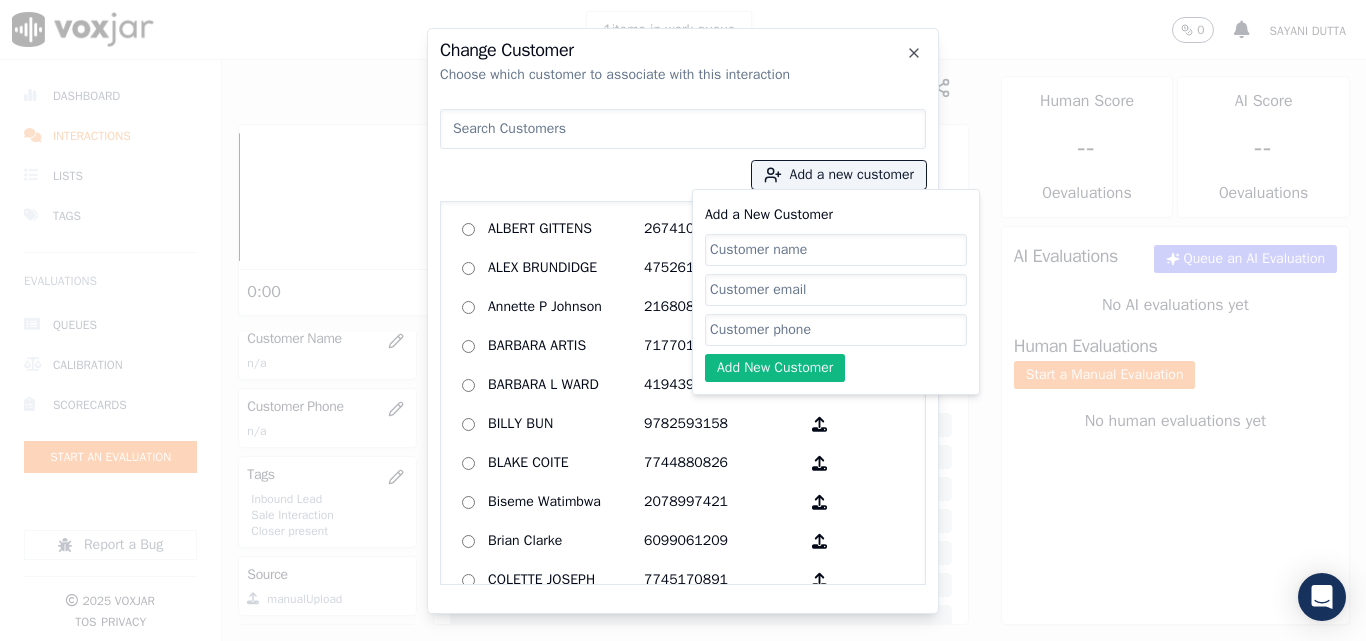 click on "Add a New Customer" 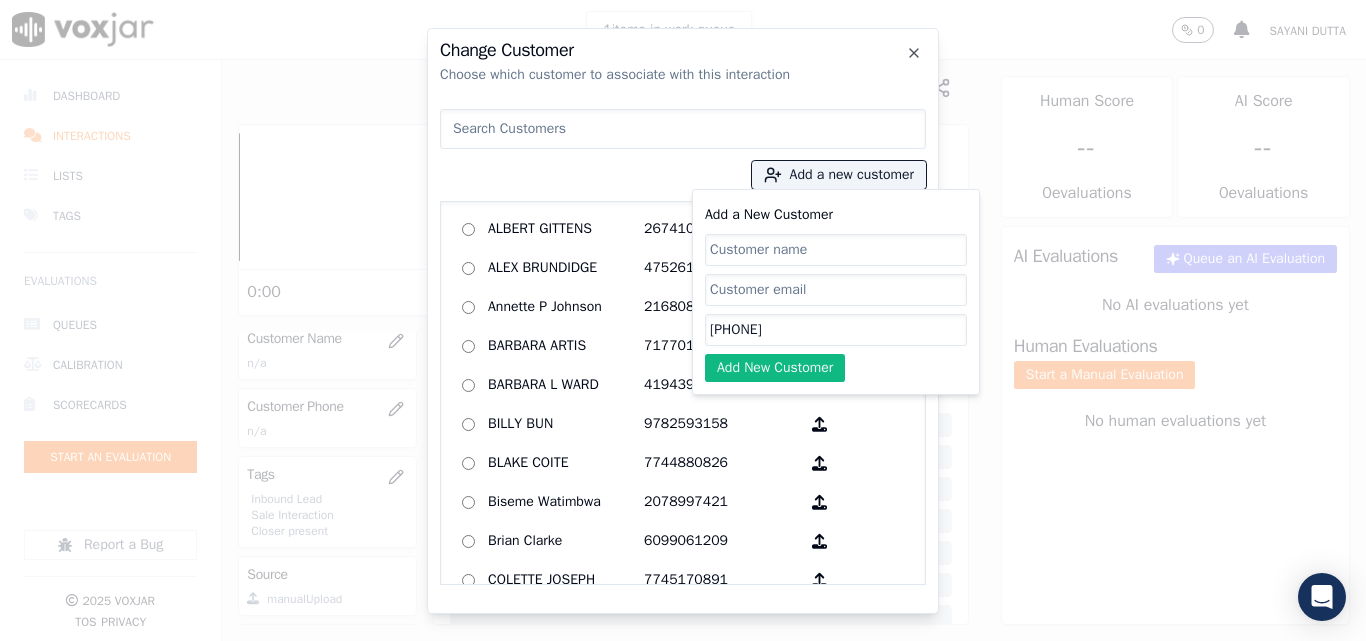 type on "[PHONE]" 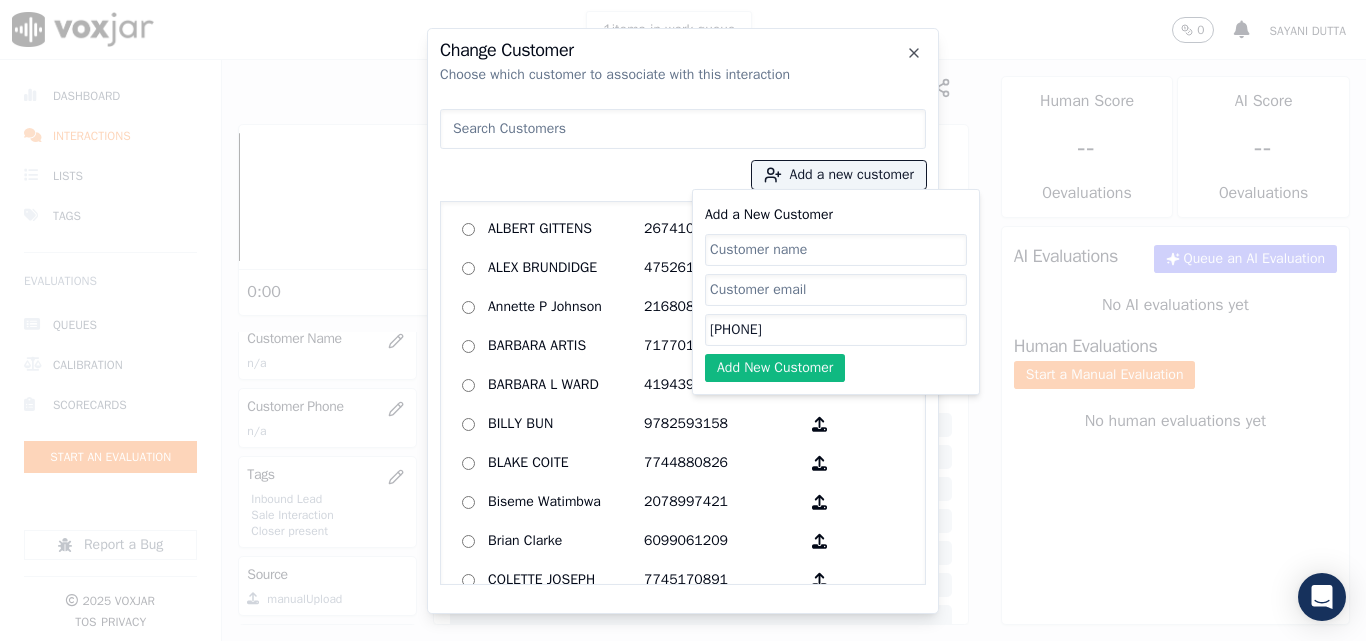 paste on "[FIRST] [LAST]" 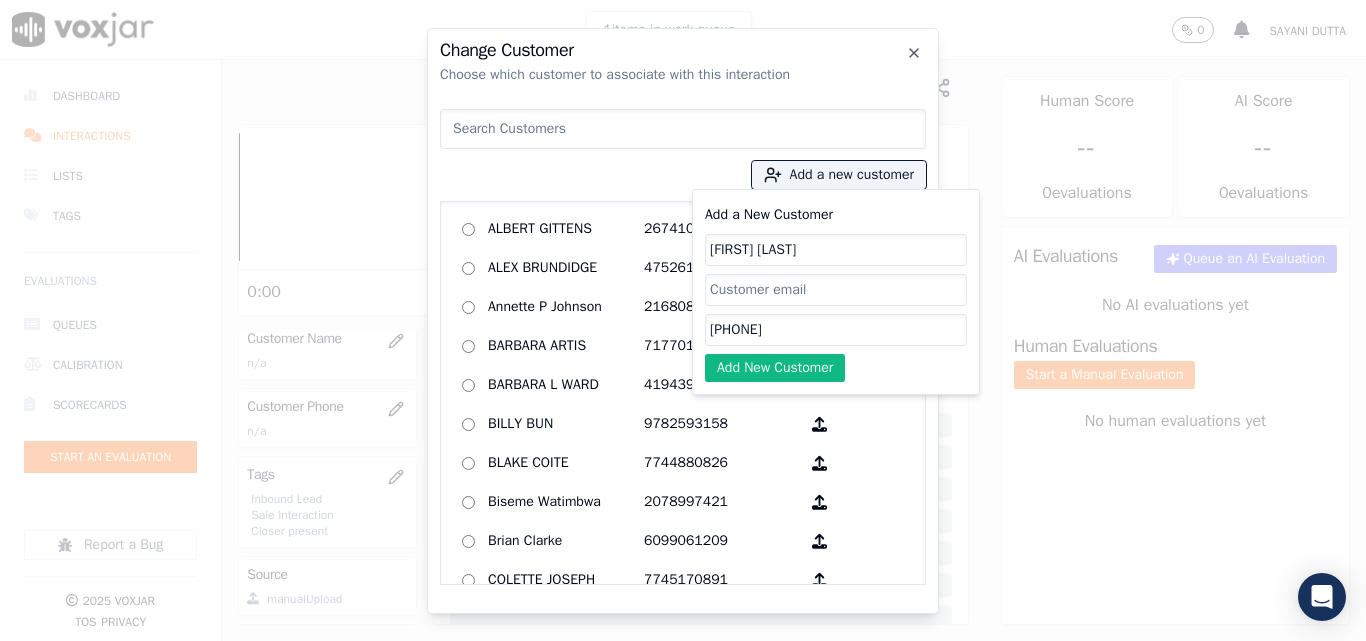 type on "[FIRST] [LAST]" 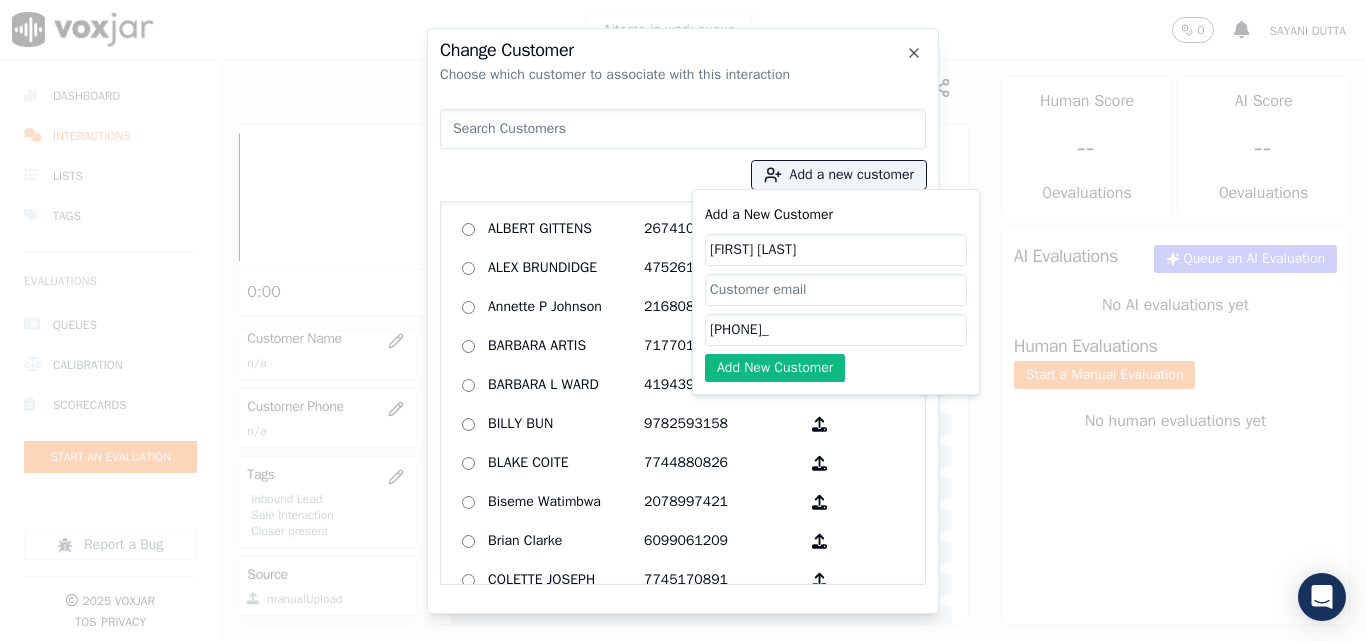 paste on "4139670064" 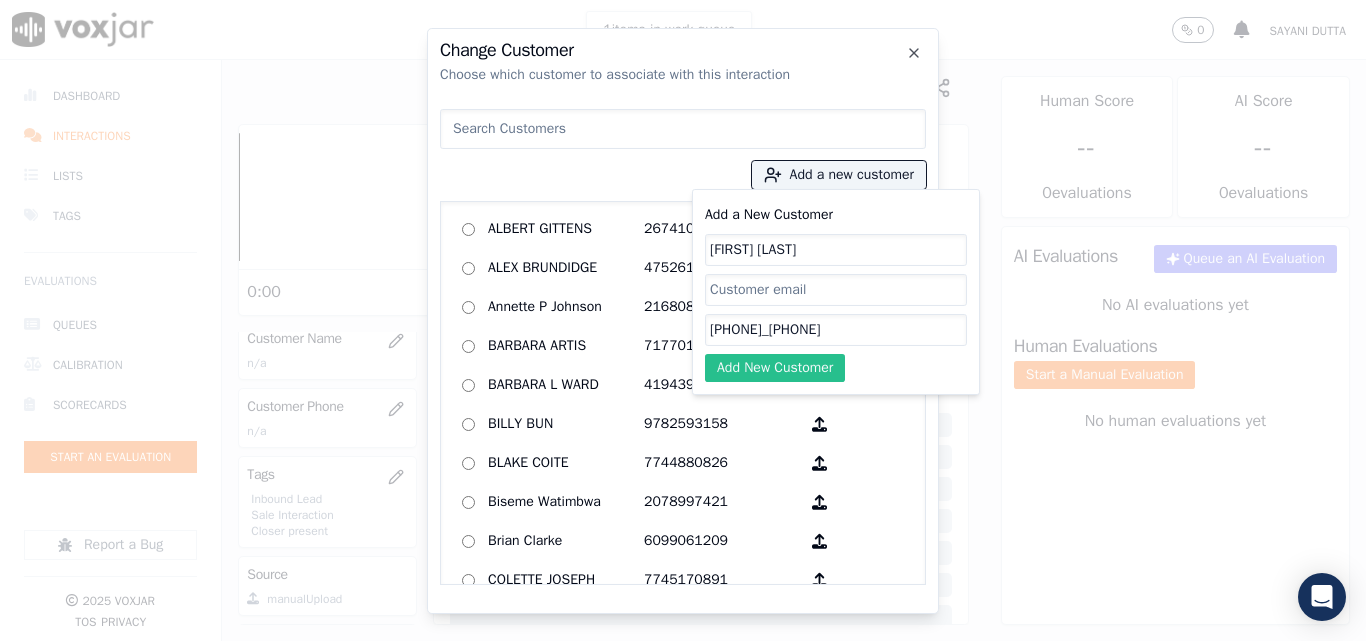 type on "[PHONE]_[PHONE]" 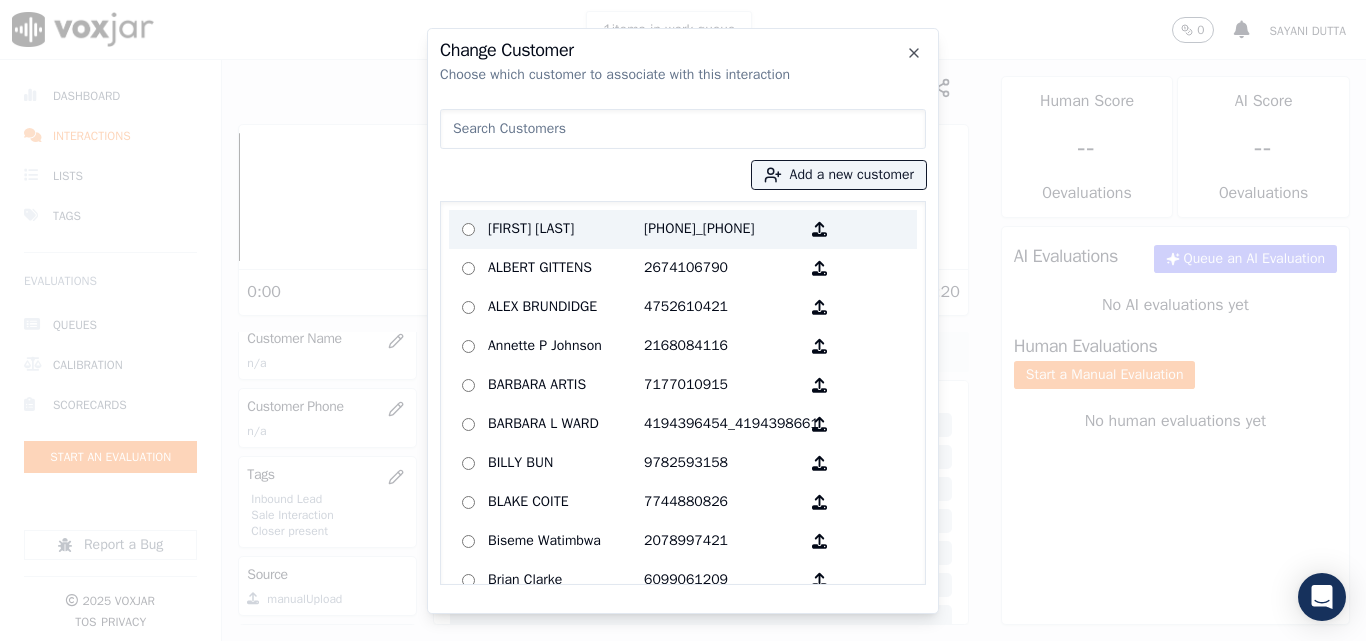 click on "[FIRST] [LAST]" at bounding box center [566, 229] 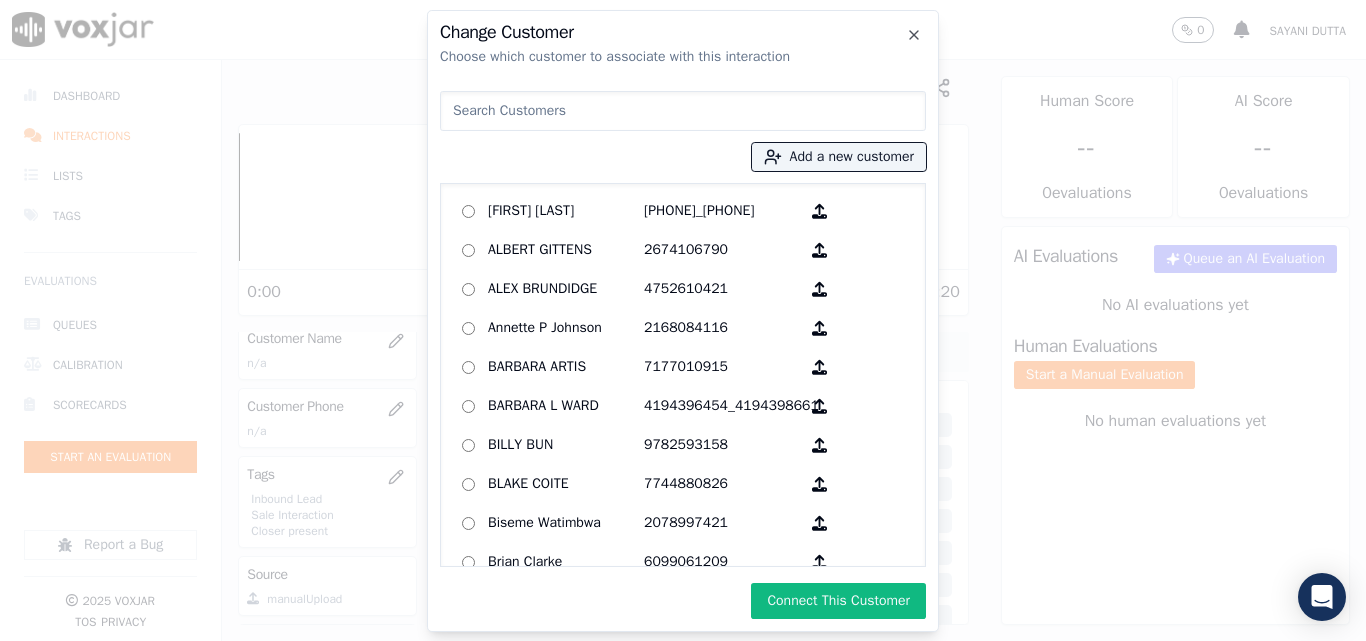 click on "Connect This Customer" at bounding box center (838, 601) 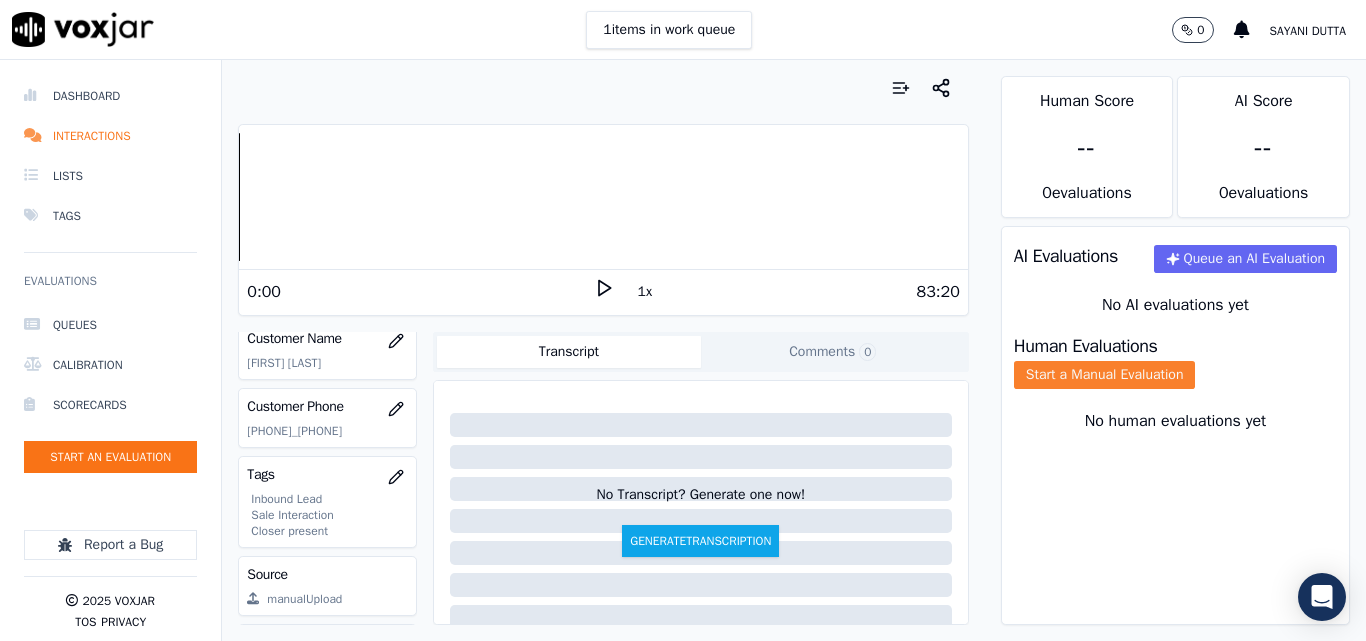 click on "Start a Manual Evaluation" 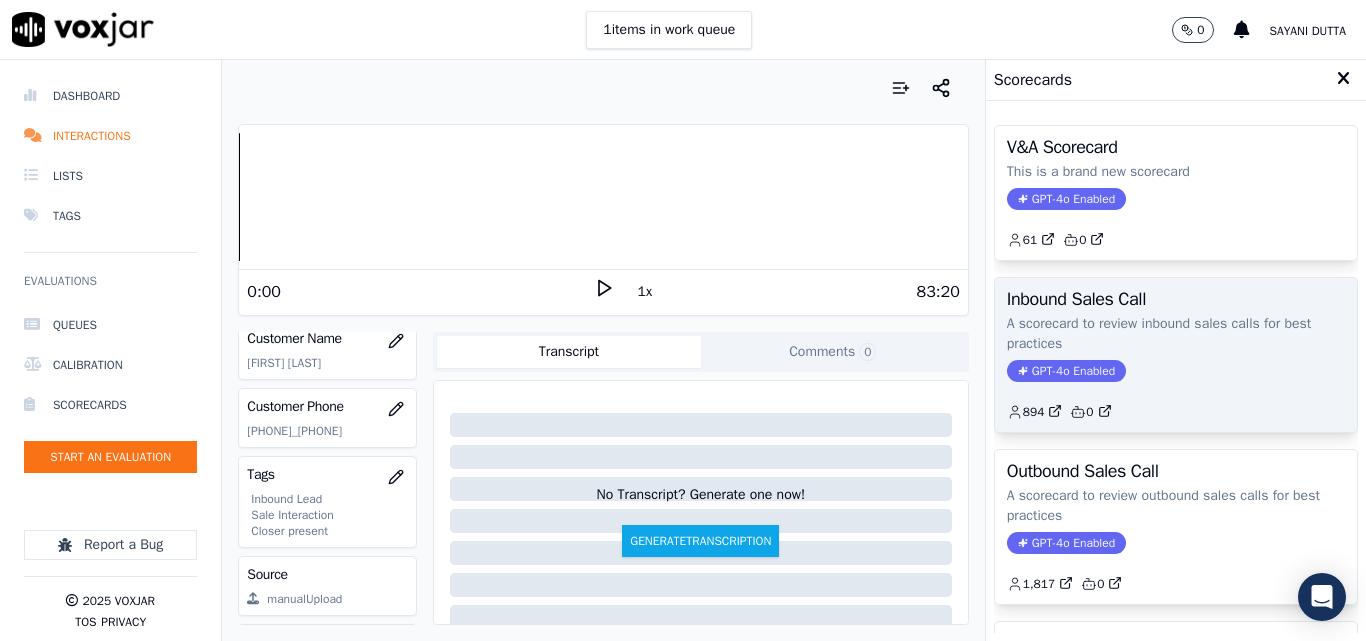 click on "GPT-4o Enabled" 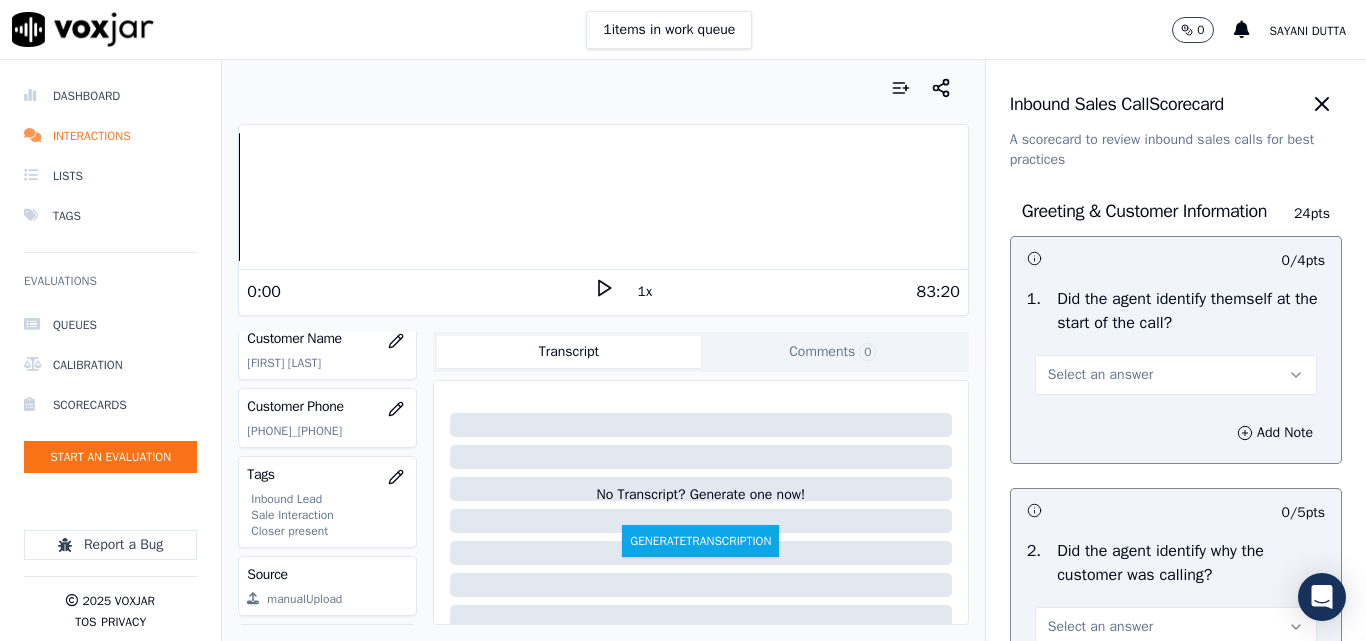 click on "Select an answer" at bounding box center [1100, 375] 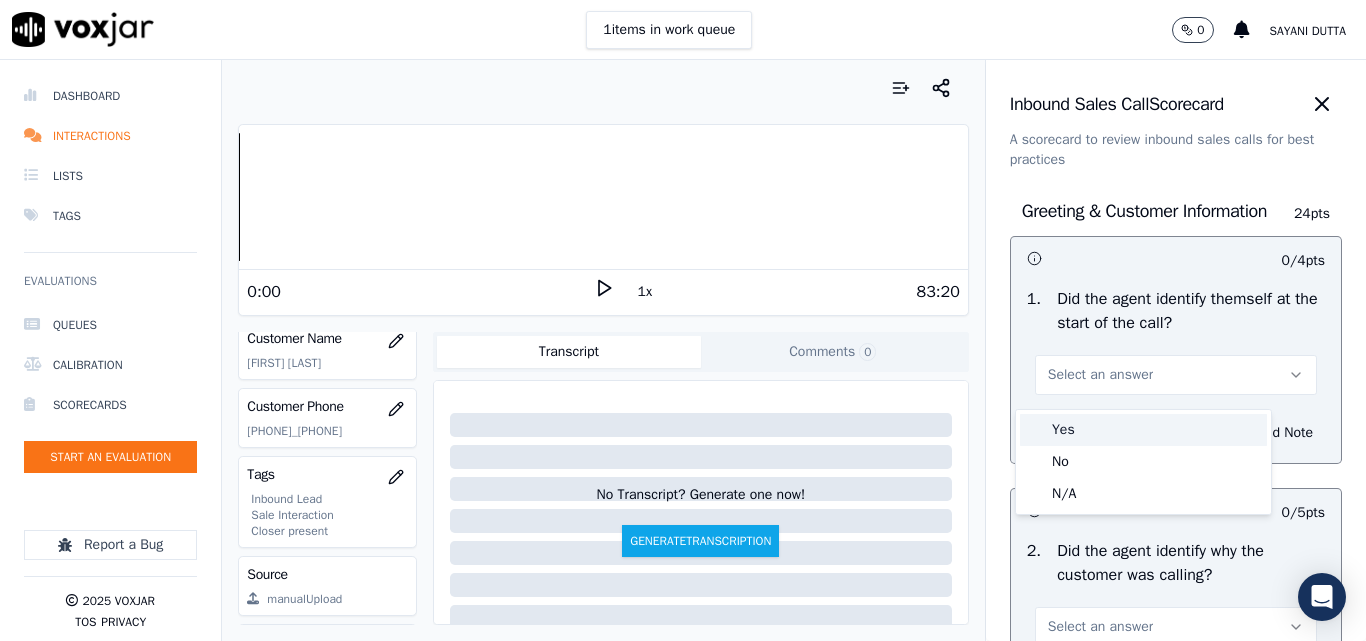 click on "Yes" at bounding box center (1143, 430) 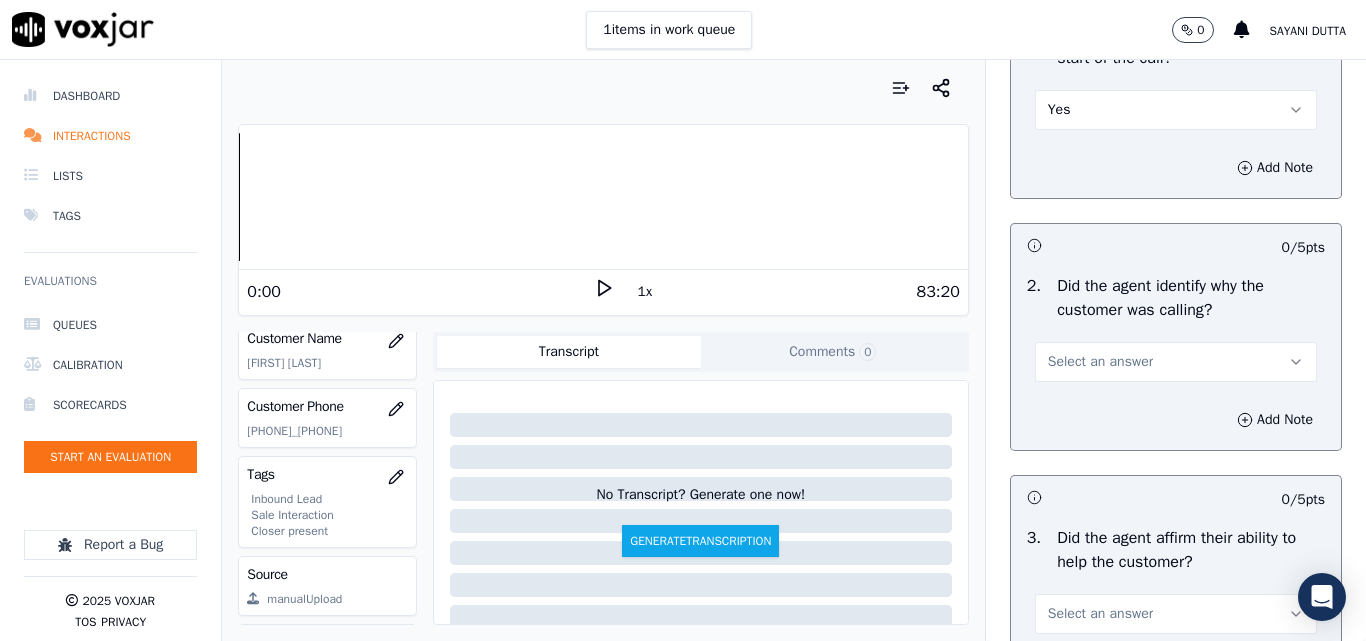 scroll, scrollTop: 300, scrollLeft: 0, axis: vertical 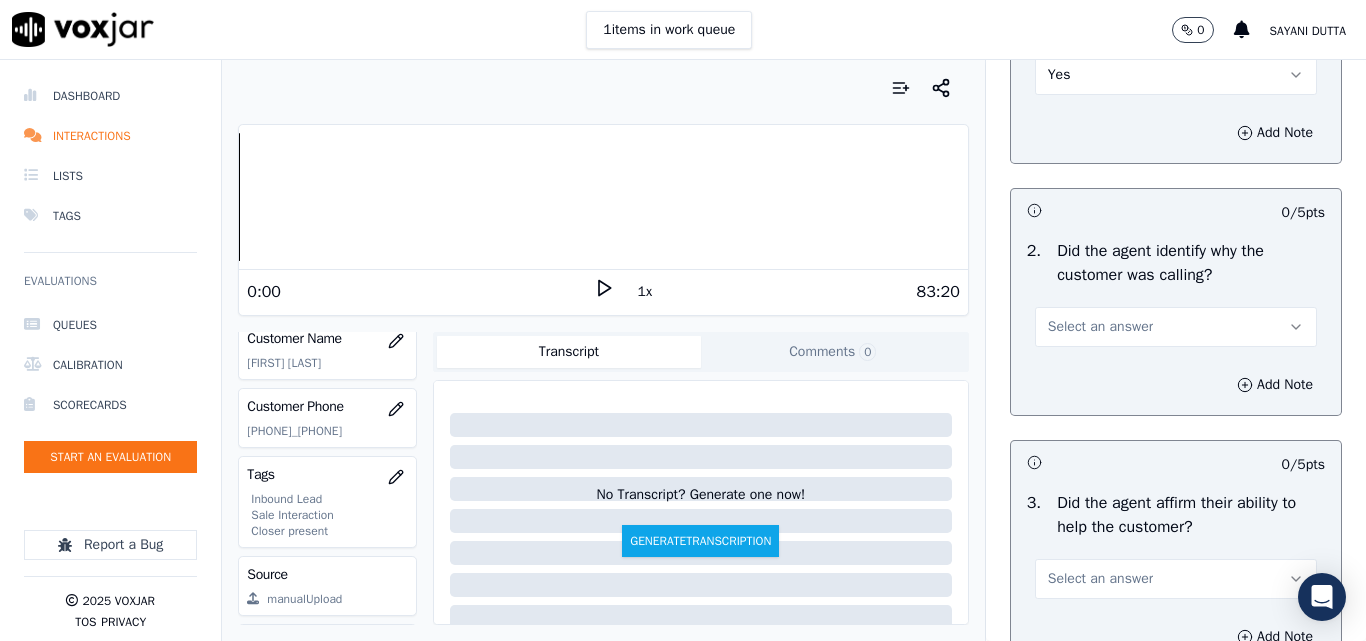 click on "Select an answer" at bounding box center [1100, 327] 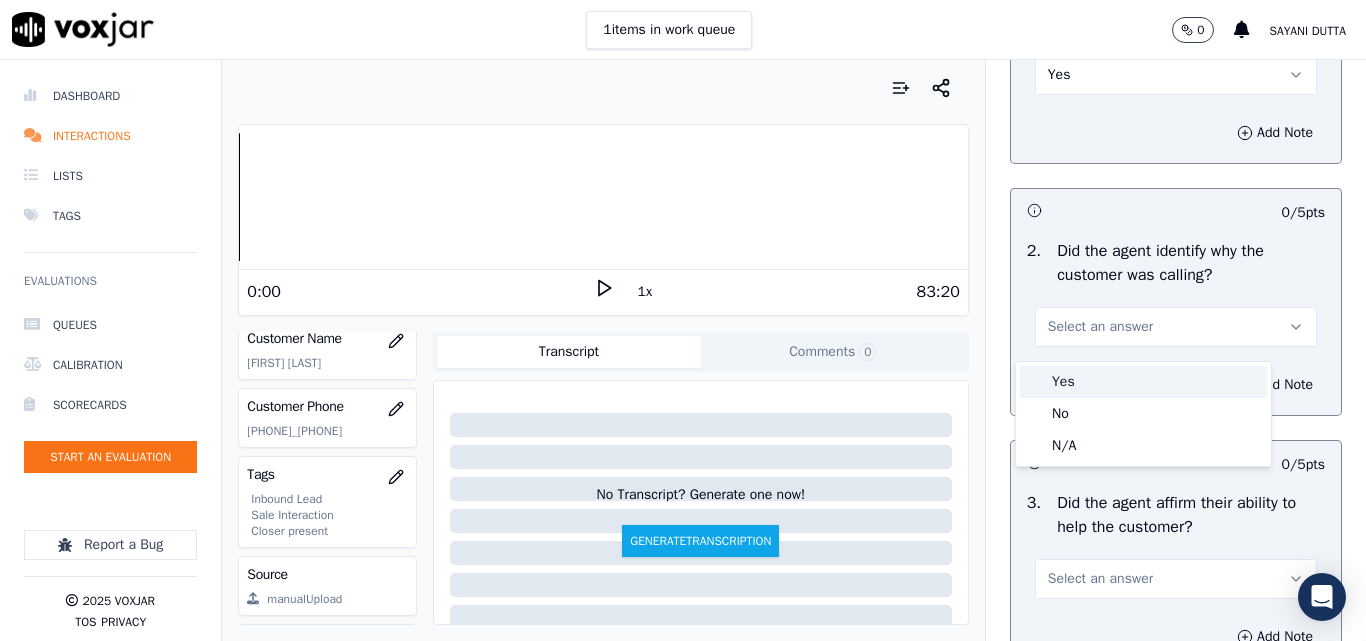 drag, startPoint x: 1086, startPoint y: 376, endPoint x: 1096, endPoint y: 359, distance: 19.723083 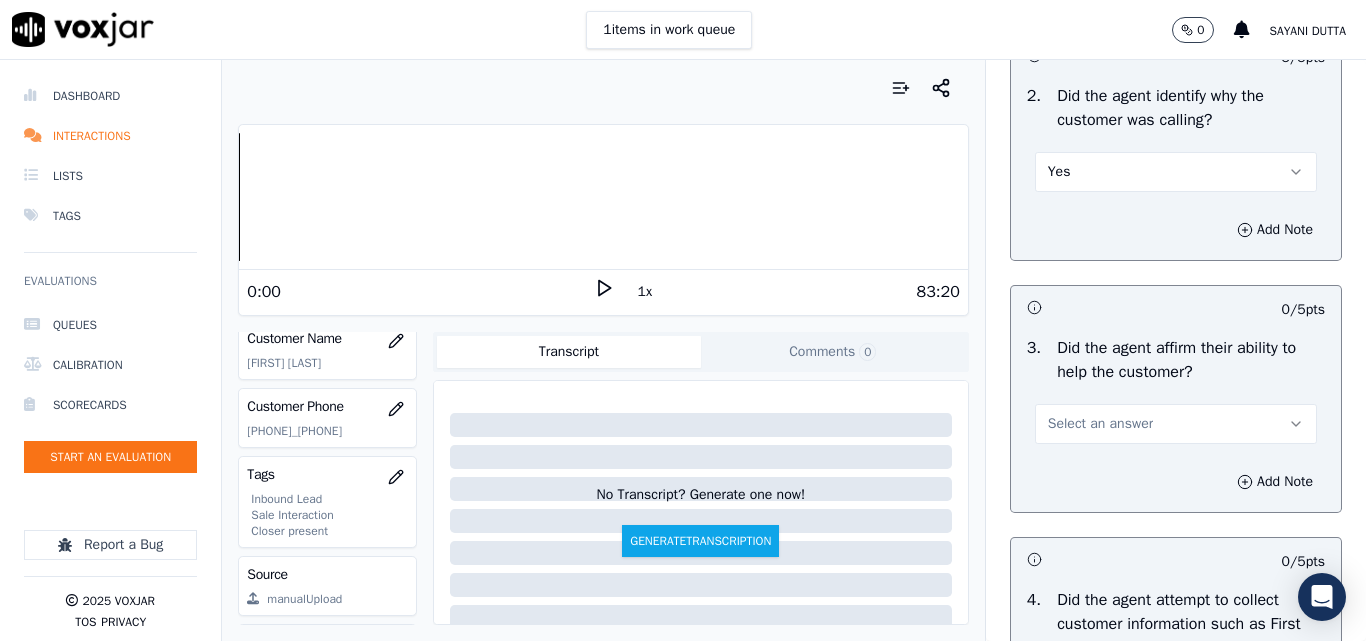 scroll, scrollTop: 600, scrollLeft: 0, axis: vertical 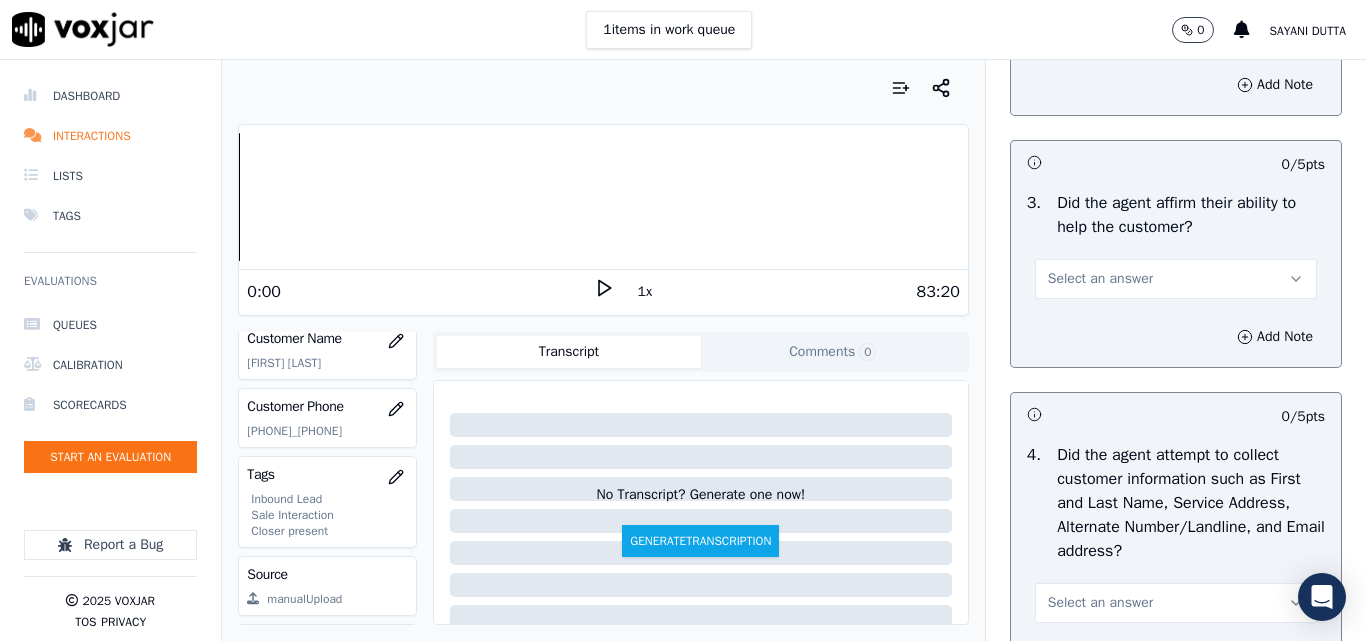 click on "Select an answer" at bounding box center [1176, 279] 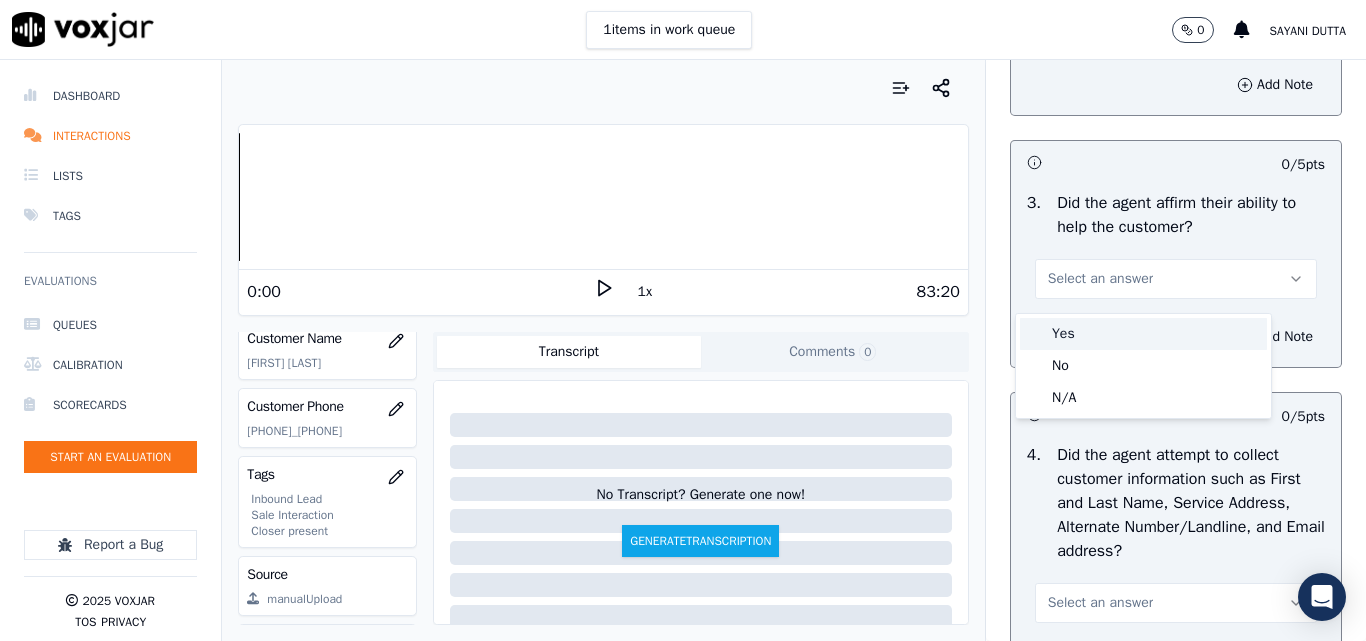 click on "Yes" at bounding box center (1143, 334) 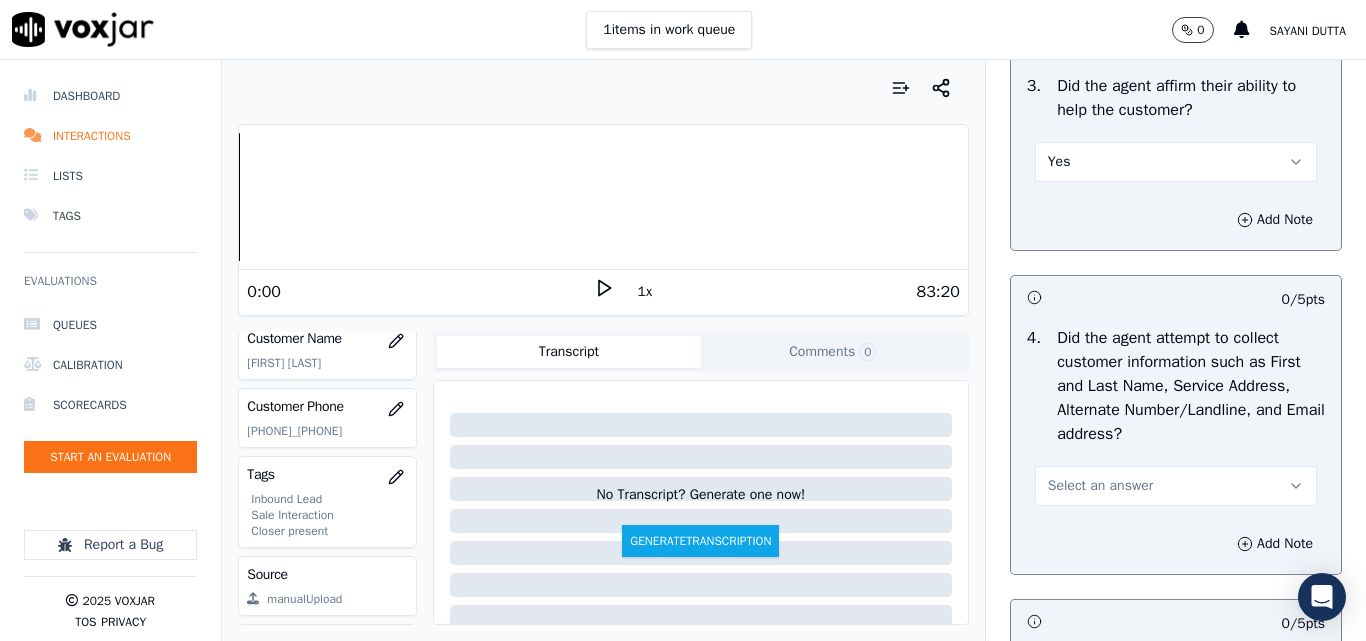scroll, scrollTop: 900, scrollLeft: 0, axis: vertical 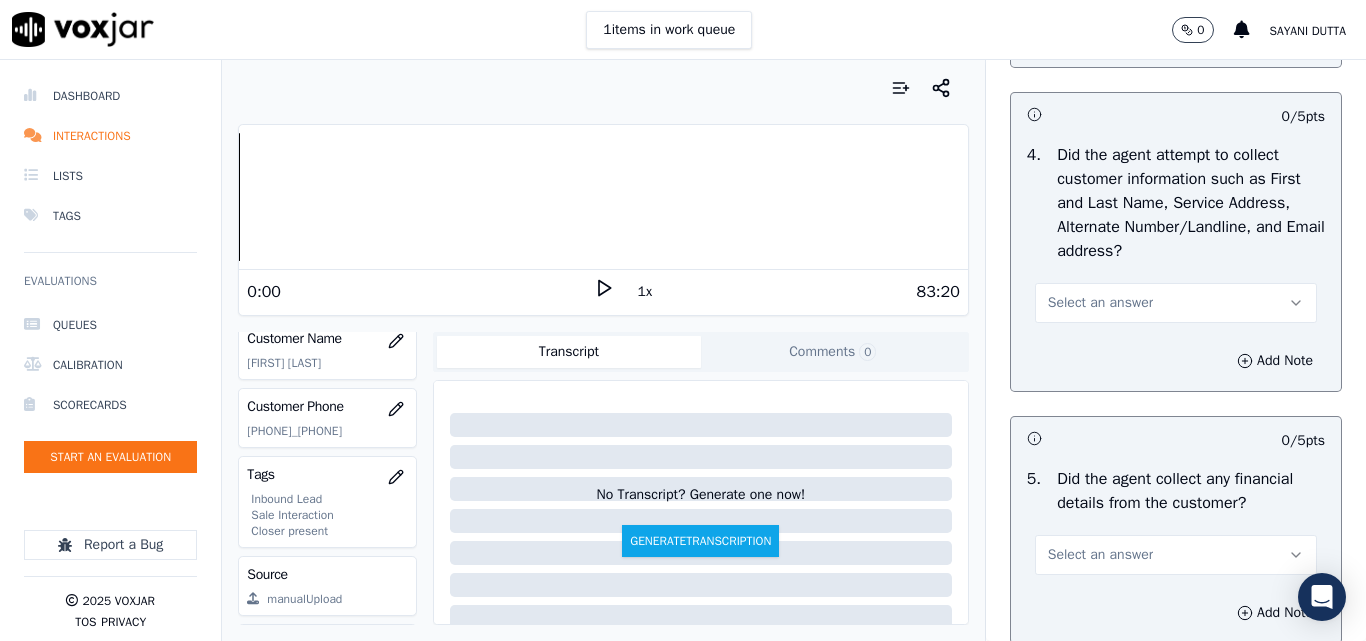 click on "Select an answer" at bounding box center (1176, 303) 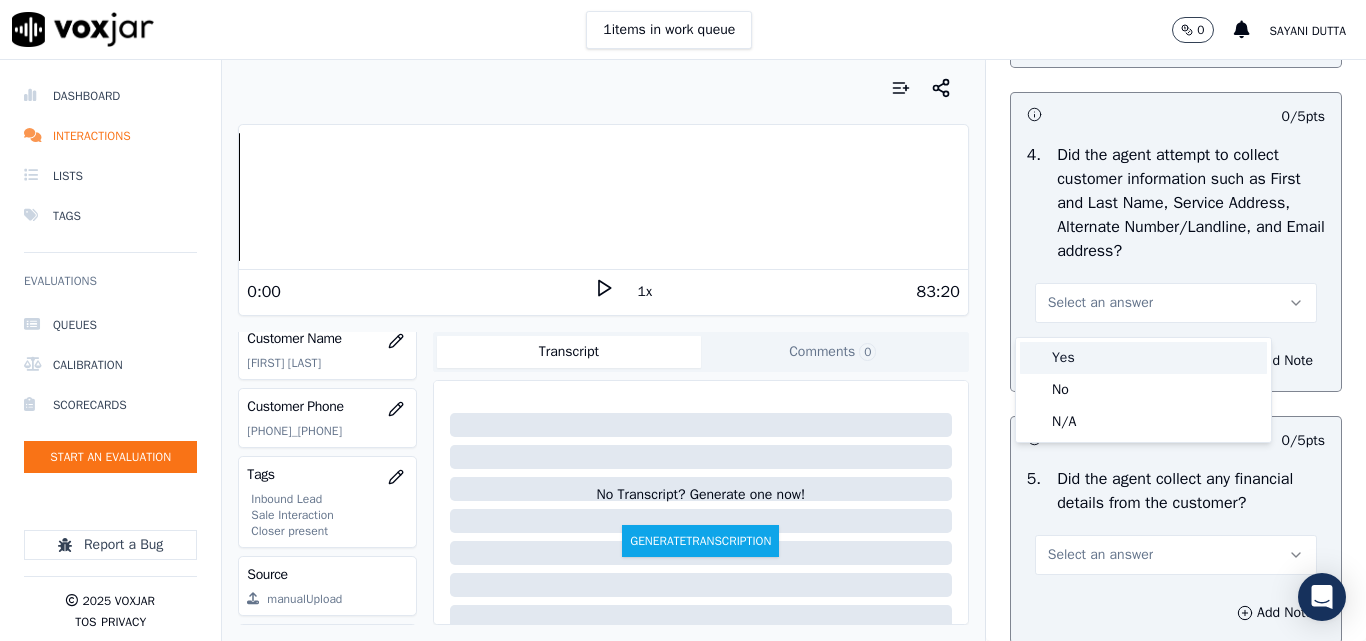 click on "Yes" at bounding box center [1143, 358] 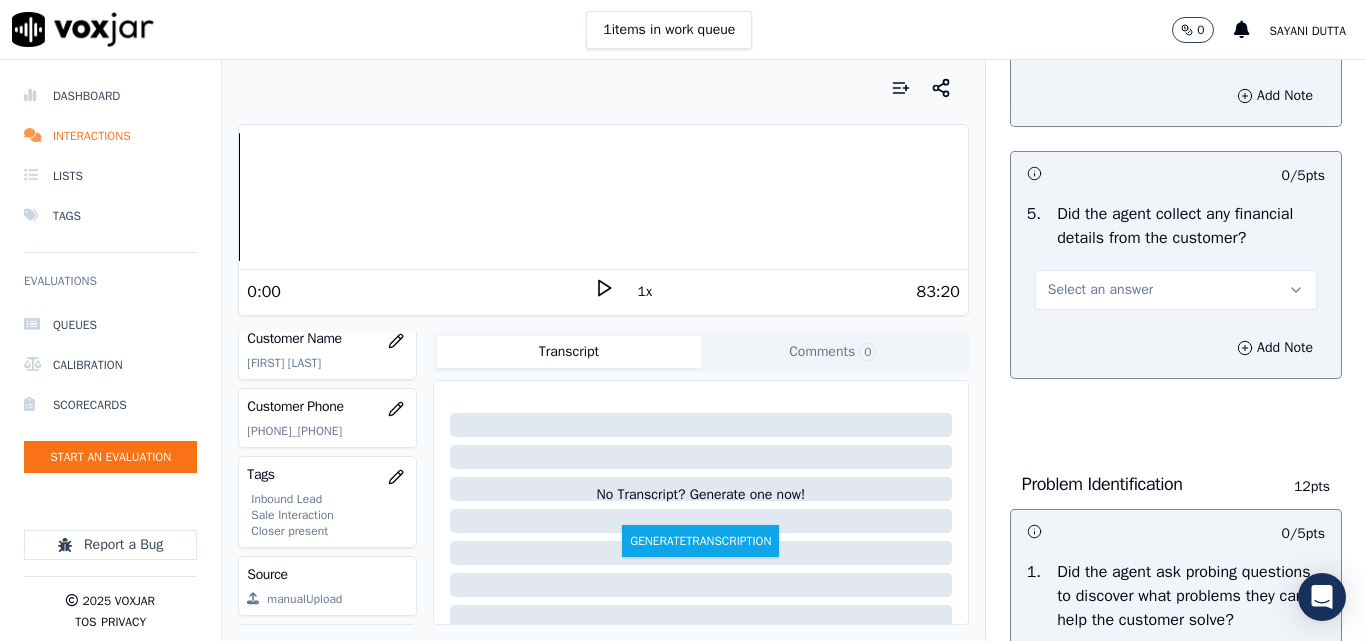 scroll, scrollTop: 1200, scrollLeft: 0, axis: vertical 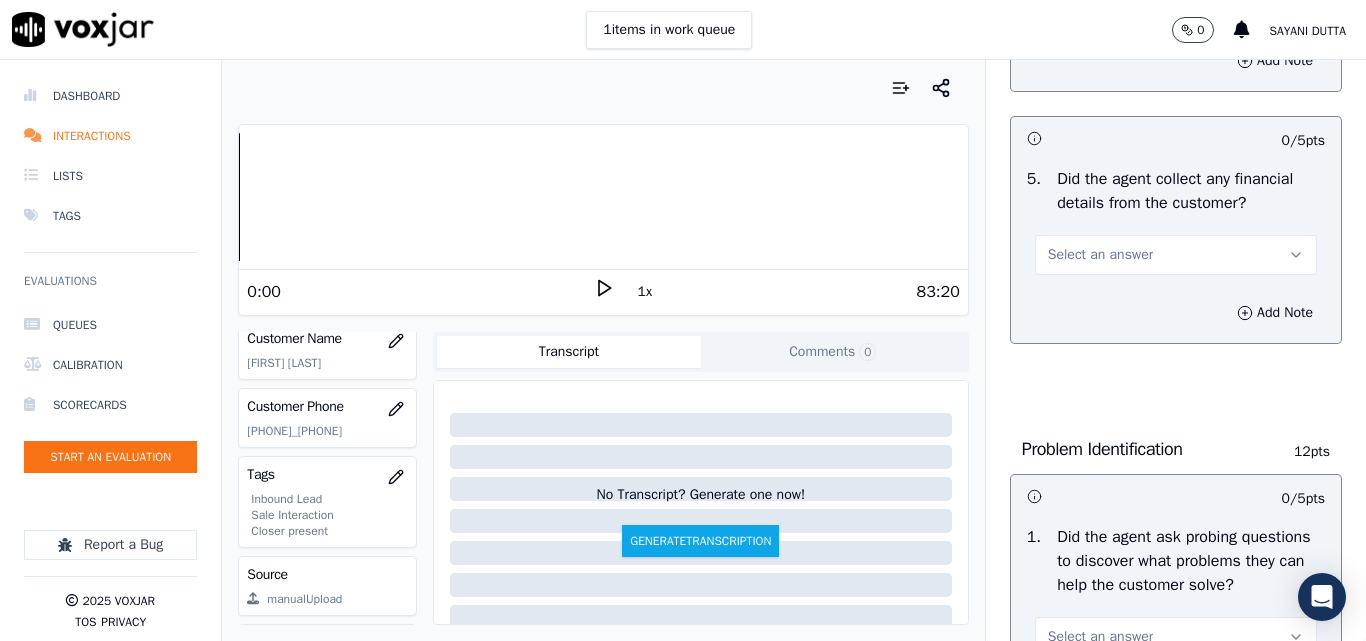 click on "Select an answer" at bounding box center (1100, 255) 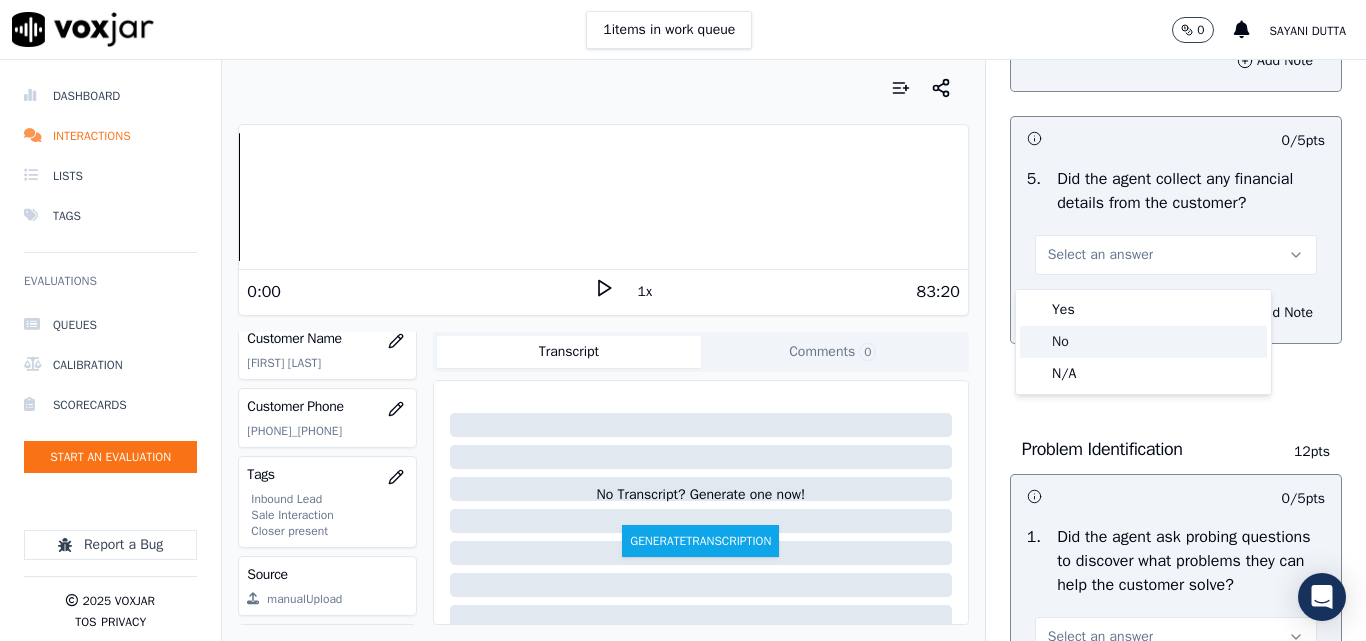 drag, startPoint x: 1063, startPoint y: 335, endPoint x: 1071, endPoint y: 342, distance: 10.630146 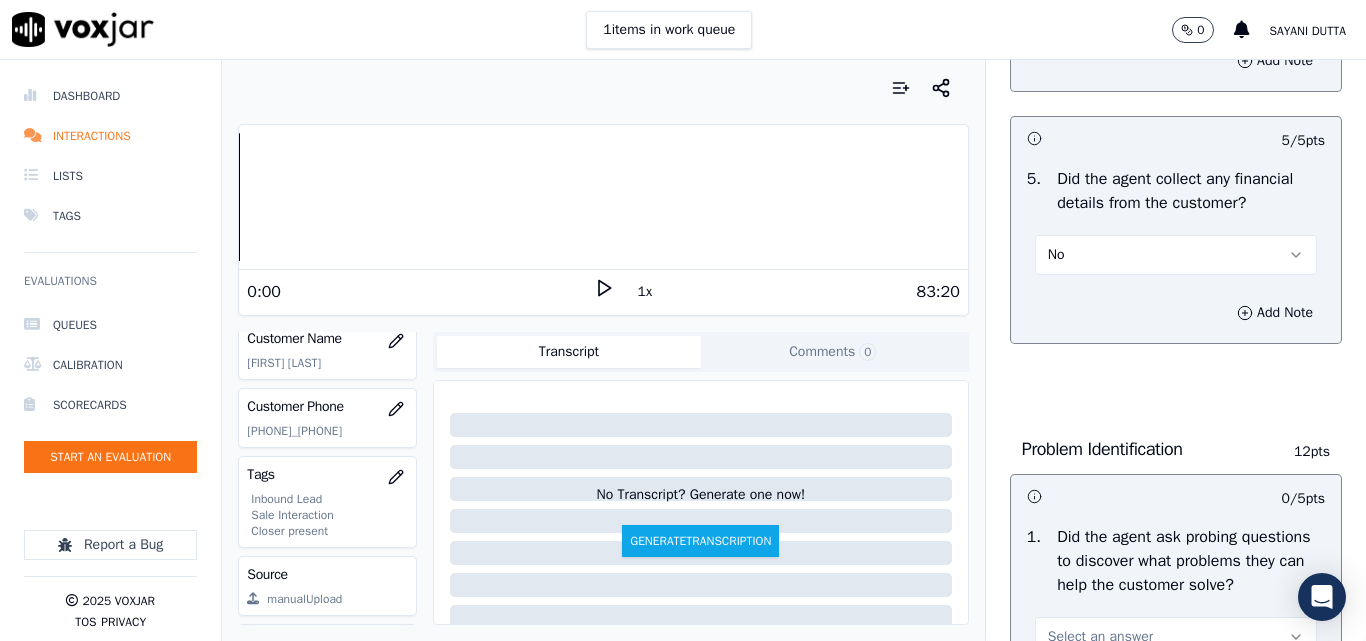 scroll, scrollTop: 1500, scrollLeft: 0, axis: vertical 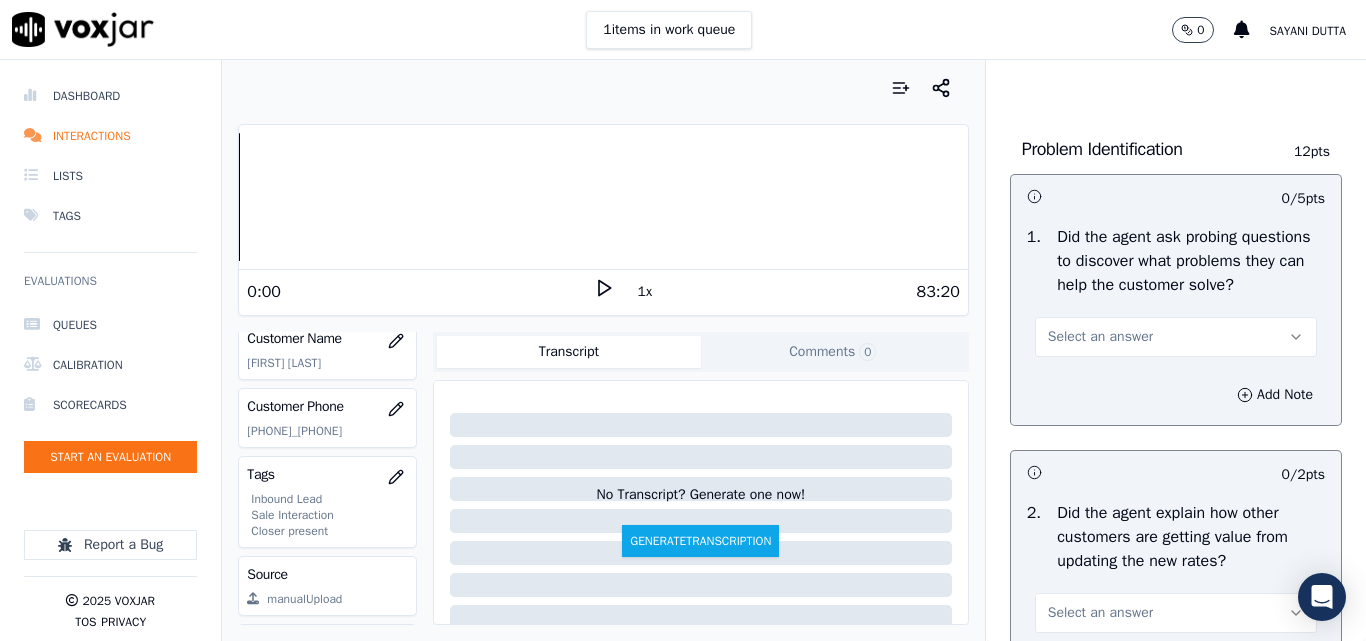 drag, startPoint x: 1068, startPoint y: 370, endPoint x: 1068, endPoint y: 390, distance: 20 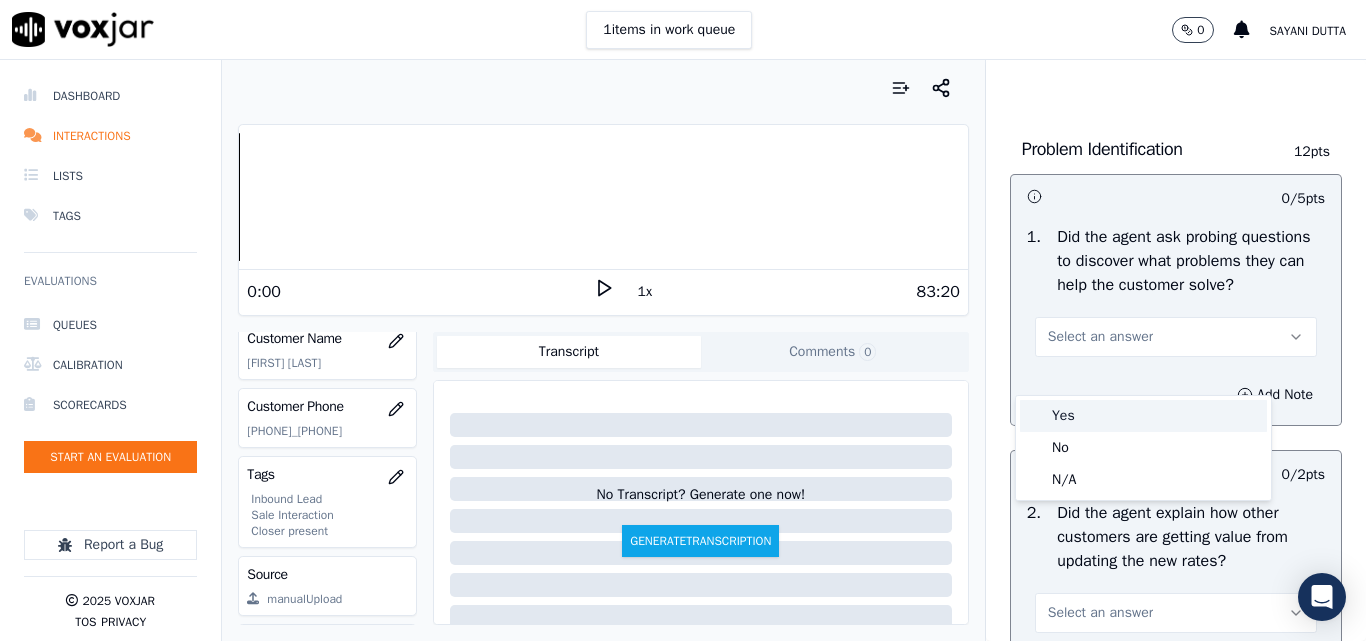 click on "Yes" at bounding box center (1143, 416) 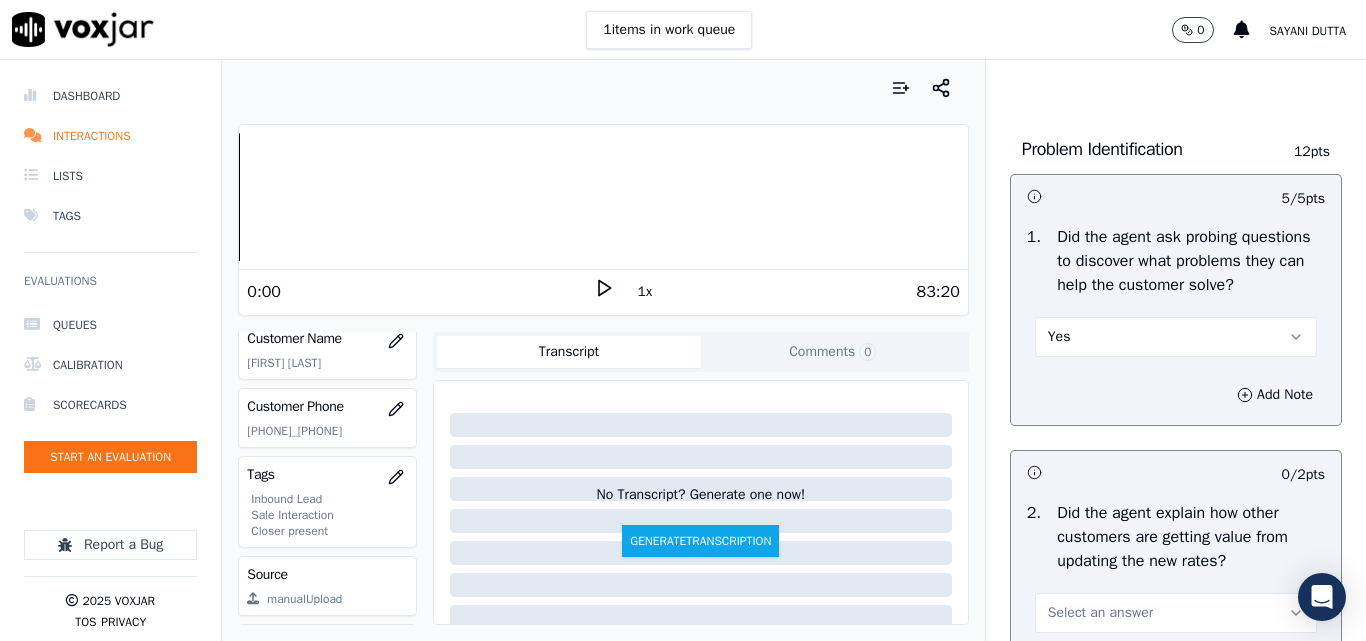 scroll, scrollTop: 1700, scrollLeft: 0, axis: vertical 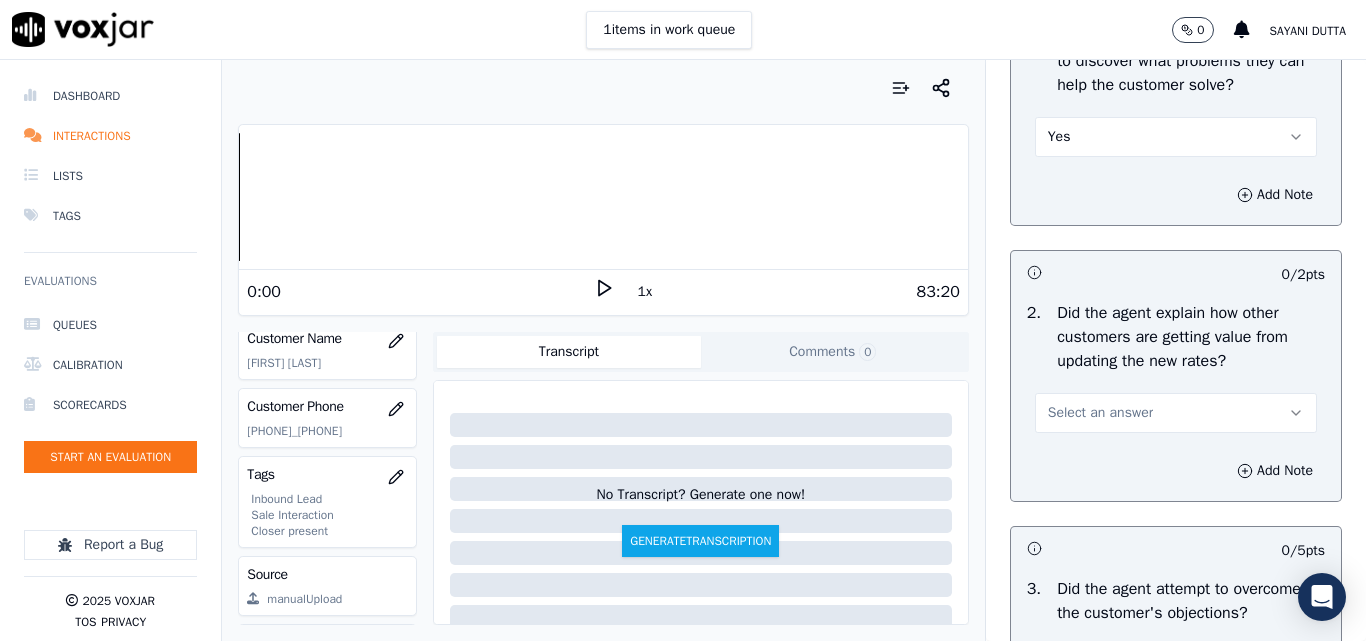 click on "Select an answer" at bounding box center (1100, 413) 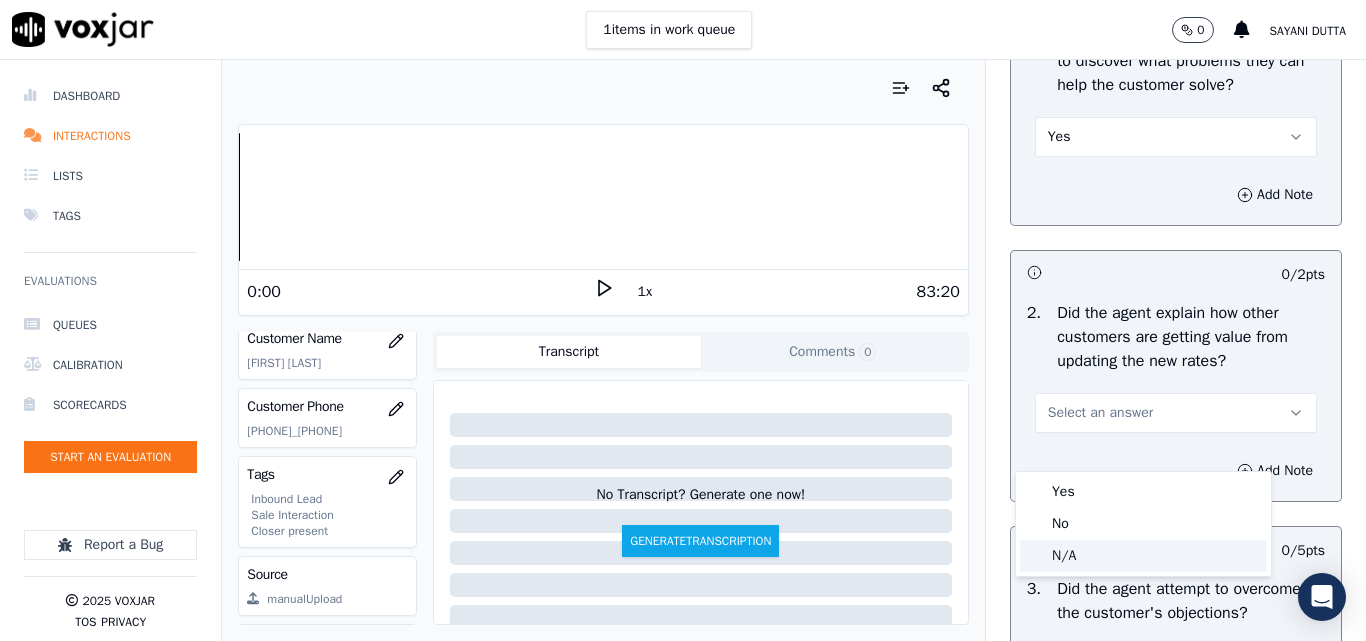 drag, startPoint x: 1062, startPoint y: 551, endPoint x: 1077, endPoint y: 555, distance: 15.524175 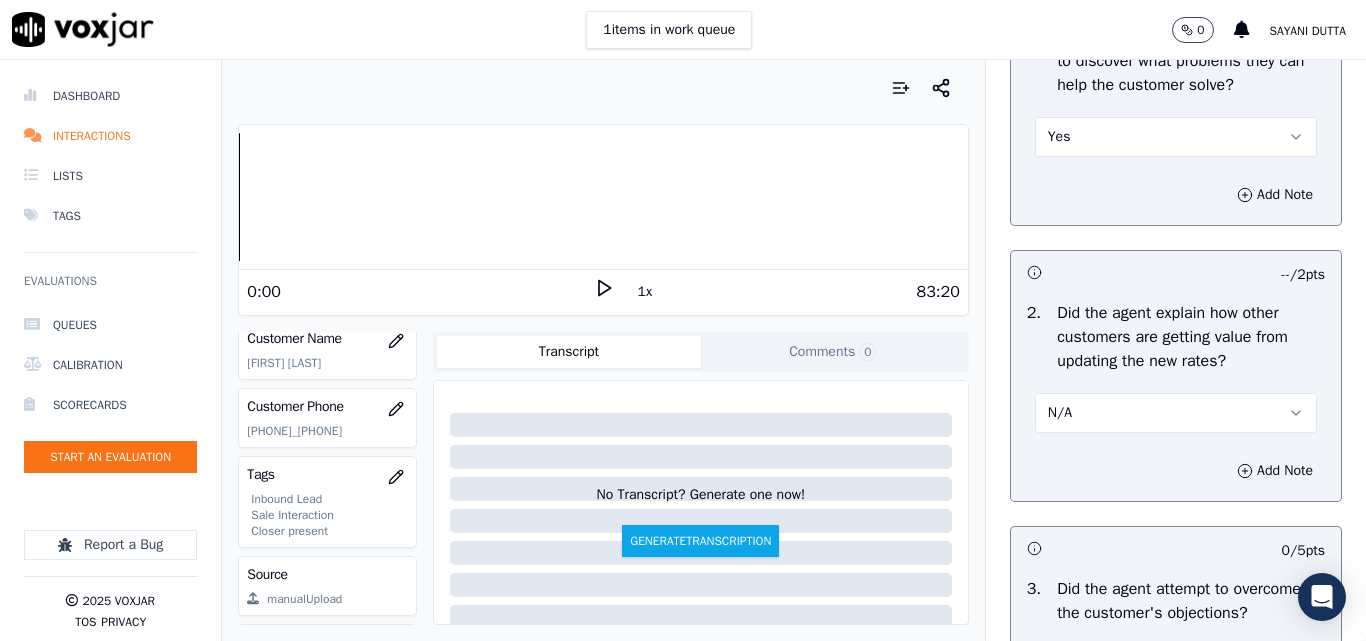 scroll, scrollTop: 2000, scrollLeft: 0, axis: vertical 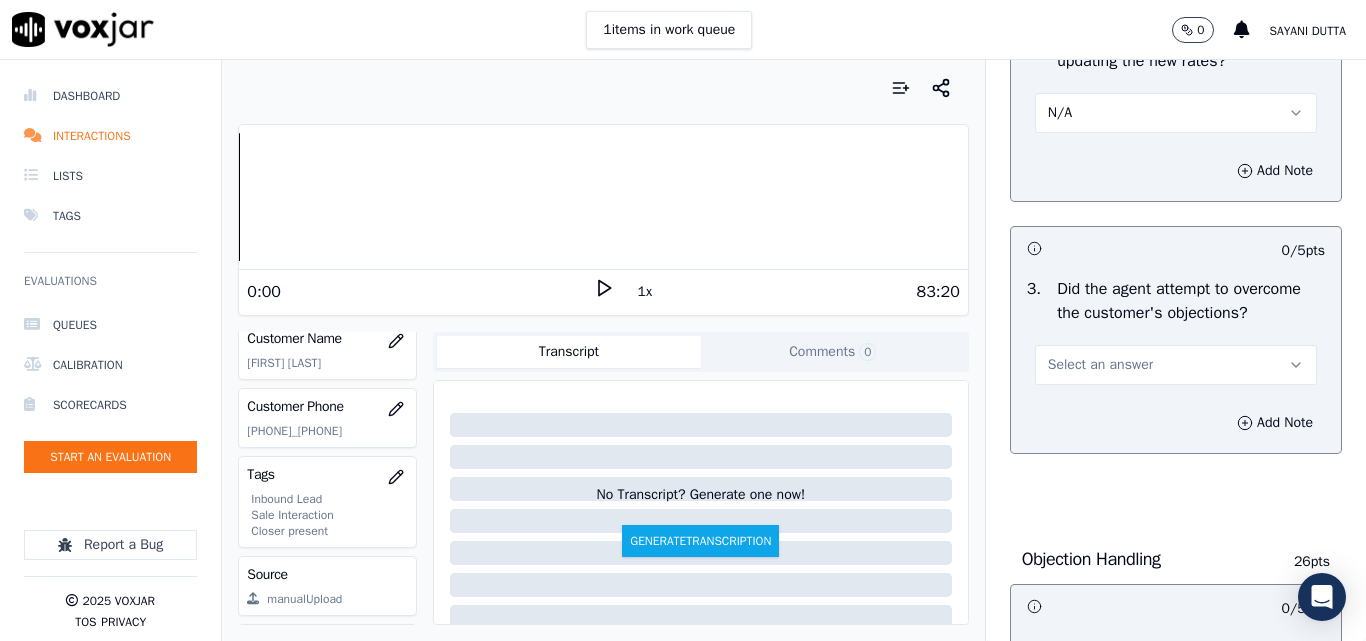 click on "Select an answer" at bounding box center [1100, 365] 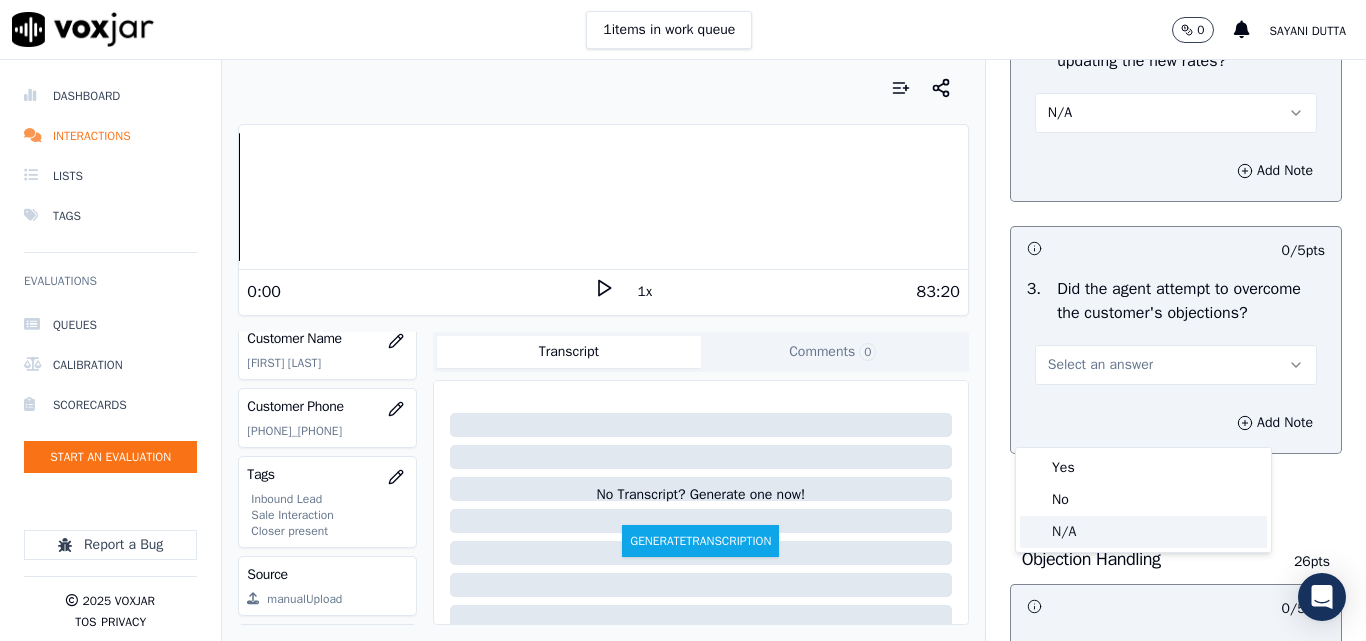 drag, startPoint x: 1067, startPoint y: 534, endPoint x: 1079, endPoint y: 529, distance: 13 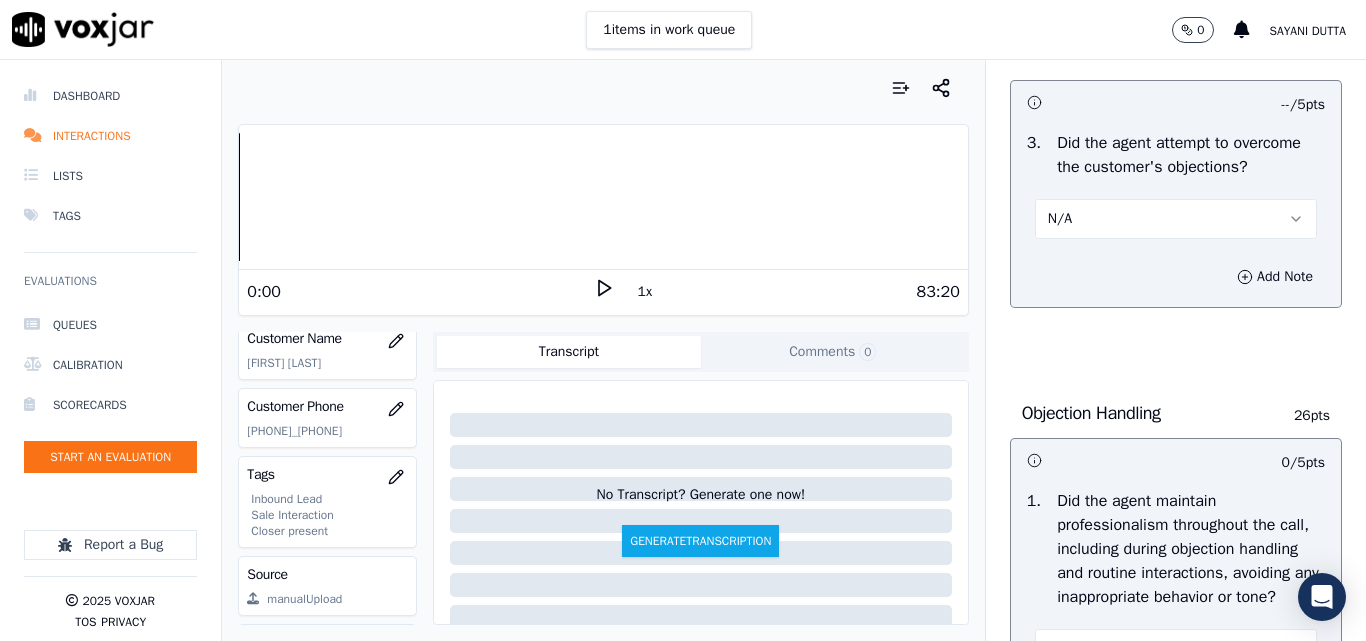scroll, scrollTop: 2400, scrollLeft: 0, axis: vertical 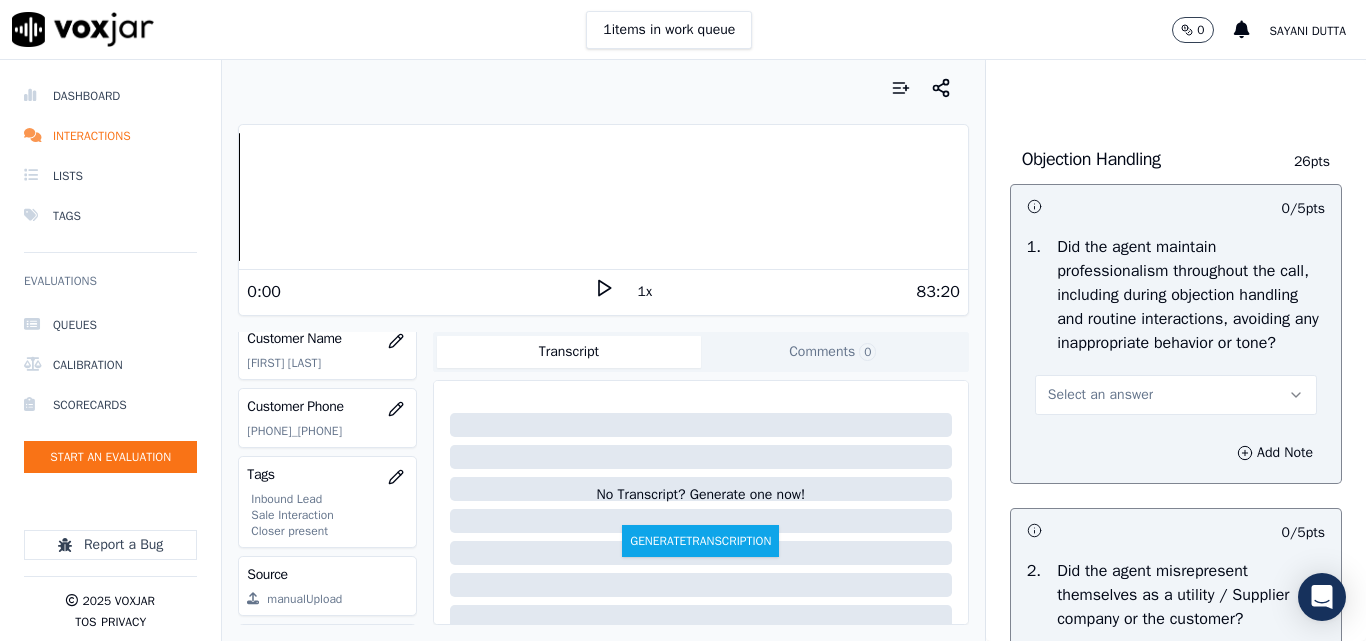 click on "Select an answer" at bounding box center [1100, 395] 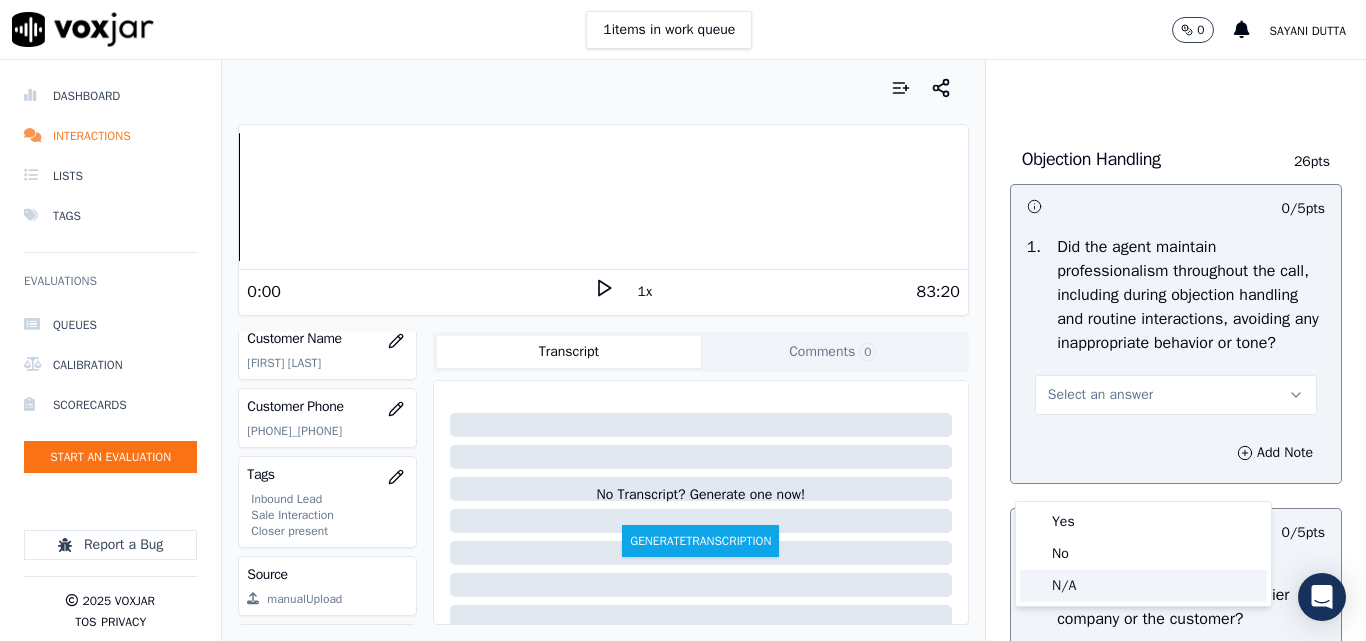 click on "N/A" 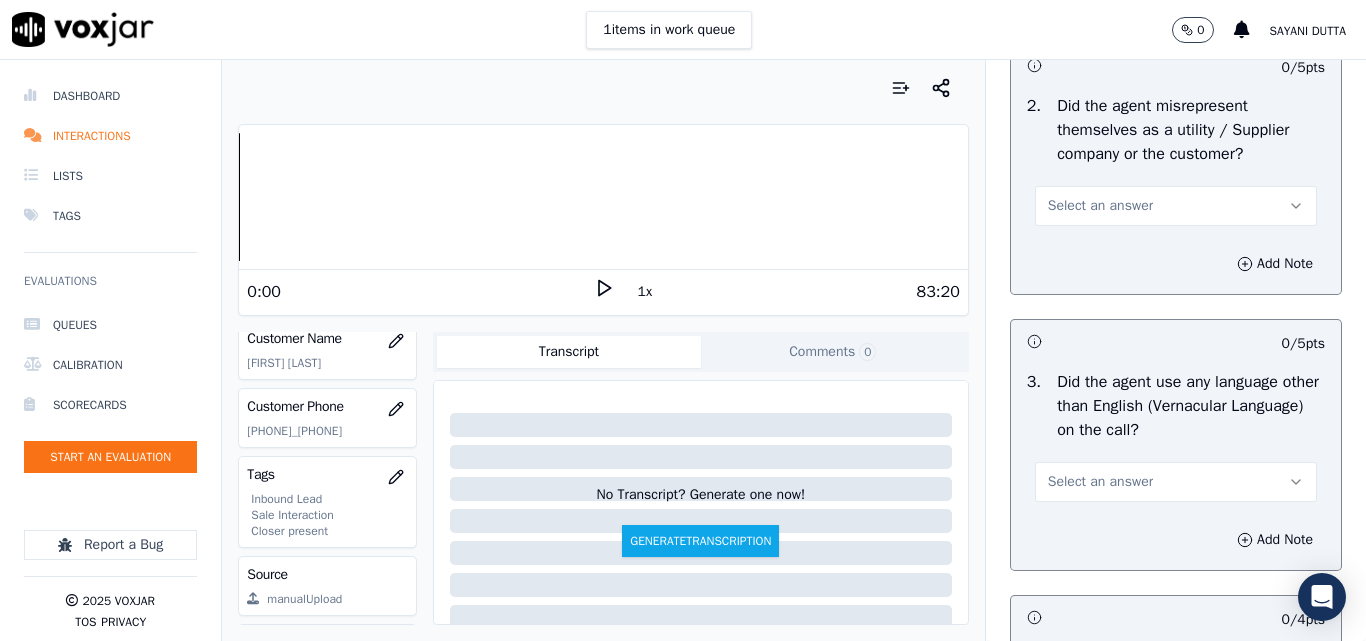 scroll, scrollTop: 2900, scrollLeft: 0, axis: vertical 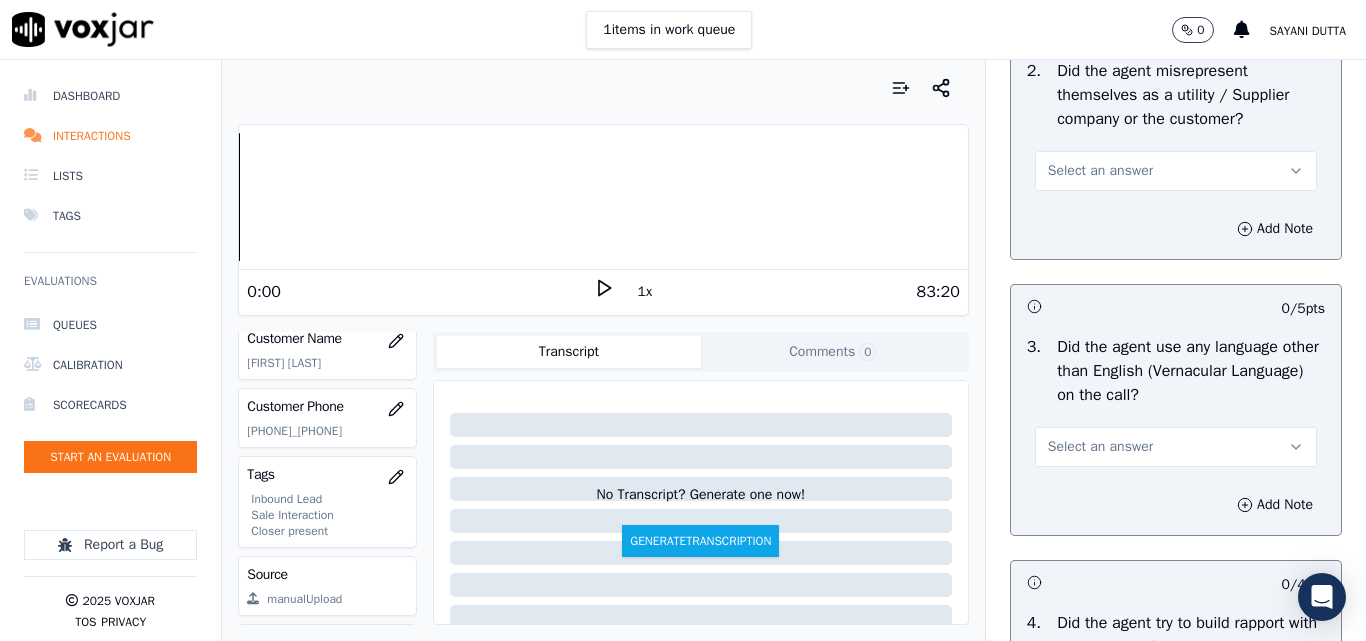 click on "Select an answer" at bounding box center [1100, 171] 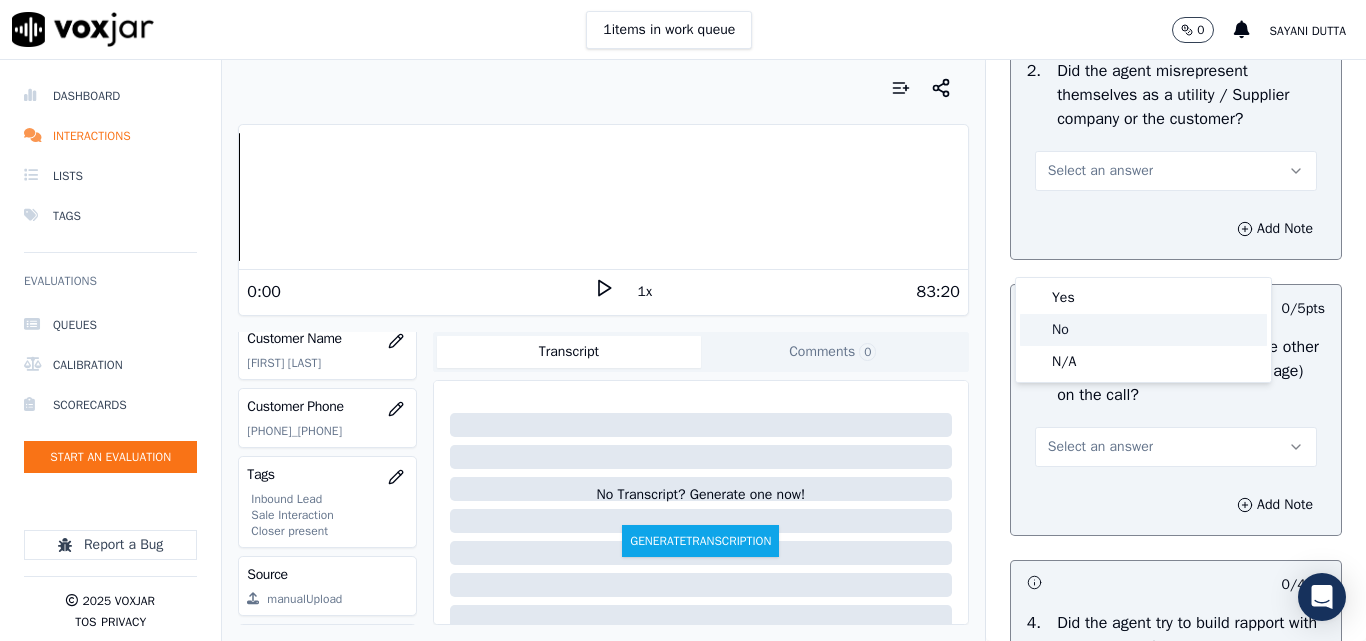 click on "No" 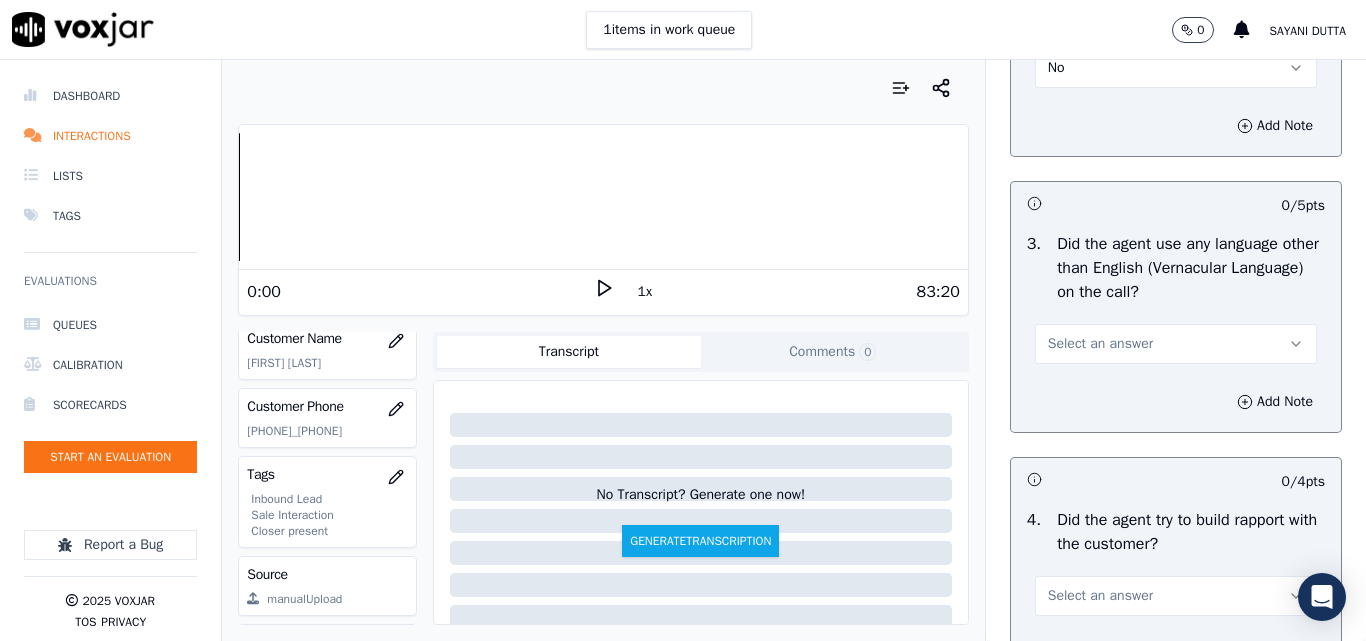 scroll, scrollTop: 3100, scrollLeft: 0, axis: vertical 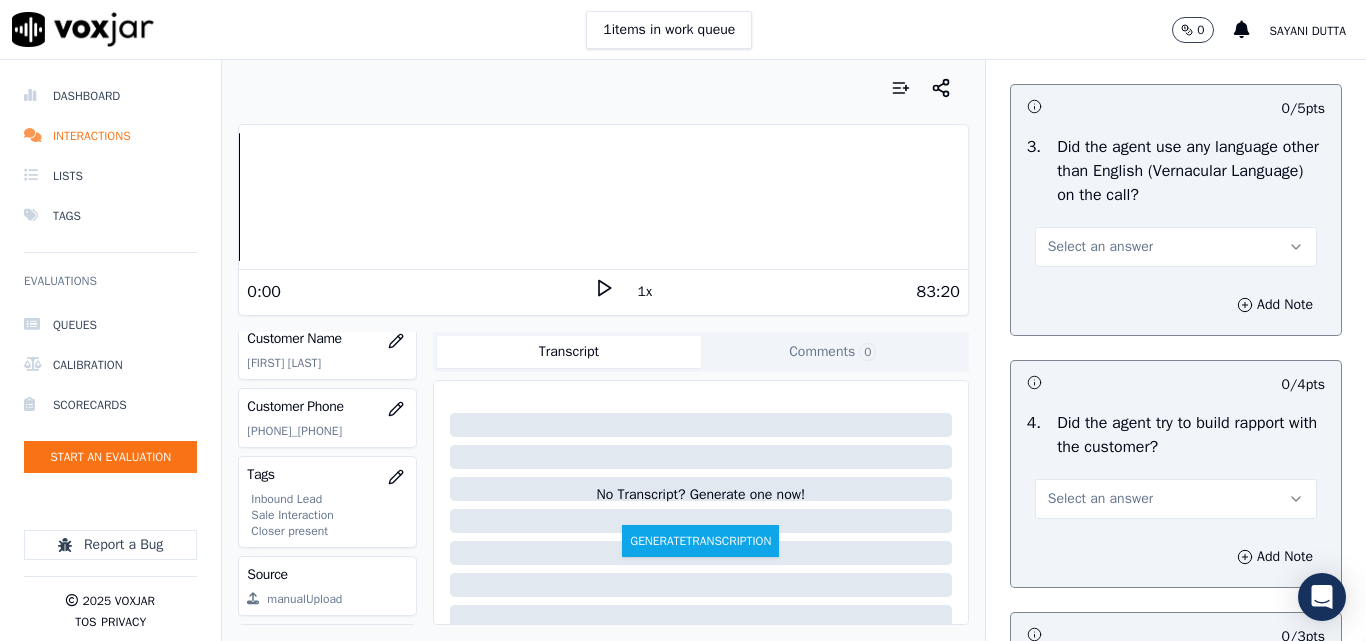 click on "Select an answer" at bounding box center (1100, 247) 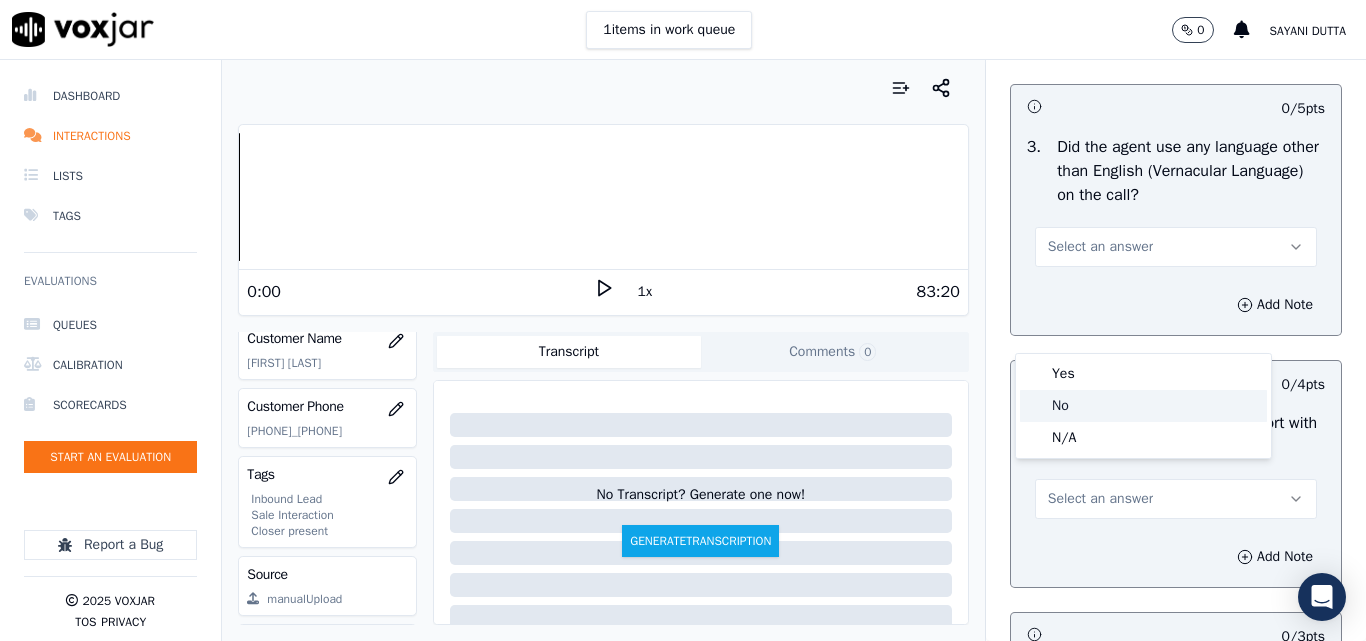 drag, startPoint x: 1074, startPoint y: 408, endPoint x: 1086, endPoint y: 405, distance: 12.369317 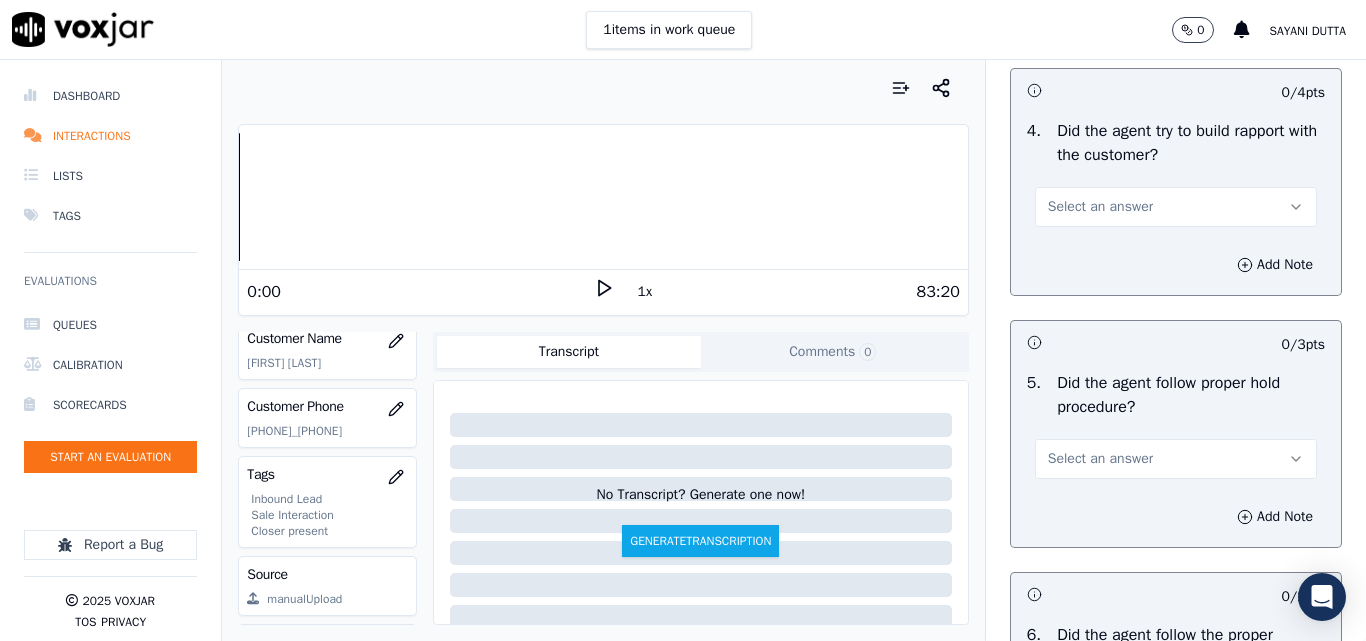 scroll, scrollTop: 3400, scrollLeft: 0, axis: vertical 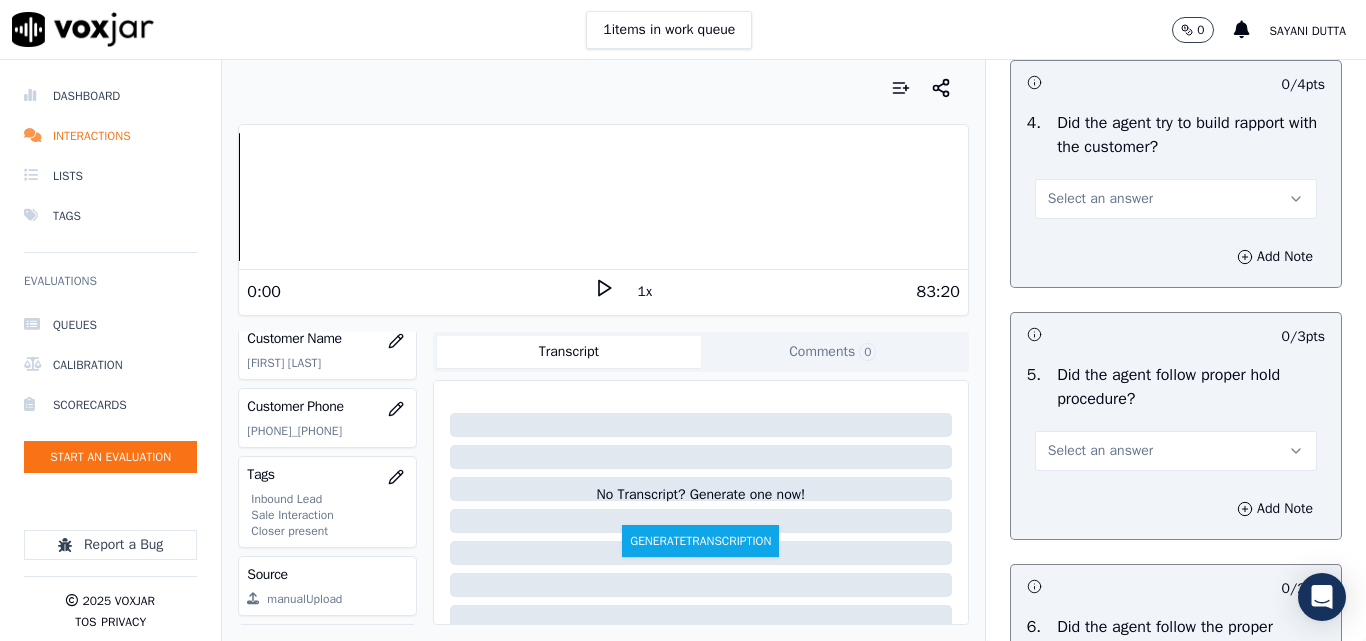 click on "Select an answer" at bounding box center [1100, 199] 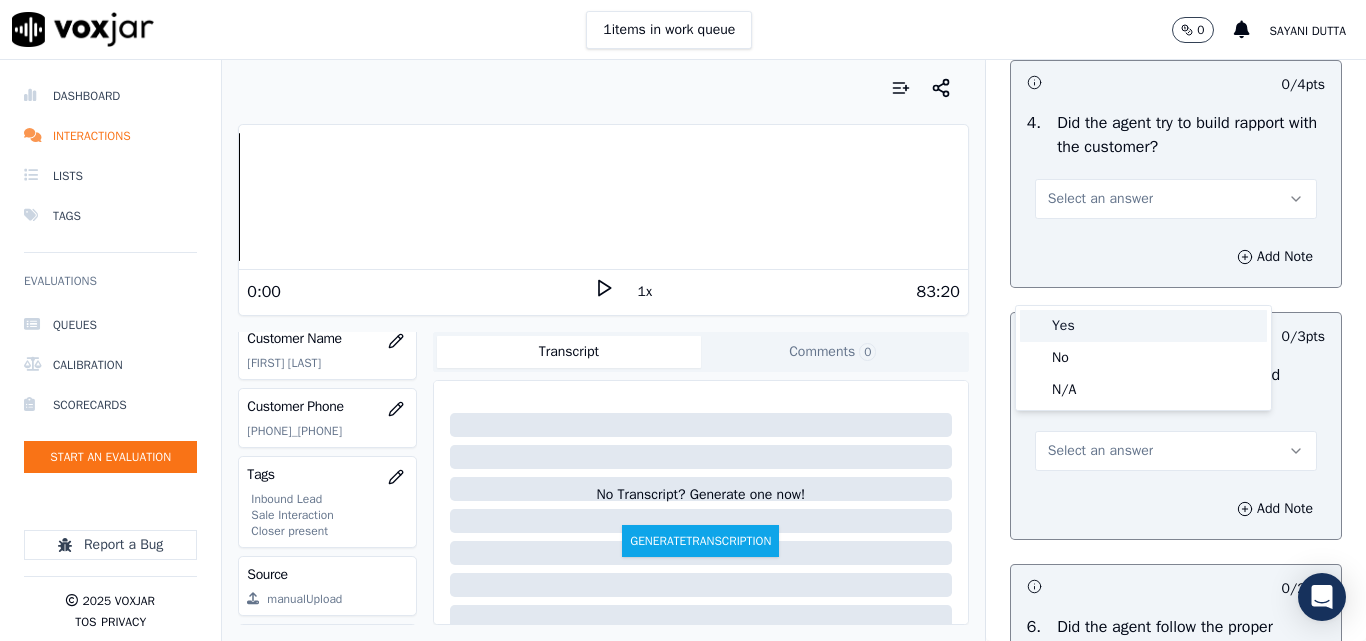 click on "Yes" at bounding box center [1143, 326] 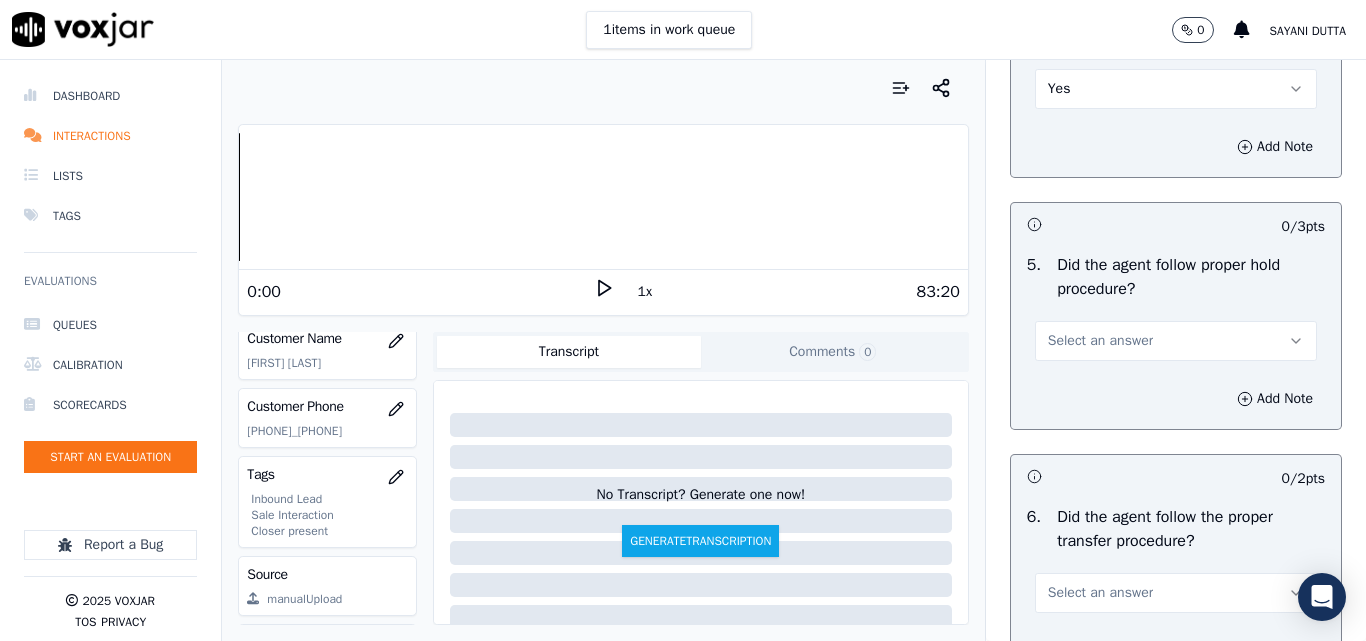 scroll, scrollTop: 3700, scrollLeft: 0, axis: vertical 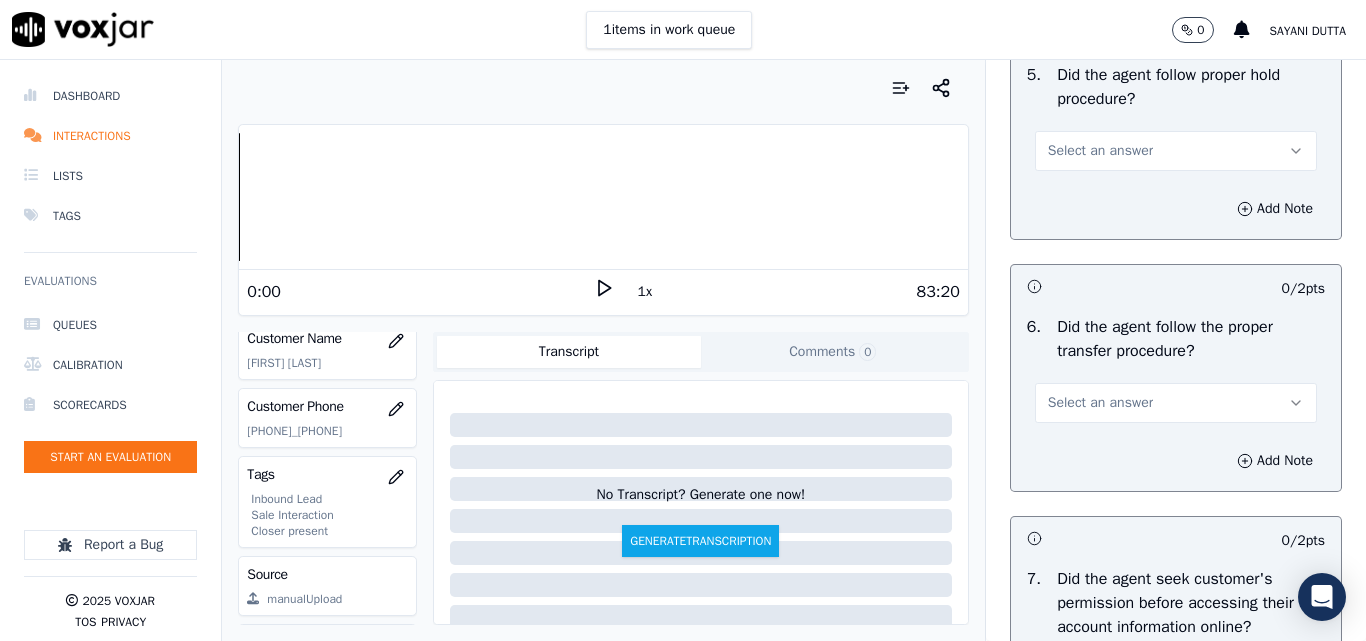 click on "Select an answer" at bounding box center [1100, 151] 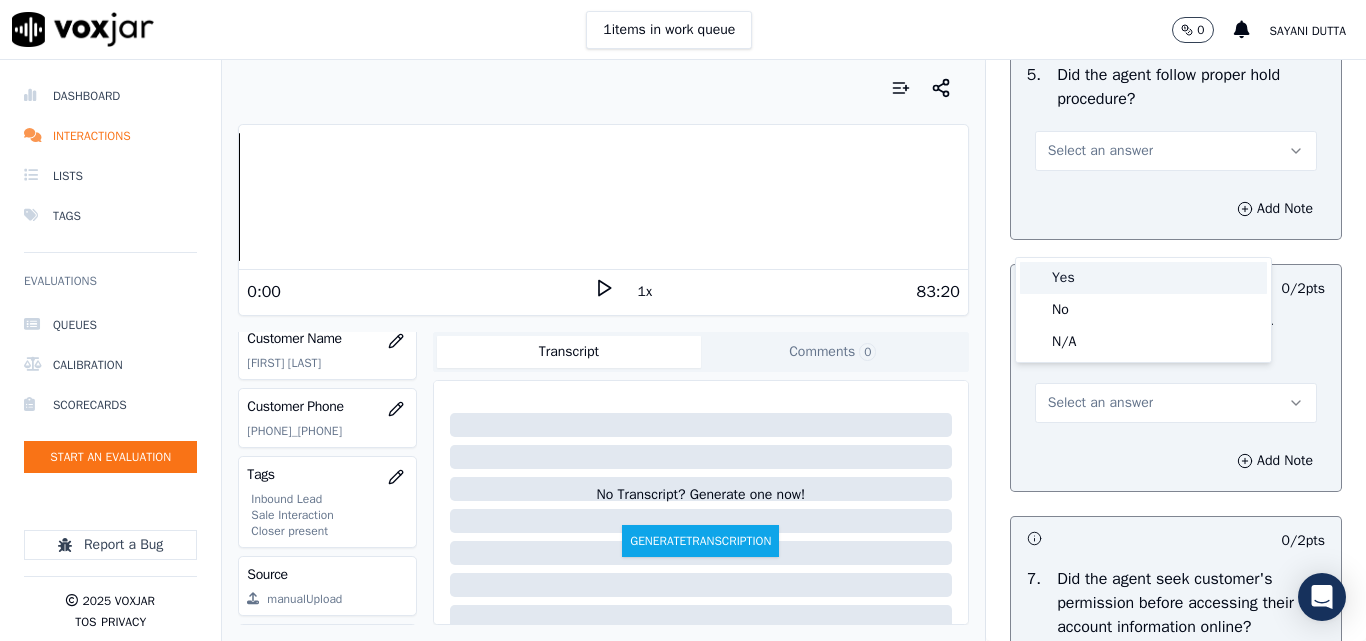 click on "Yes" at bounding box center [1143, 278] 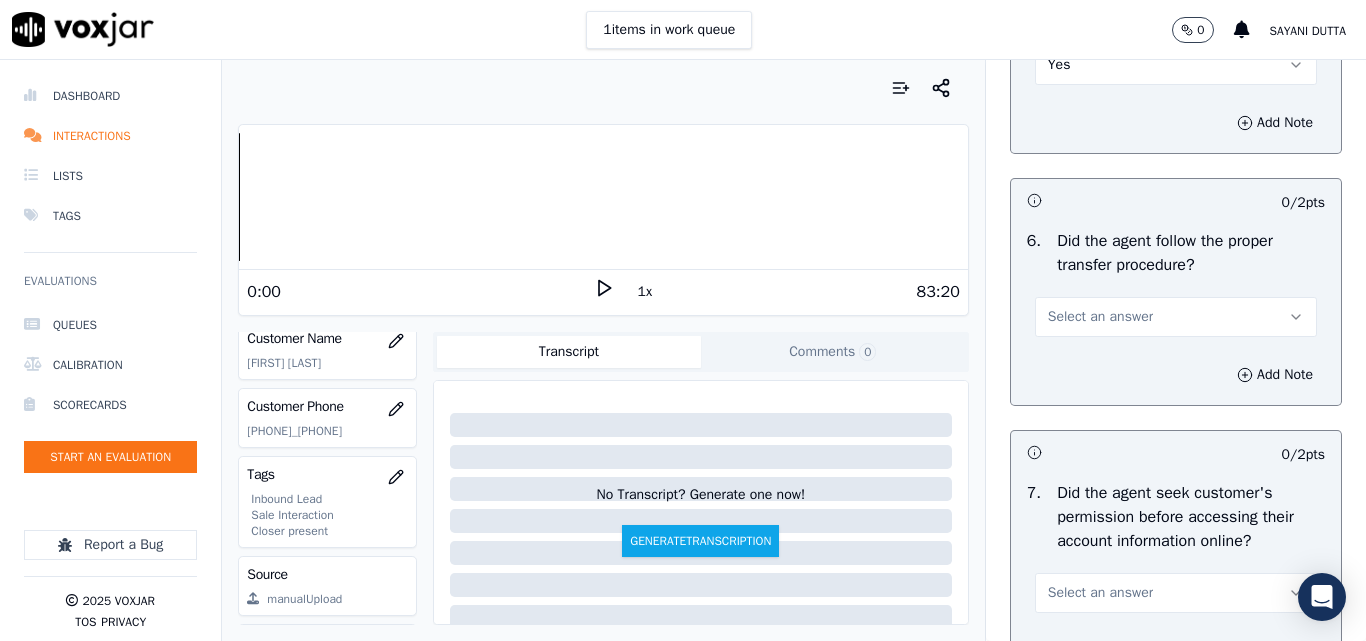 scroll, scrollTop: 3900, scrollLeft: 0, axis: vertical 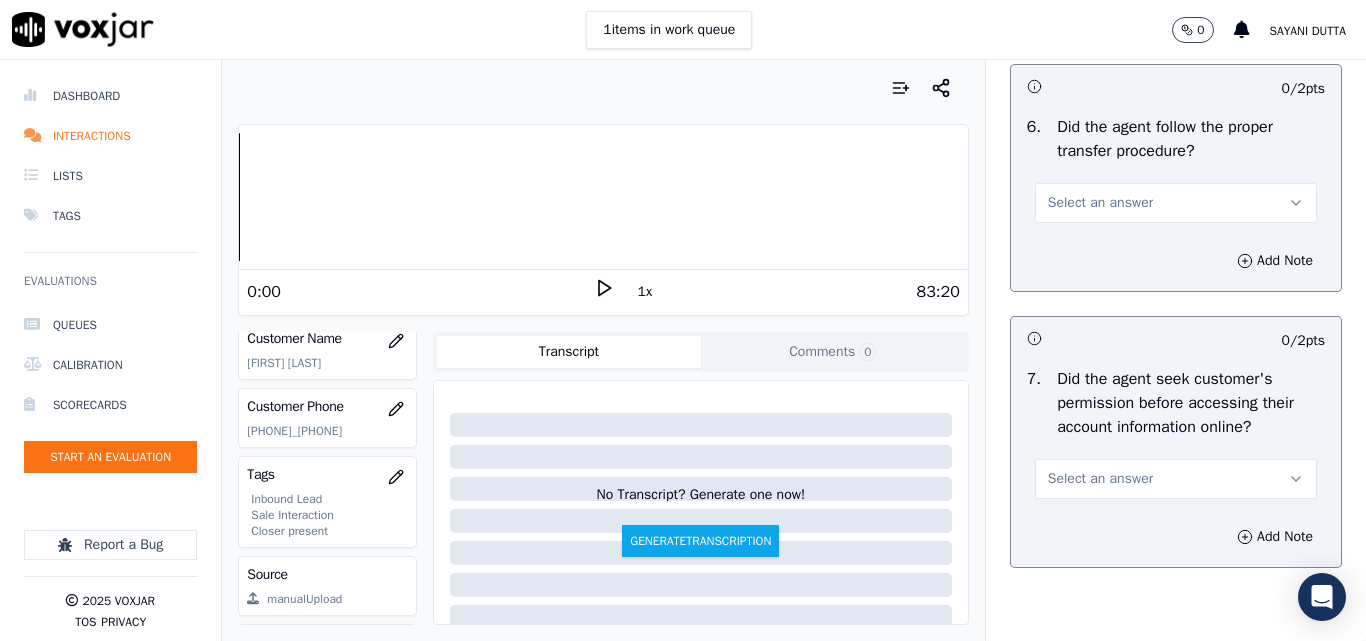 click on "Select an answer" at bounding box center [1100, 203] 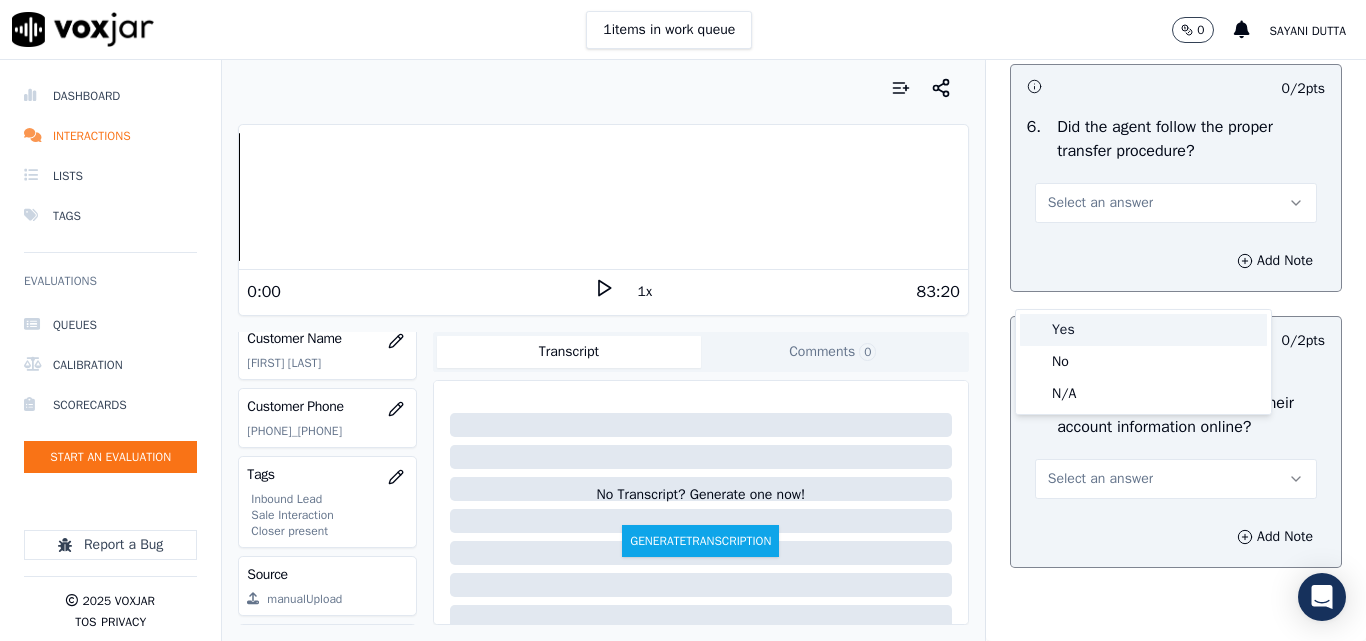 click on "Yes" at bounding box center (1143, 330) 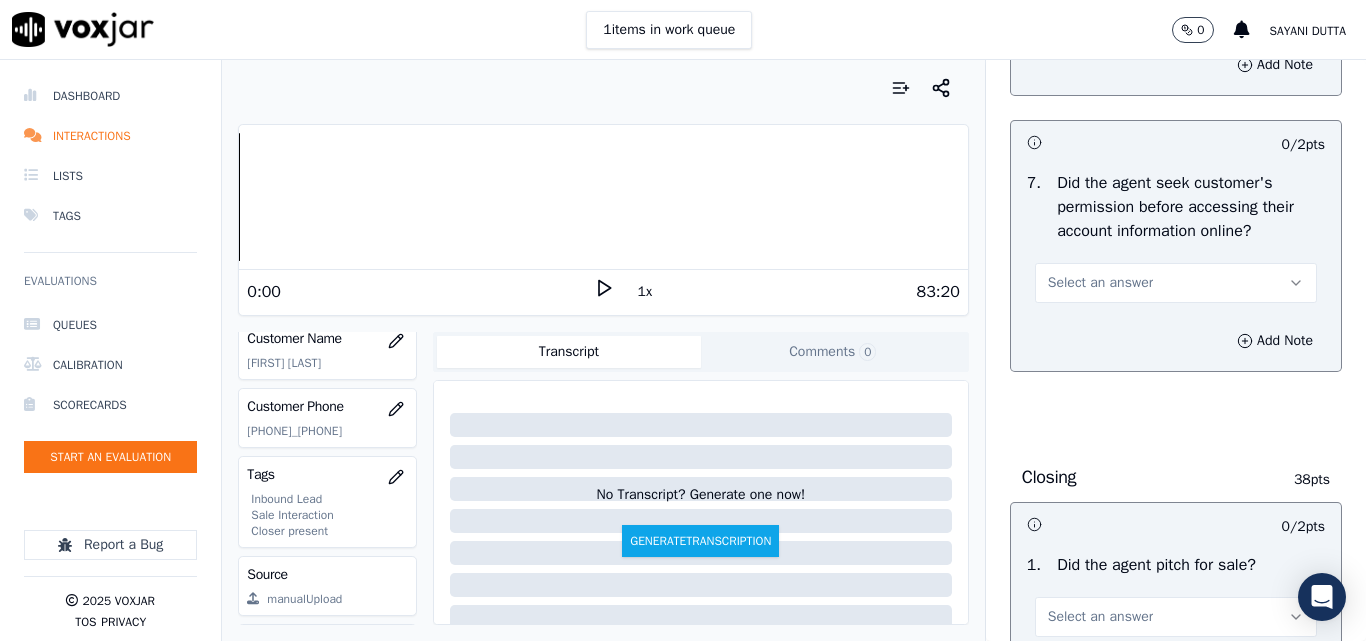 scroll, scrollTop: 4100, scrollLeft: 0, axis: vertical 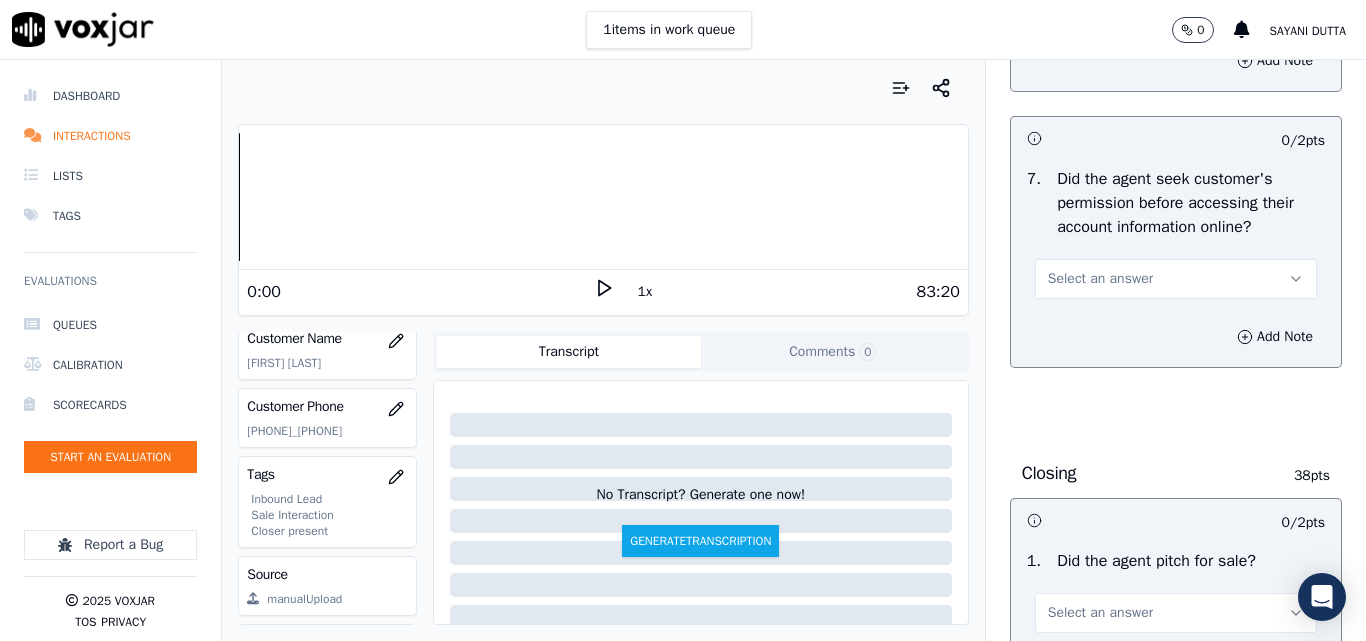 click on "Select an answer" at bounding box center (1100, 279) 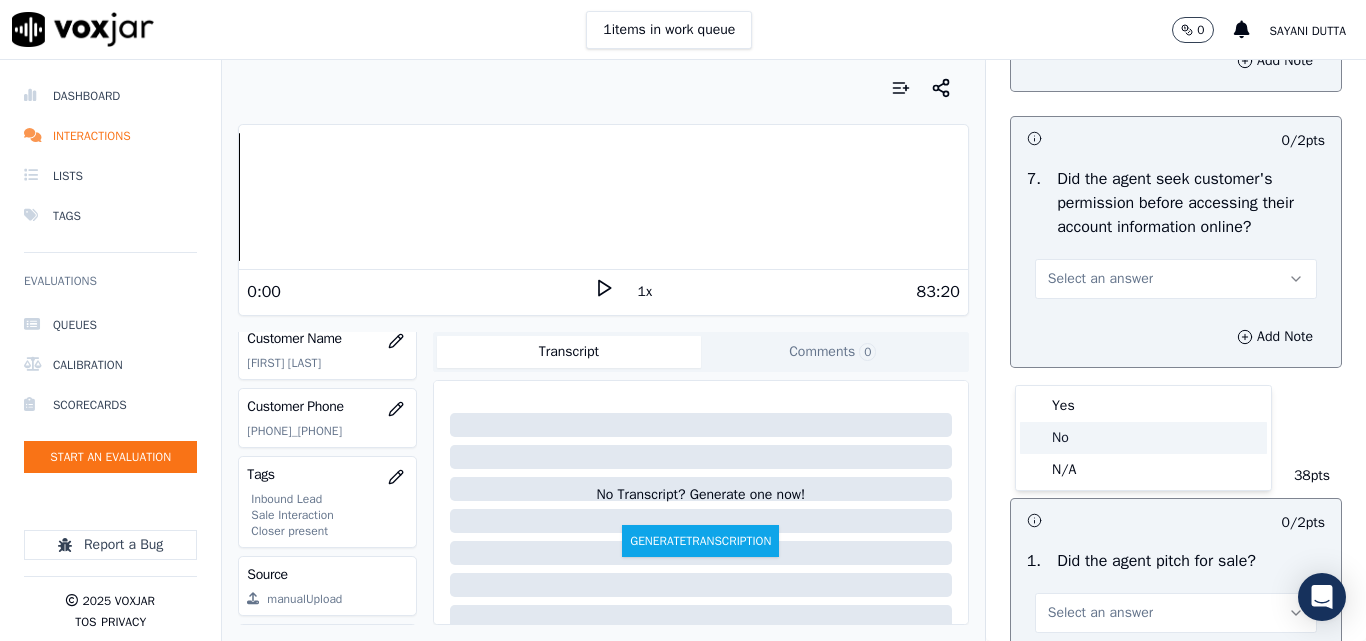 click on "No" 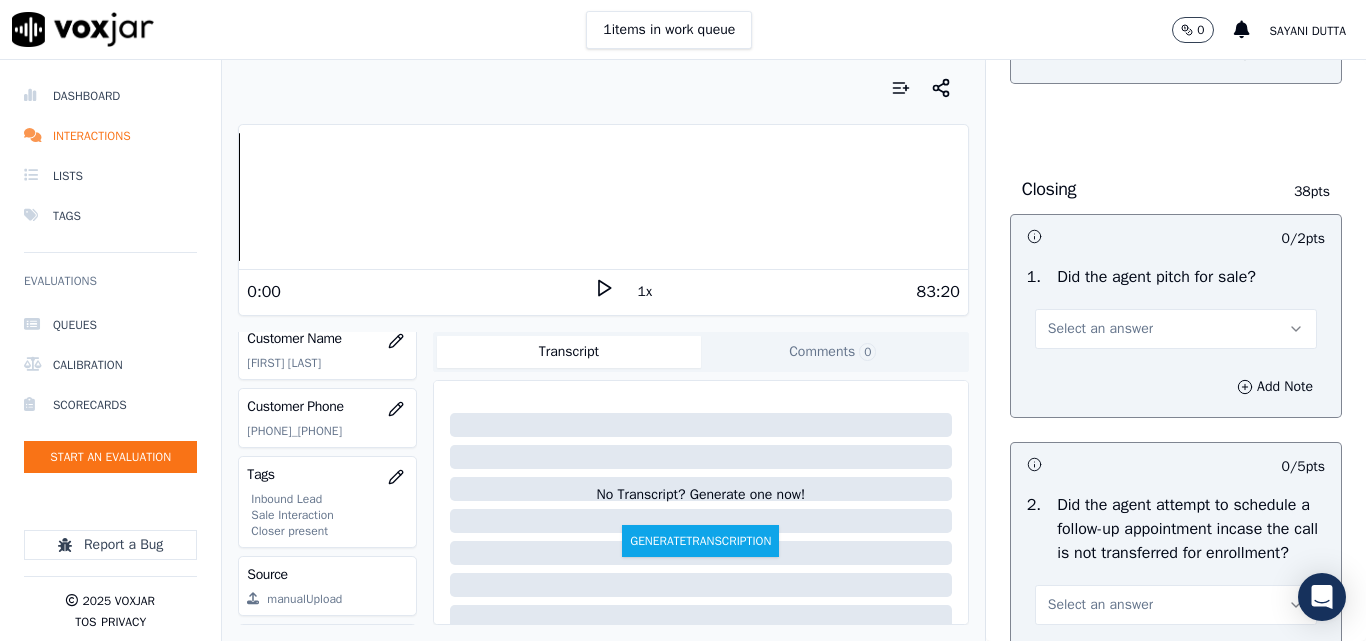 scroll, scrollTop: 4400, scrollLeft: 0, axis: vertical 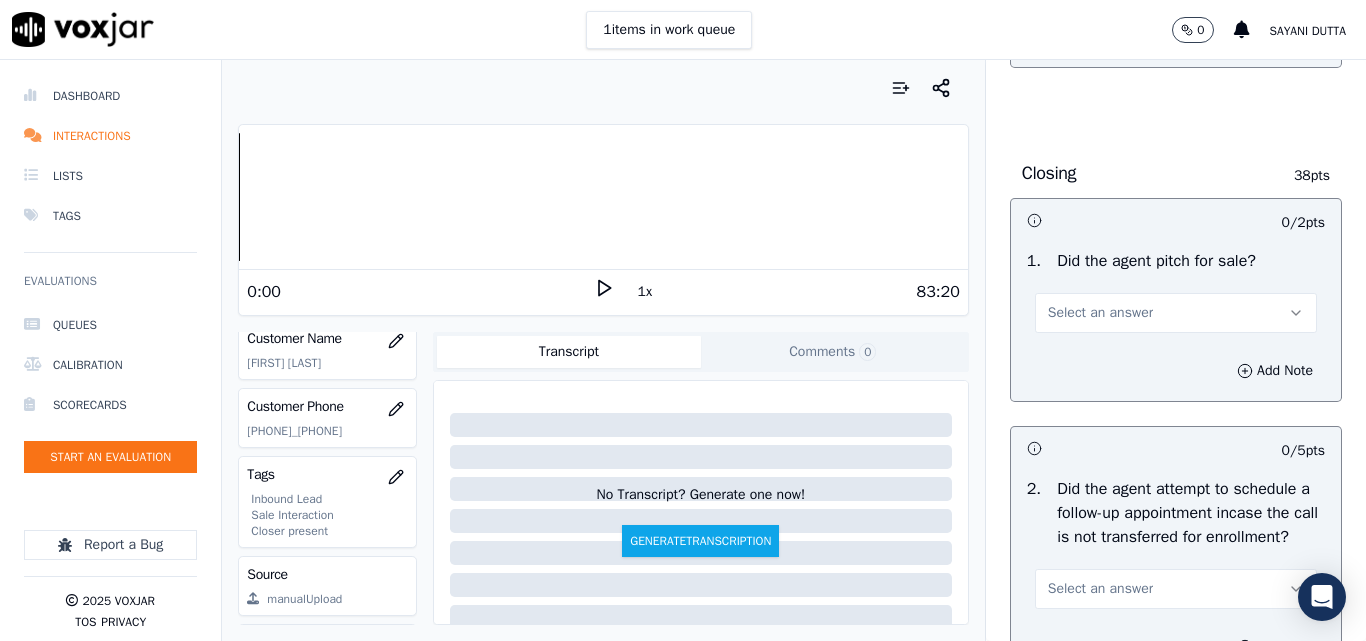 click on "Select an answer" at bounding box center [1176, 313] 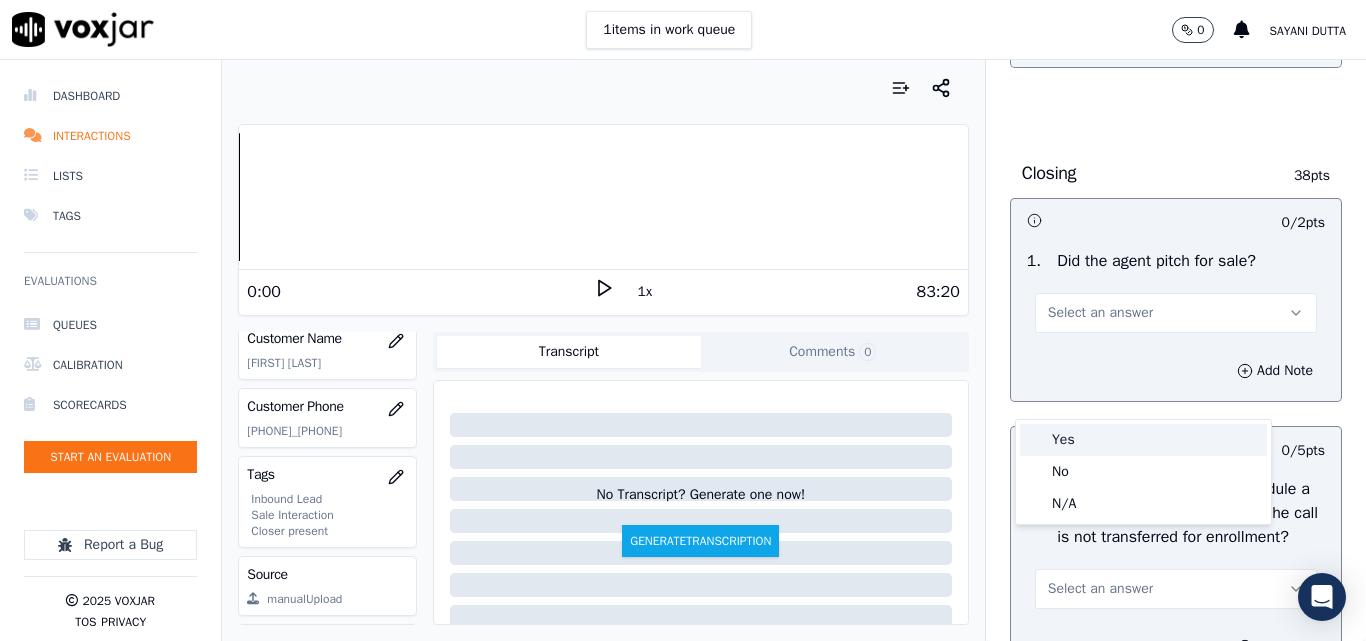 click on "Yes" at bounding box center [1143, 440] 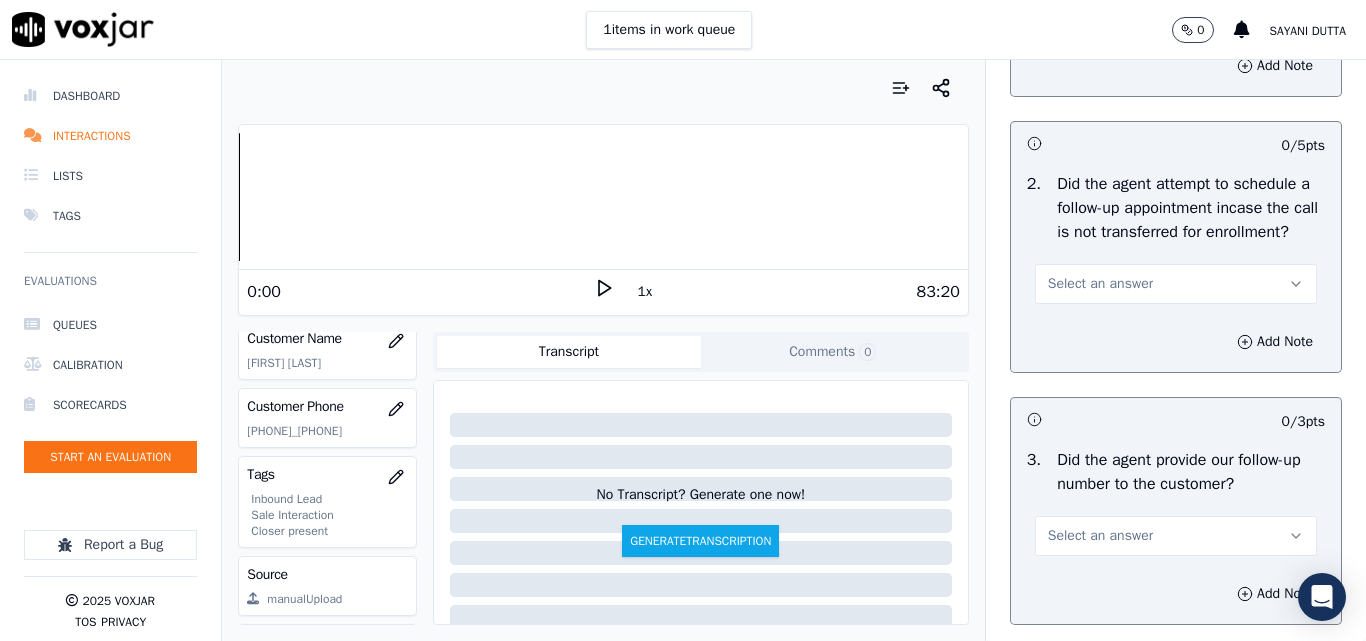 scroll, scrollTop: 4800, scrollLeft: 0, axis: vertical 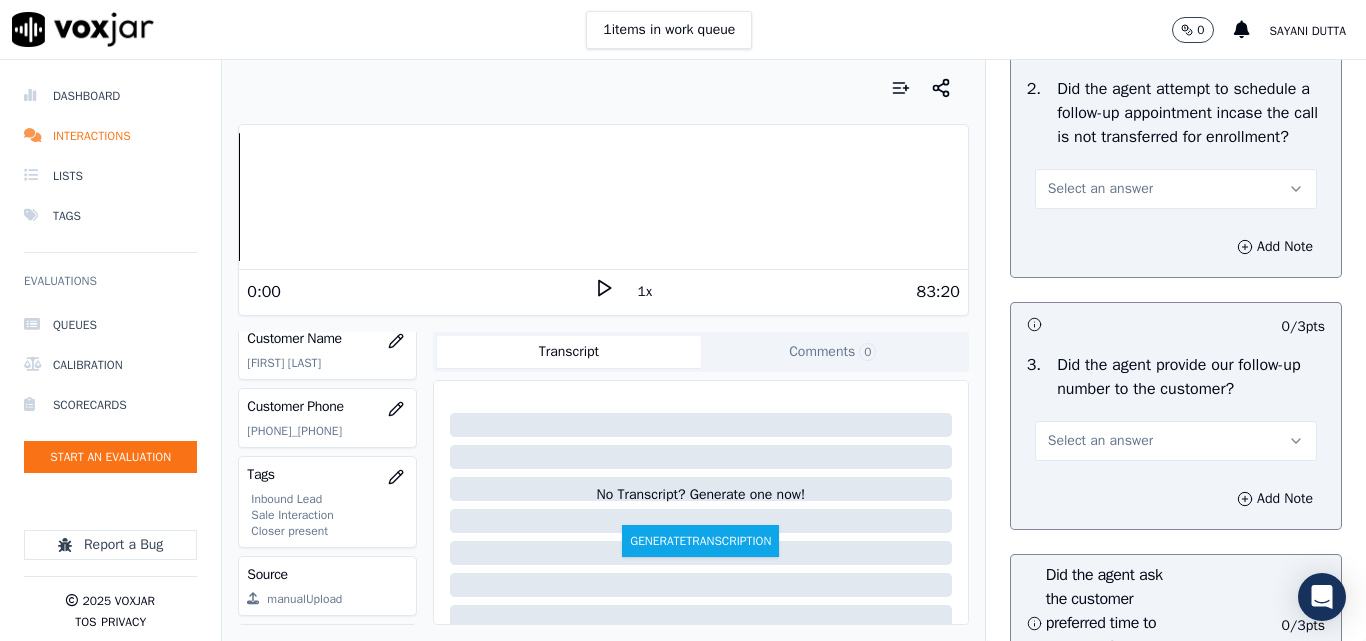click on "Select an answer" at bounding box center [1100, 189] 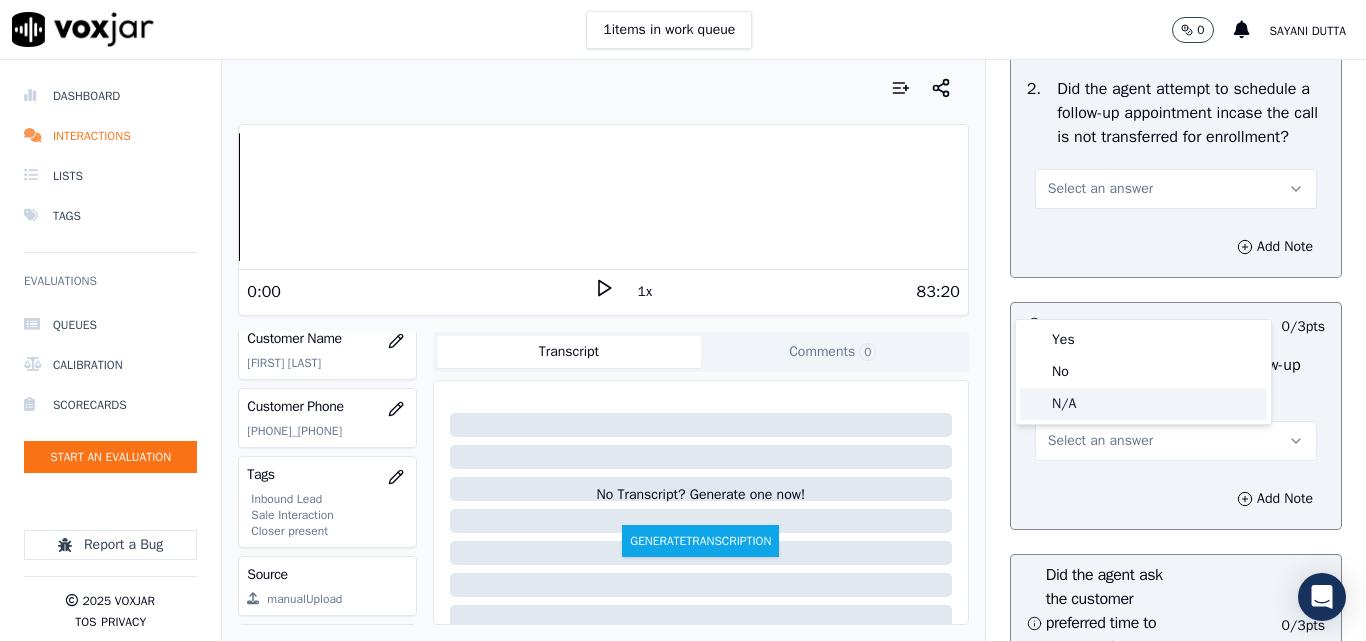 click on "N/A" 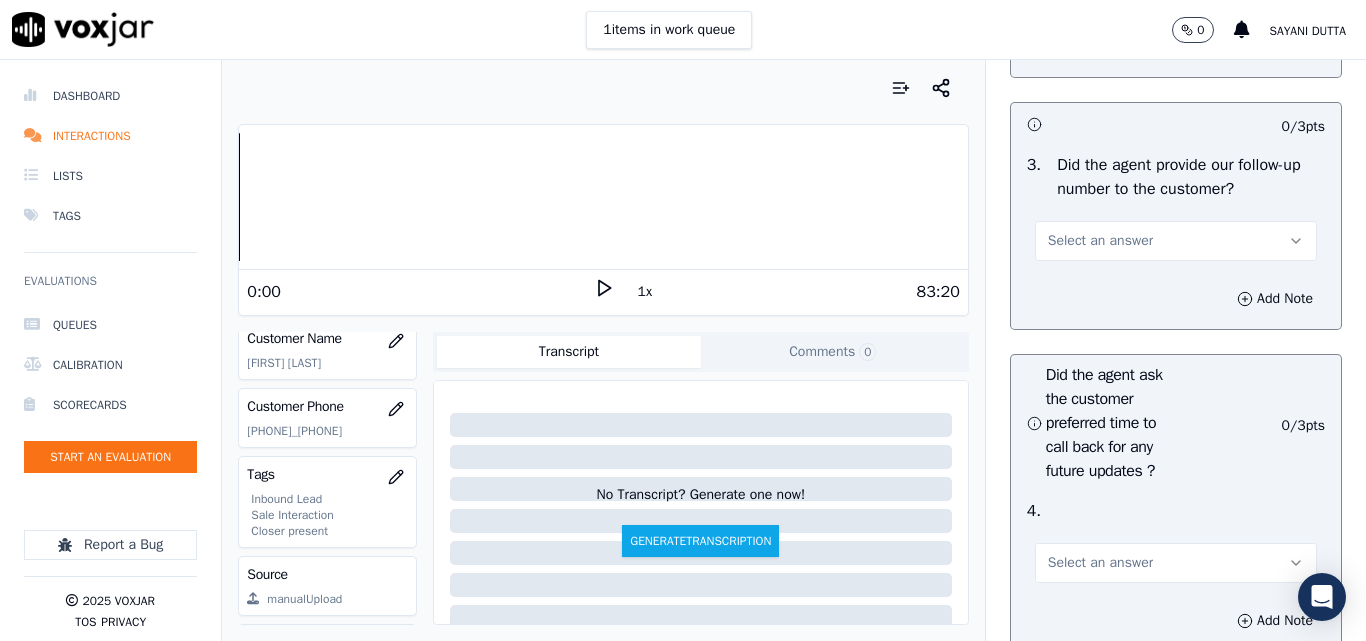 scroll, scrollTop: 5100, scrollLeft: 0, axis: vertical 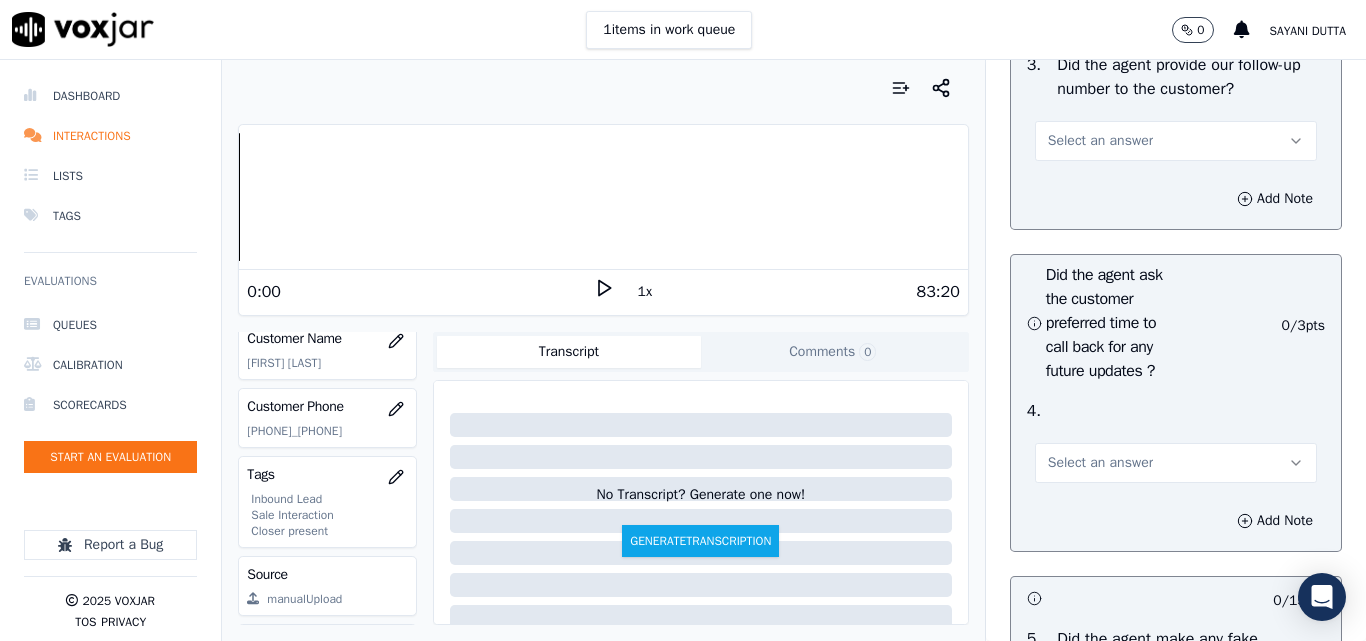 click on "Select an answer" at bounding box center (1100, 141) 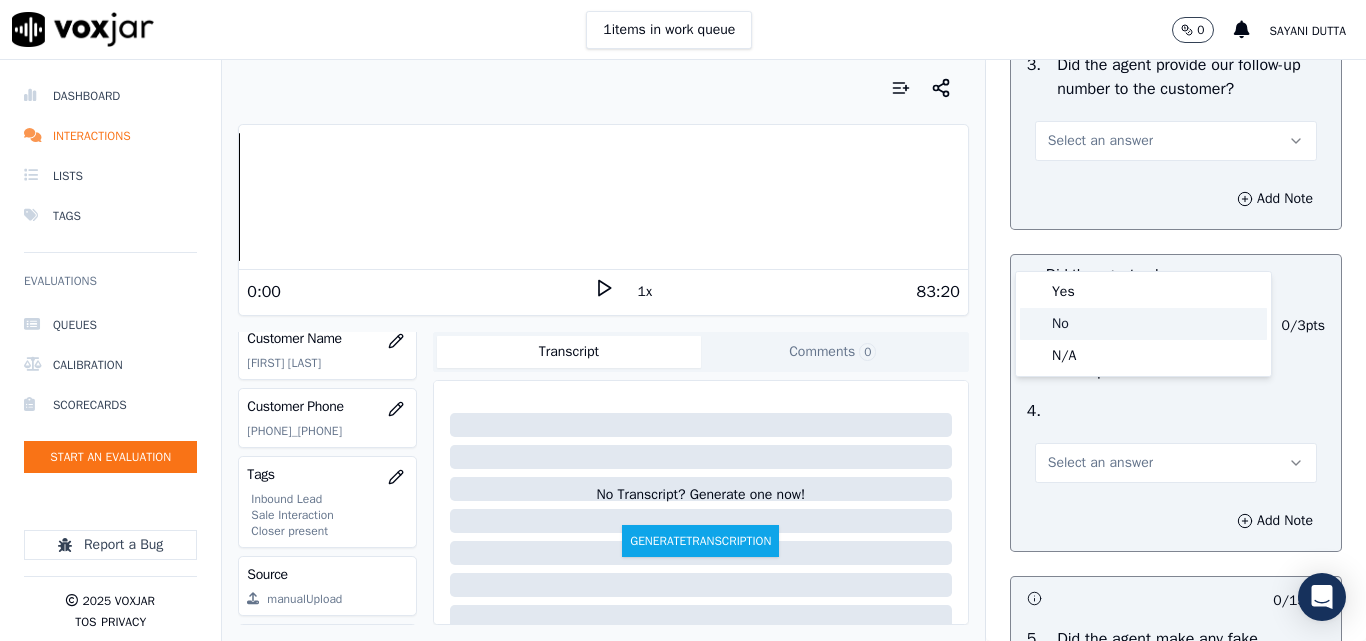click on "No" 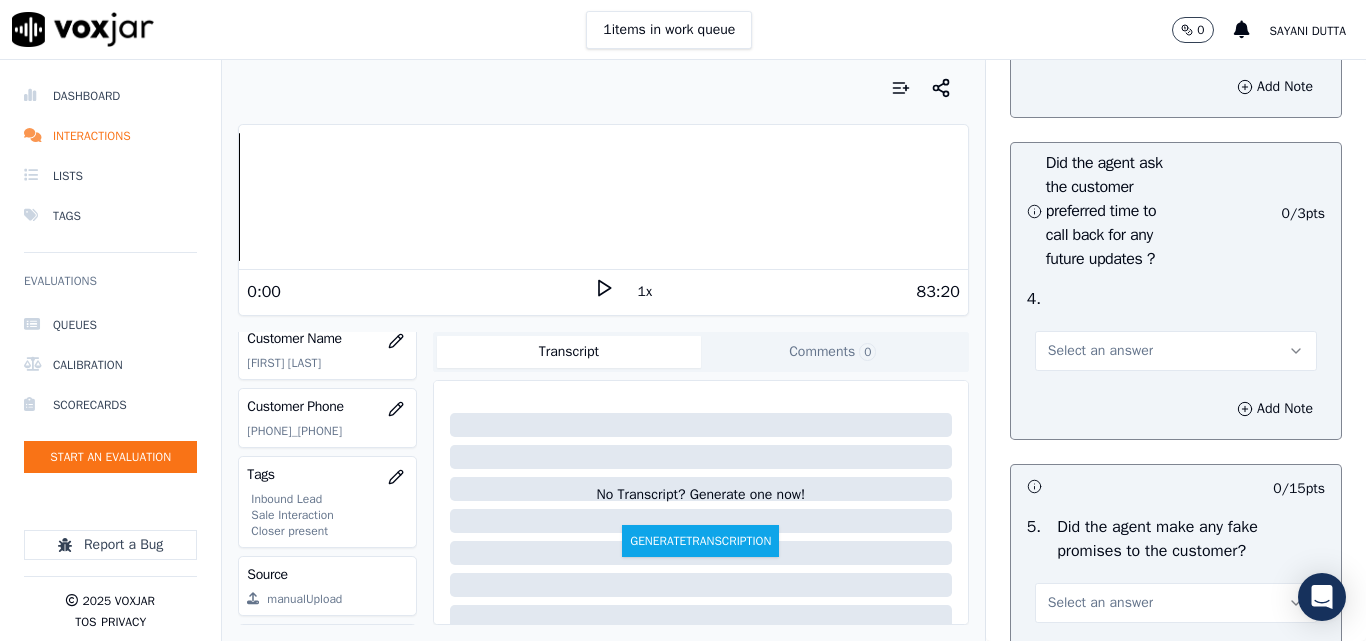 scroll, scrollTop: 5300, scrollLeft: 0, axis: vertical 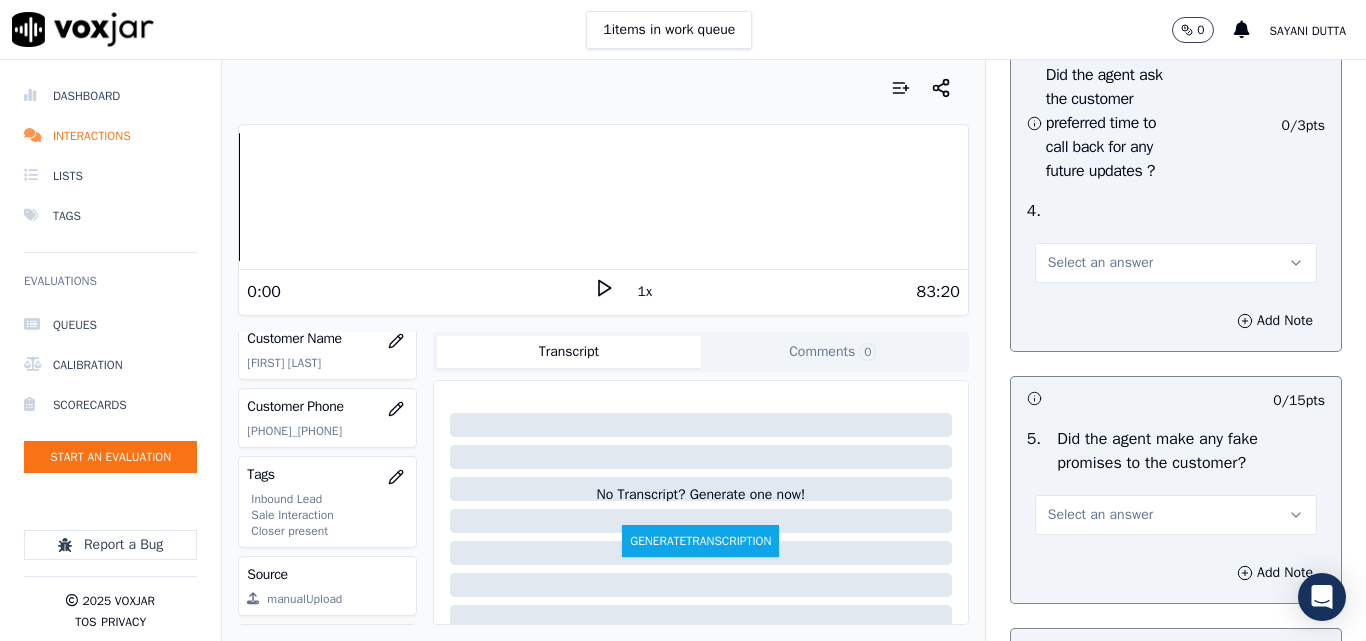 click on "Select an answer" at bounding box center (1100, 263) 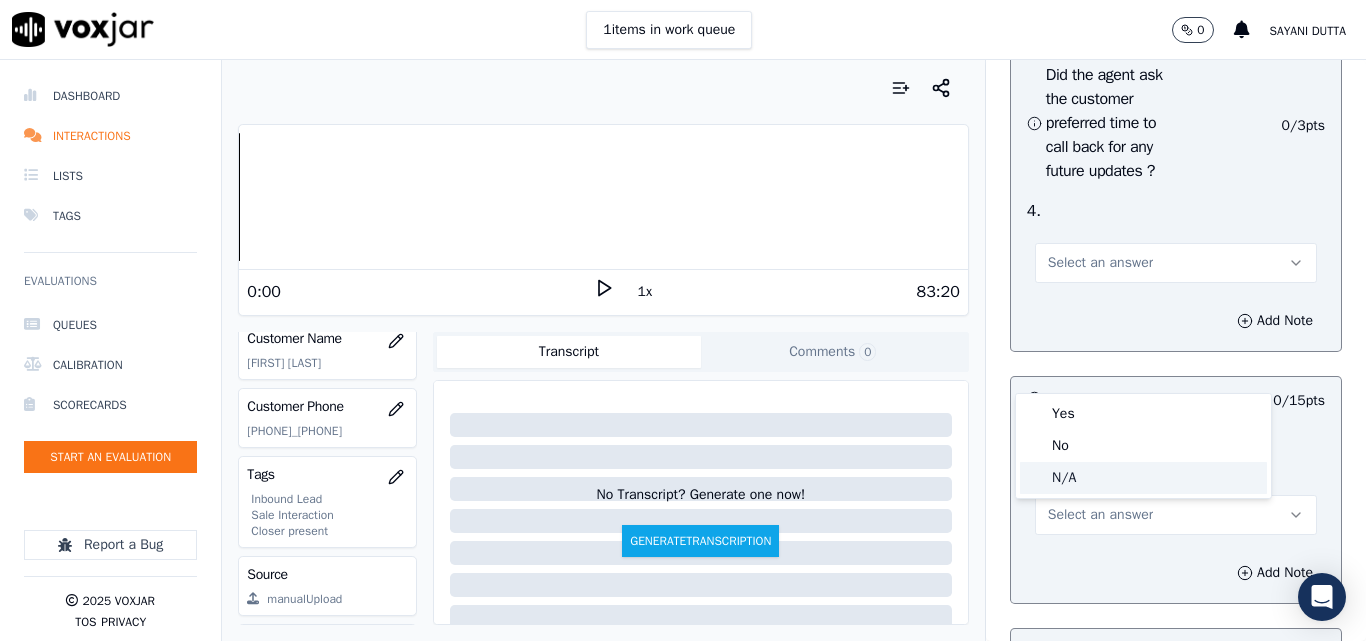 click on "N/A" 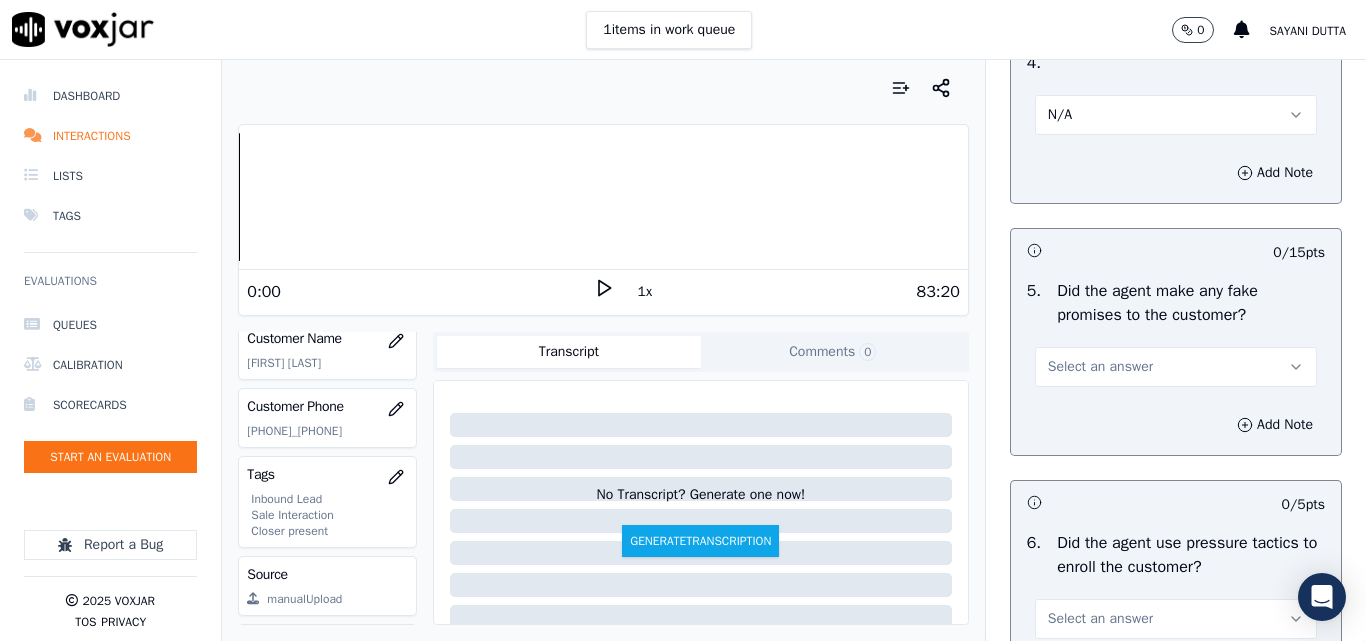 scroll, scrollTop: 5600, scrollLeft: 0, axis: vertical 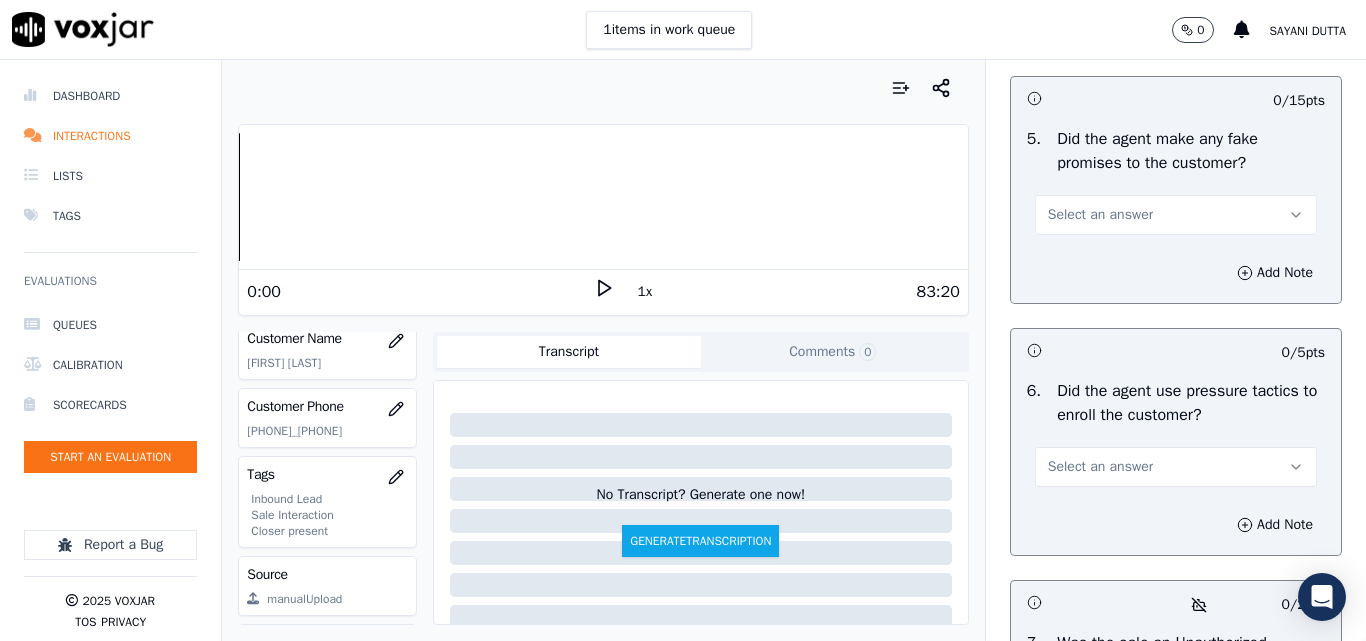 click on "Select an answer" at bounding box center (1100, 215) 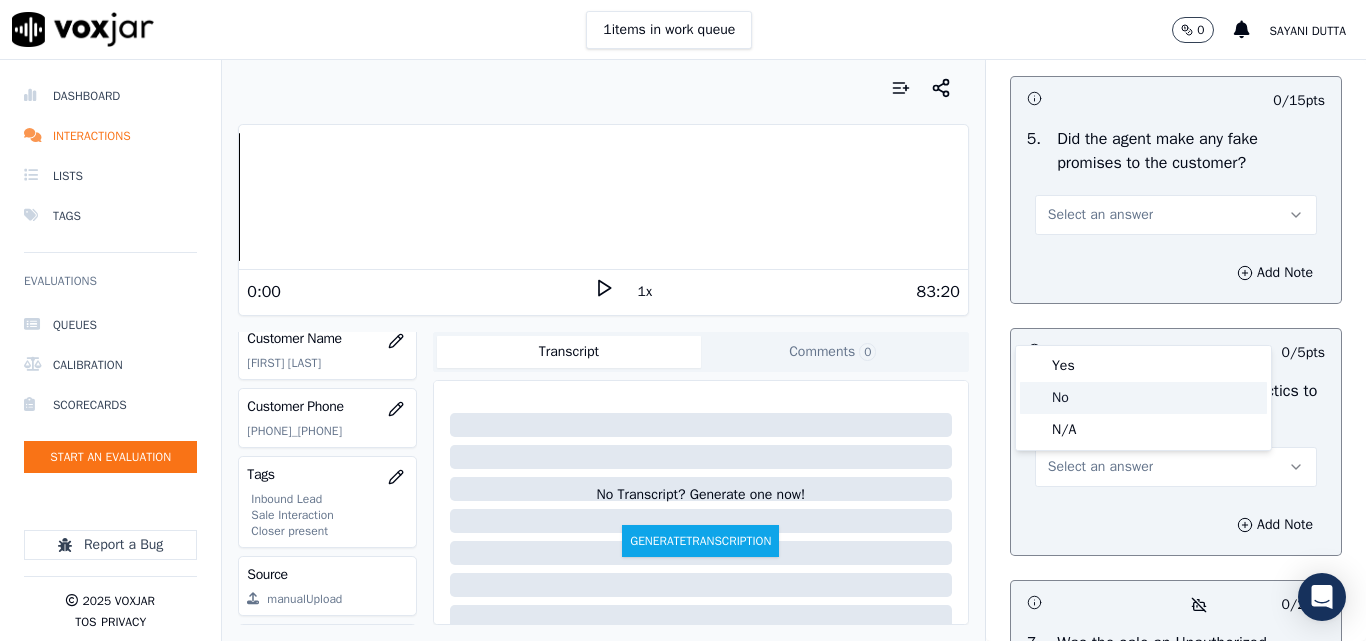 click on "No" 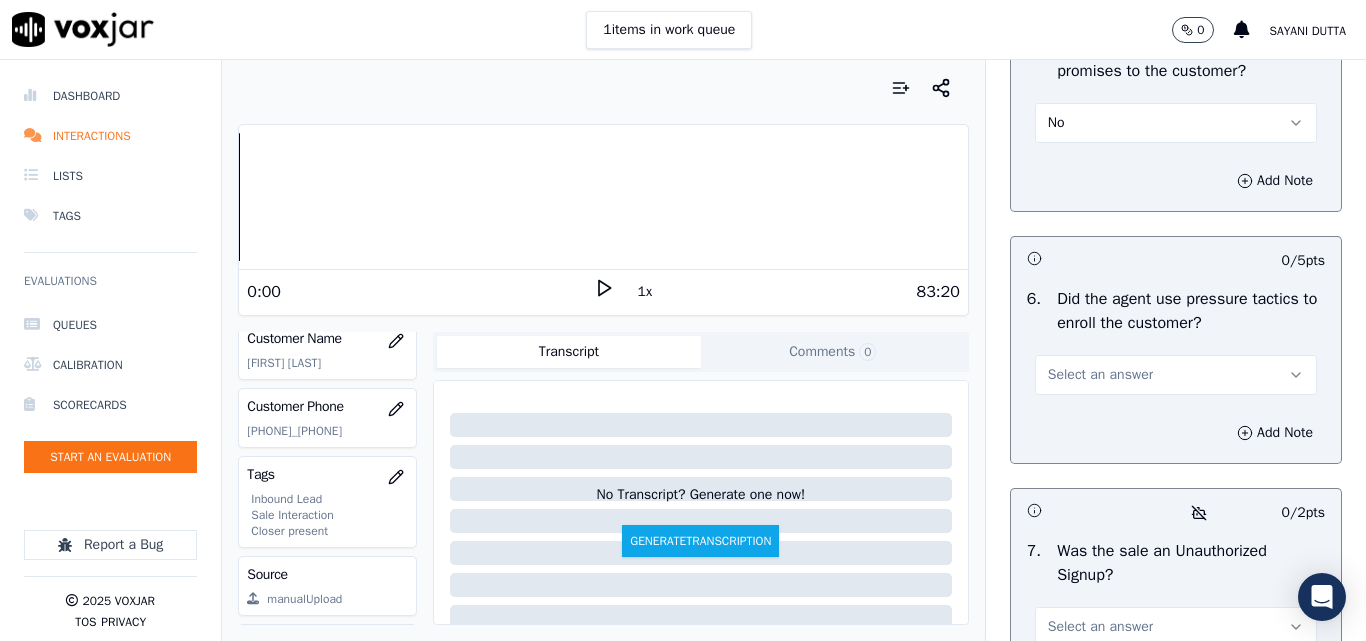 scroll, scrollTop: 5800, scrollLeft: 0, axis: vertical 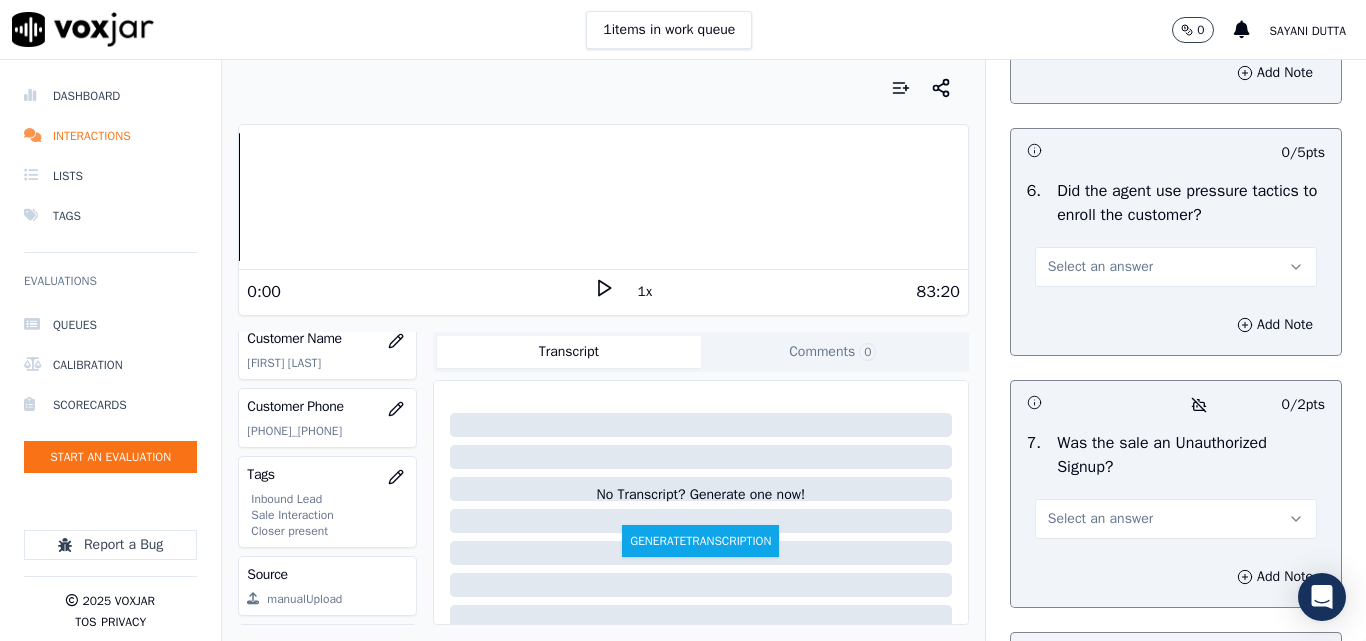 click on "Select an answer" at bounding box center (1100, 267) 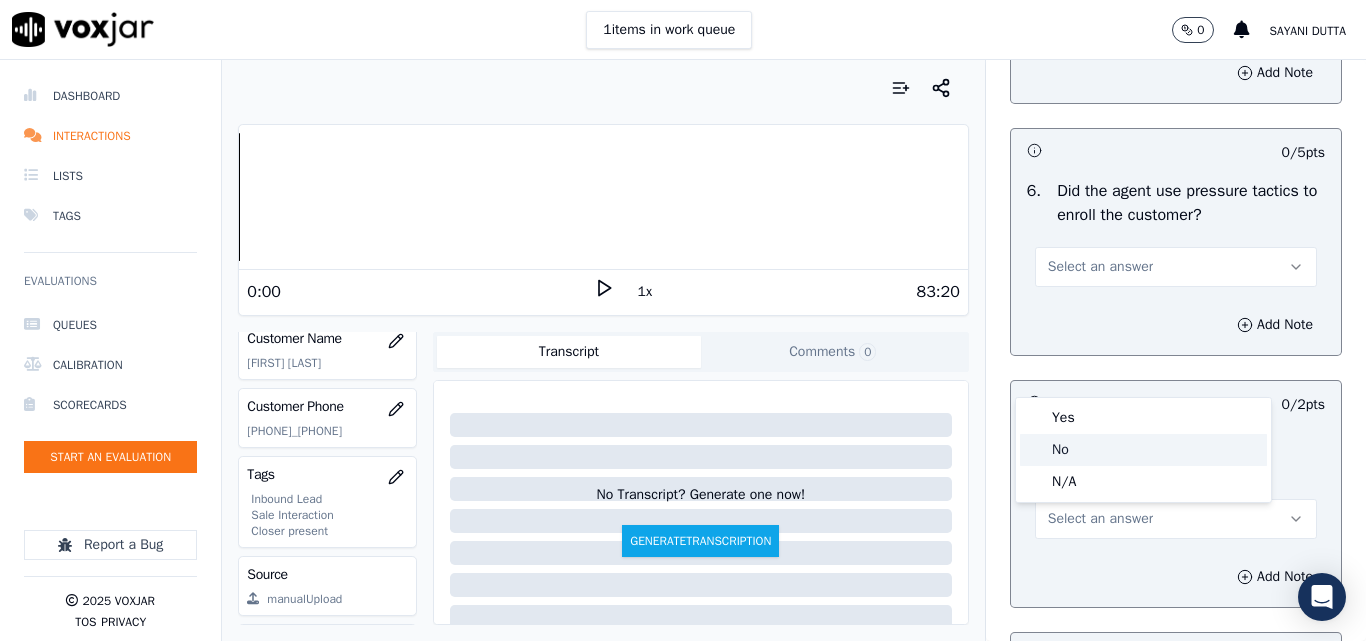 drag, startPoint x: 1075, startPoint y: 443, endPoint x: 1103, endPoint y: 441, distance: 28.071337 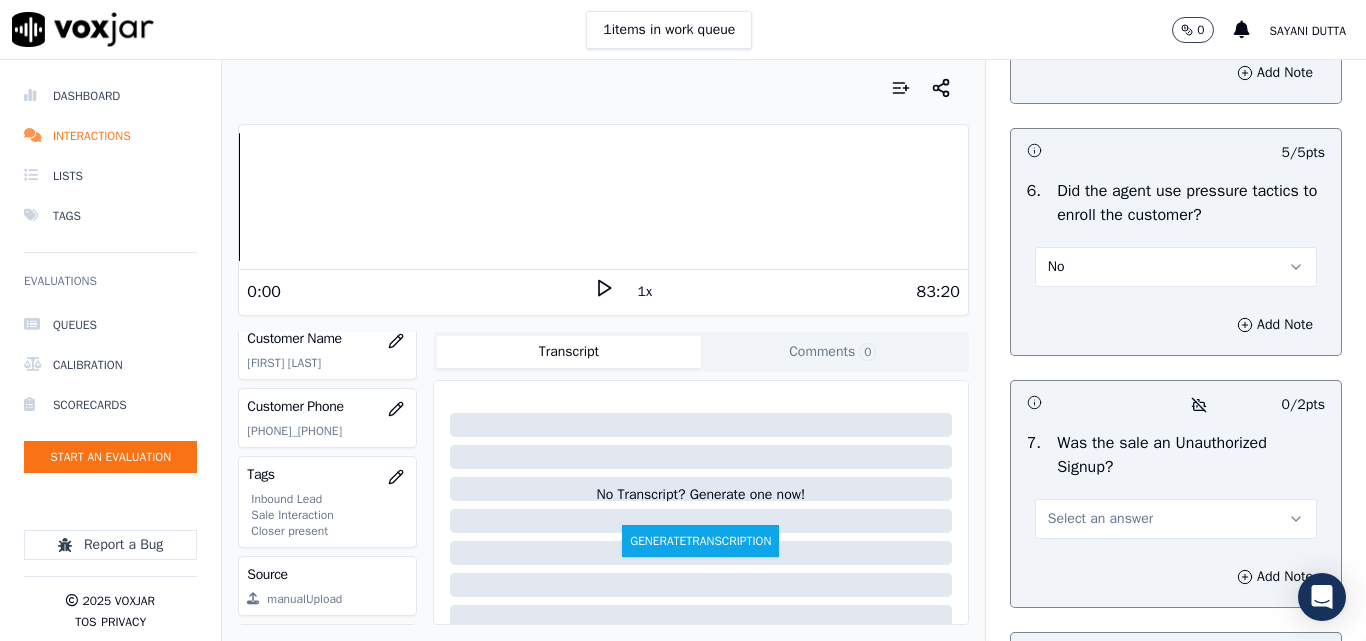 scroll, scrollTop: 6100, scrollLeft: 0, axis: vertical 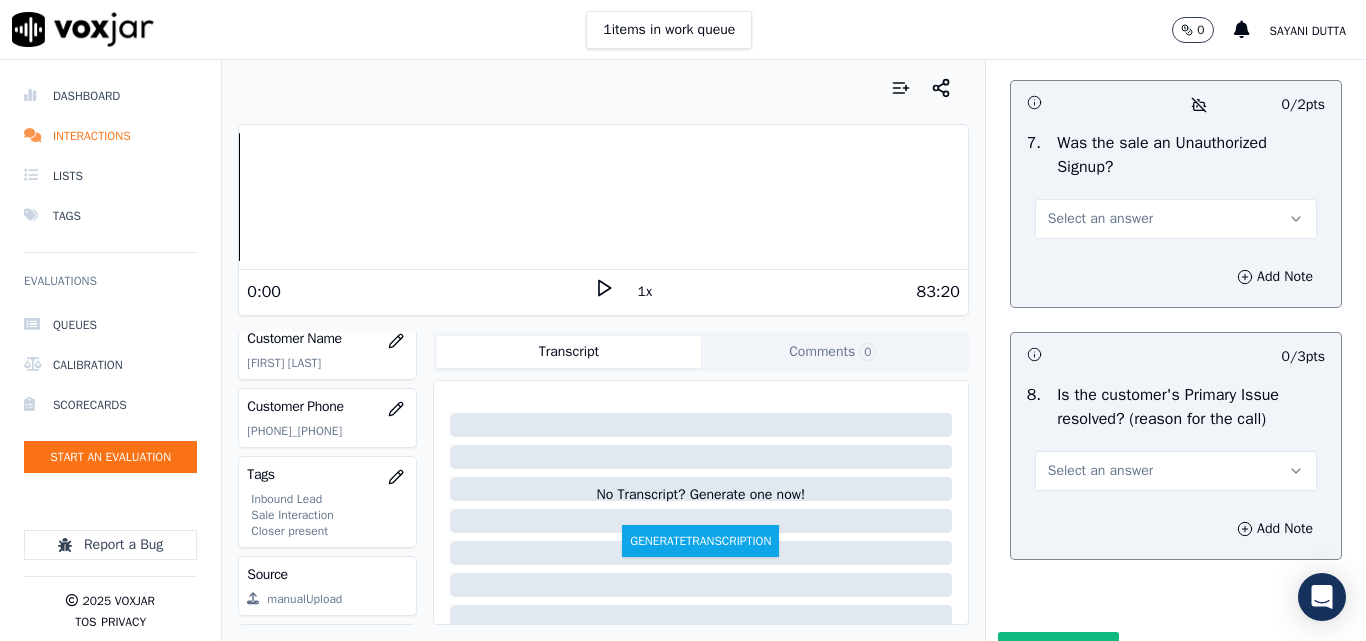 click on "Select an answer" at bounding box center [1100, 219] 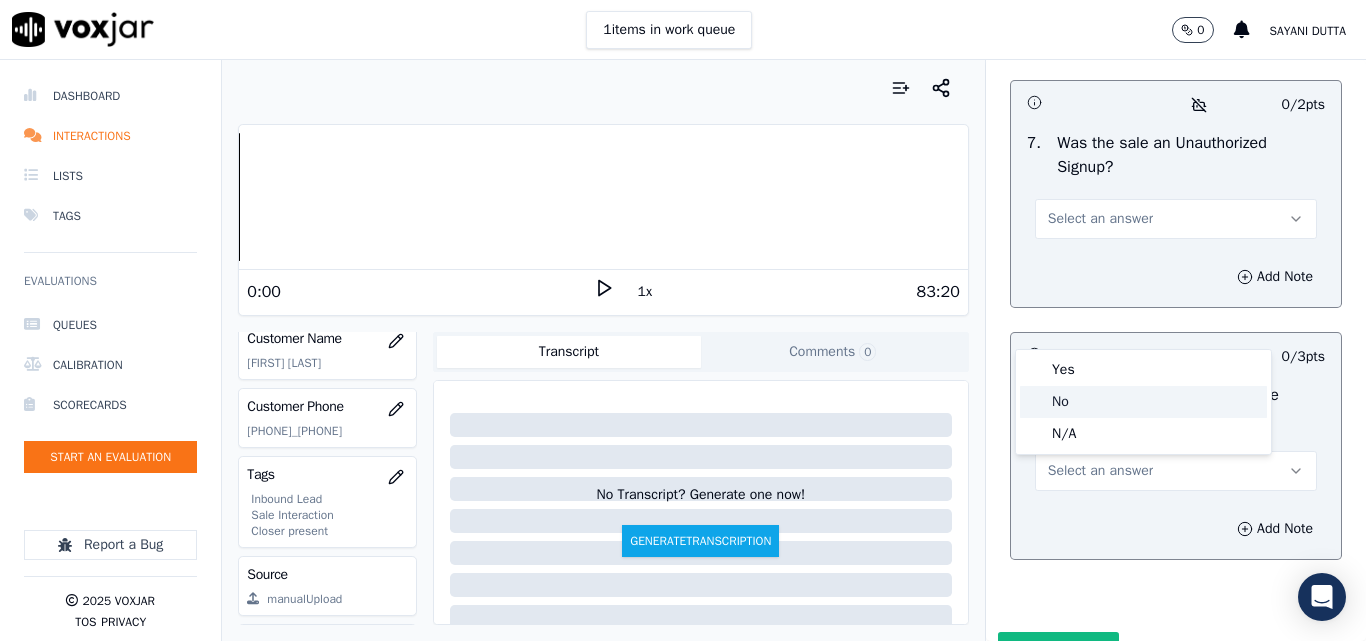 click on "No" 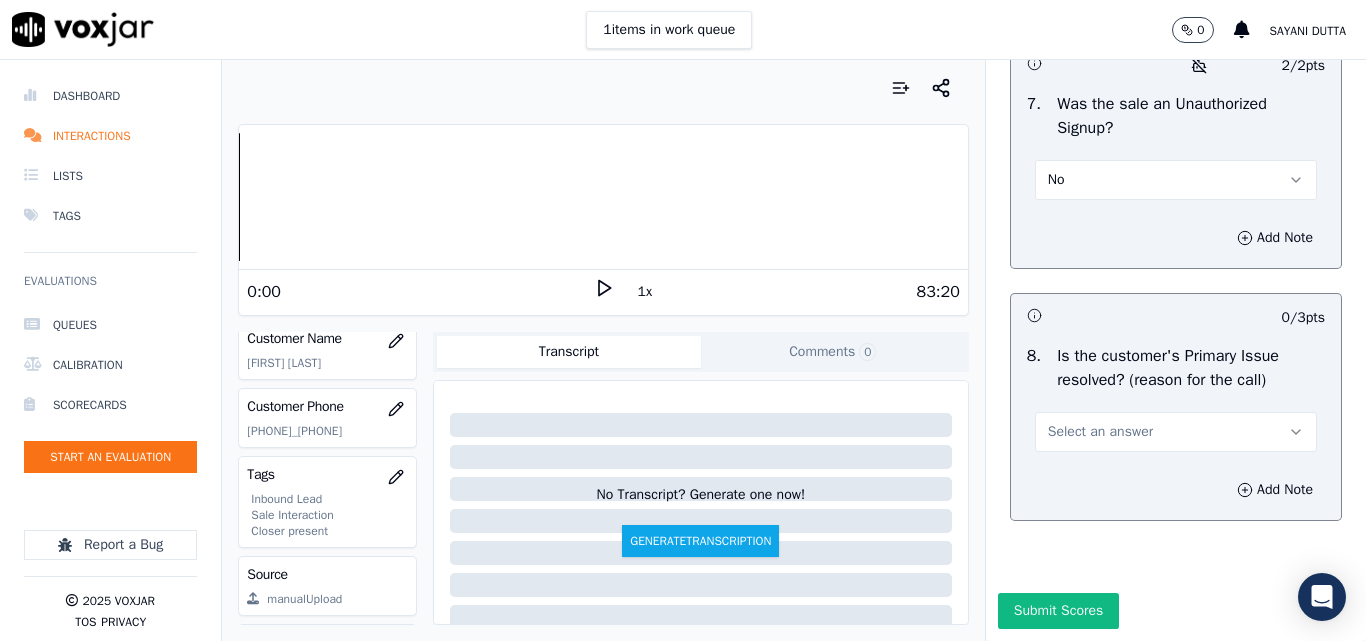 scroll, scrollTop: 6290, scrollLeft: 0, axis: vertical 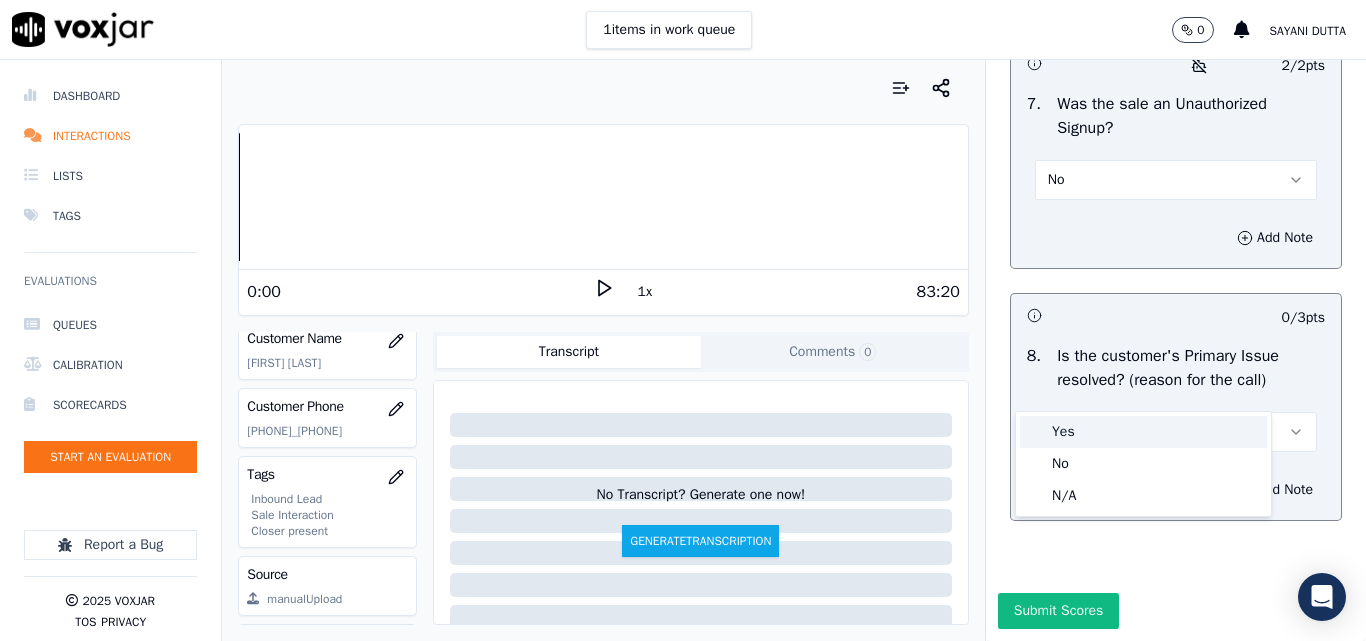 click on "Yes" at bounding box center [1143, 432] 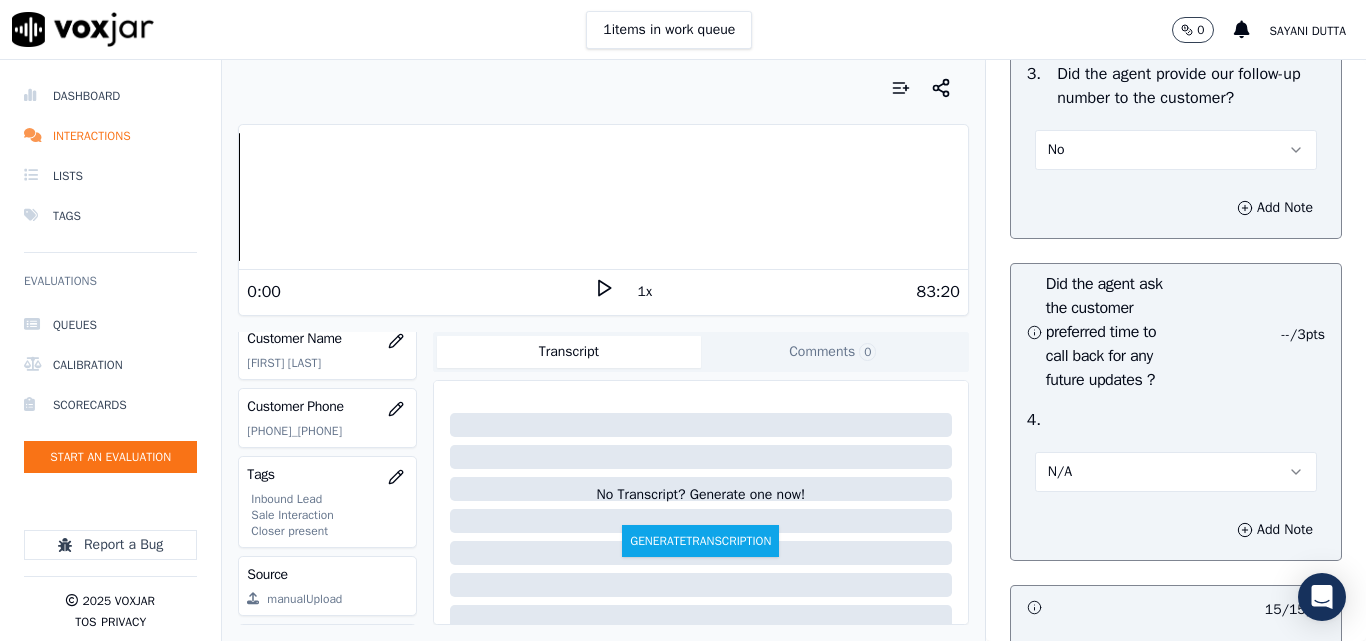 scroll, scrollTop: 5090, scrollLeft: 0, axis: vertical 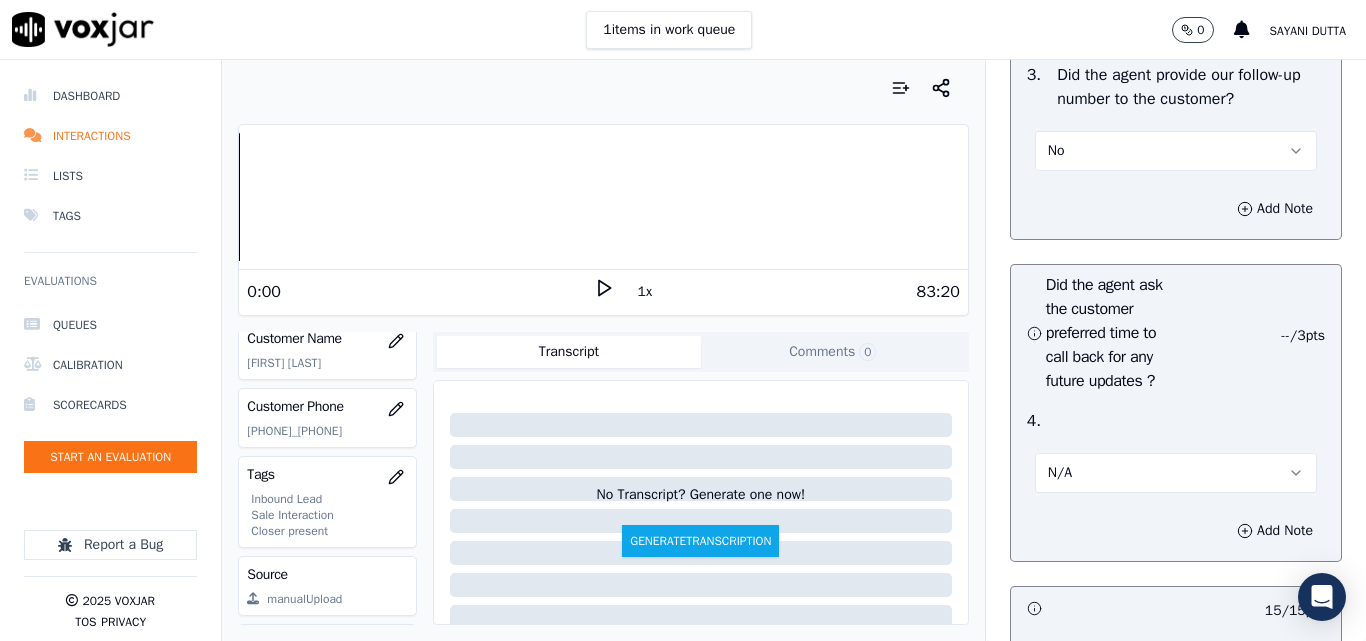 click on "No" at bounding box center [1176, 151] 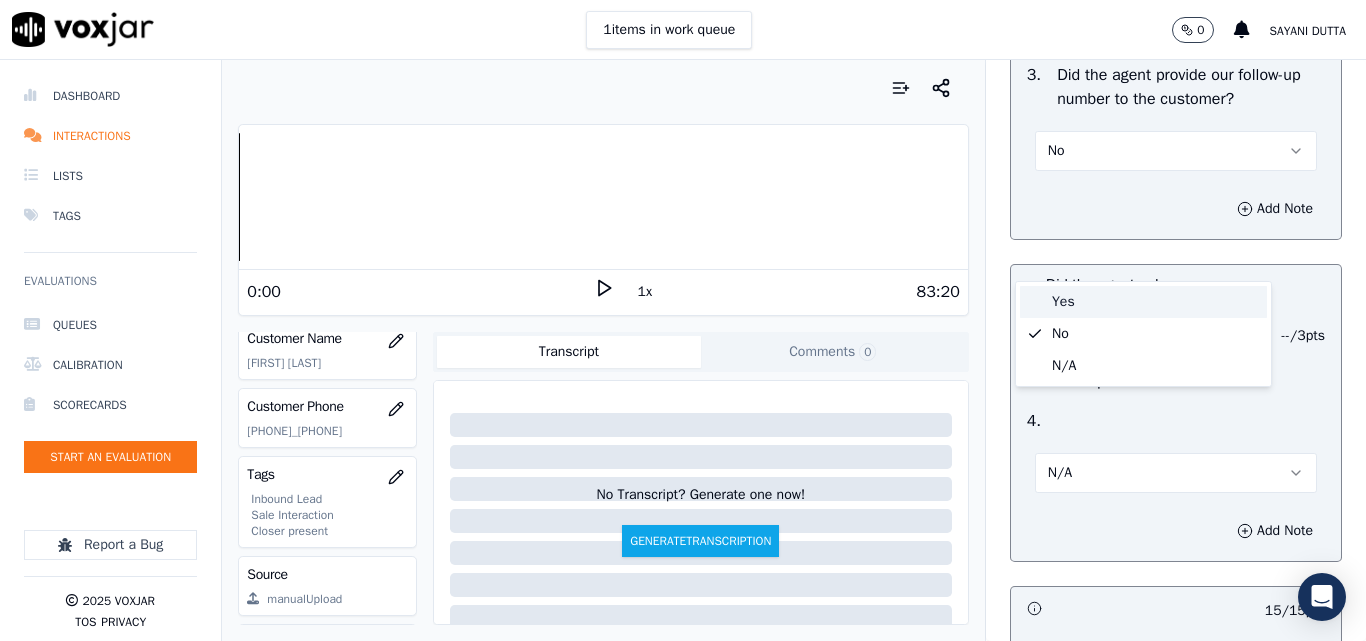 click on "Yes" at bounding box center (1143, 302) 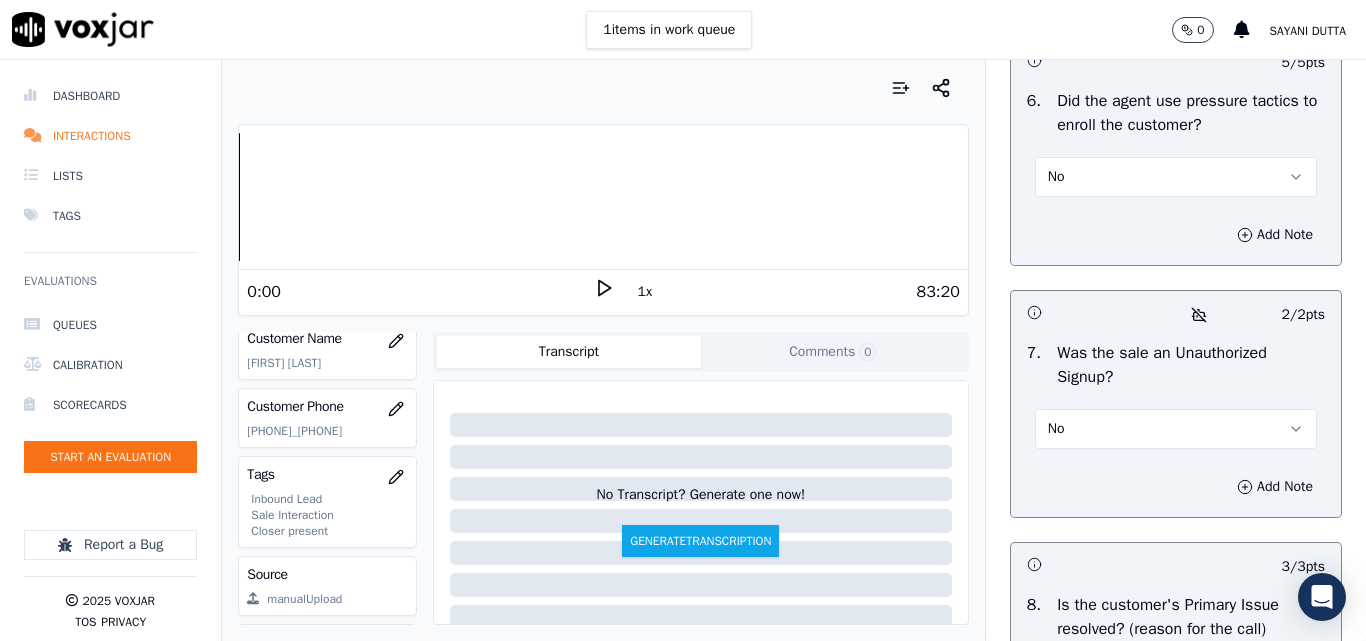 scroll, scrollTop: 6290, scrollLeft: 0, axis: vertical 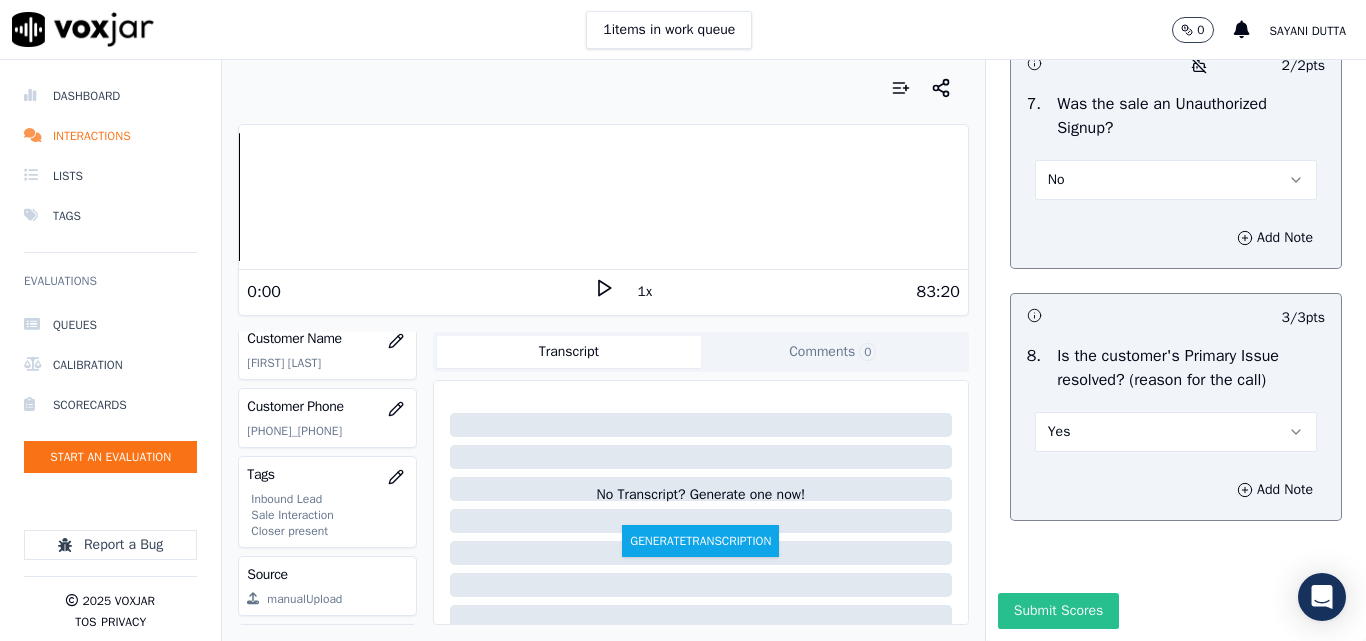 click on "Submit Scores" at bounding box center (1058, 611) 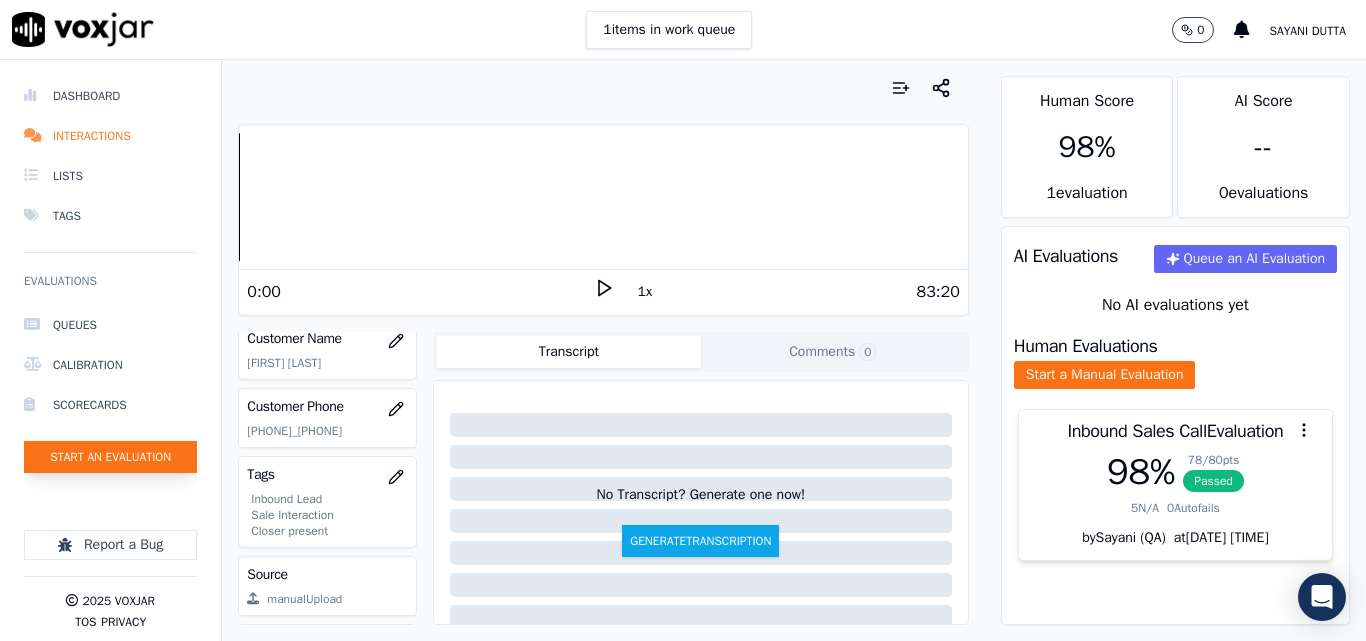 click on "Start an Evaluation" 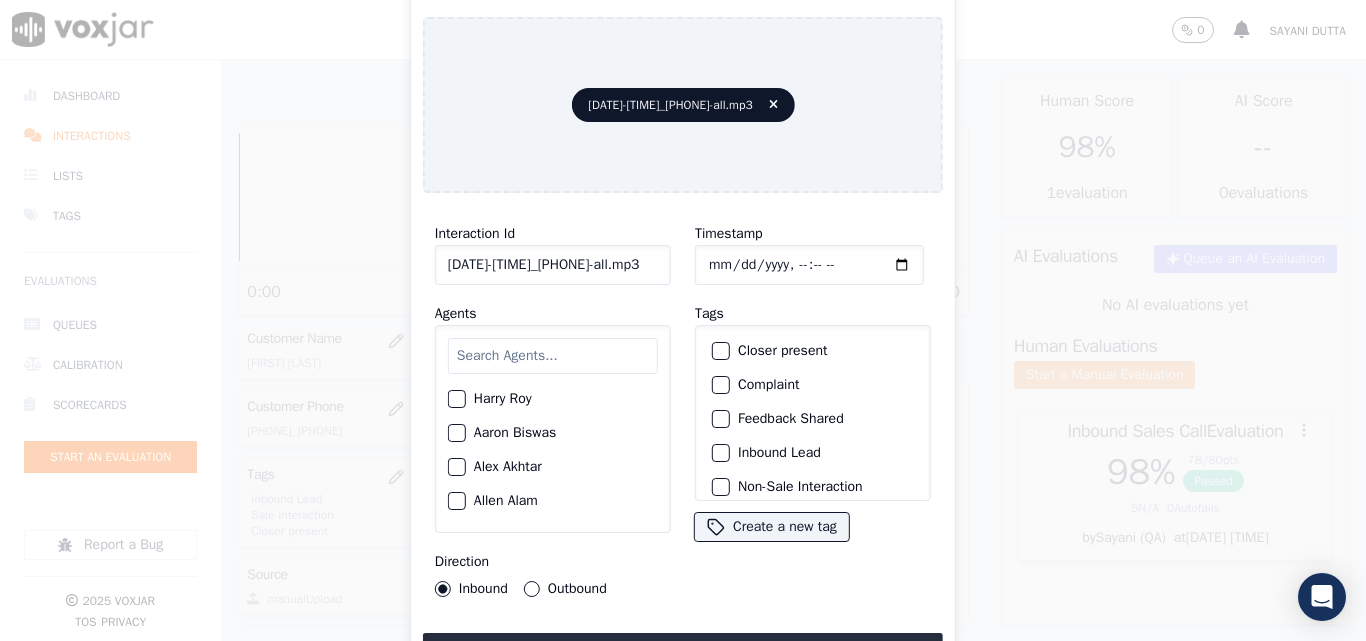 scroll, scrollTop: 0, scrollLeft: 40, axis: horizontal 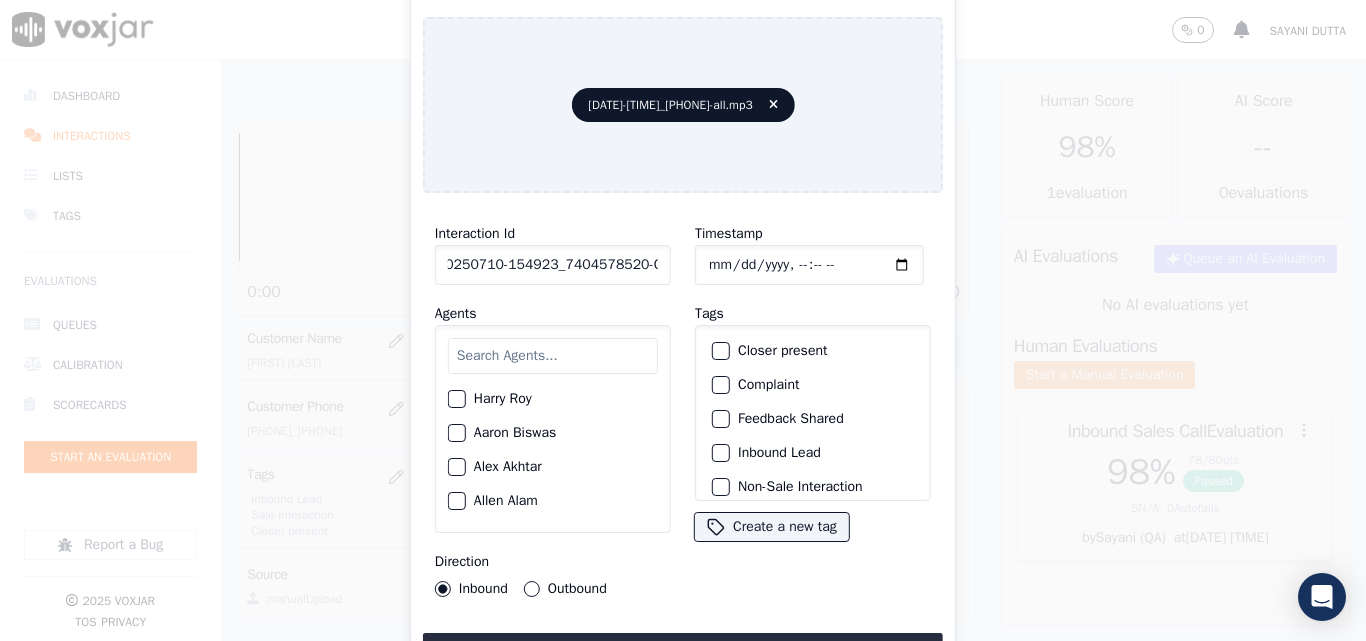 type on "20250710-154923_7404578520-C1" 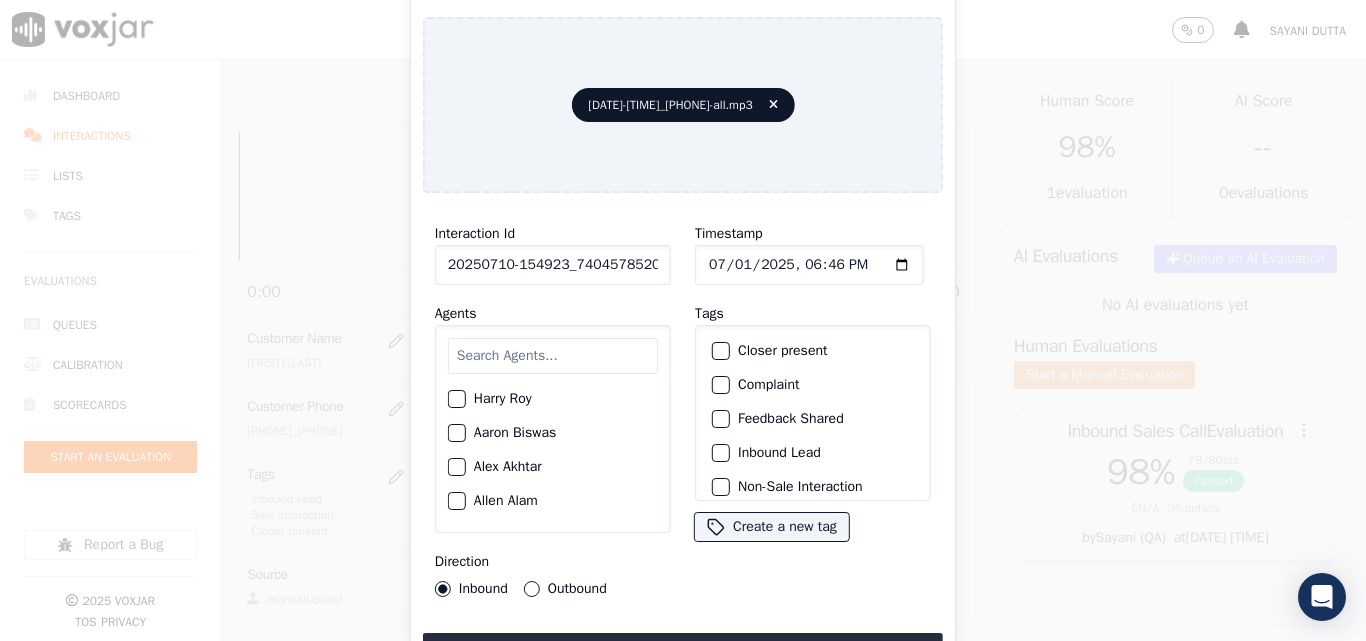 type on "2025-07-10T18:46" 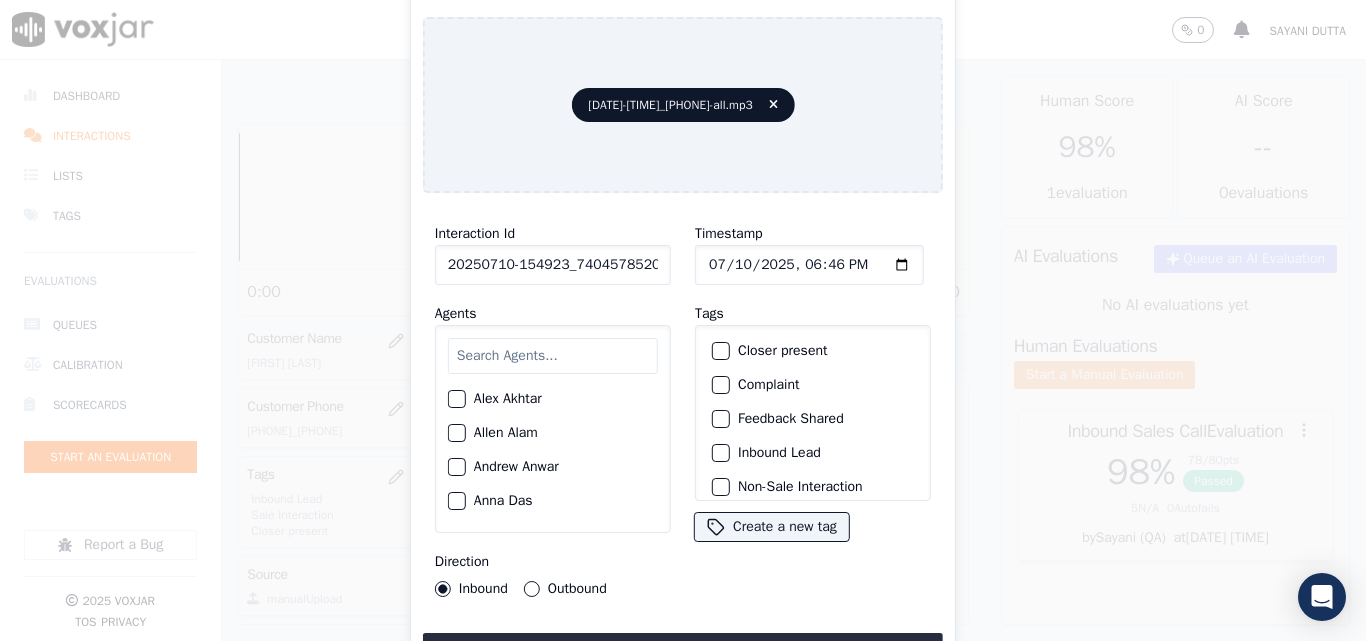 scroll, scrollTop: 100, scrollLeft: 0, axis: vertical 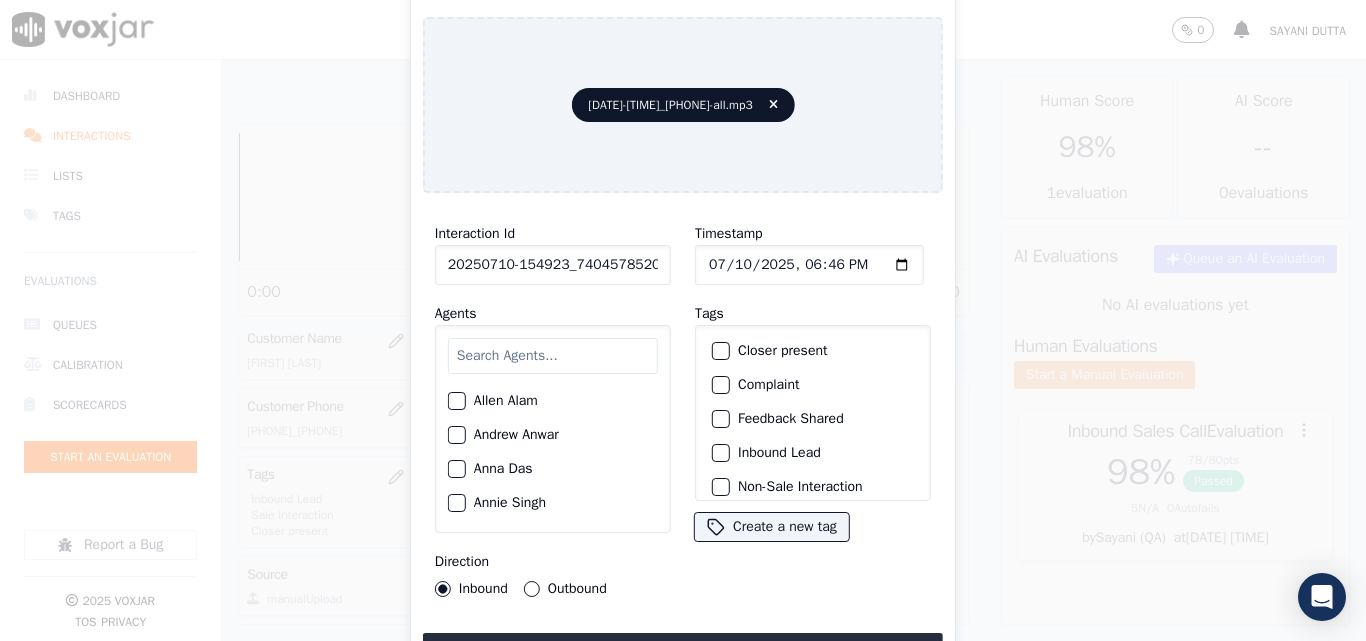 click on "Anna Das" 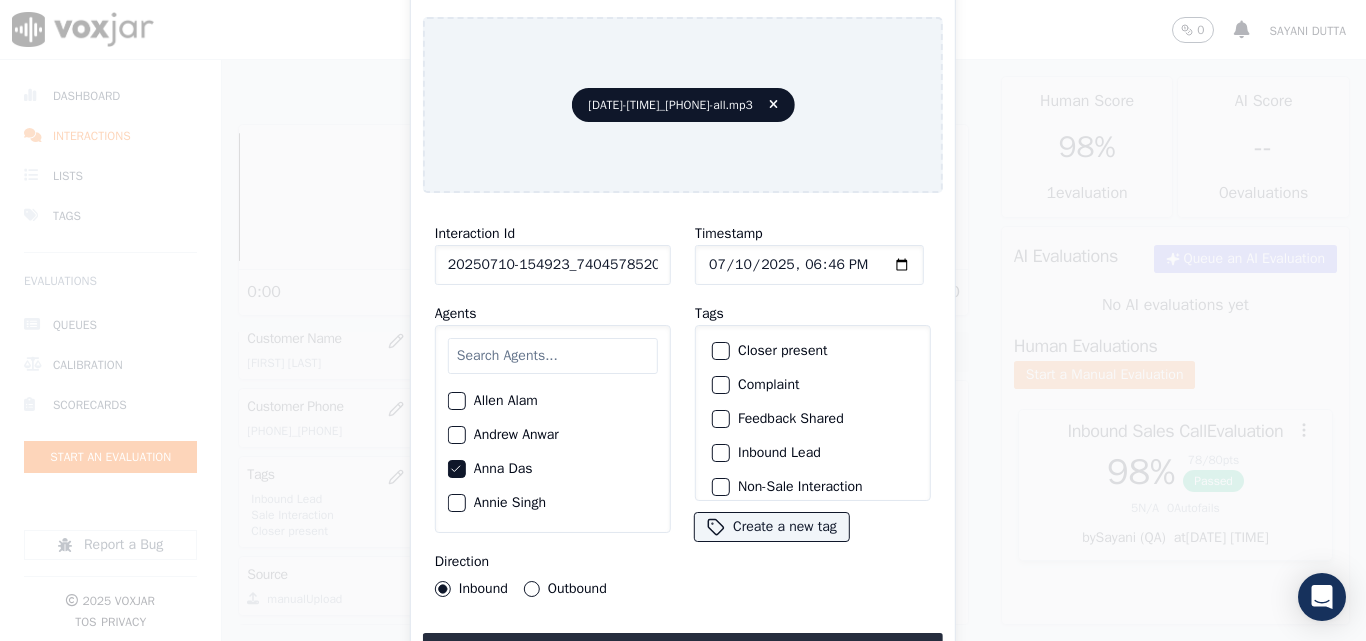 click on "Outbound" at bounding box center (532, 589) 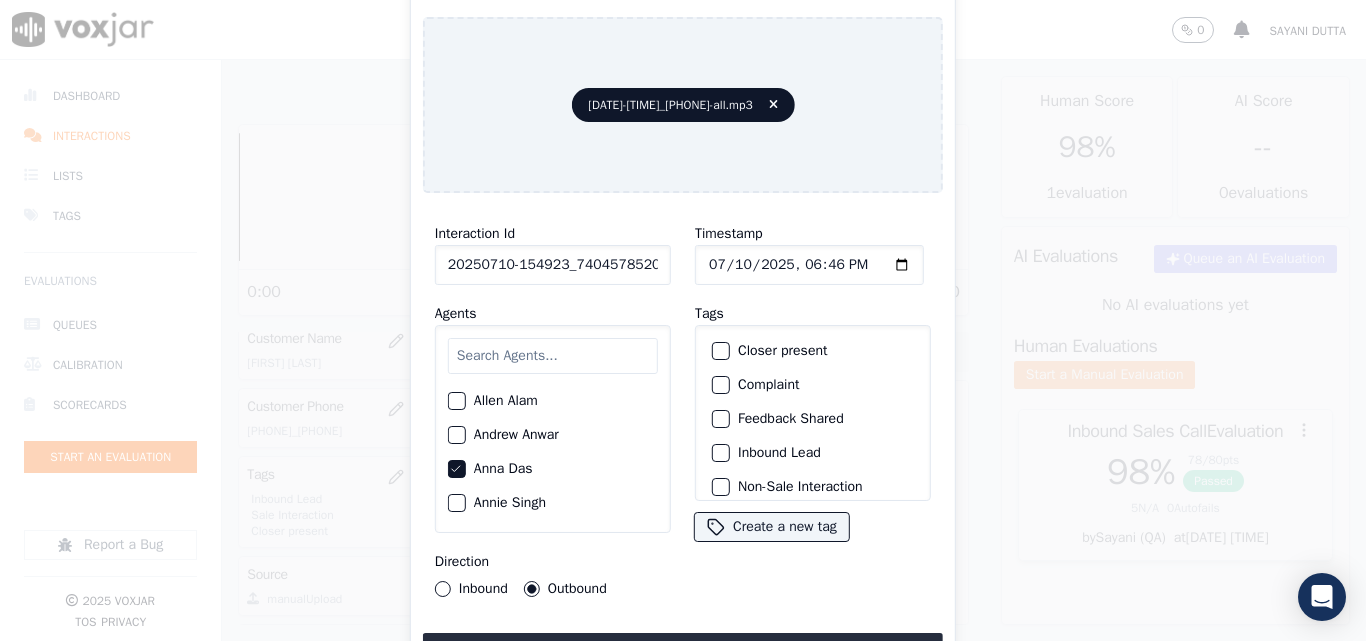 click on "Inbound" 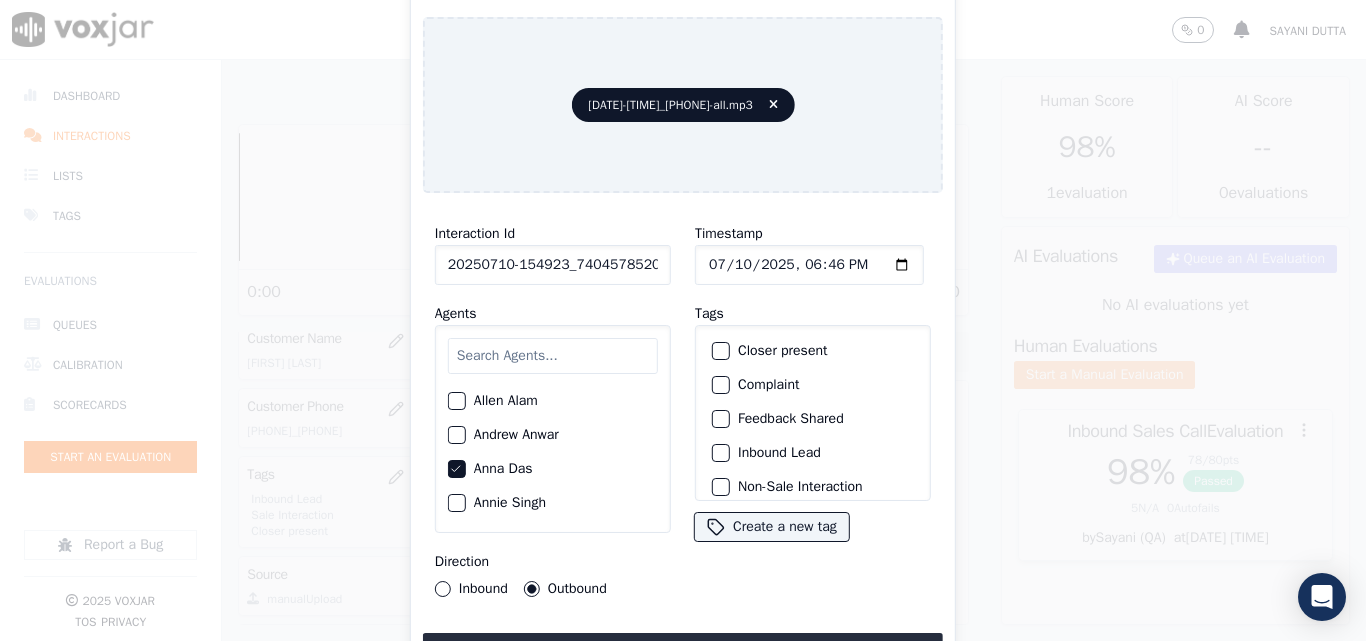 click on "Inbound" at bounding box center [443, 589] 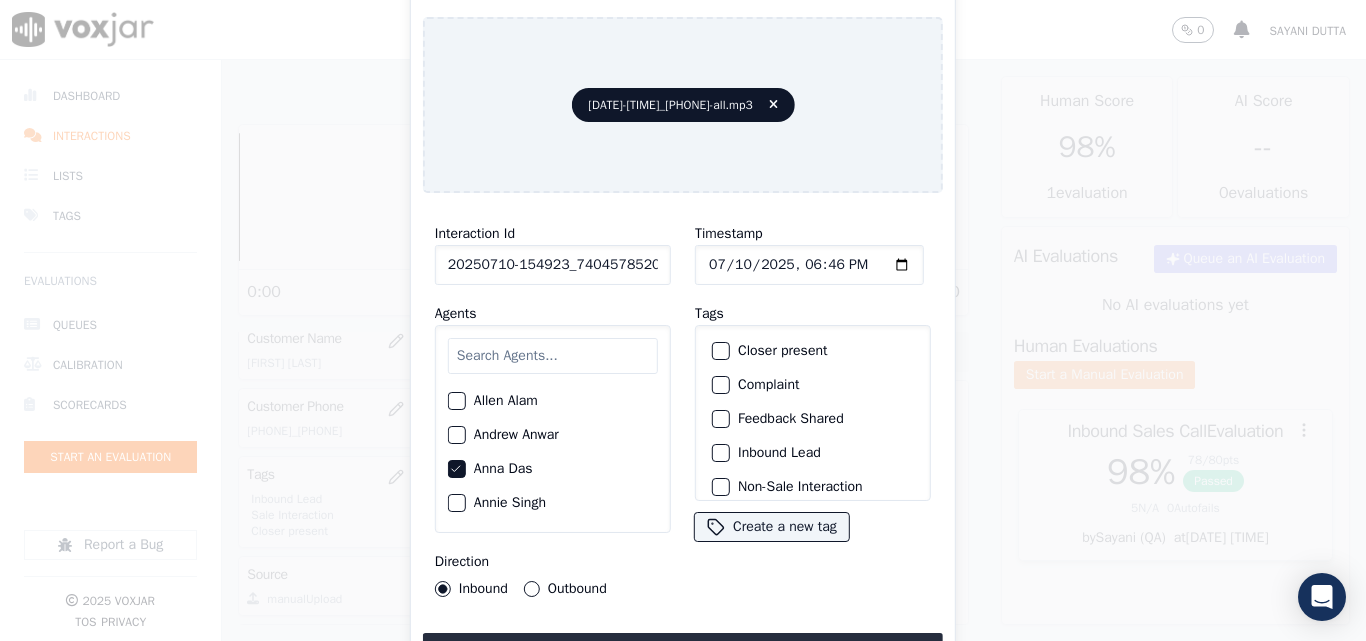 click on "Closer present" 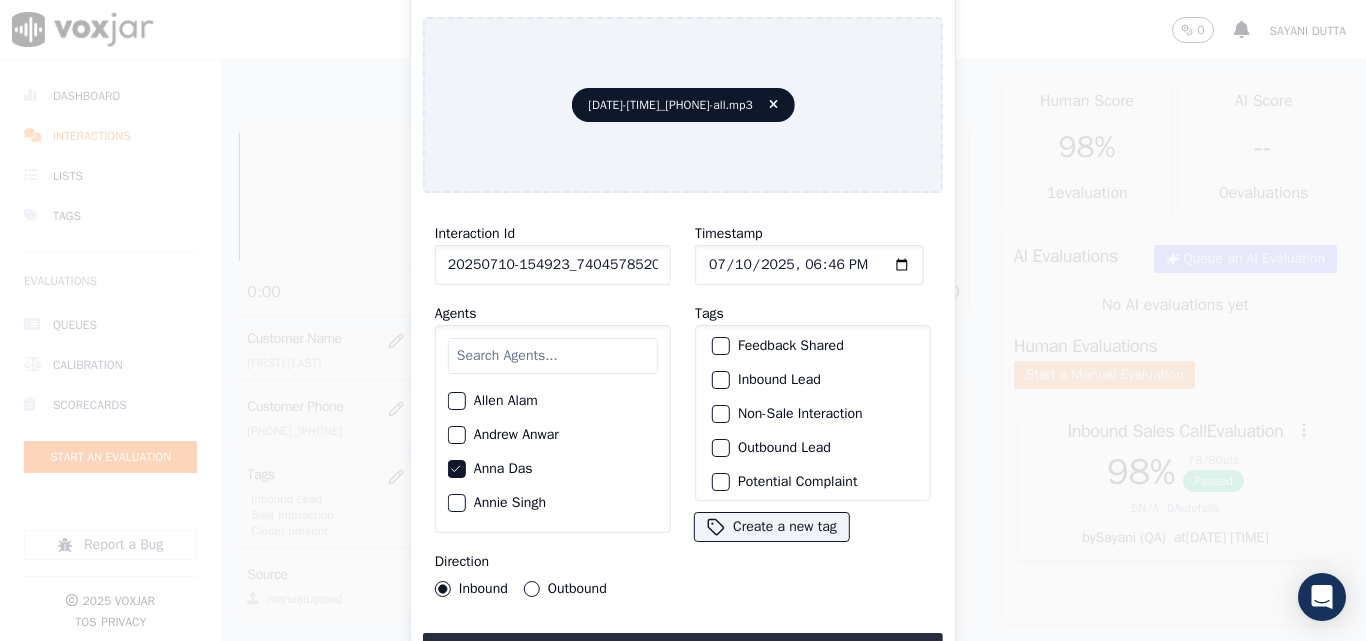 click on "Inbound Lead" 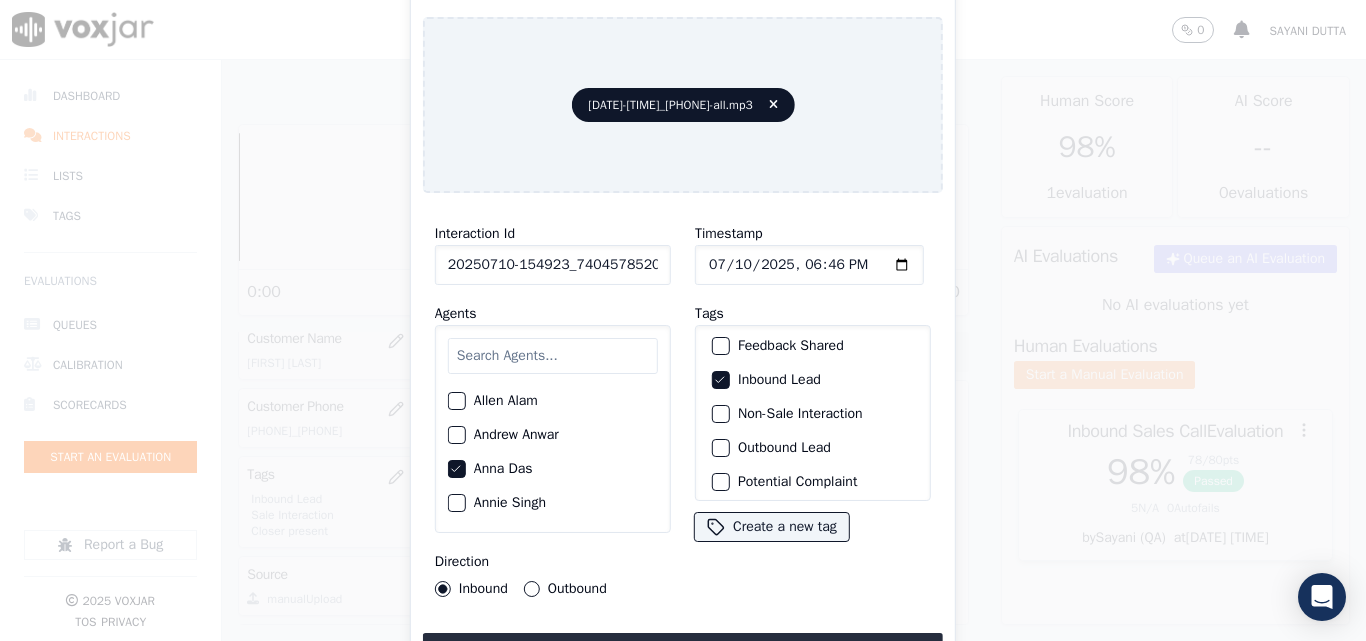 scroll, scrollTop: 173, scrollLeft: 0, axis: vertical 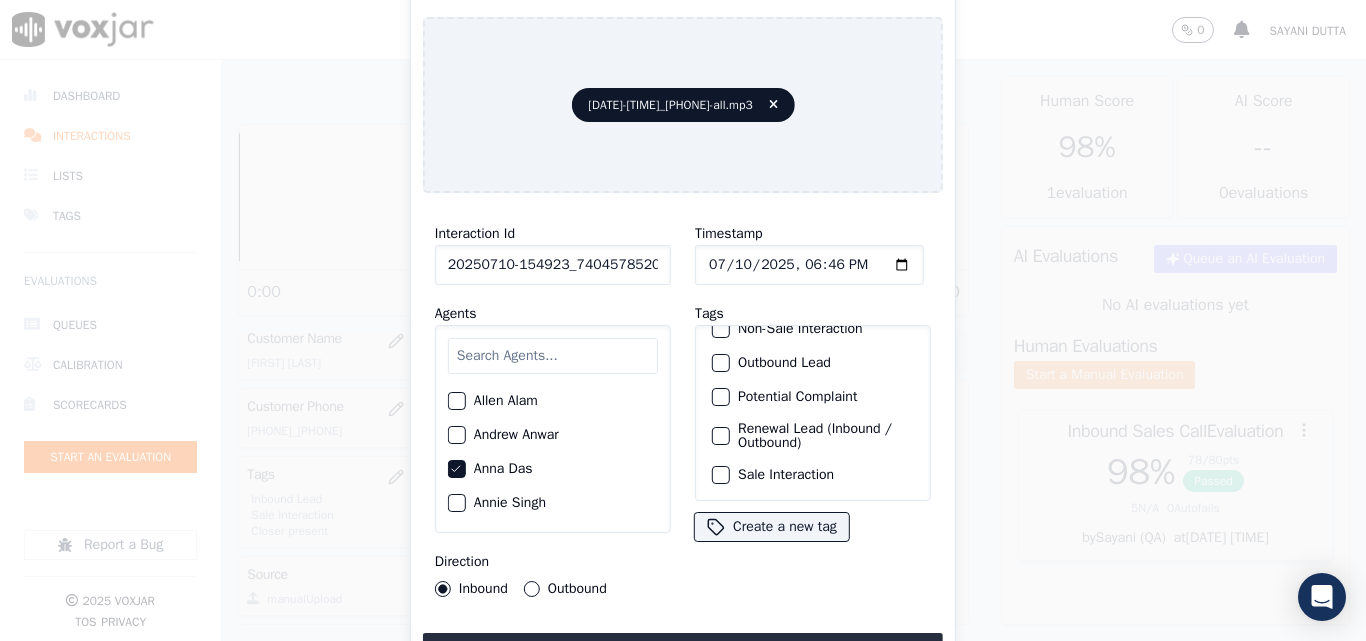 click on "Sale Interaction" at bounding box center (813, 475) 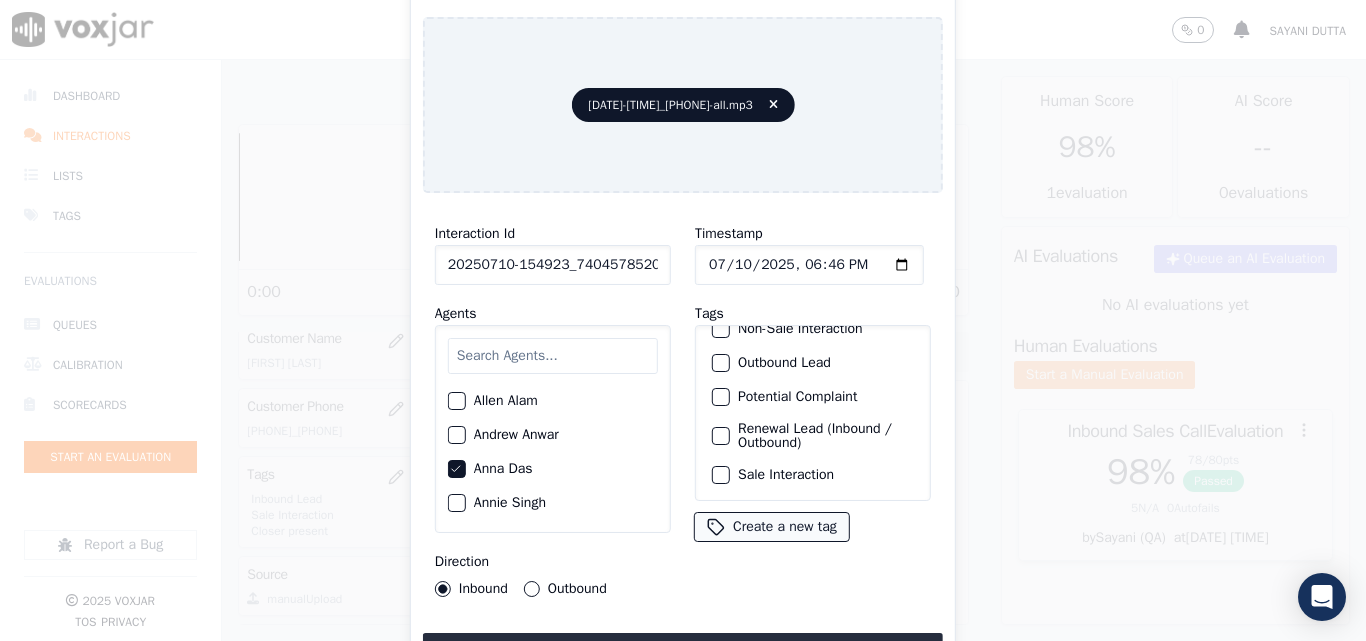 click on "Sale Interaction" at bounding box center (721, 475) 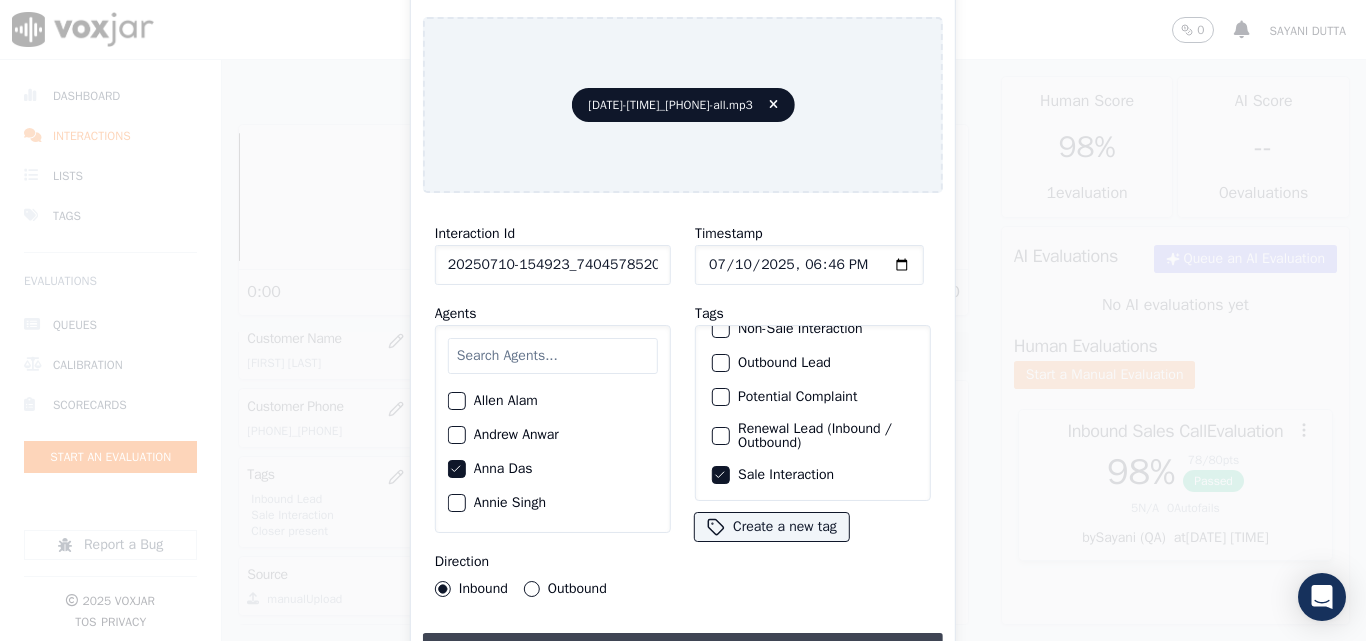 click on "Upload interaction to start evaluation" at bounding box center [683, 651] 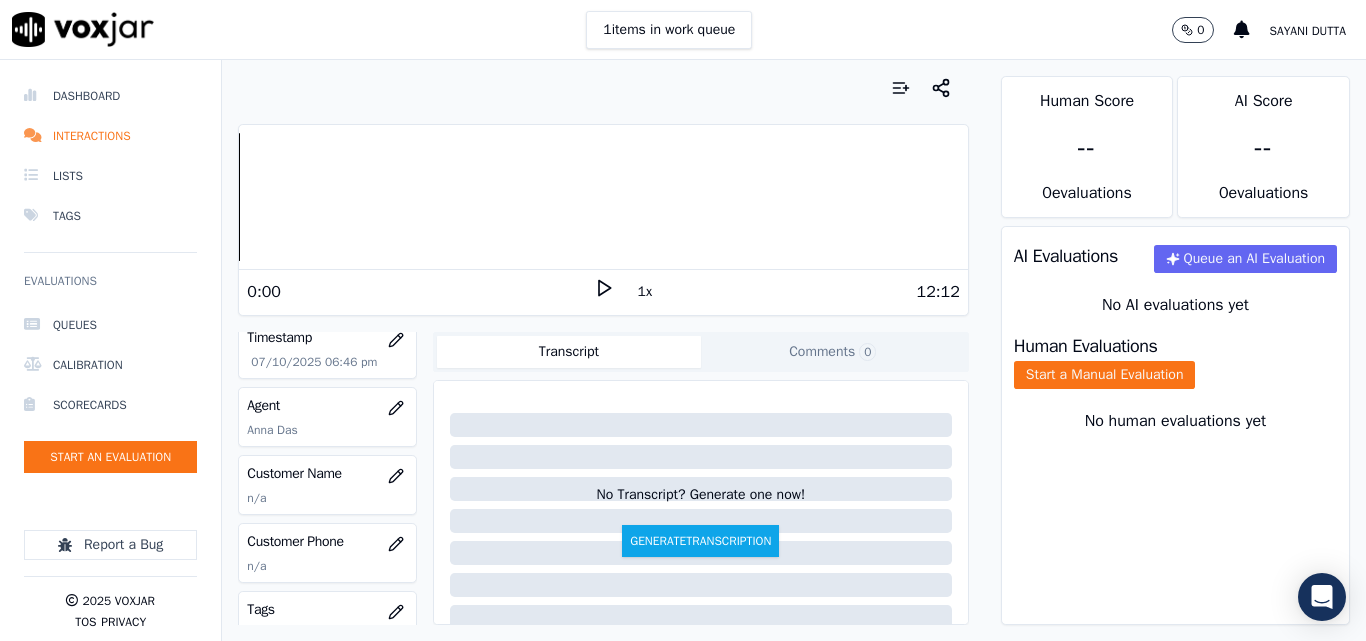 scroll, scrollTop: 200, scrollLeft: 0, axis: vertical 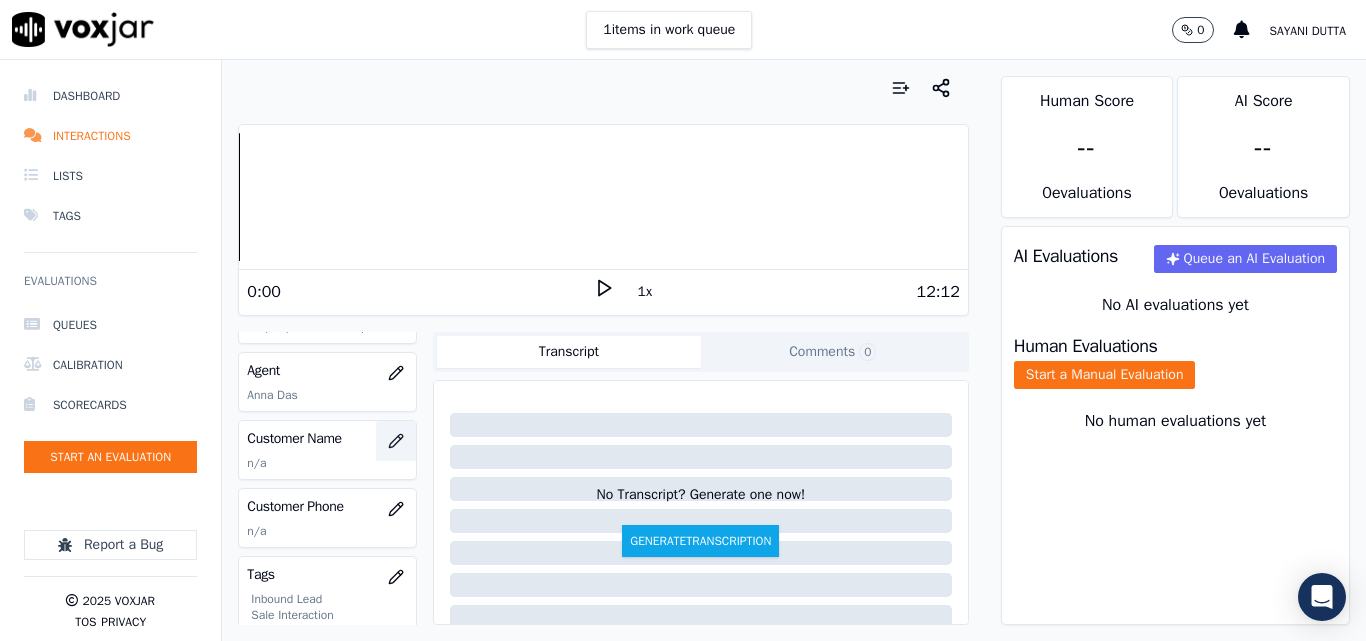 click 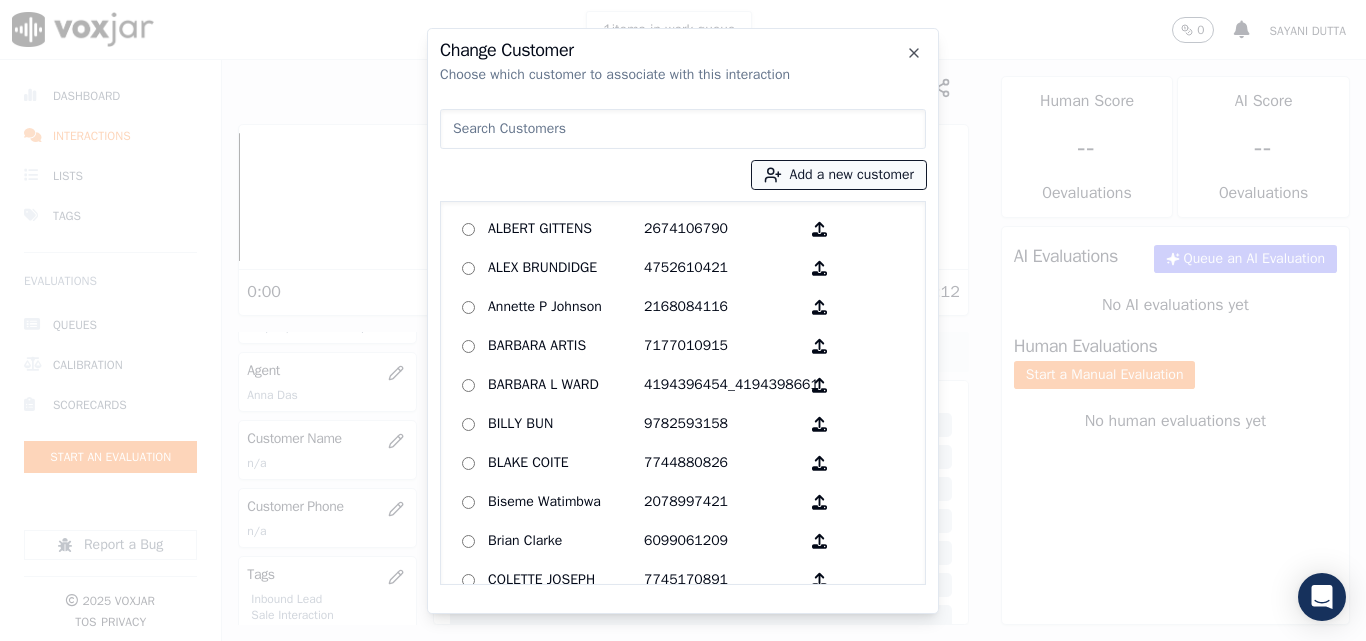 click on "Add a new customer" at bounding box center [839, 175] 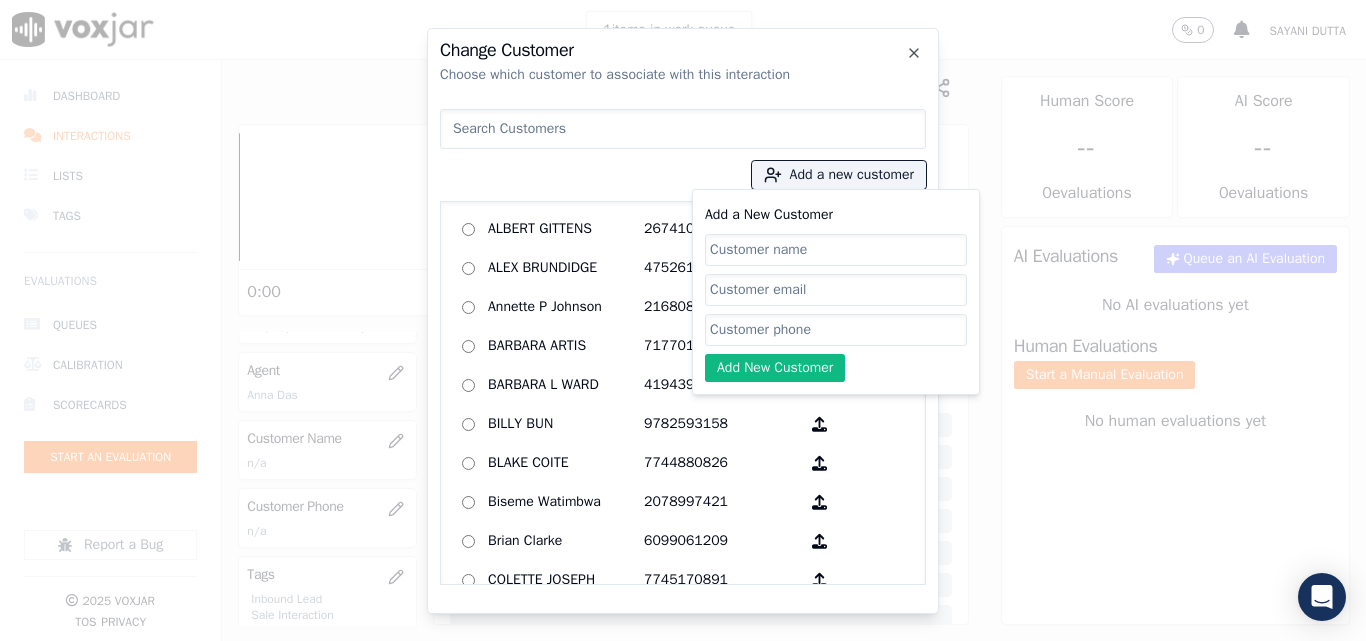 click on "Add a New Customer" 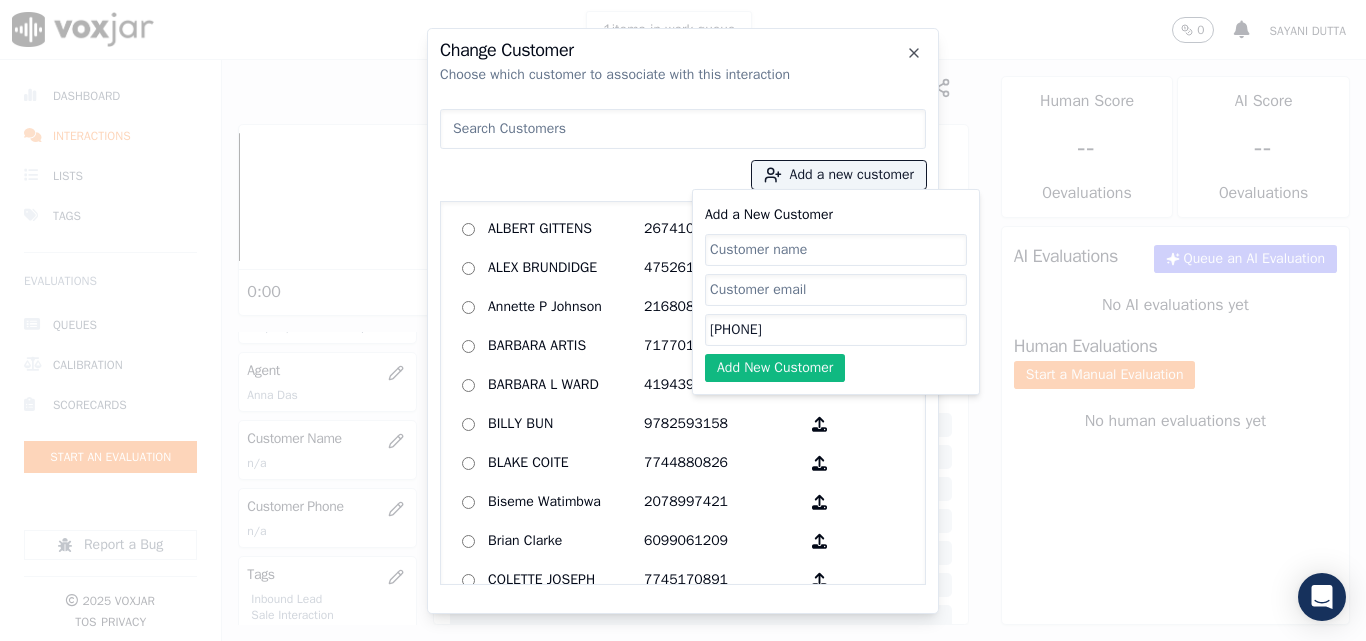 type on "[PHONE]" 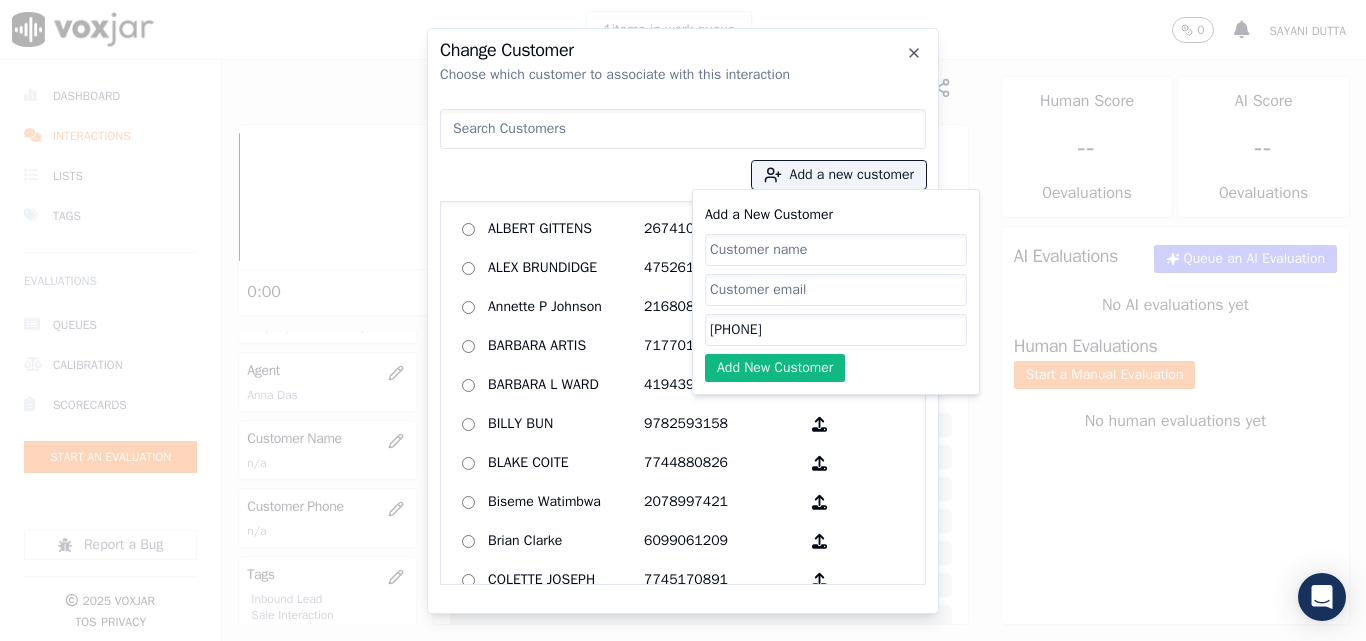 paste on "[FIRST] [LAST] [LAST]" 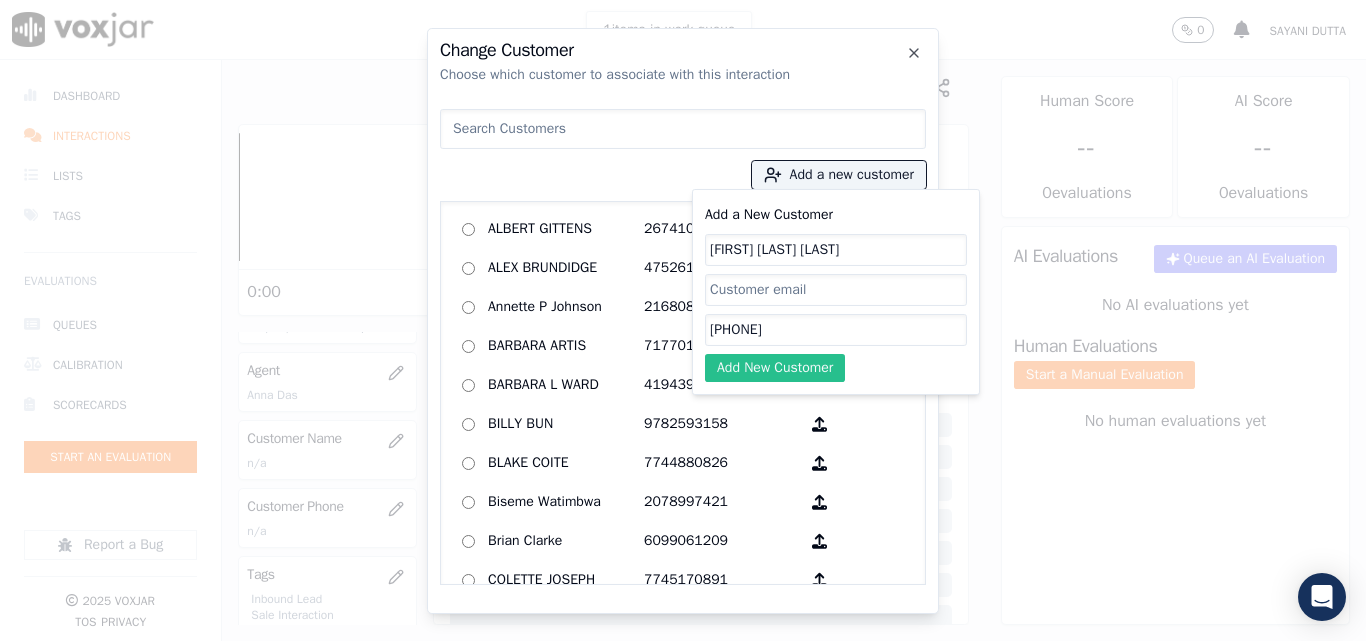 type on "[FIRST] [LAST] [LAST]" 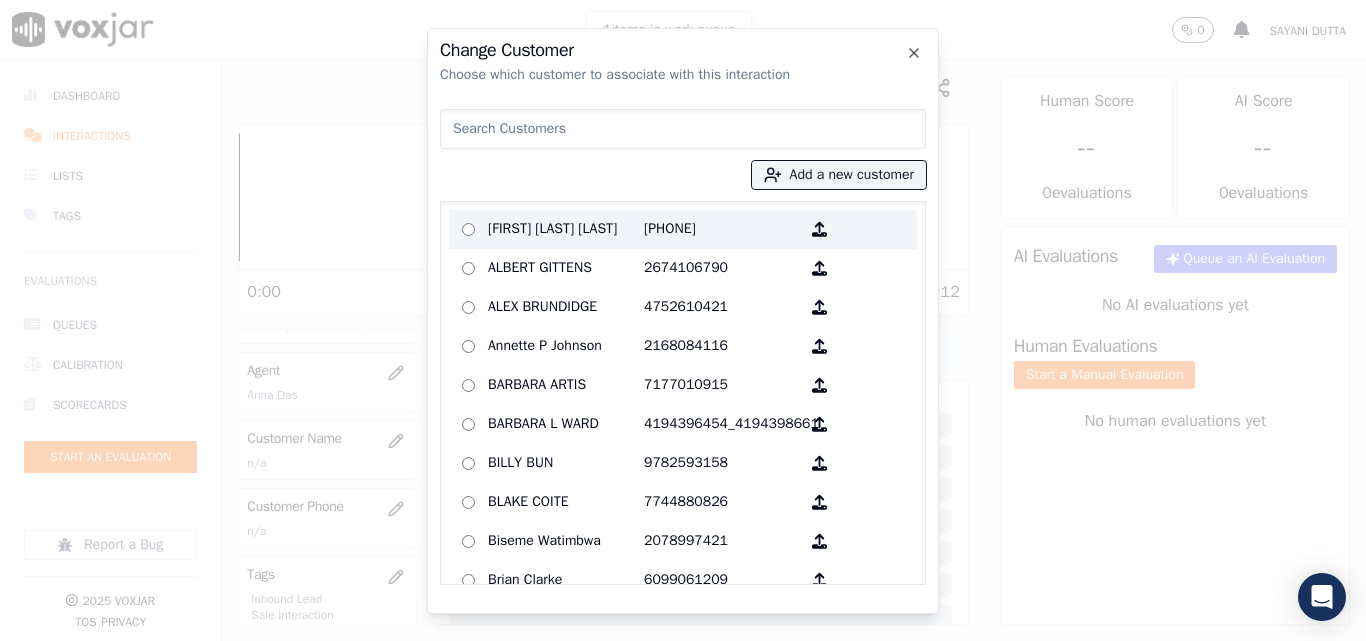 click on "[FIRST] [LAST] [LAST]" at bounding box center [566, 229] 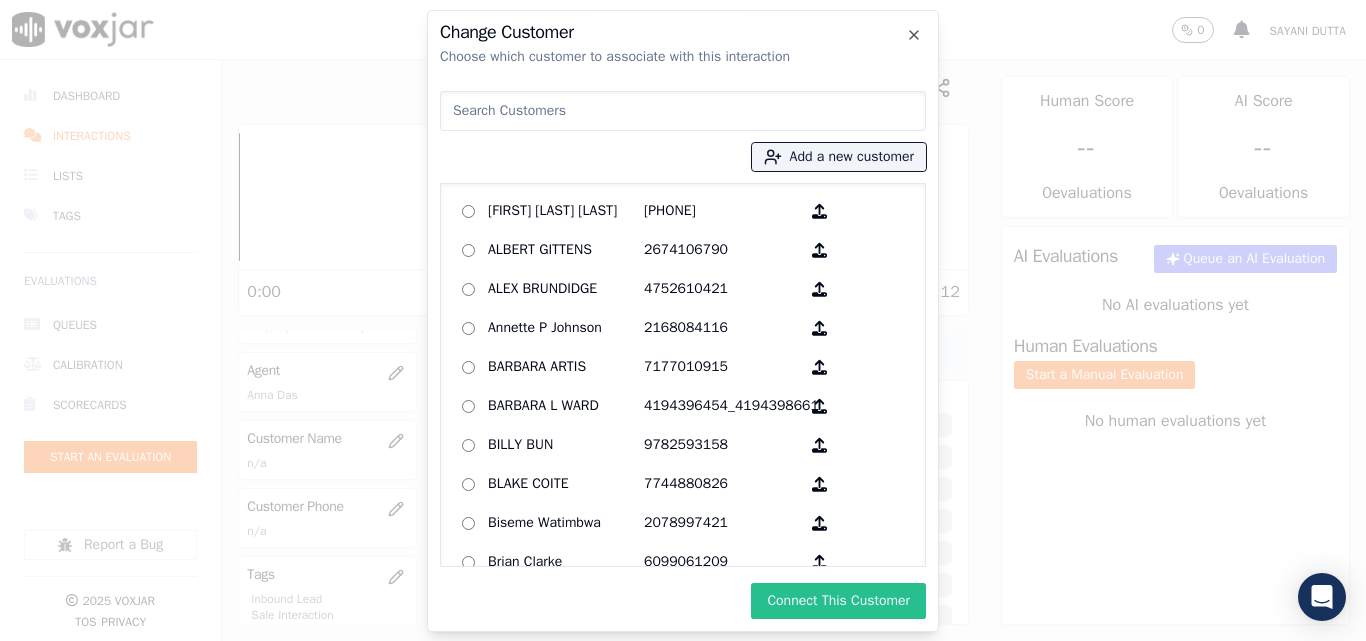 click on "Connect This Customer" at bounding box center [838, 601] 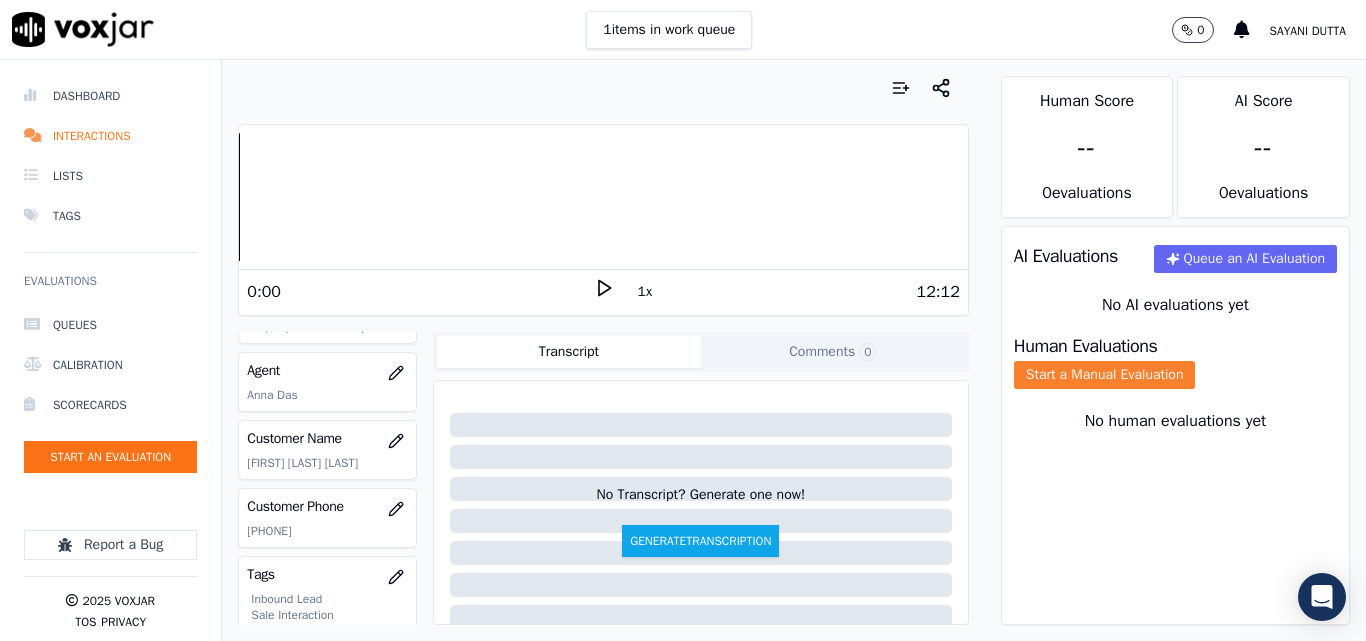 click on "Start a Manual Evaluation" 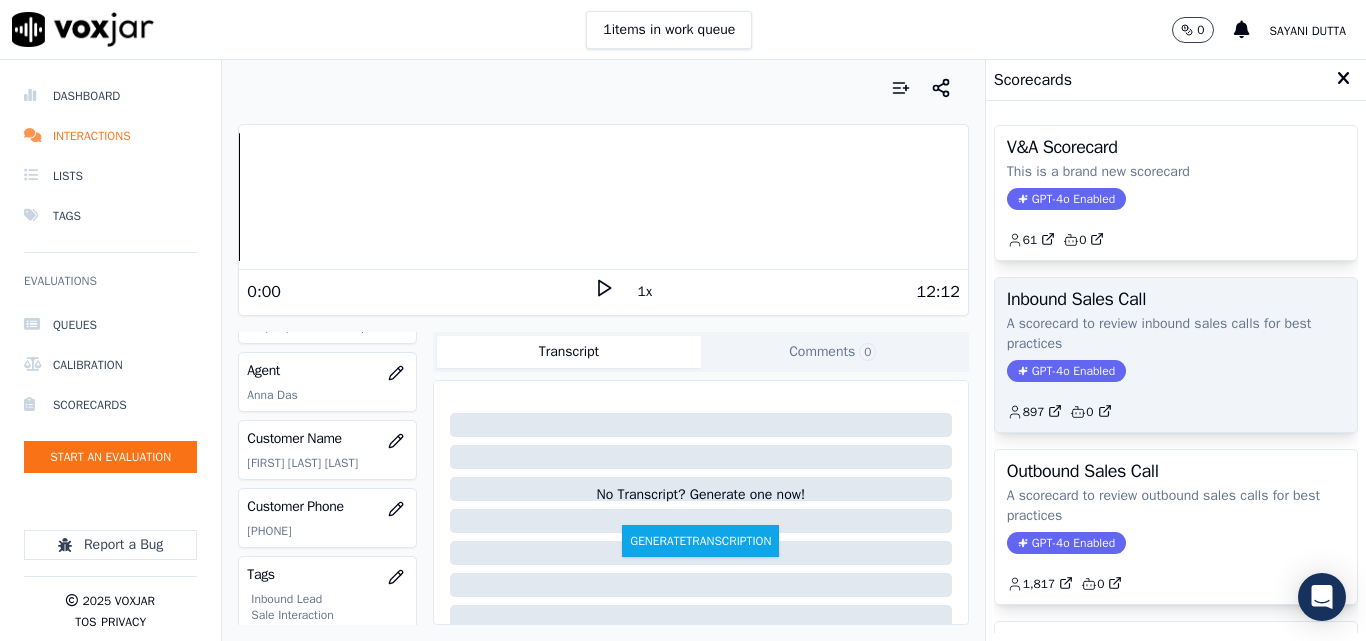 click on "GPT-4o Enabled" 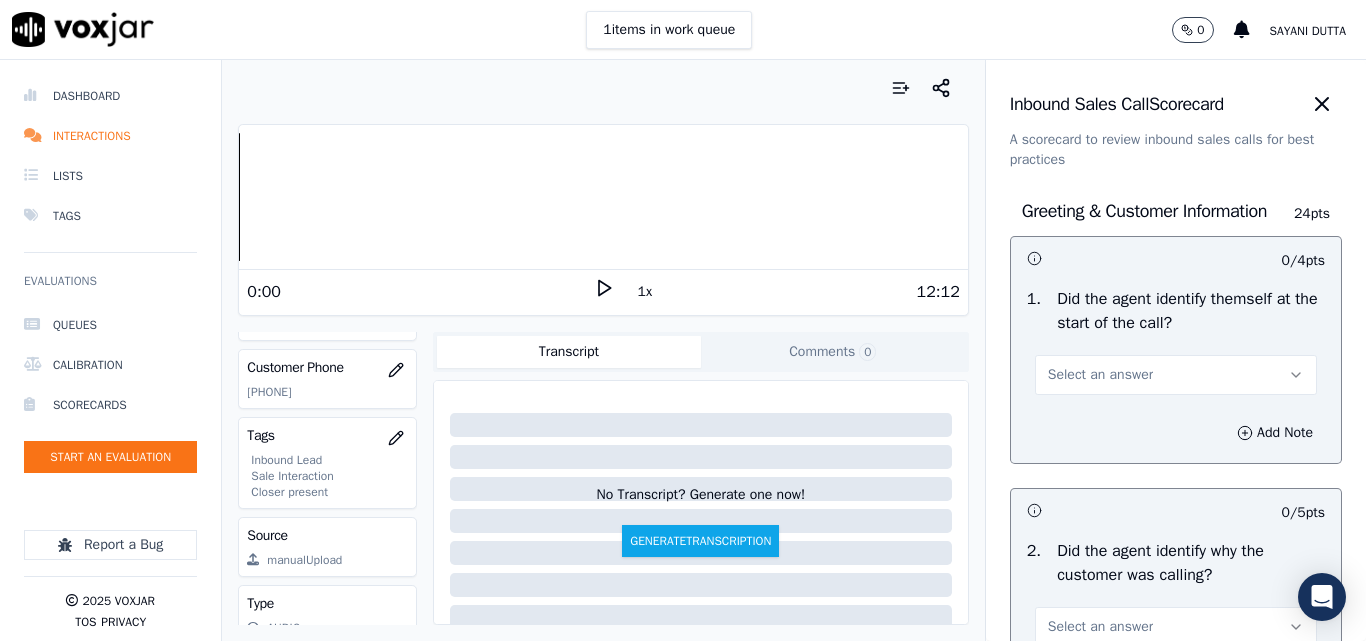 scroll, scrollTop: 304, scrollLeft: 0, axis: vertical 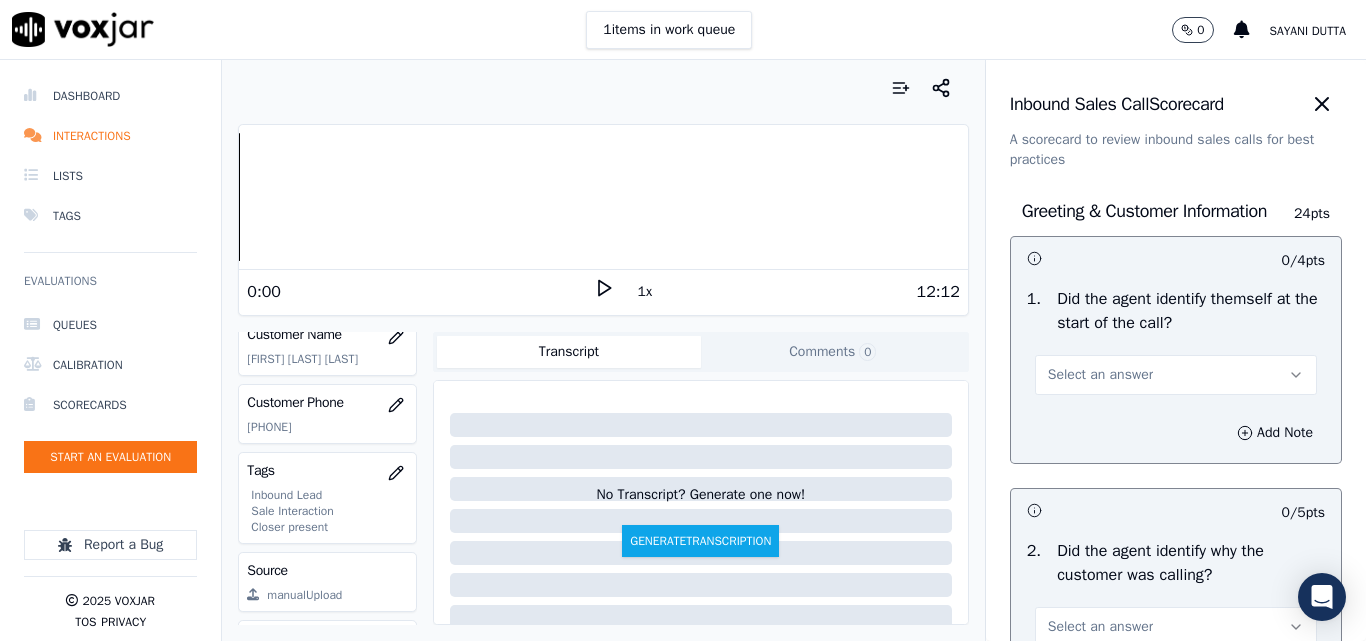 click on "Select an answer" at bounding box center [1100, 375] 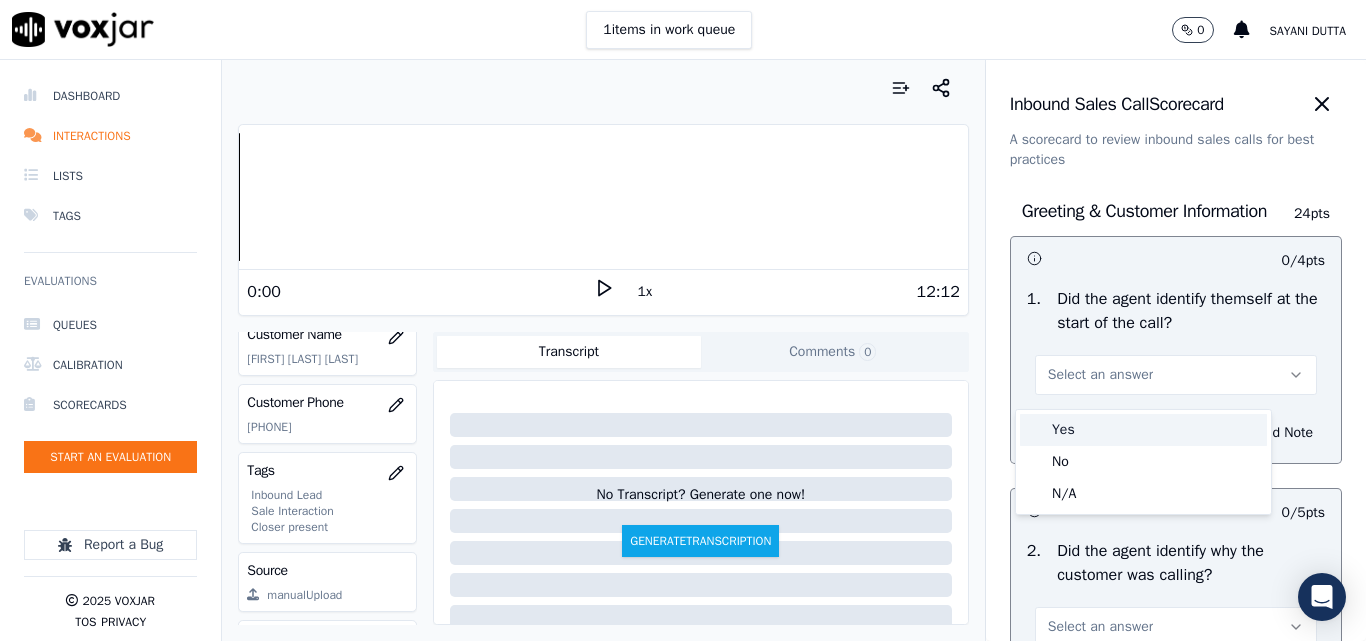 click on "Yes" at bounding box center (1143, 430) 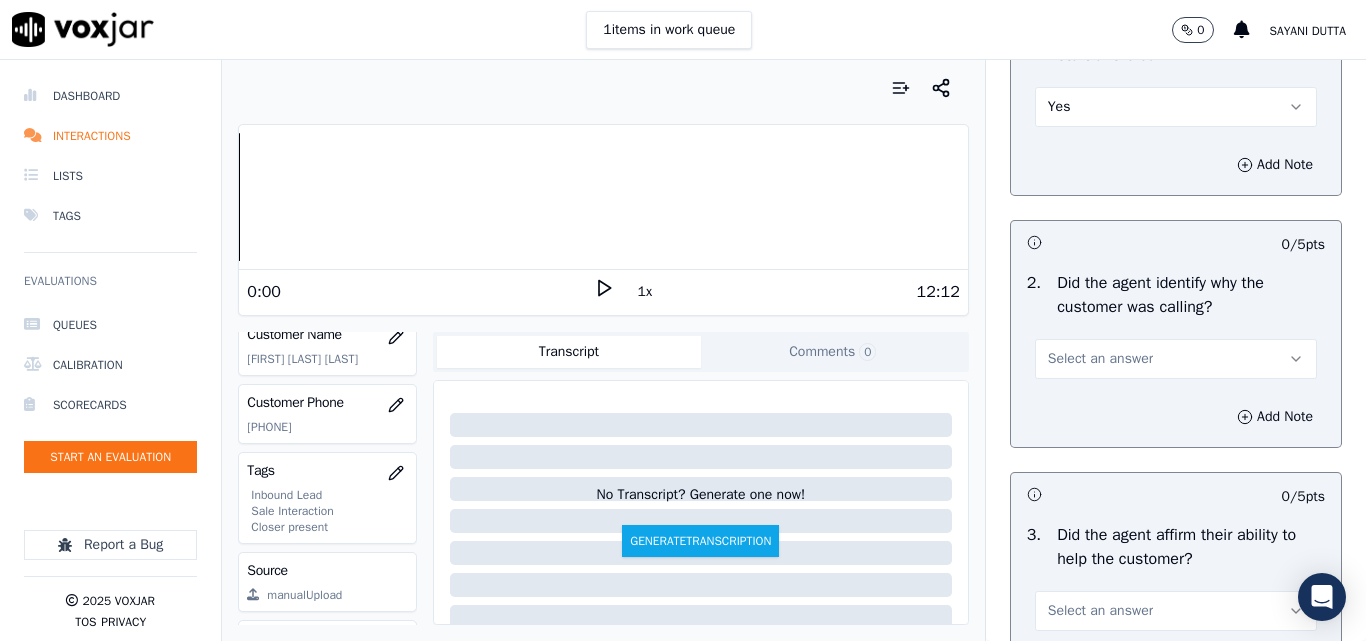 scroll, scrollTop: 300, scrollLeft: 0, axis: vertical 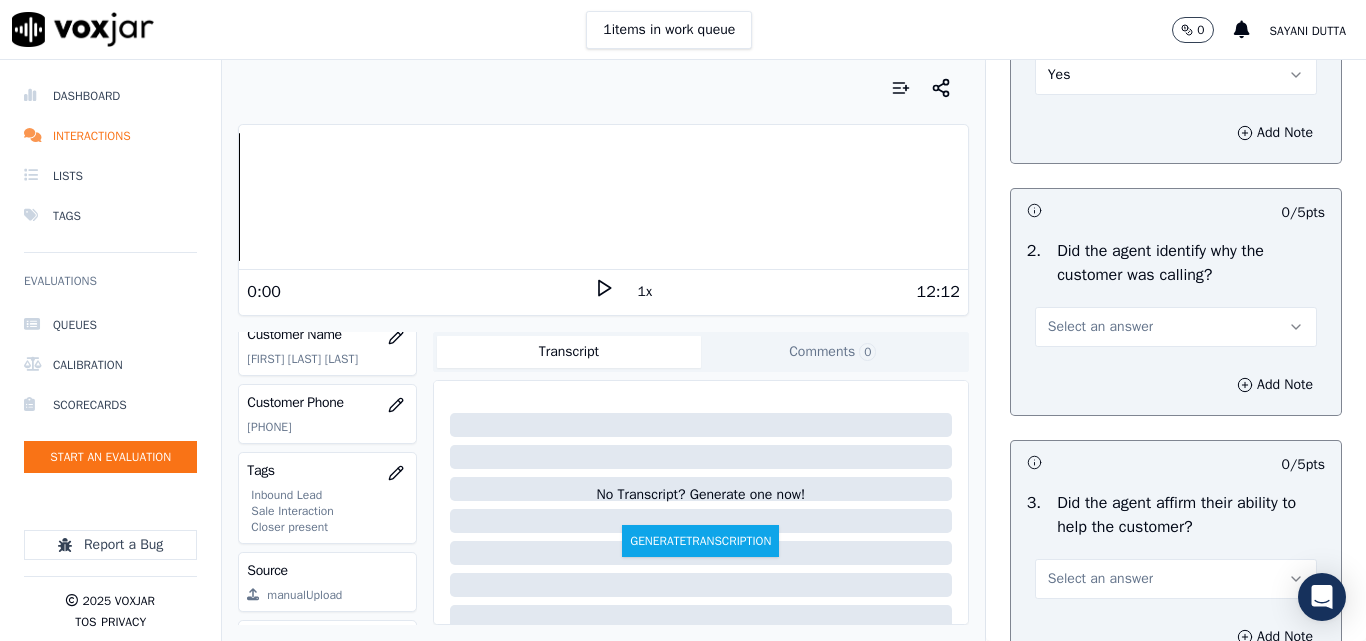 click on "Select an answer" at bounding box center [1100, 327] 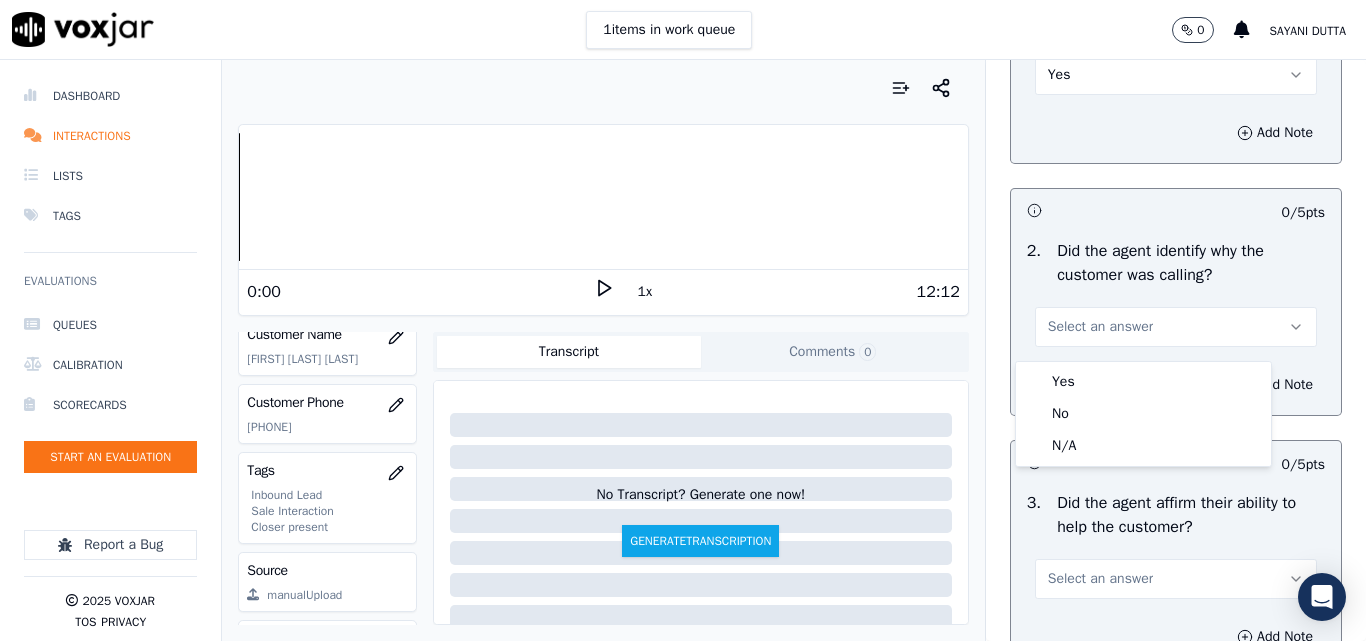 click on "Yes" at bounding box center (1143, 382) 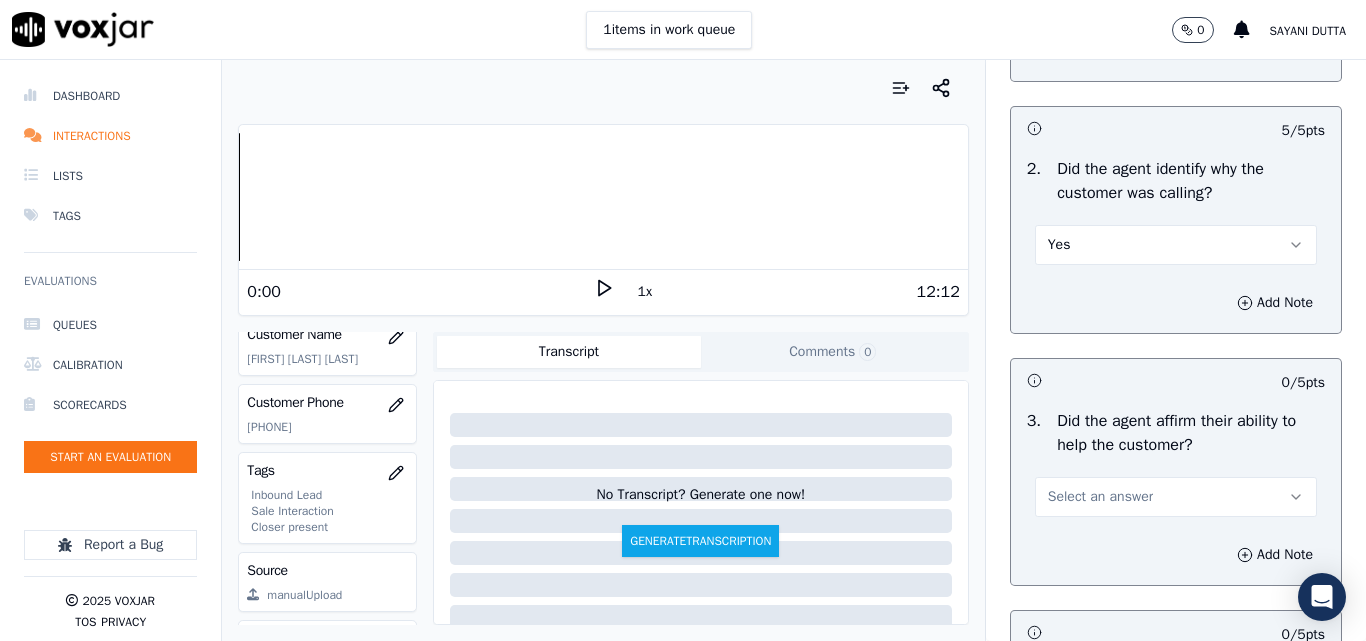 scroll, scrollTop: 500, scrollLeft: 0, axis: vertical 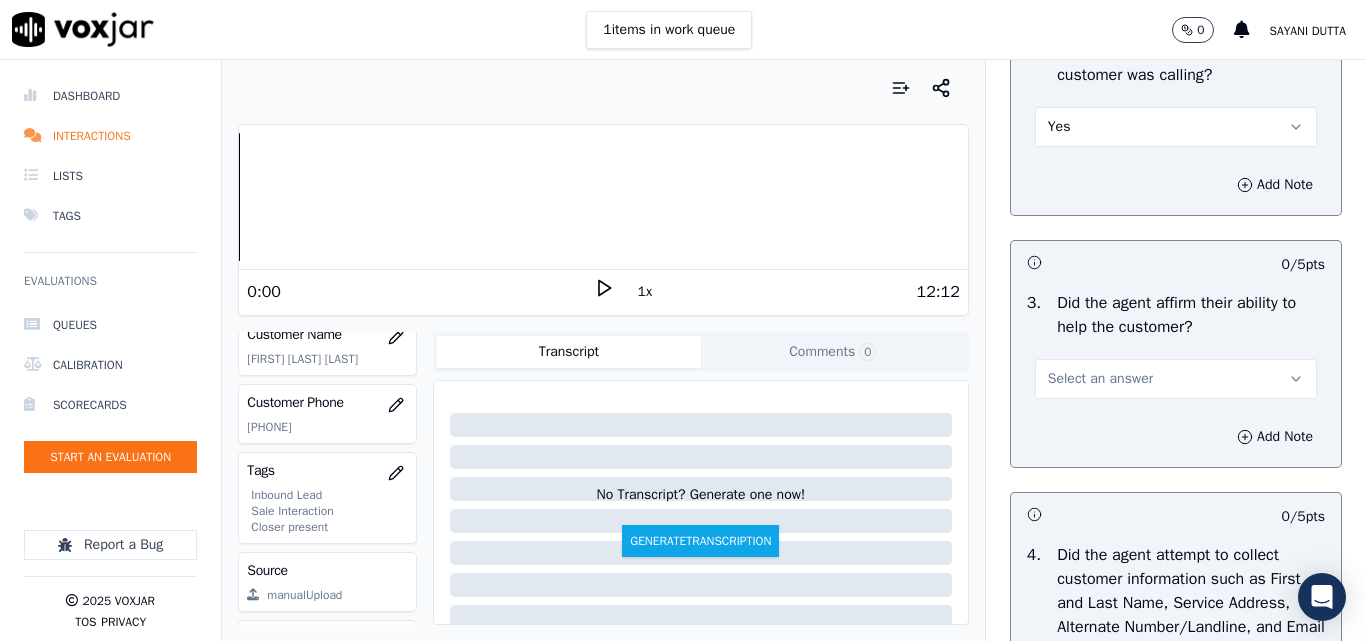 click on "Select an answer" at bounding box center [1176, 379] 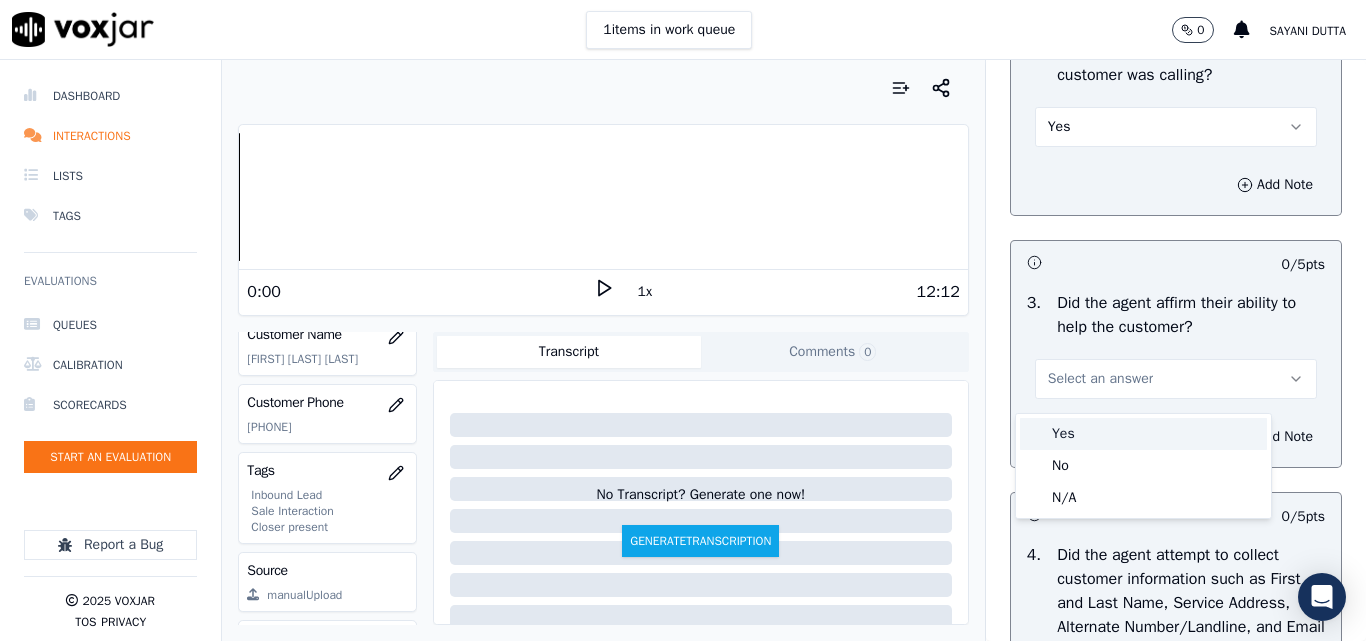 click on "Yes" at bounding box center (1143, 434) 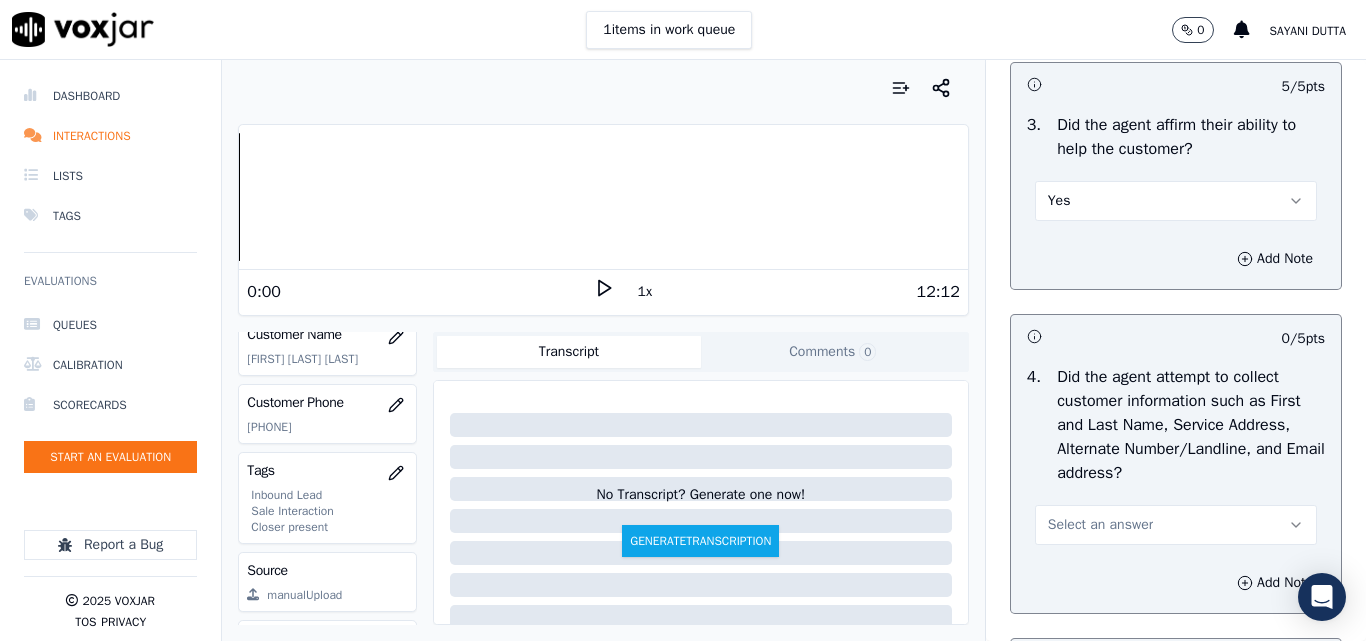 scroll, scrollTop: 900, scrollLeft: 0, axis: vertical 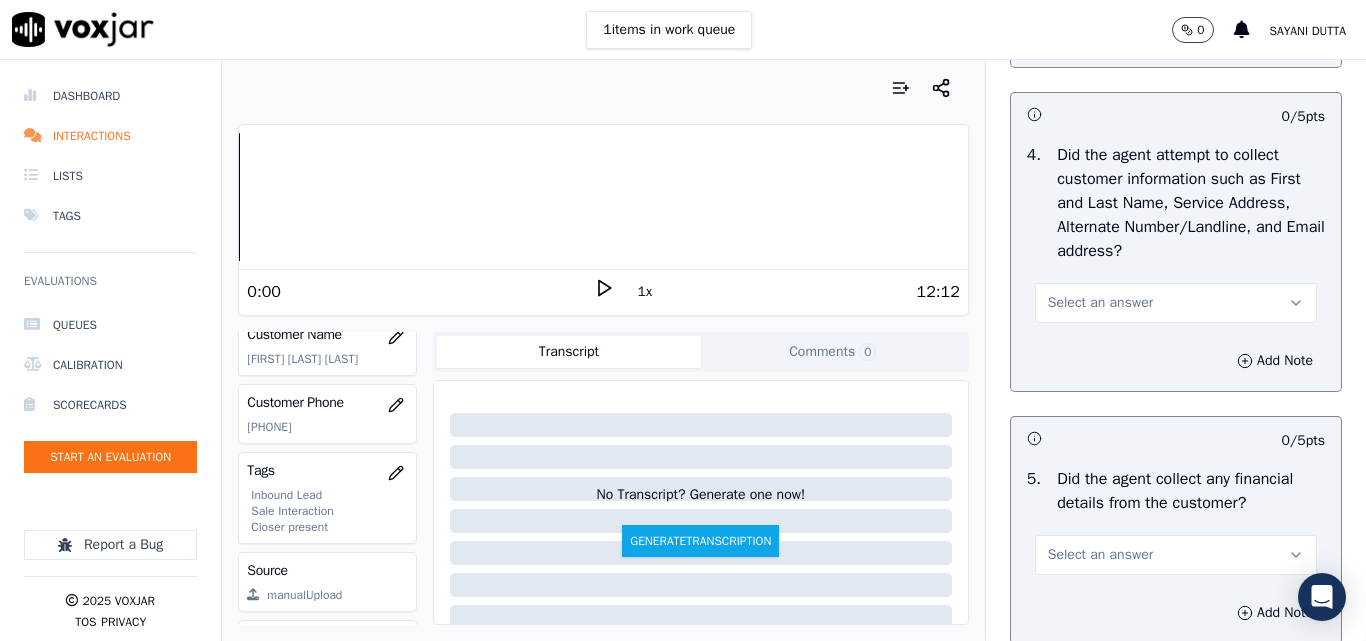 click on "Select an answer" at bounding box center [1100, 303] 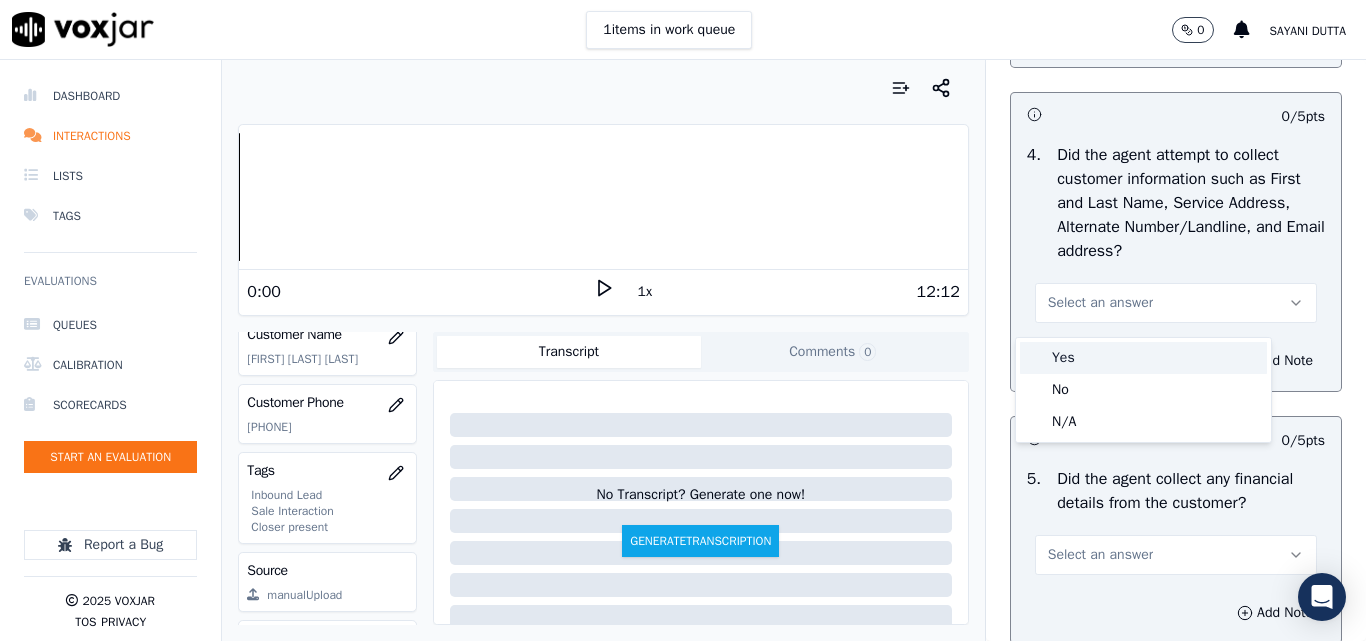 click on "Yes" at bounding box center (1143, 358) 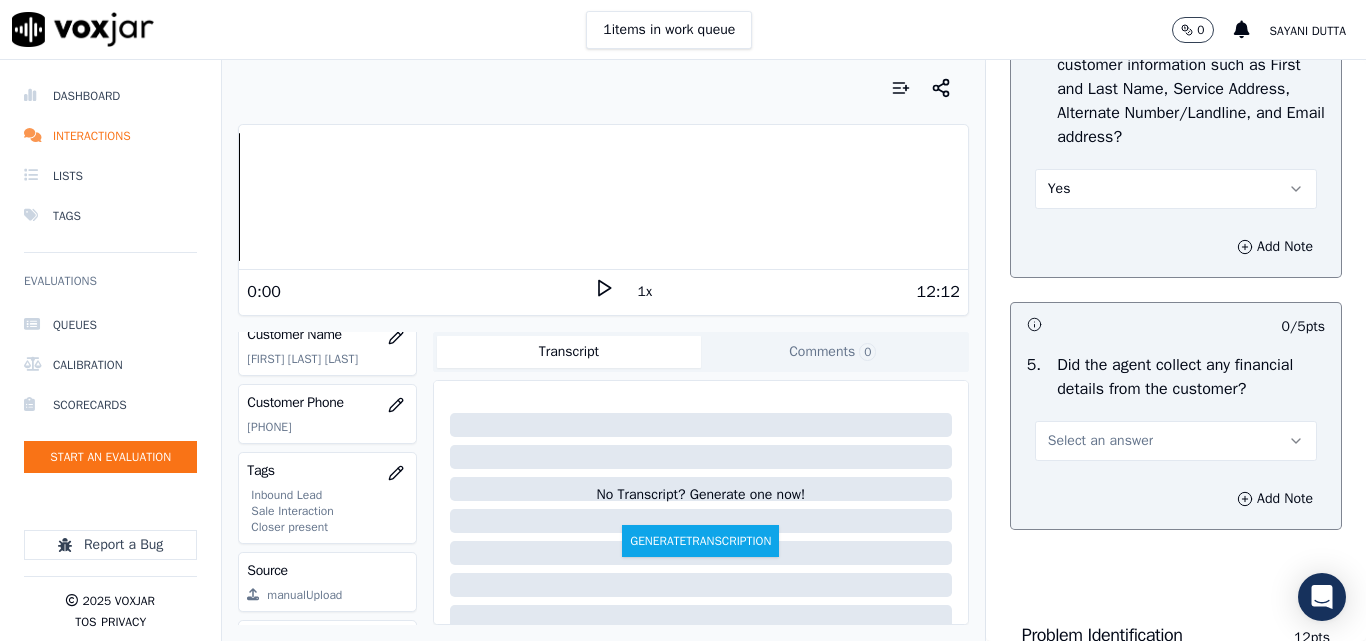 scroll, scrollTop: 1100, scrollLeft: 0, axis: vertical 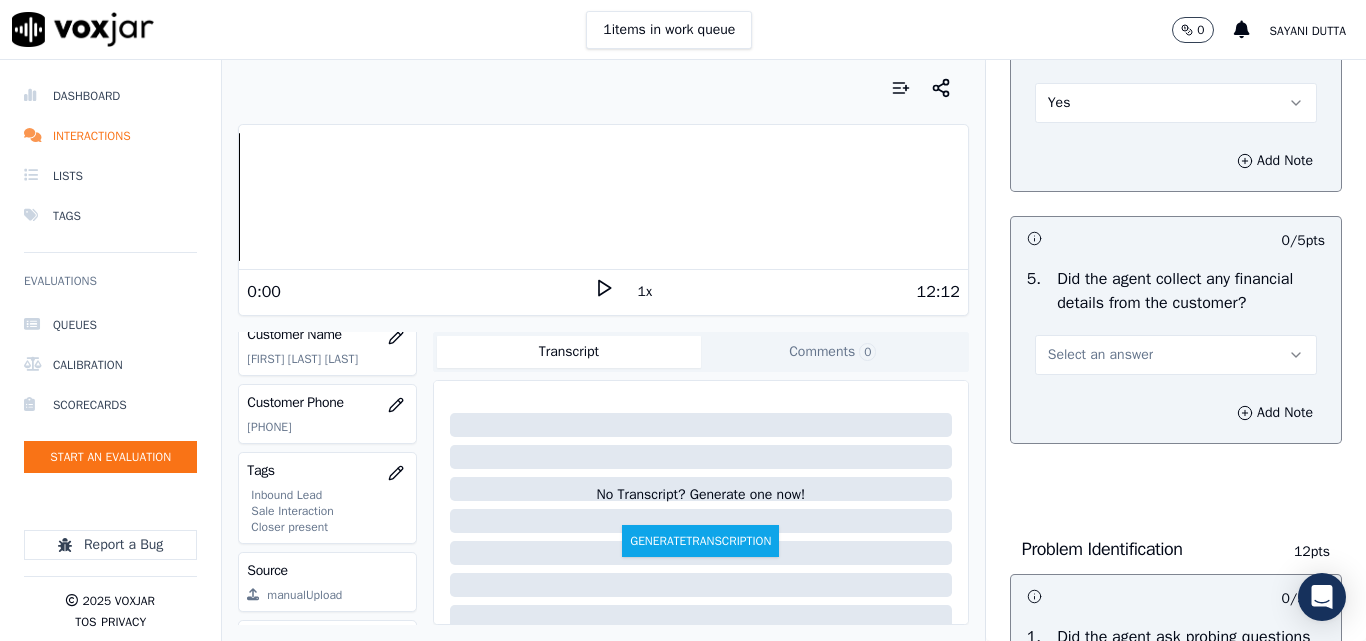 click on "Select an answer" at bounding box center (1100, 355) 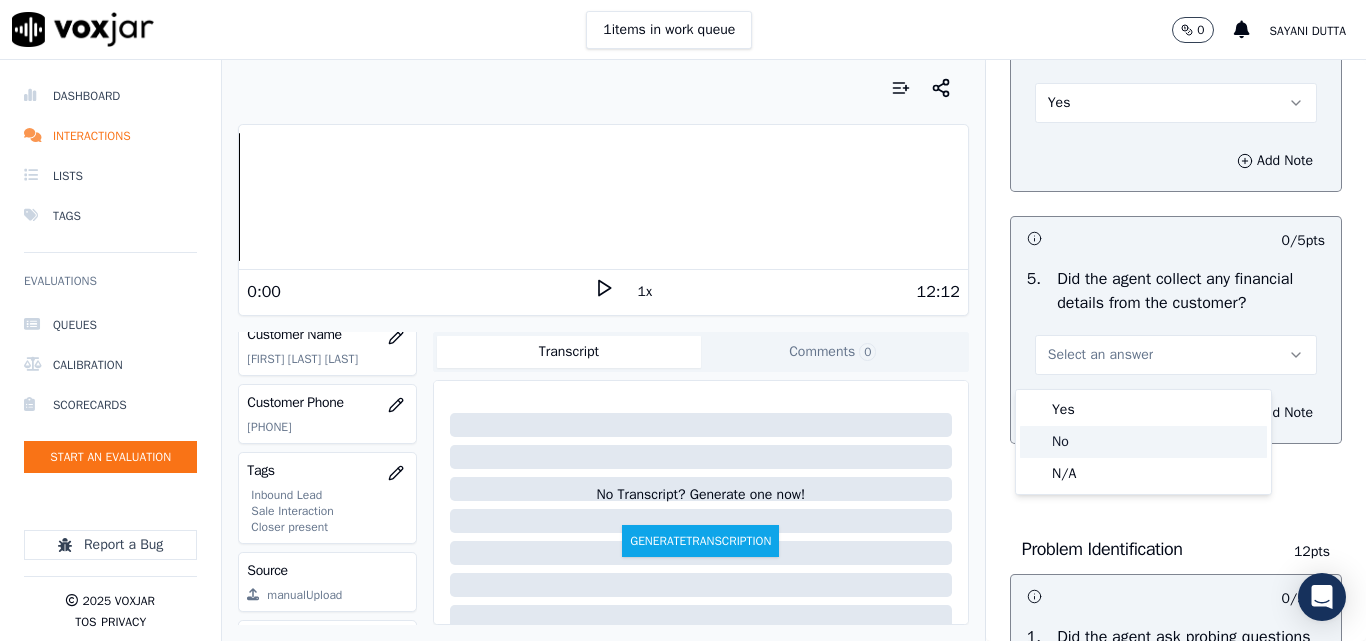 click on "No" 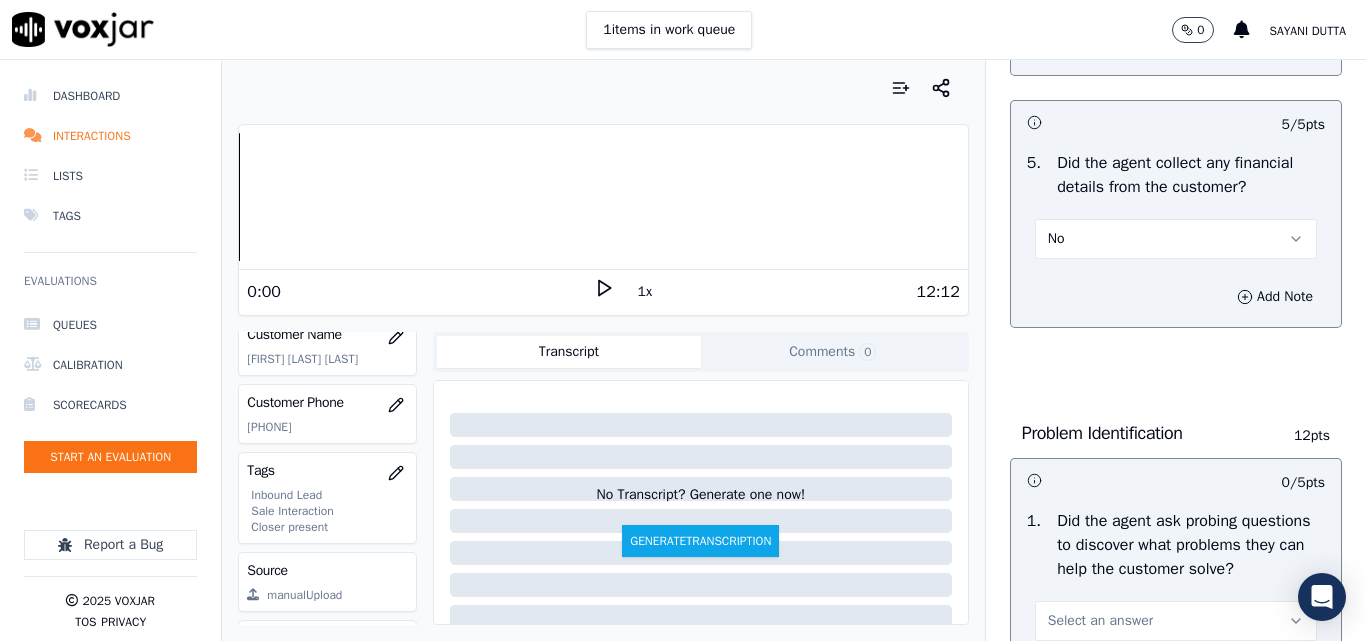 scroll, scrollTop: 1400, scrollLeft: 0, axis: vertical 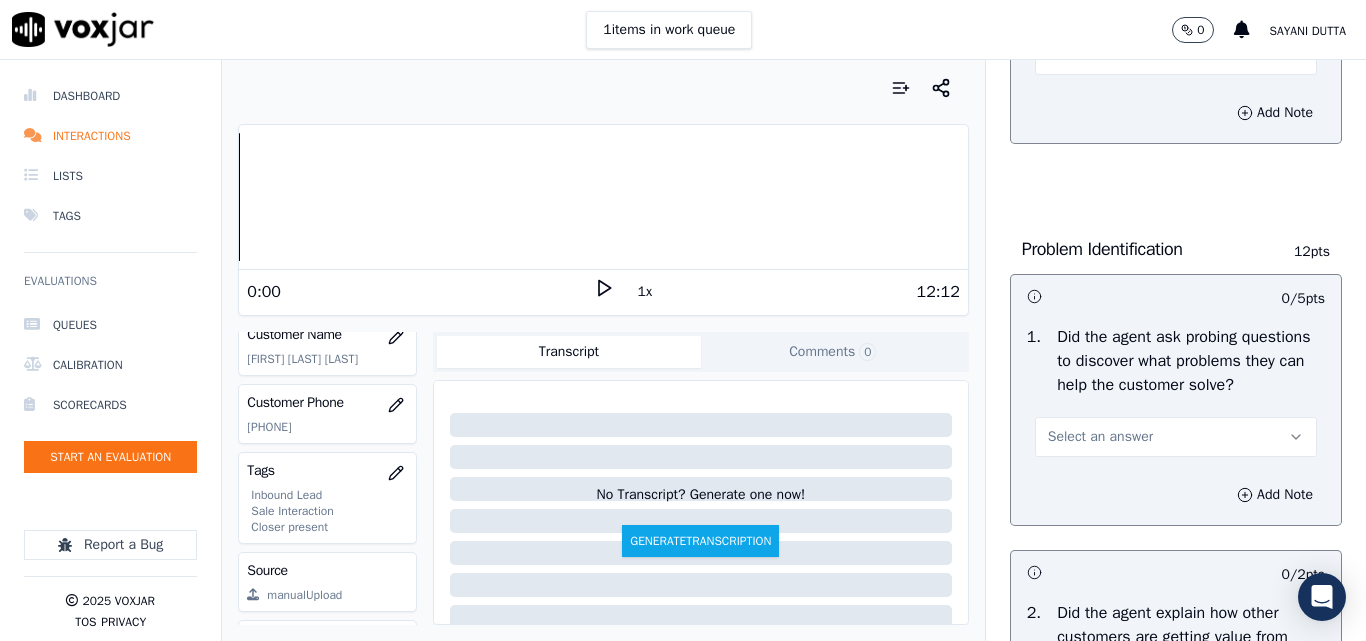 click on "Select an answer" at bounding box center [1100, 437] 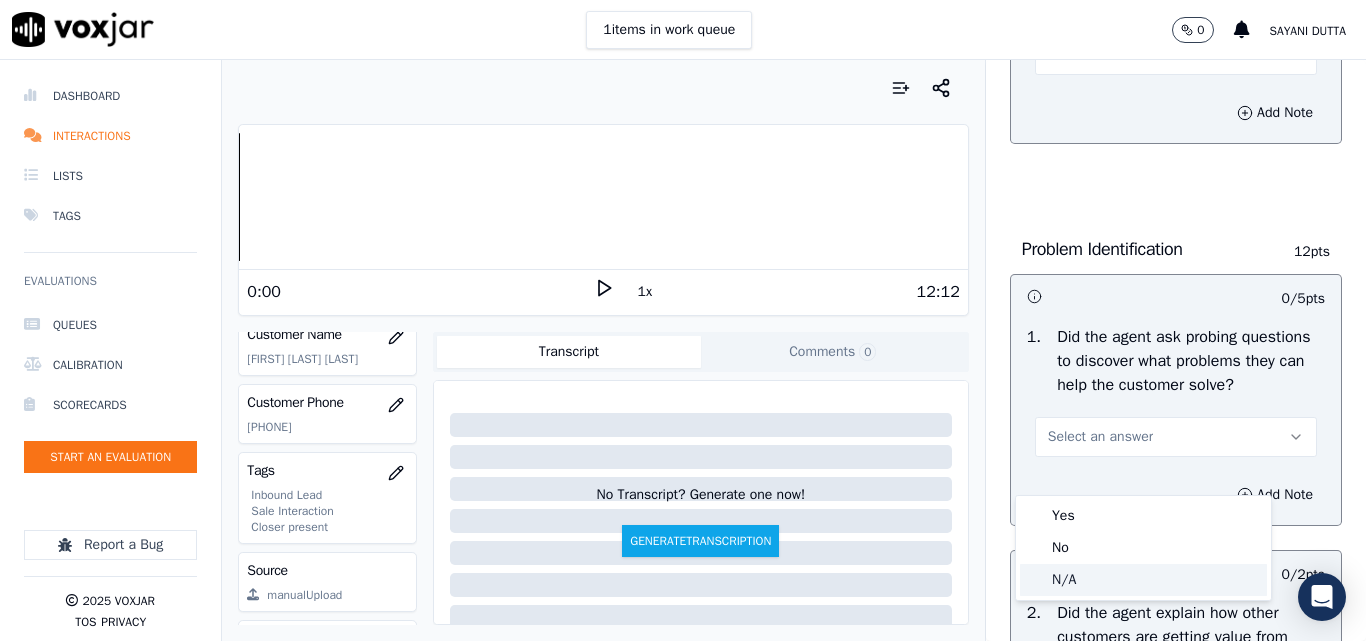 click on "N/A" 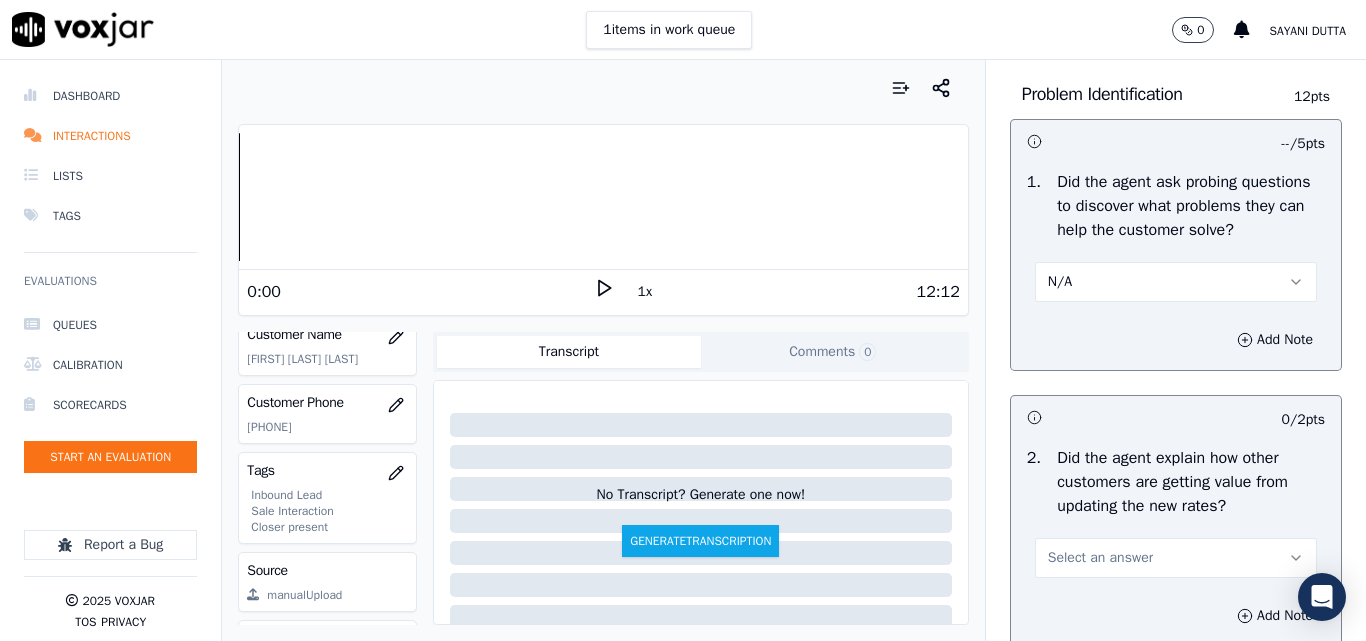 scroll, scrollTop: 1800, scrollLeft: 0, axis: vertical 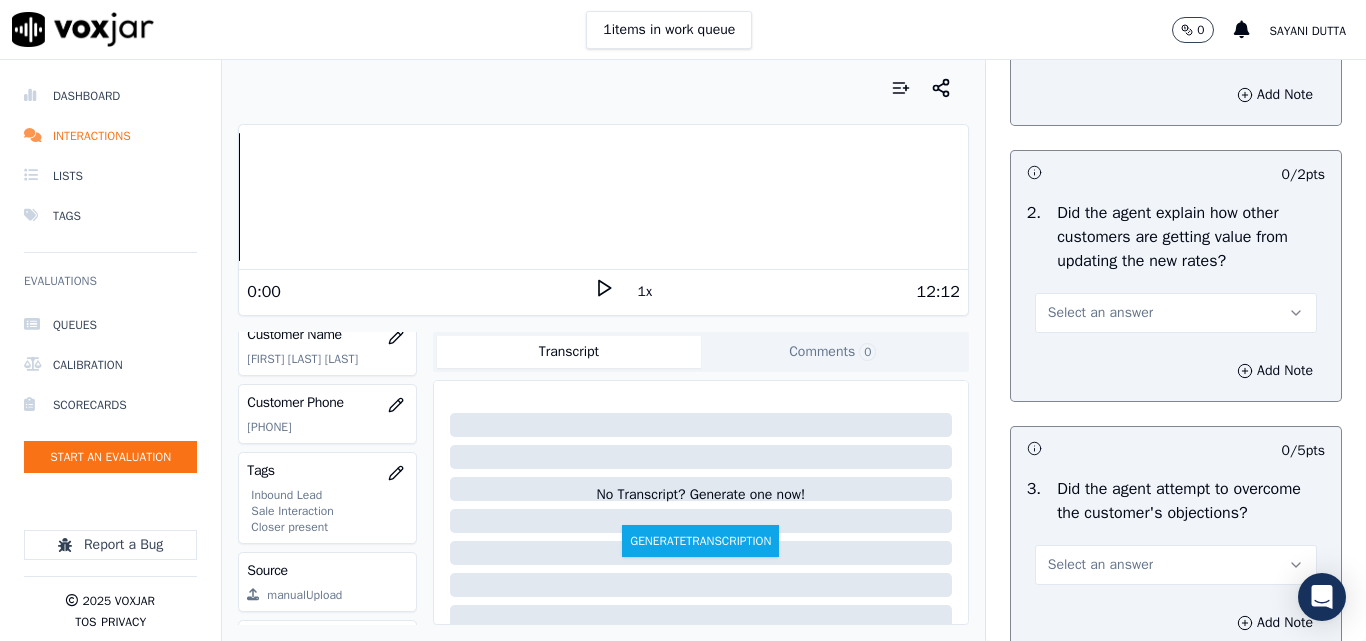 click on "Select an answer" at bounding box center (1100, 313) 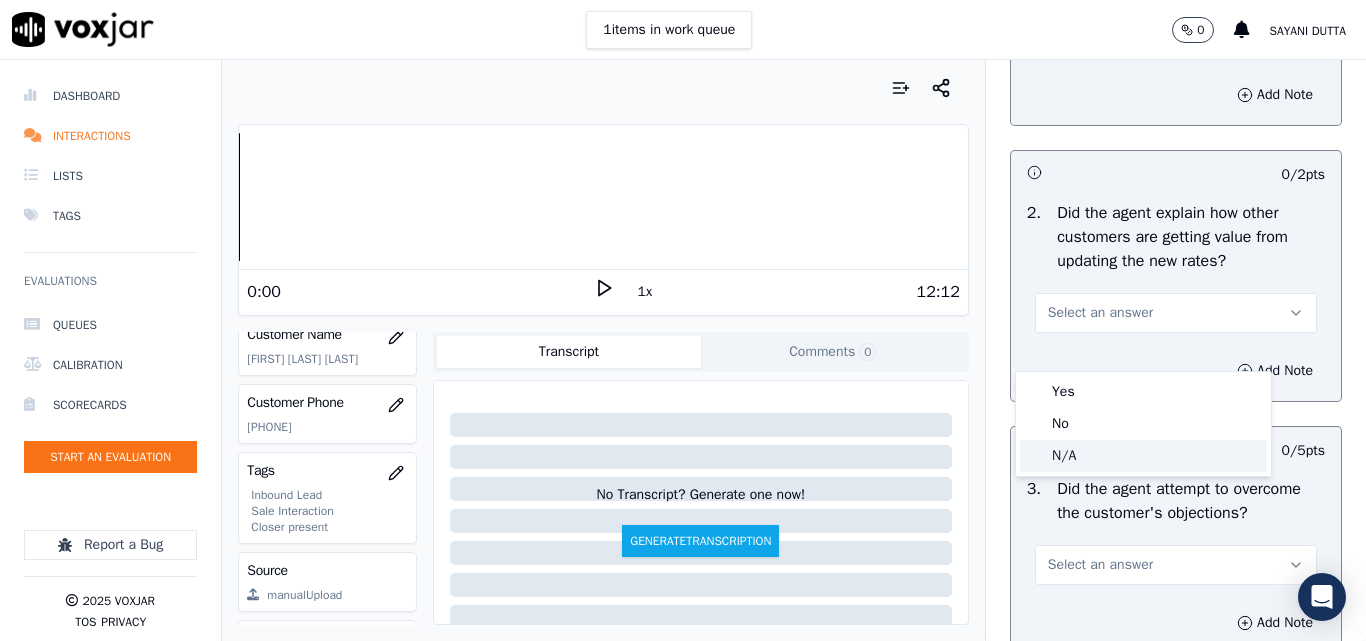 click on "N/A" 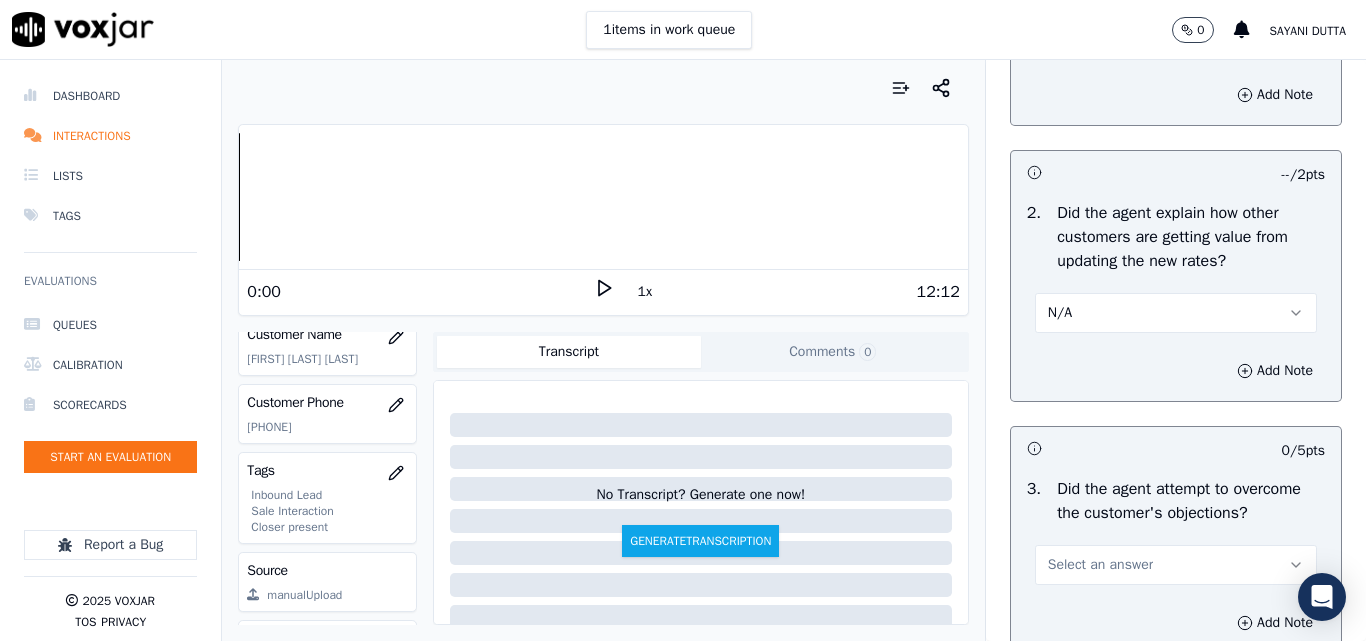 scroll, scrollTop: 2100, scrollLeft: 0, axis: vertical 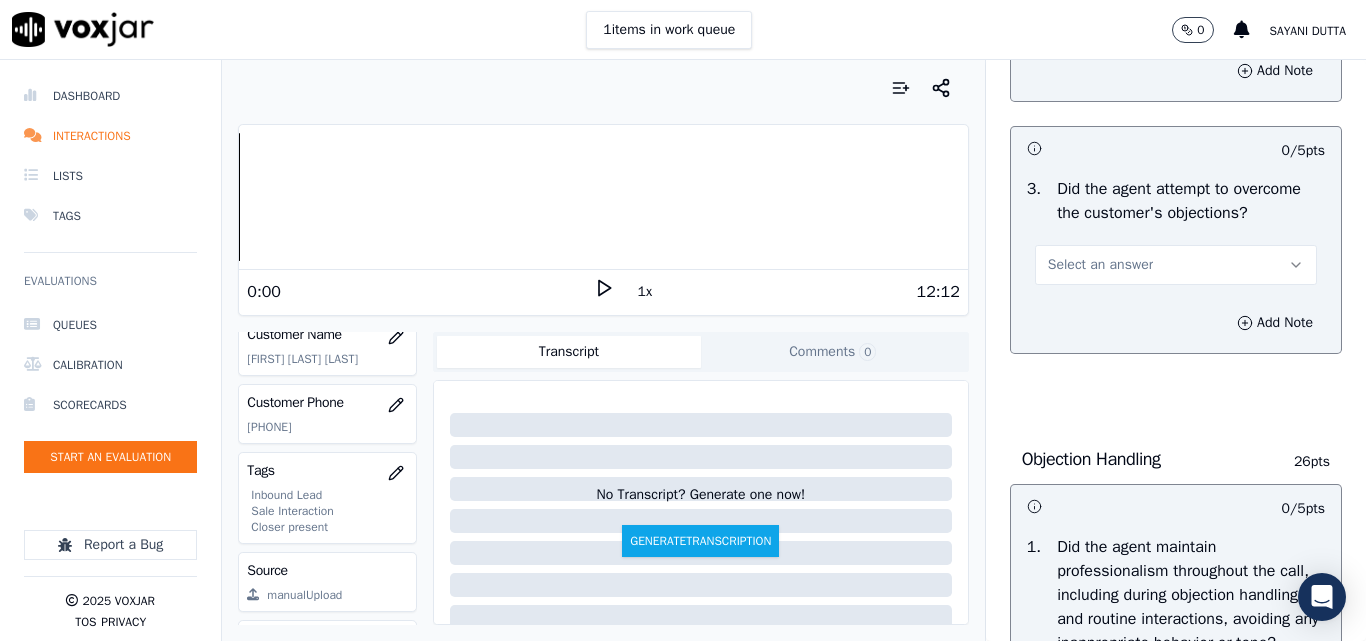 click on "Select an answer" at bounding box center (1176, 265) 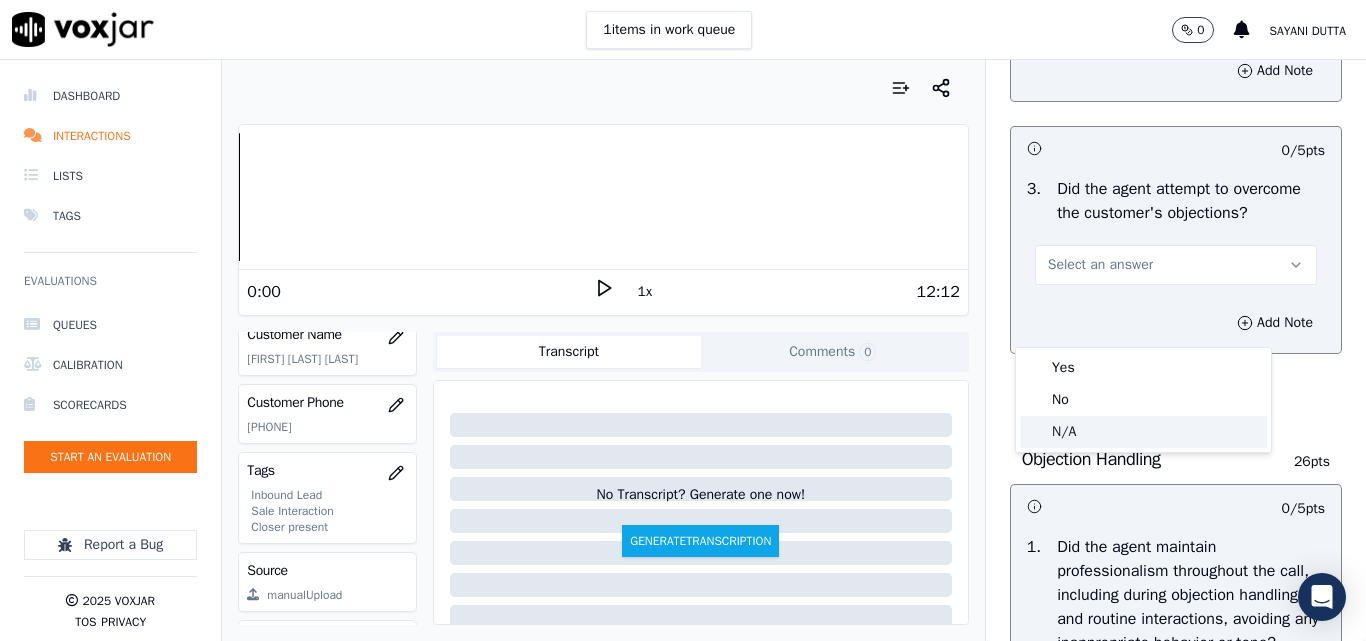 click on "N/A" 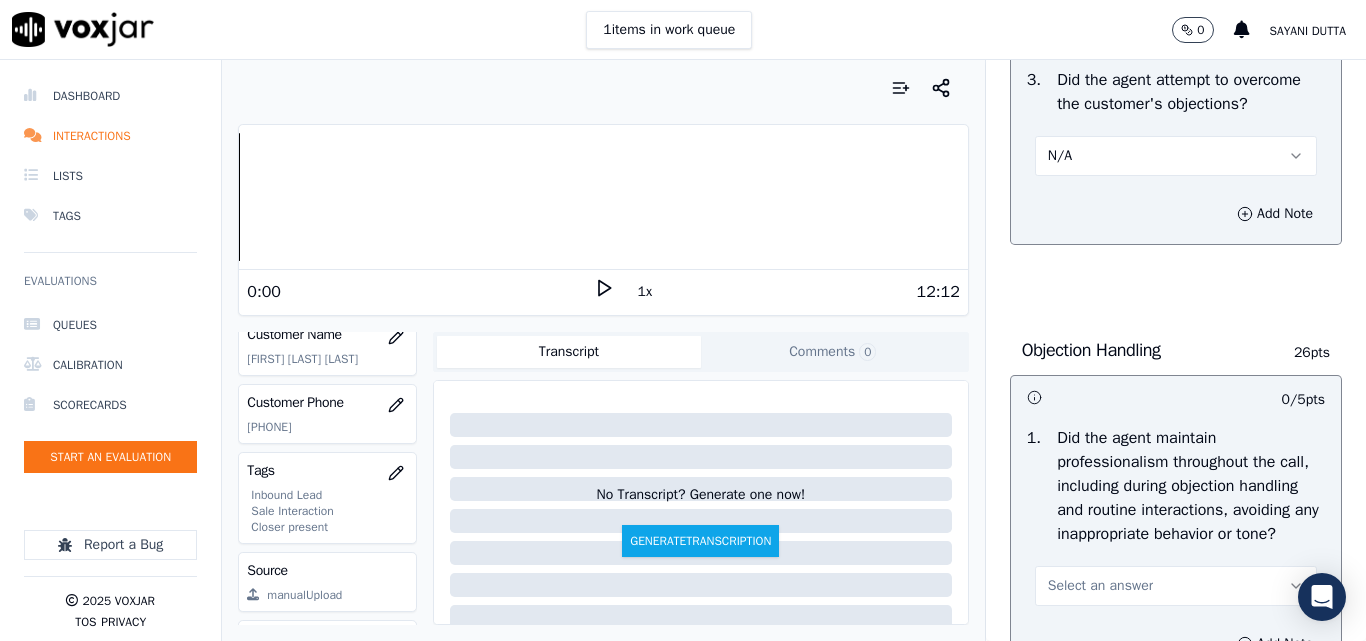 scroll, scrollTop: 2400, scrollLeft: 0, axis: vertical 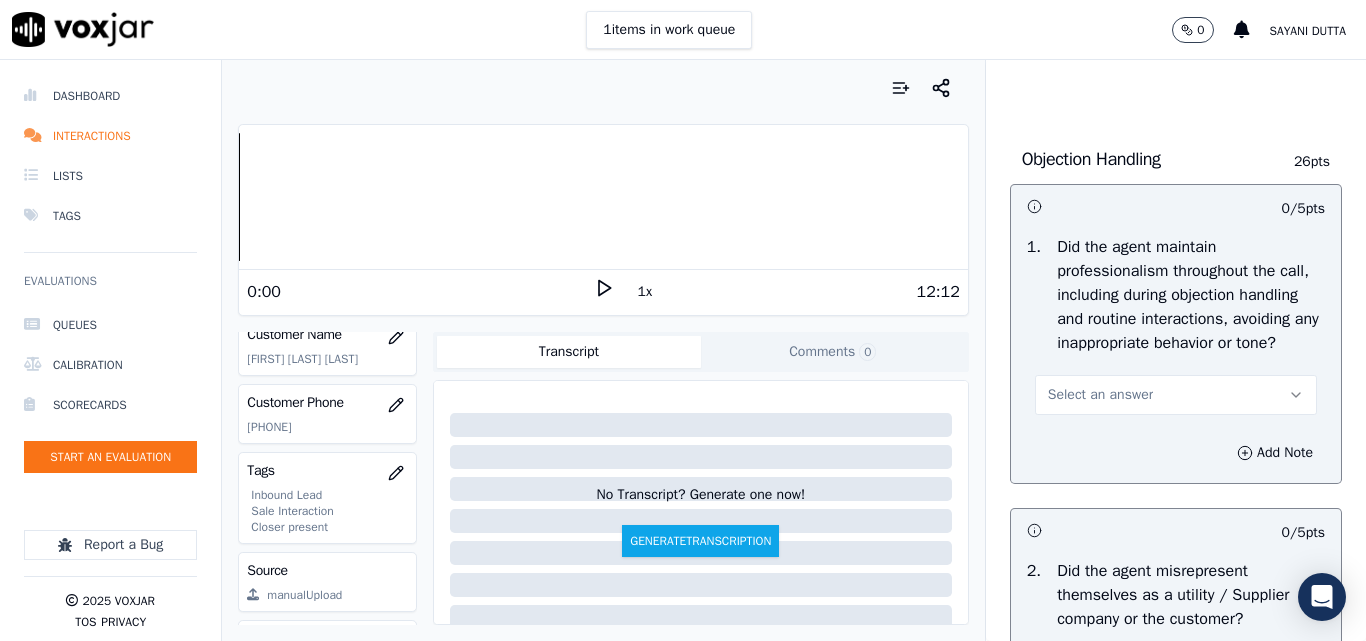 click on "Select an answer" at bounding box center (1100, 395) 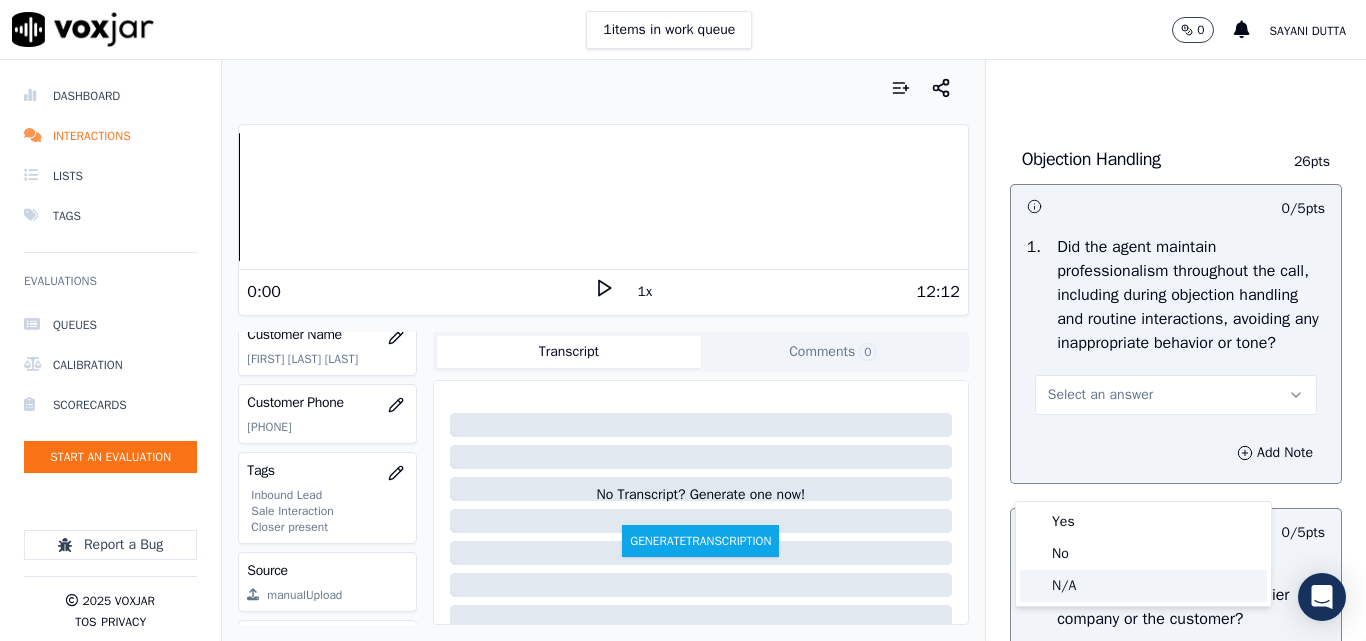click on "N/A" 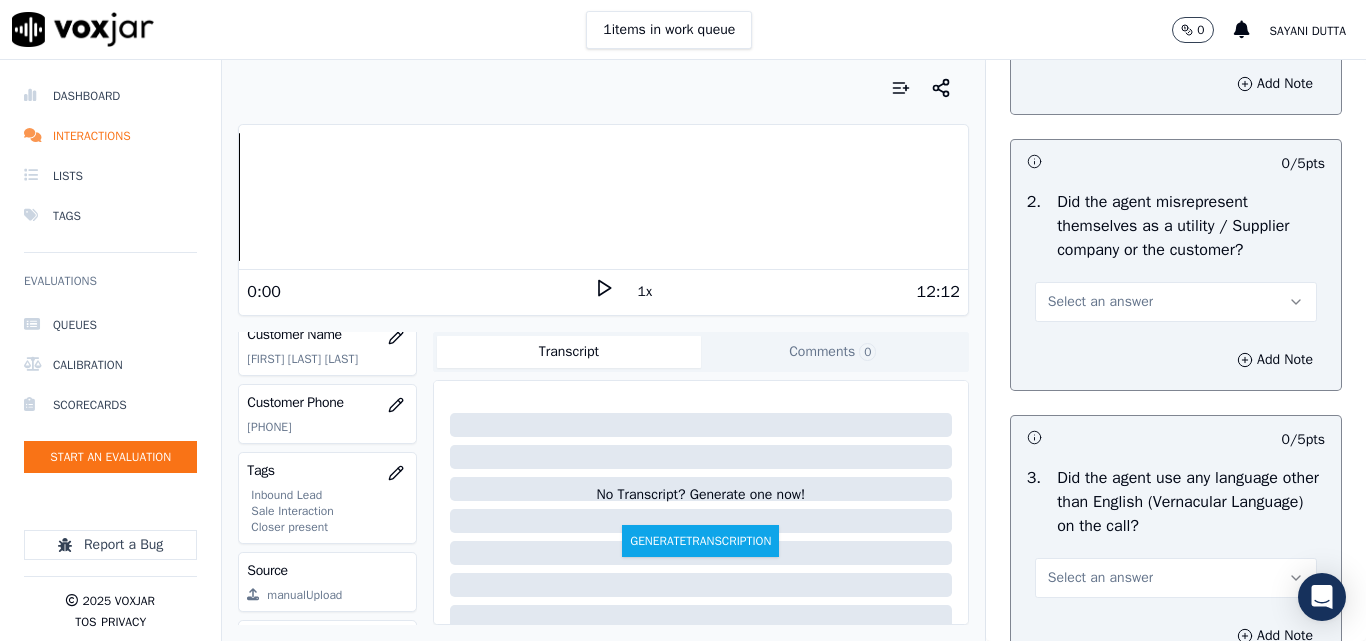 scroll, scrollTop: 2800, scrollLeft: 0, axis: vertical 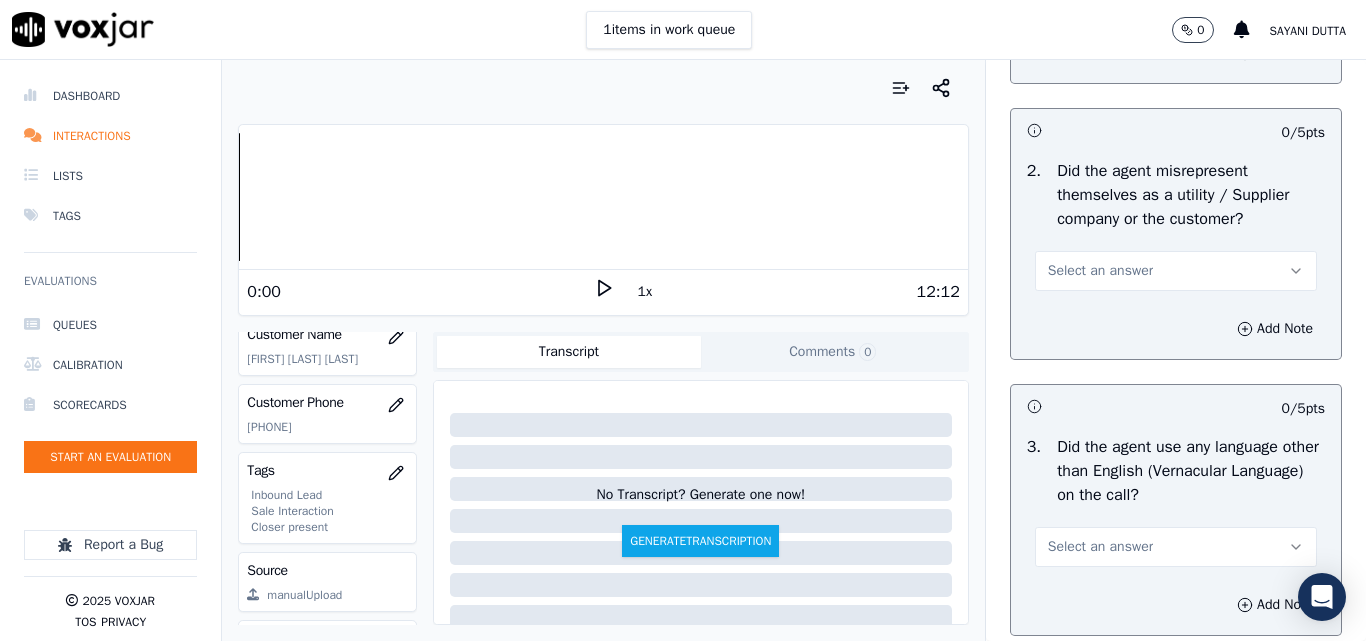 click on "Select an answer" at bounding box center (1176, 271) 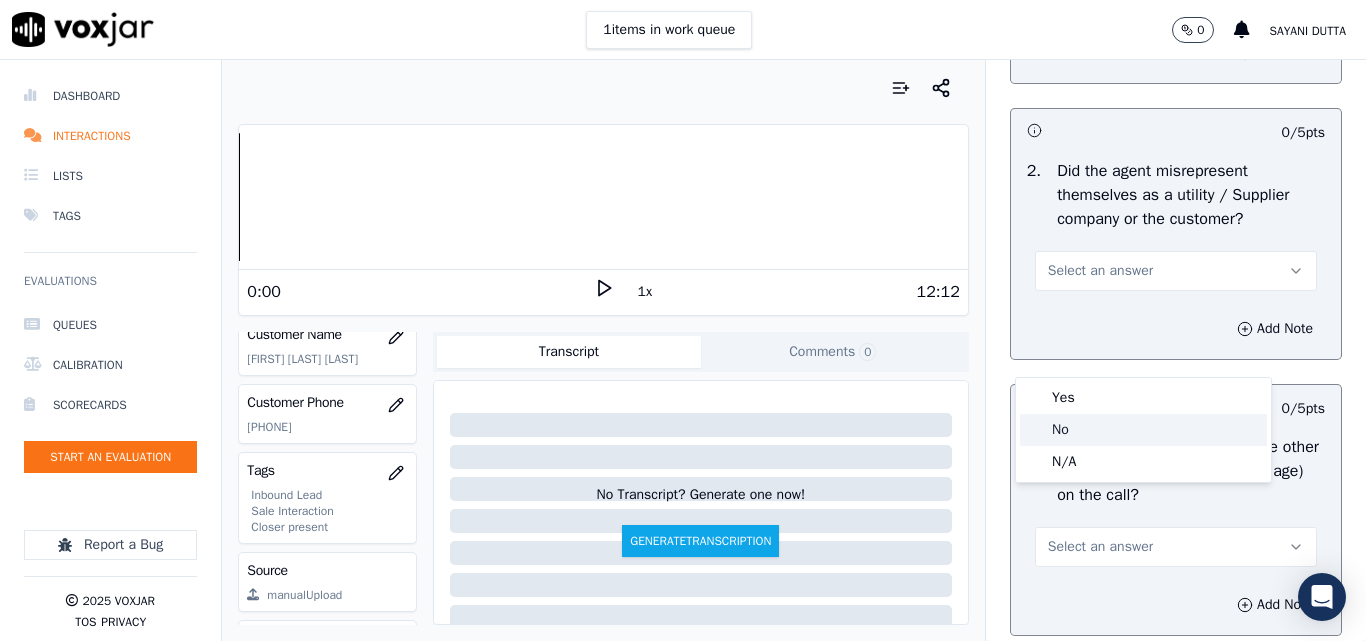 click on "No" 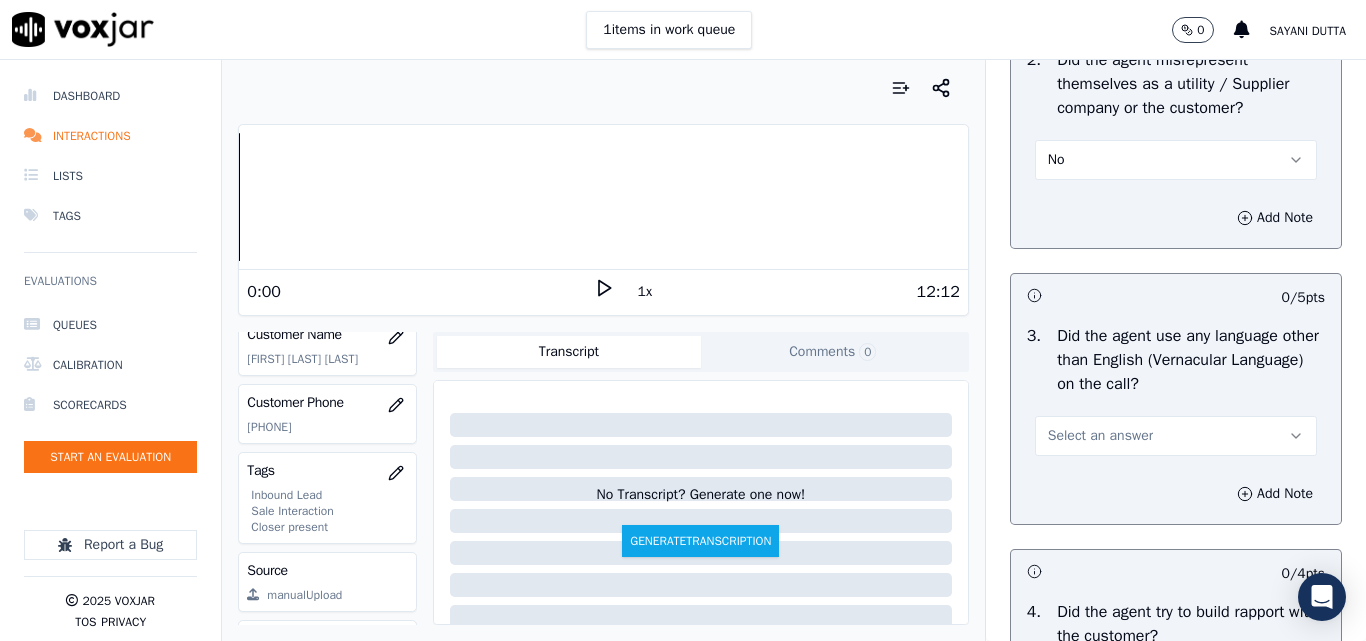 scroll, scrollTop: 3000, scrollLeft: 0, axis: vertical 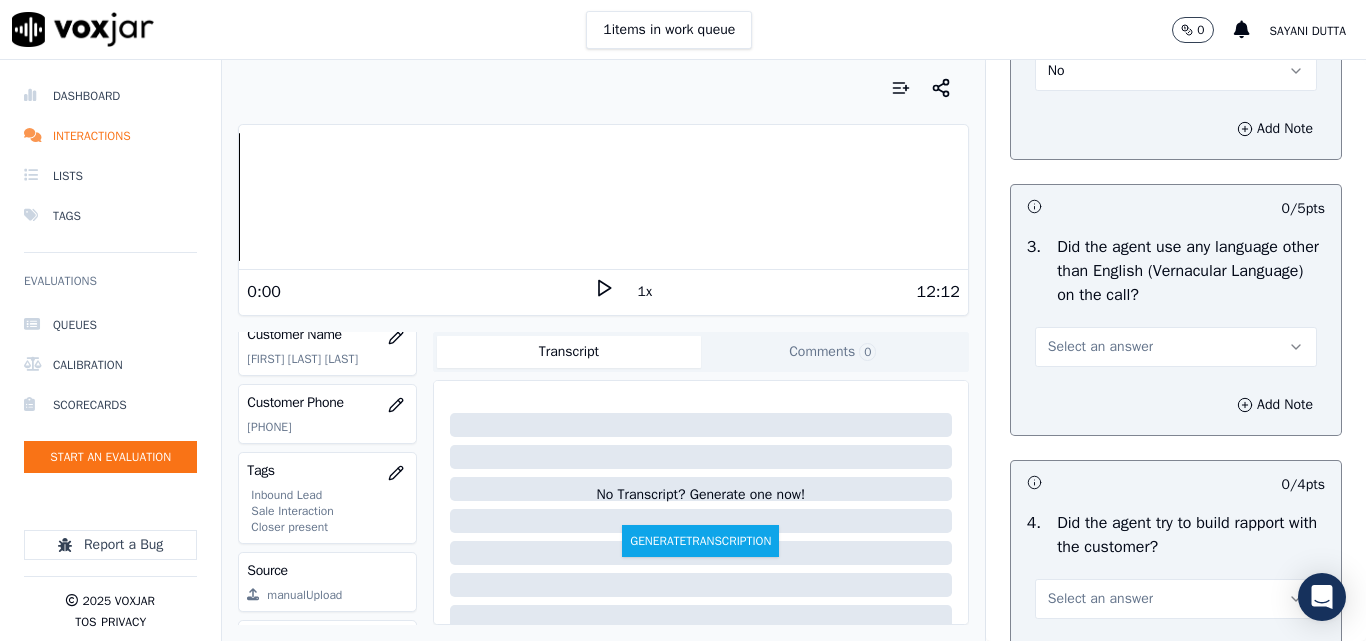 click on "Select an answer" at bounding box center (1100, 347) 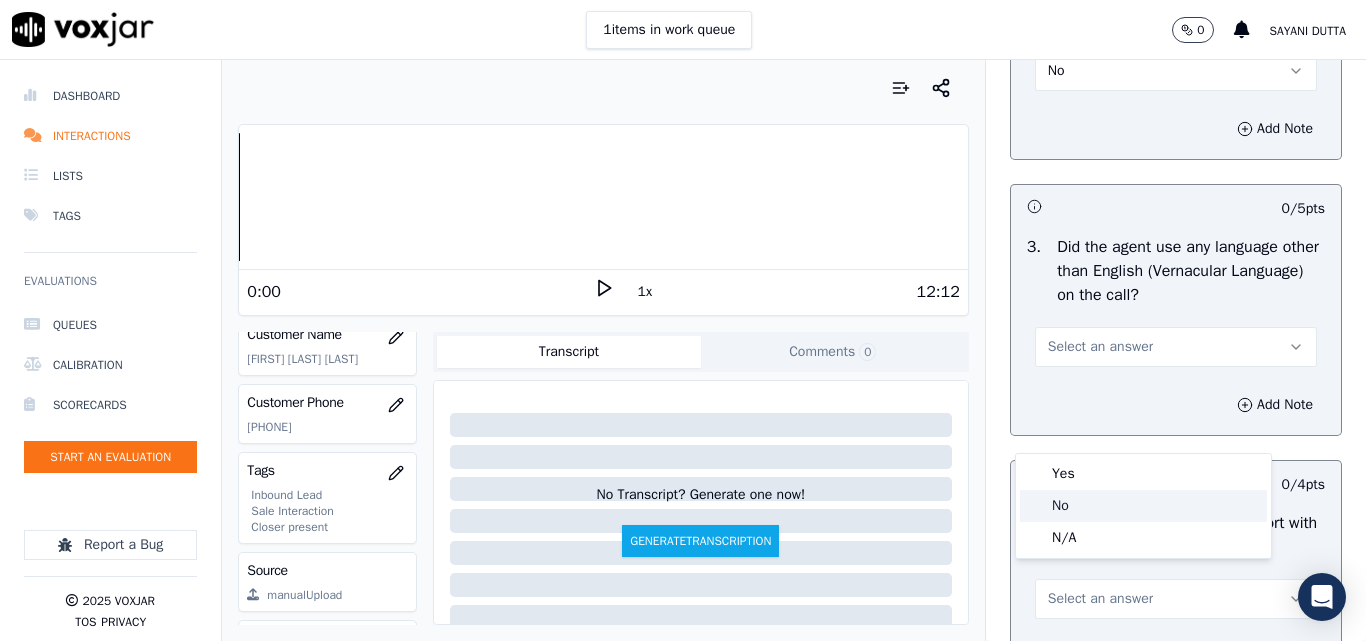 click on "No" 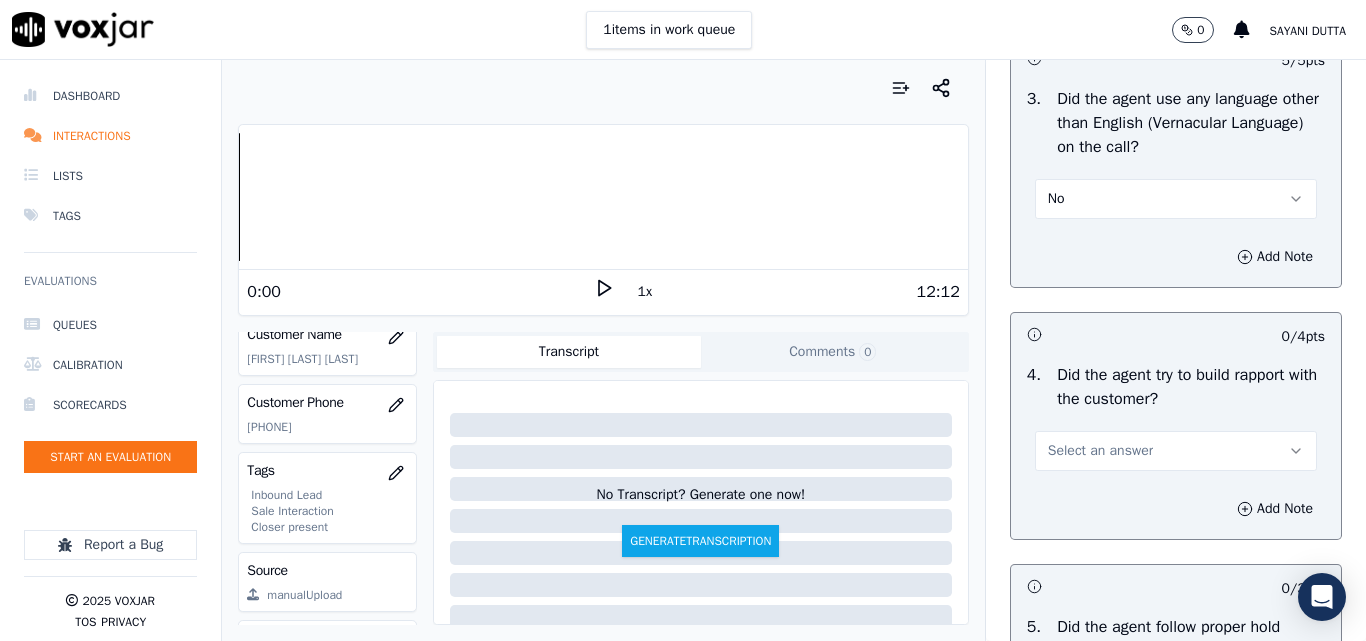 scroll, scrollTop: 3300, scrollLeft: 0, axis: vertical 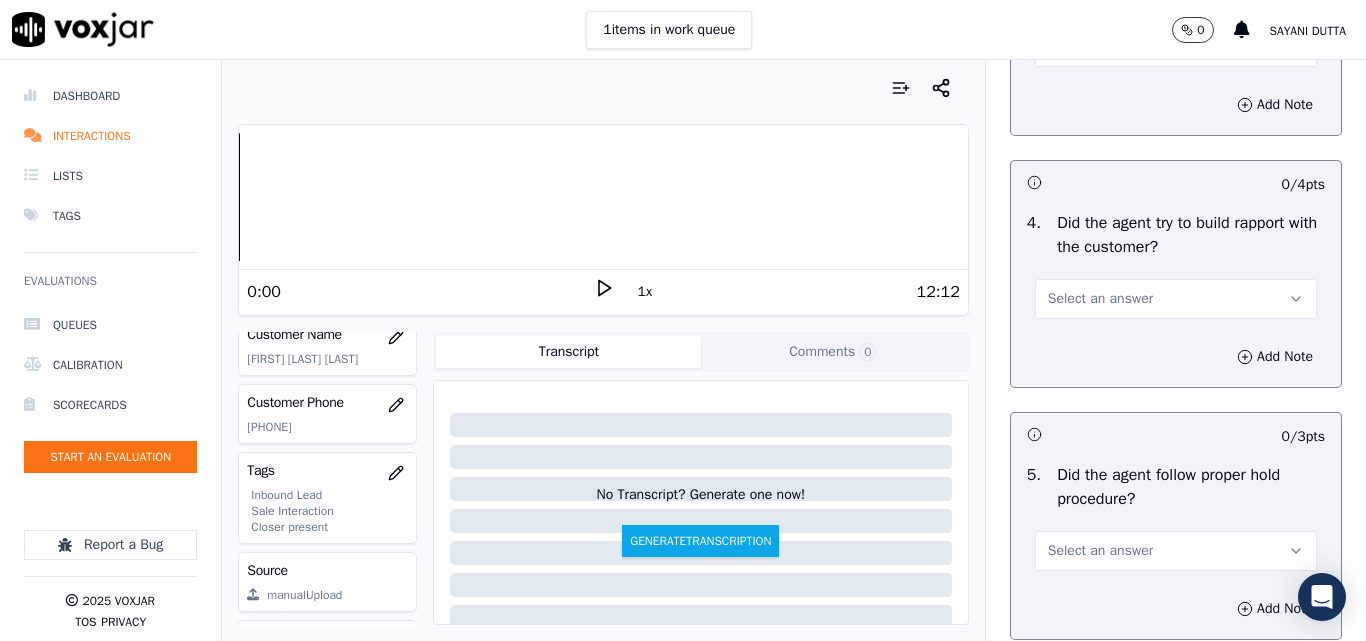 click on "No" at bounding box center (1176, 47) 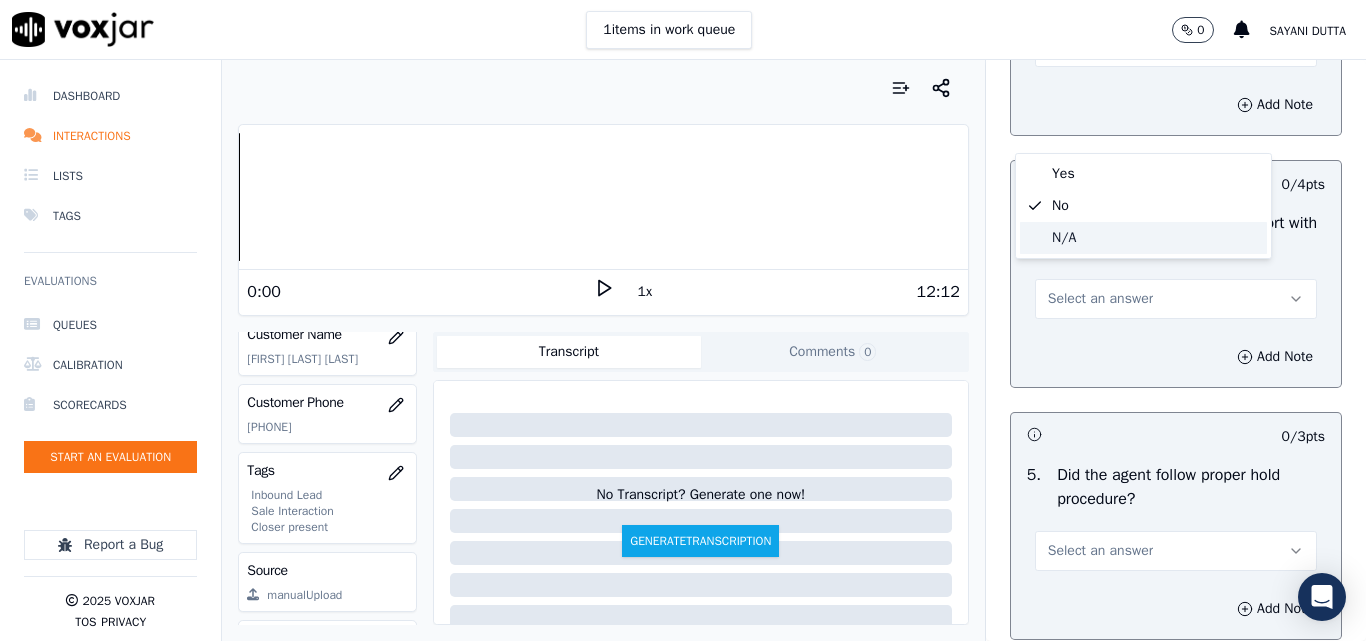 click on "N/A" 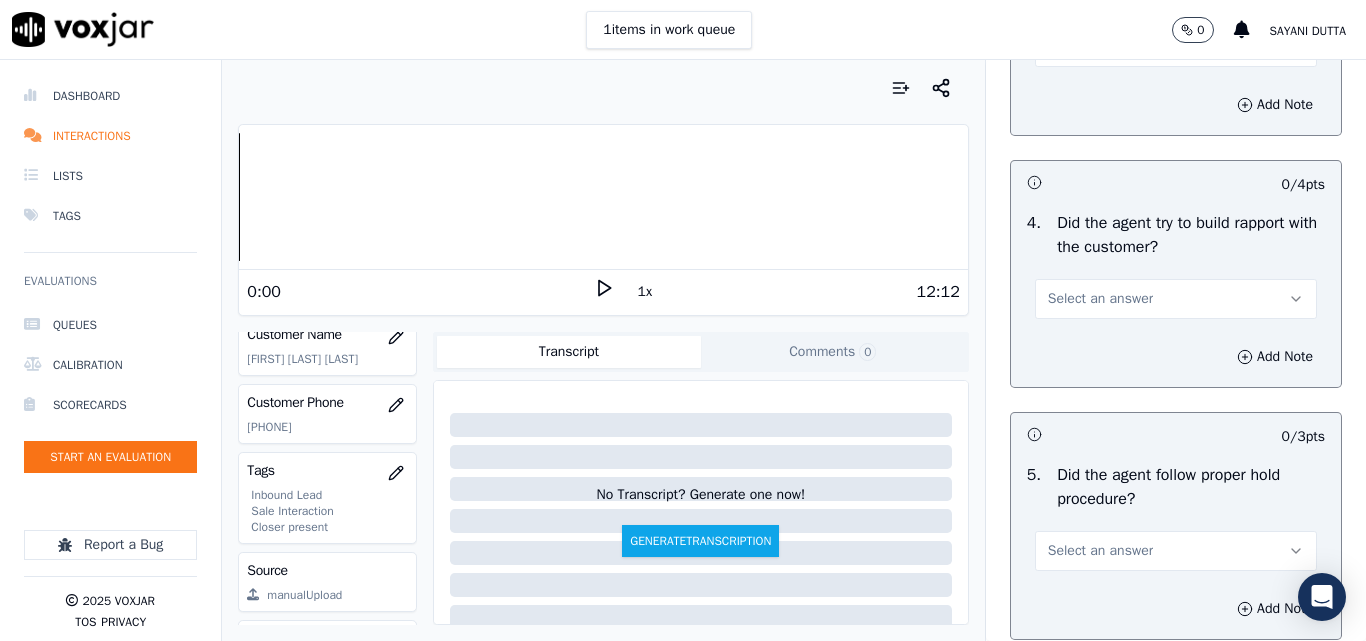 click on "Select an answer" at bounding box center [1100, 299] 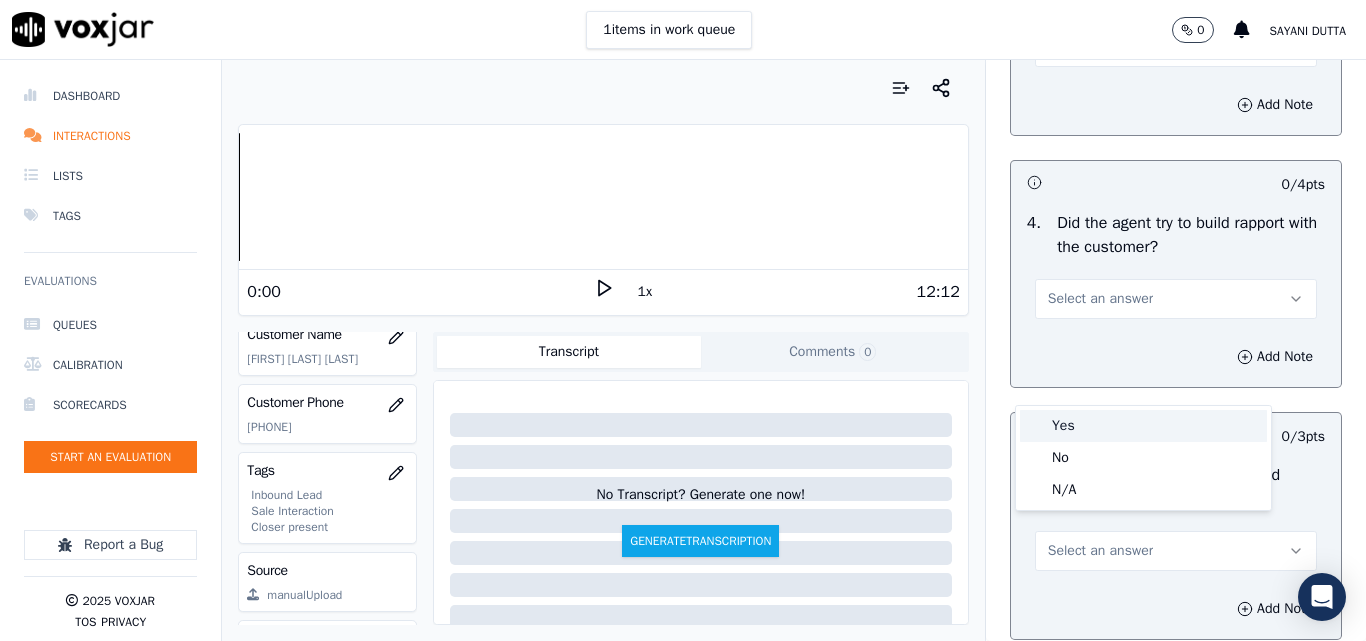 click on "Yes" at bounding box center [1143, 426] 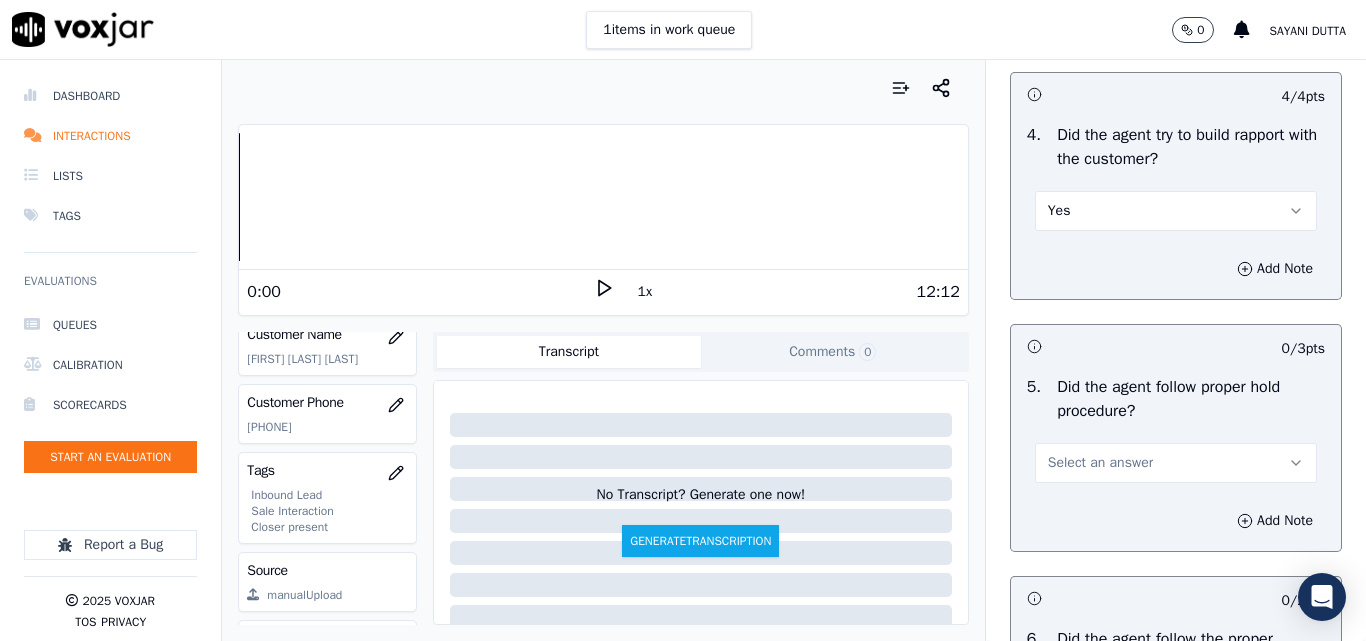 scroll, scrollTop: 3500, scrollLeft: 0, axis: vertical 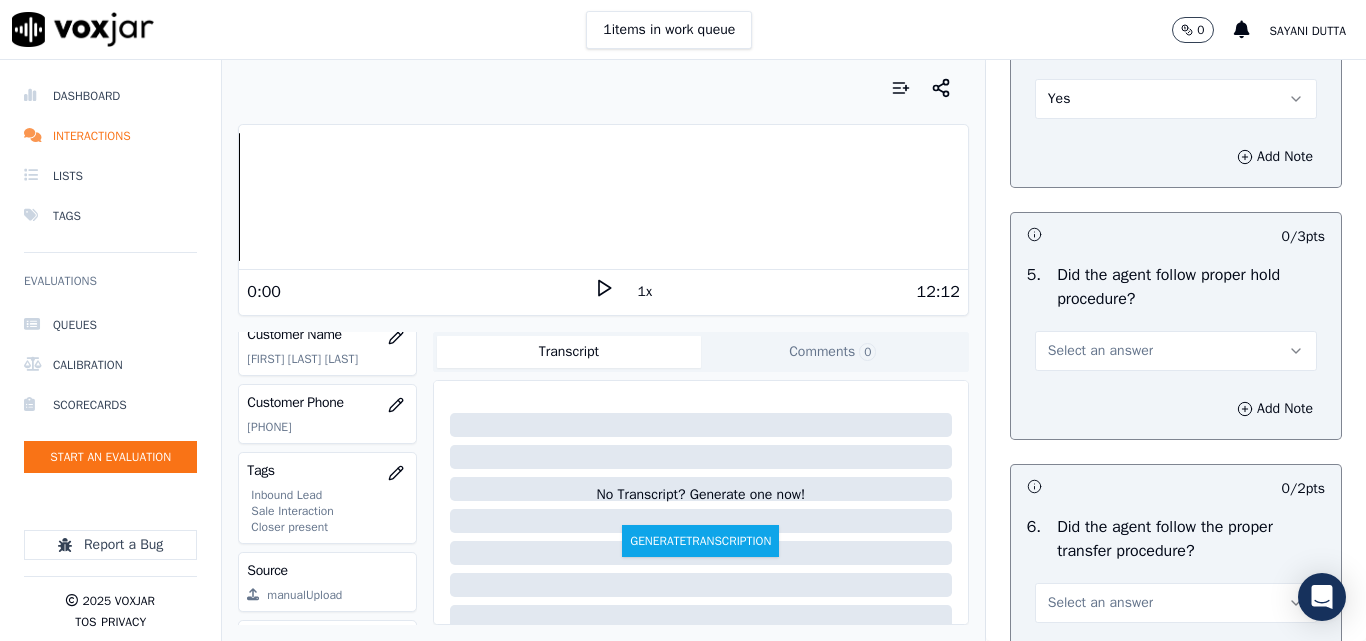 click on "Select an answer" at bounding box center (1176, 351) 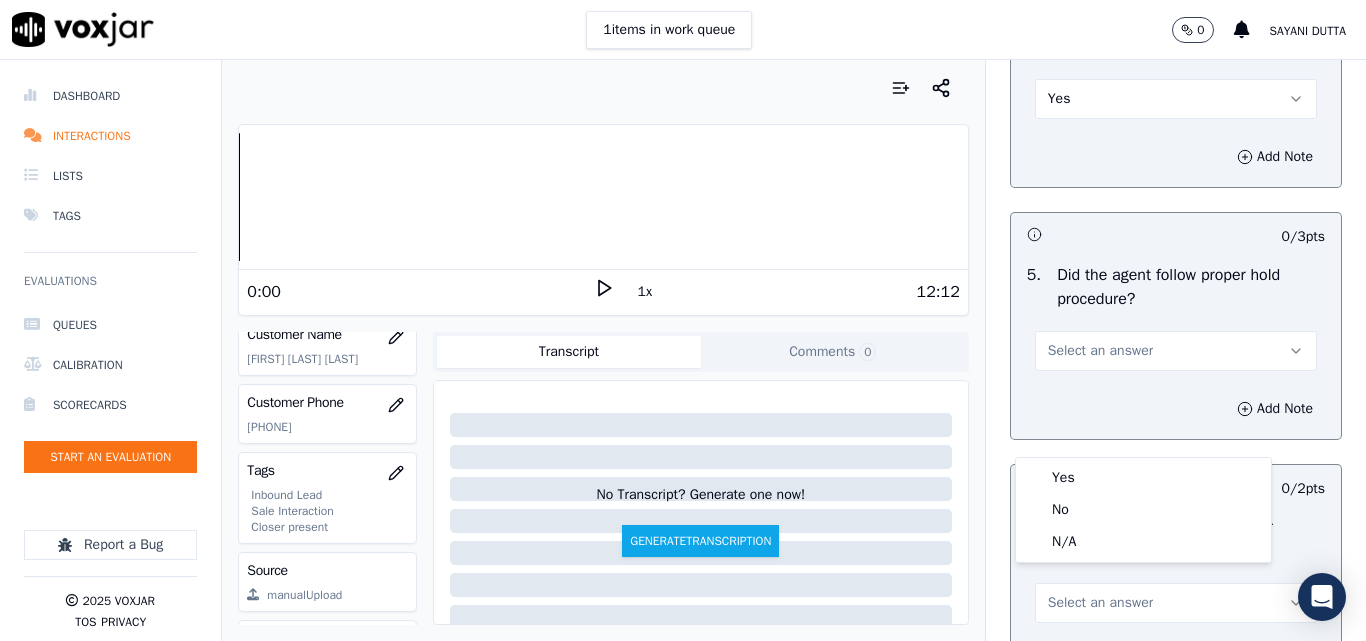 click on "Select an answer" at bounding box center (1176, 351) 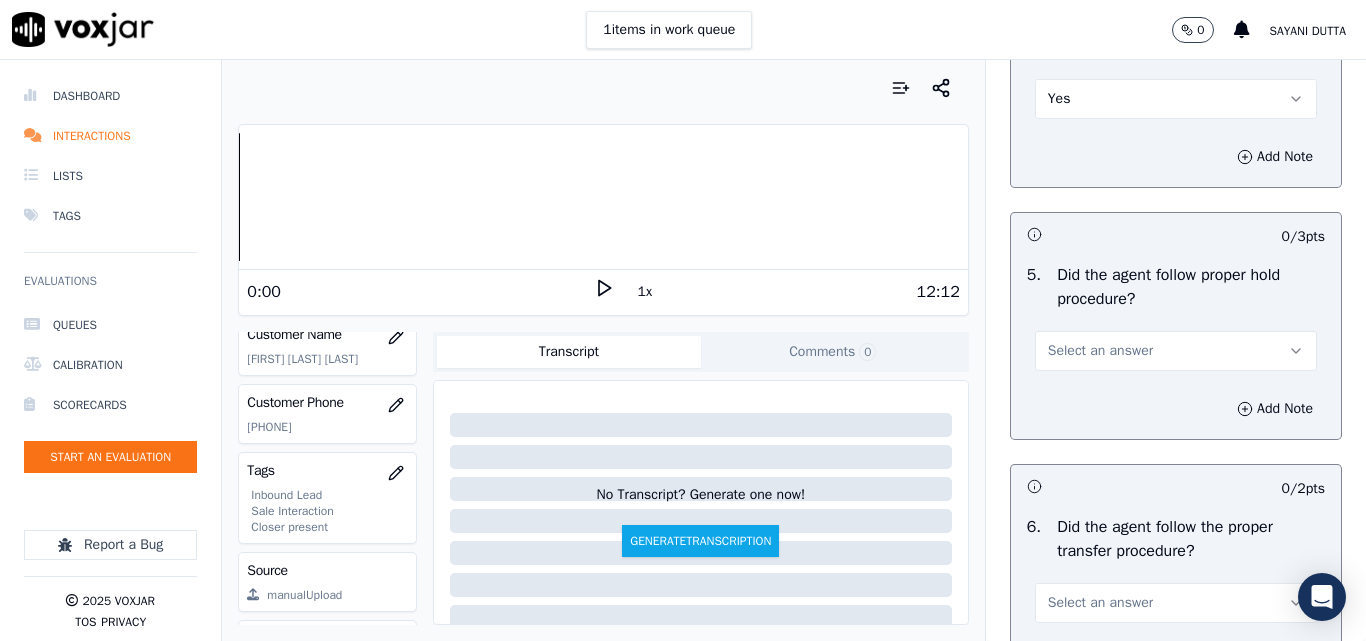 click on "5 .   Did the agent follow proper hold procedure?   Select an answer" at bounding box center [1176, 317] 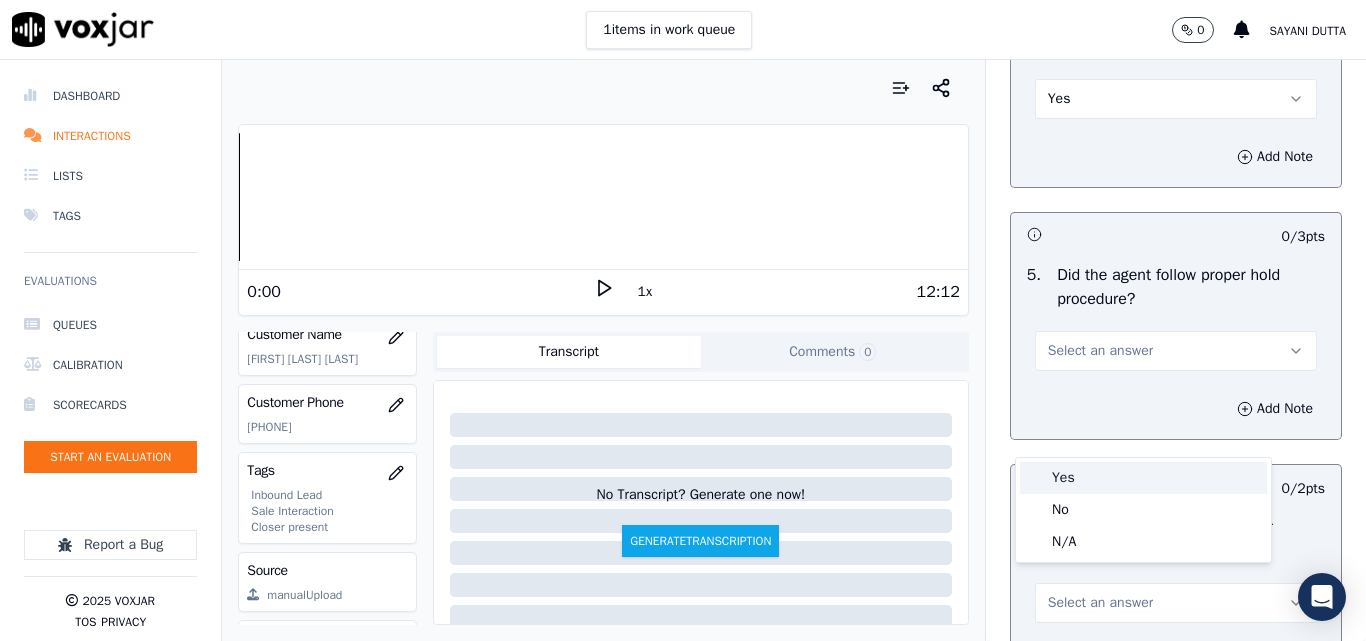 click on "Yes" at bounding box center (1143, 478) 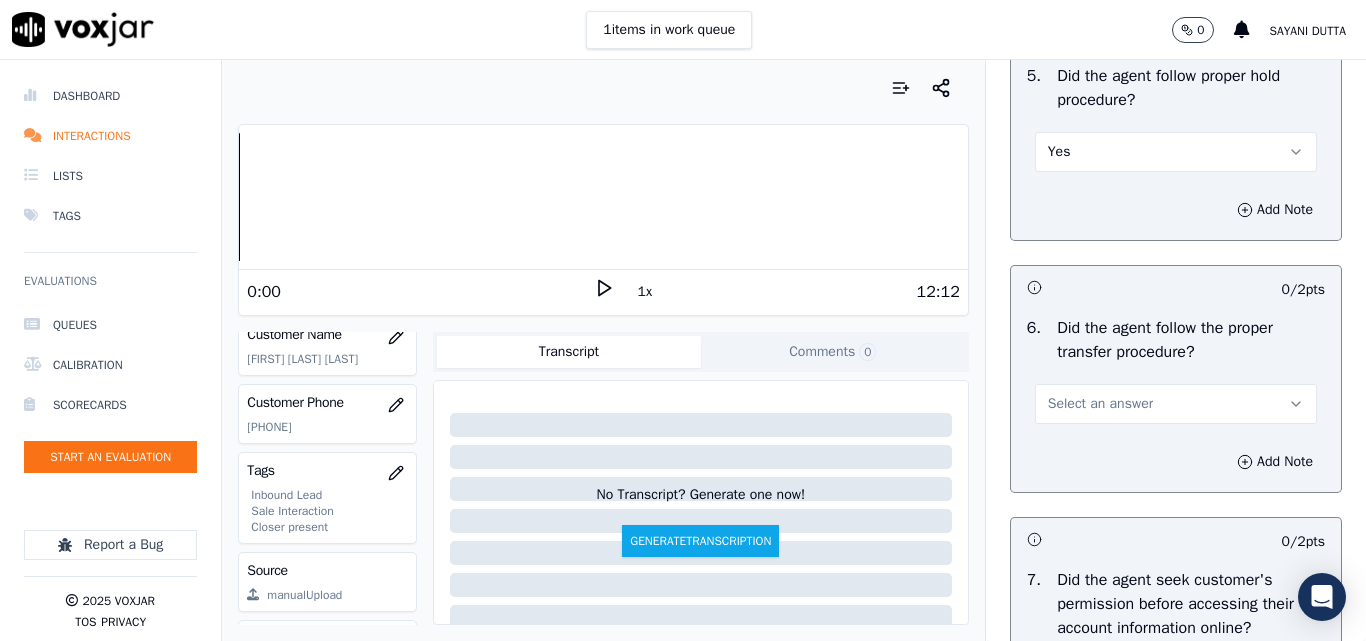 scroll, scrollTop: 3700, scrollLeft: 0, axis: vertical 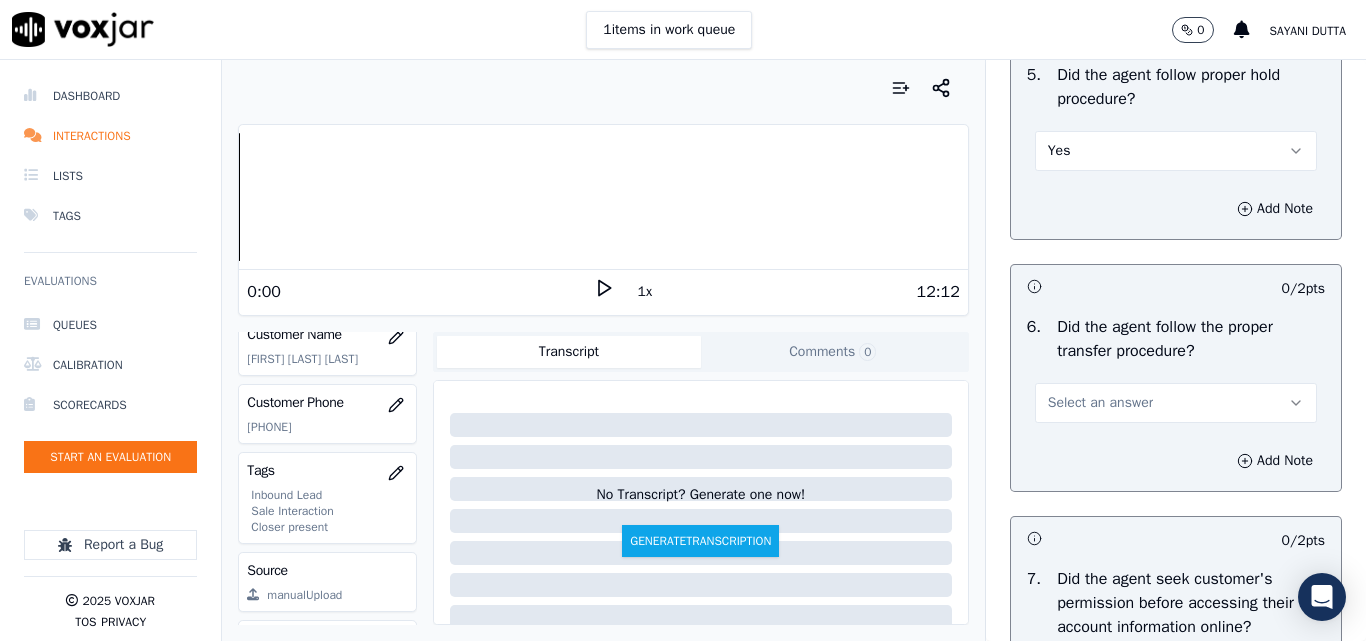 drag, startPoint x: 1070, startPoint y: 474, endPoint x: 1065, endPoint y: 507, distance: 33.37664 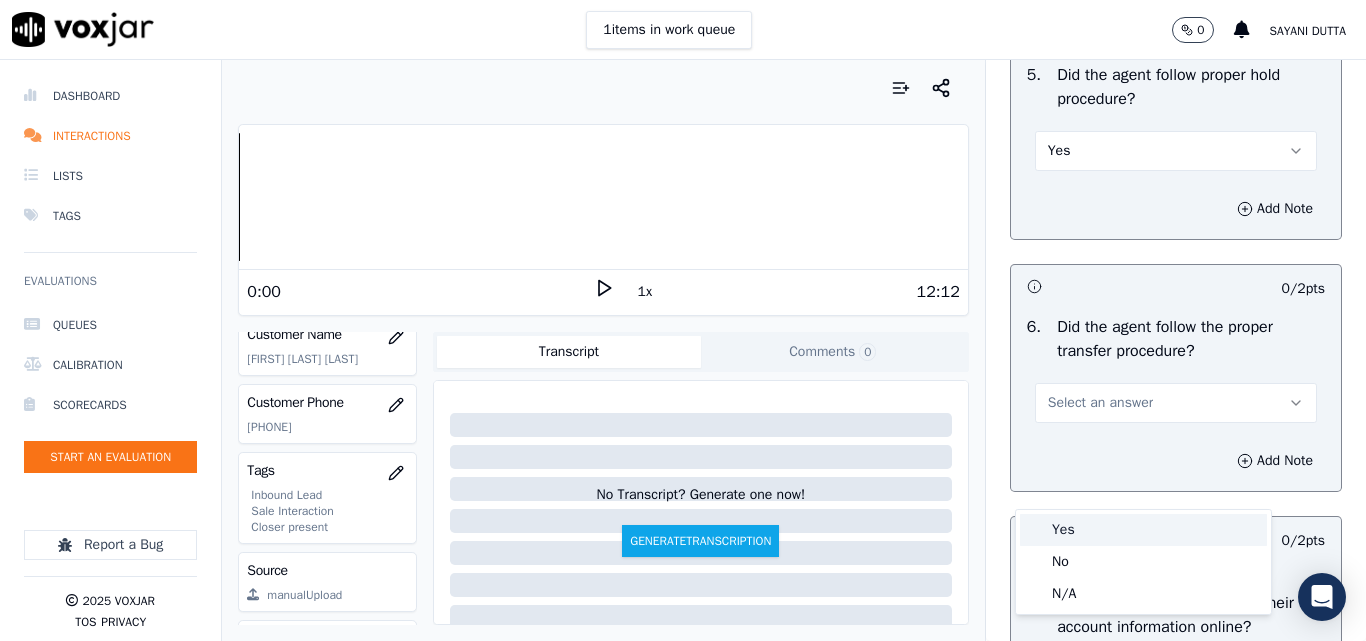 click on "Yes" at bounding box center [1143, 530] 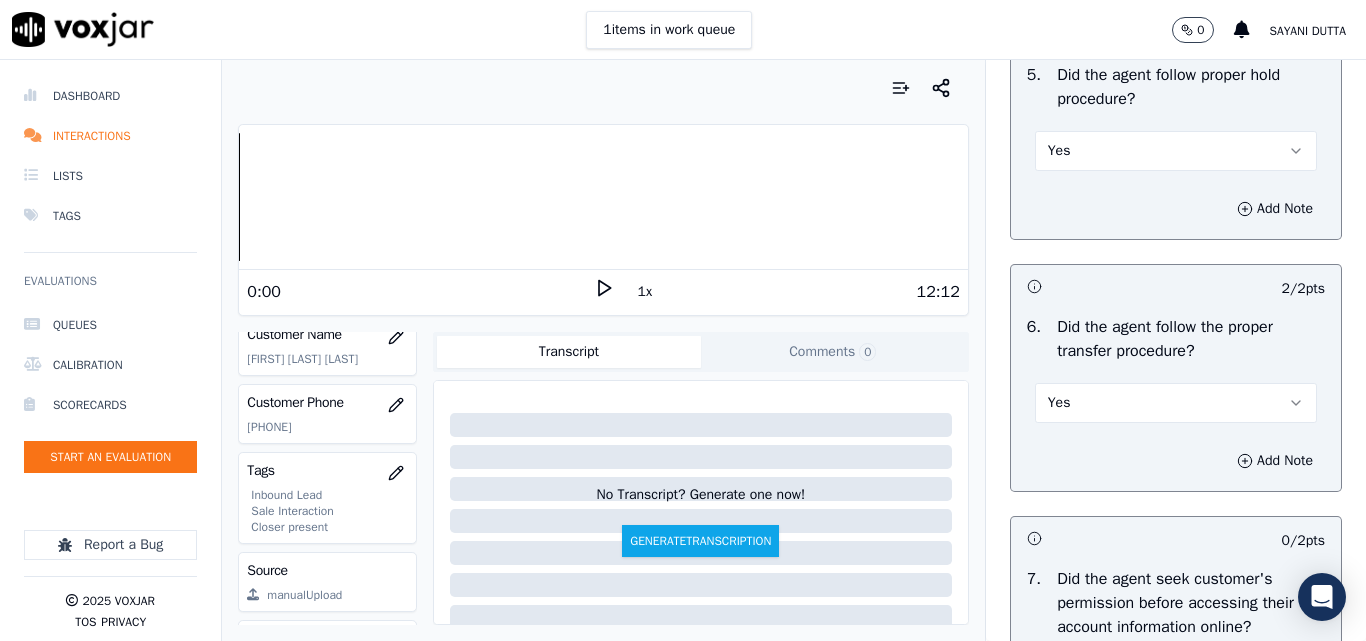 scroll, scrollTop: 4100, scrollLeft: 0, axis: vertical 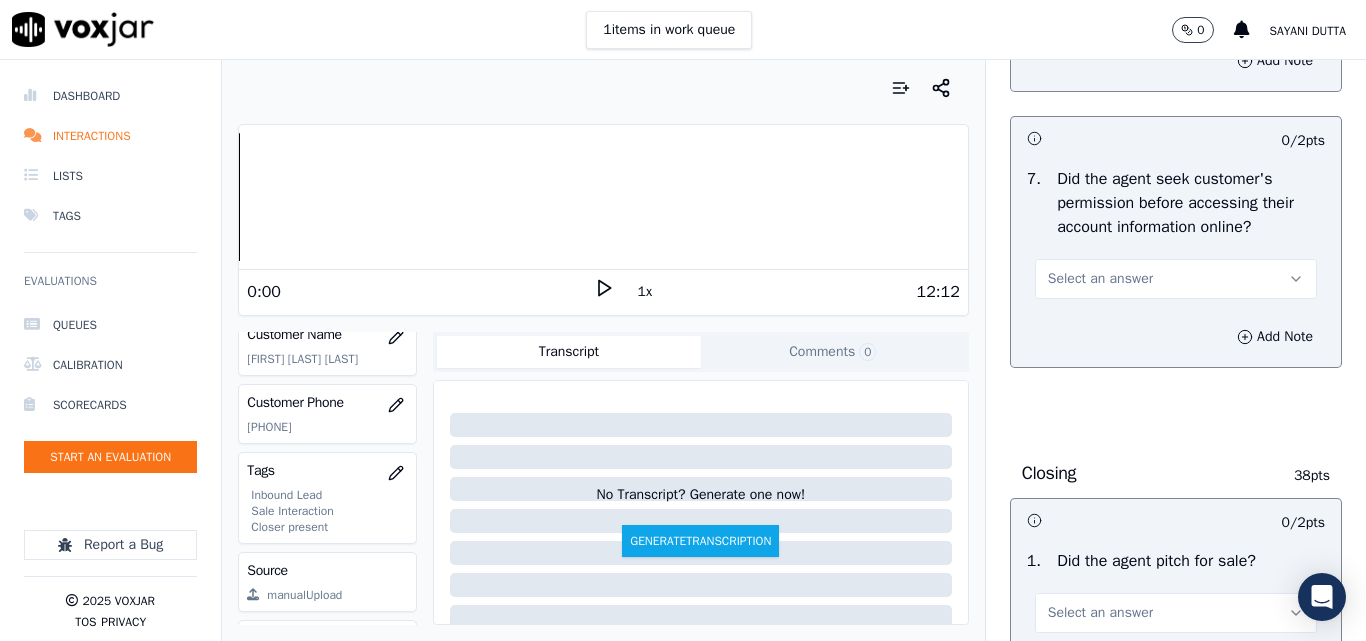 click on "Select an answer" at bounding box center (1176, 279) 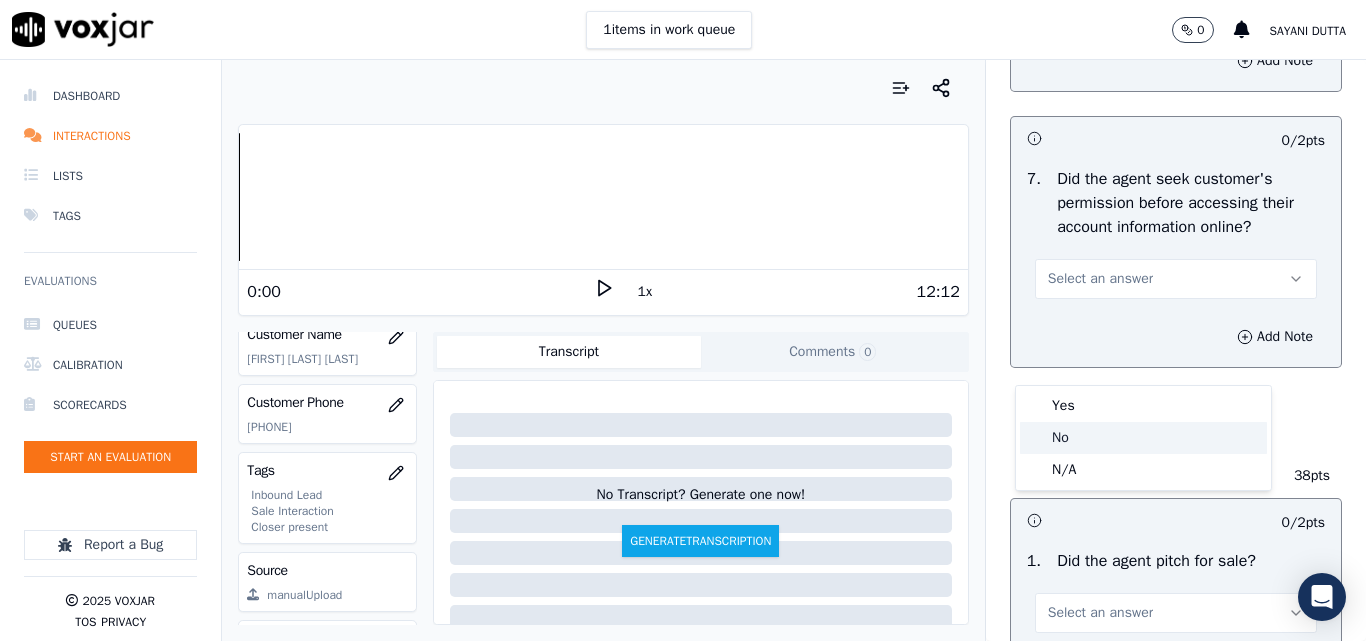 click on "No" 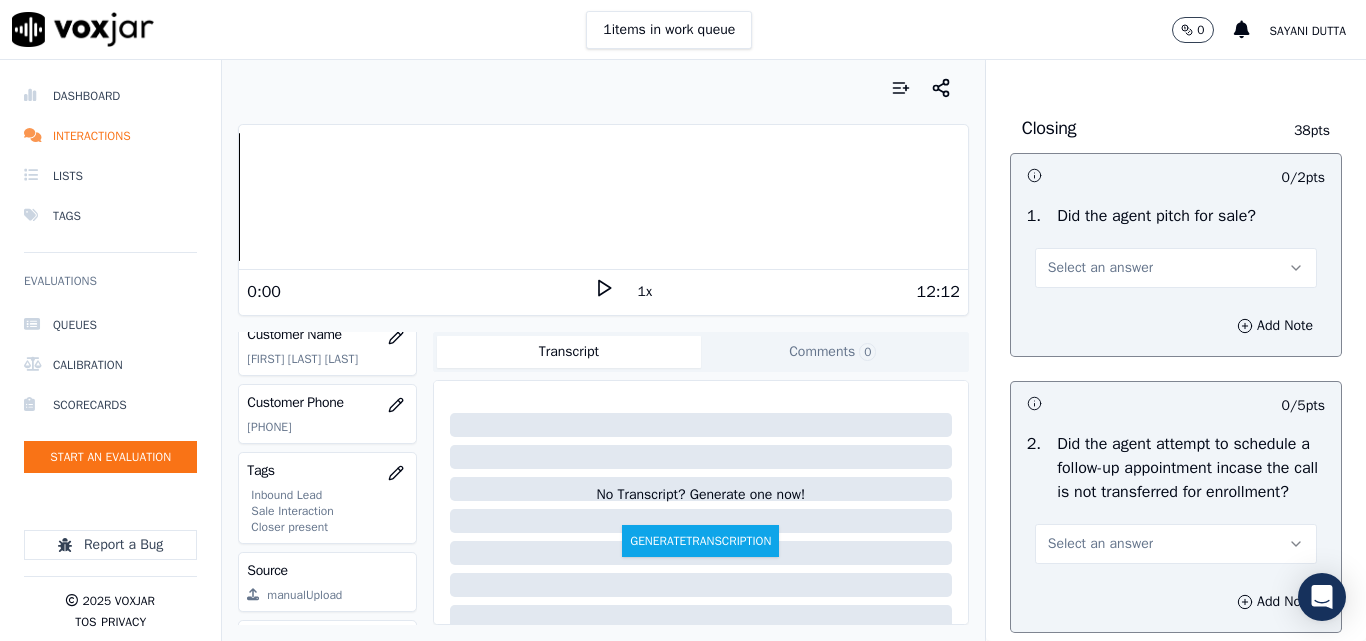 scroll, scrollTop: 4500, scrollLeft: 0, axis: vertical 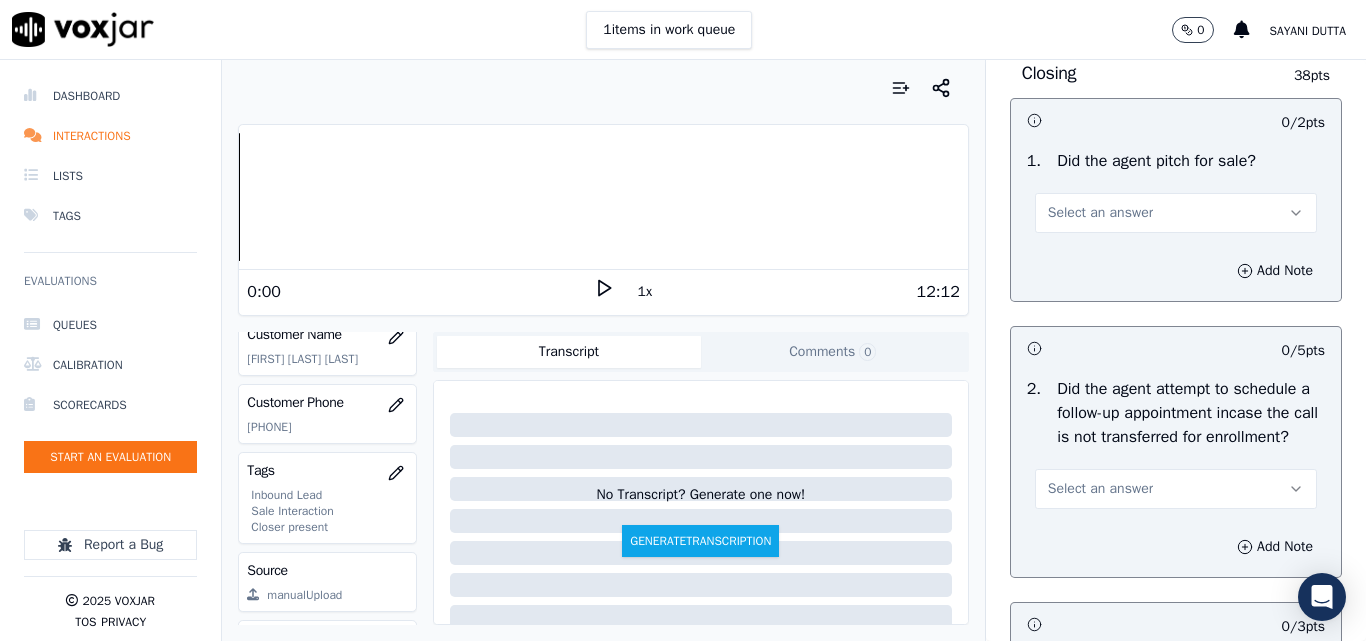 click on "Select an answer" at bounding box center [1176, 213] 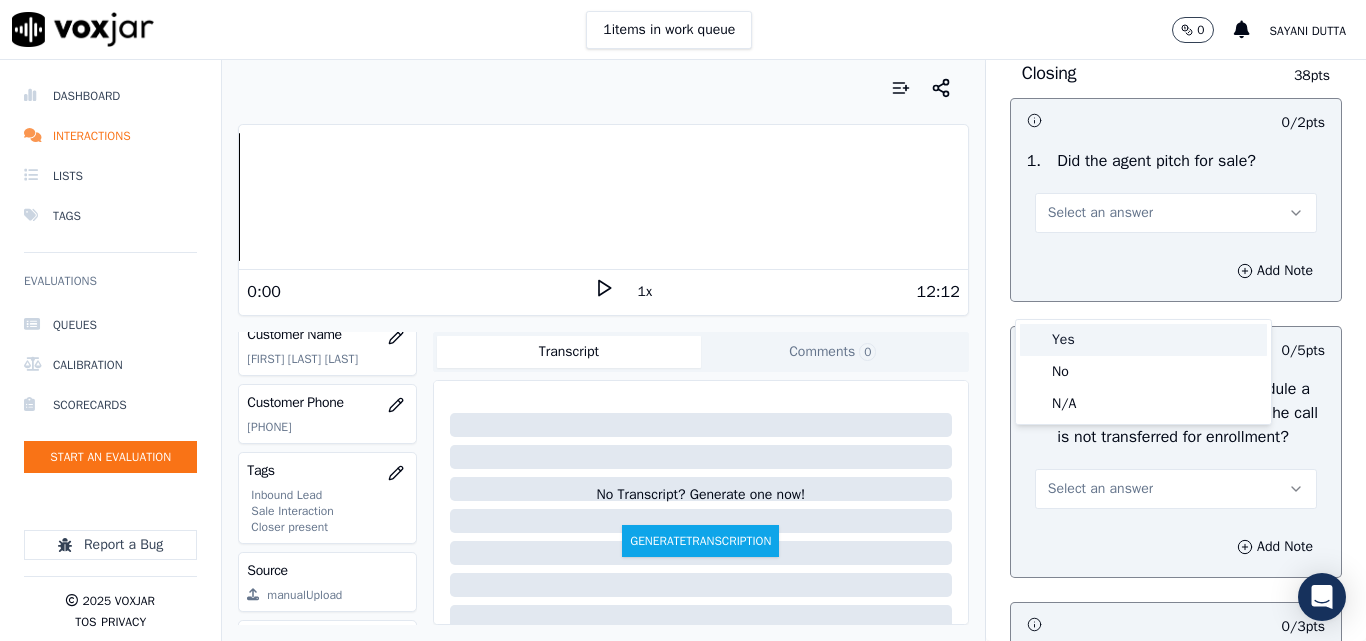 click on "Yes" at bounding box center [1143, 340] 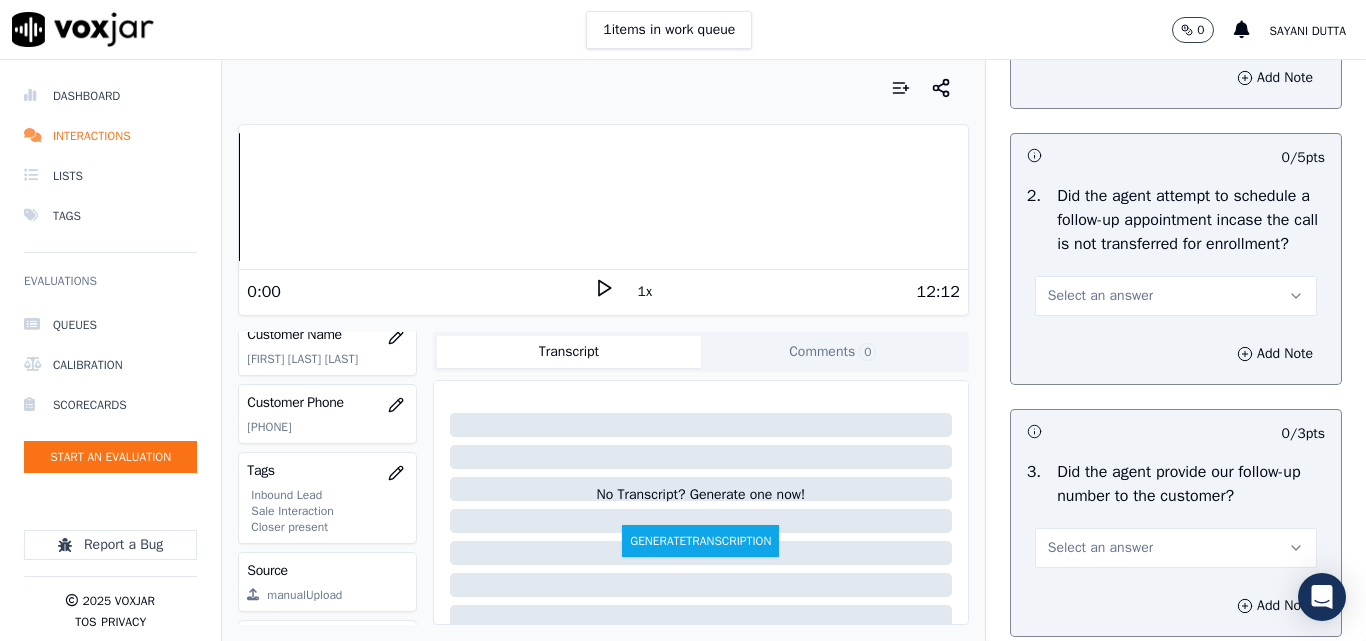 scroll, scrollTop: 4800, scrollLeft: 0, axis: vertical 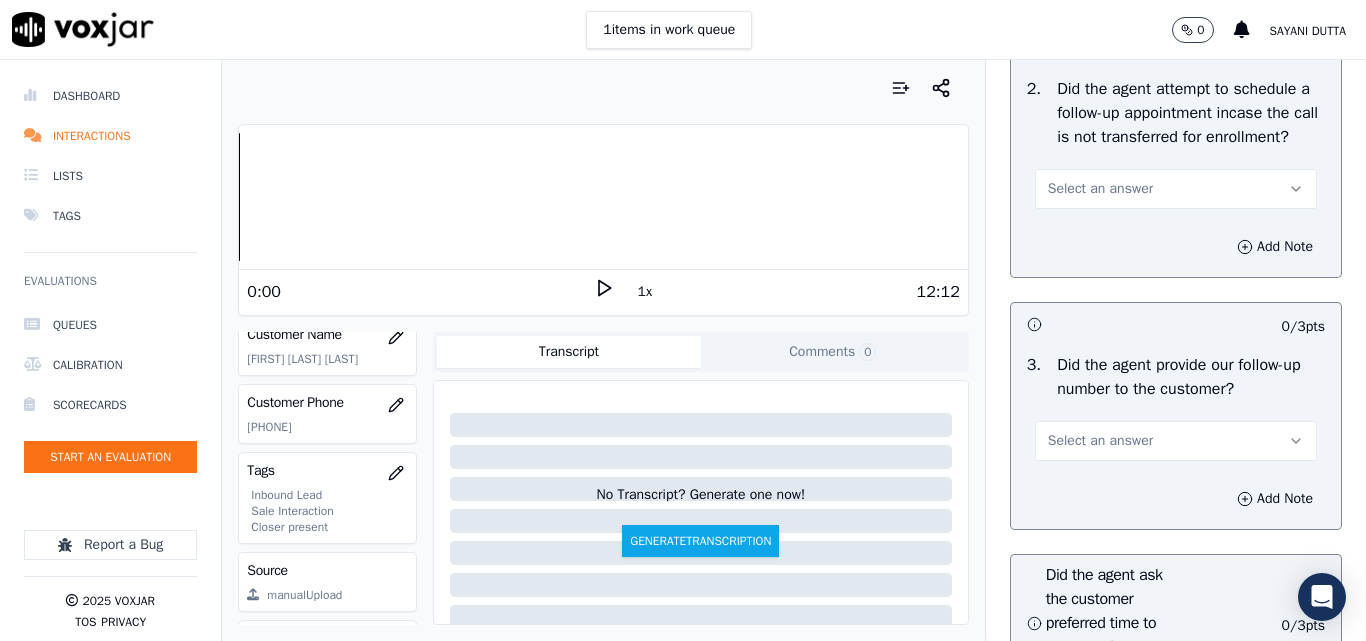 click on "Select an answer" at bounding box center [1176, 189] 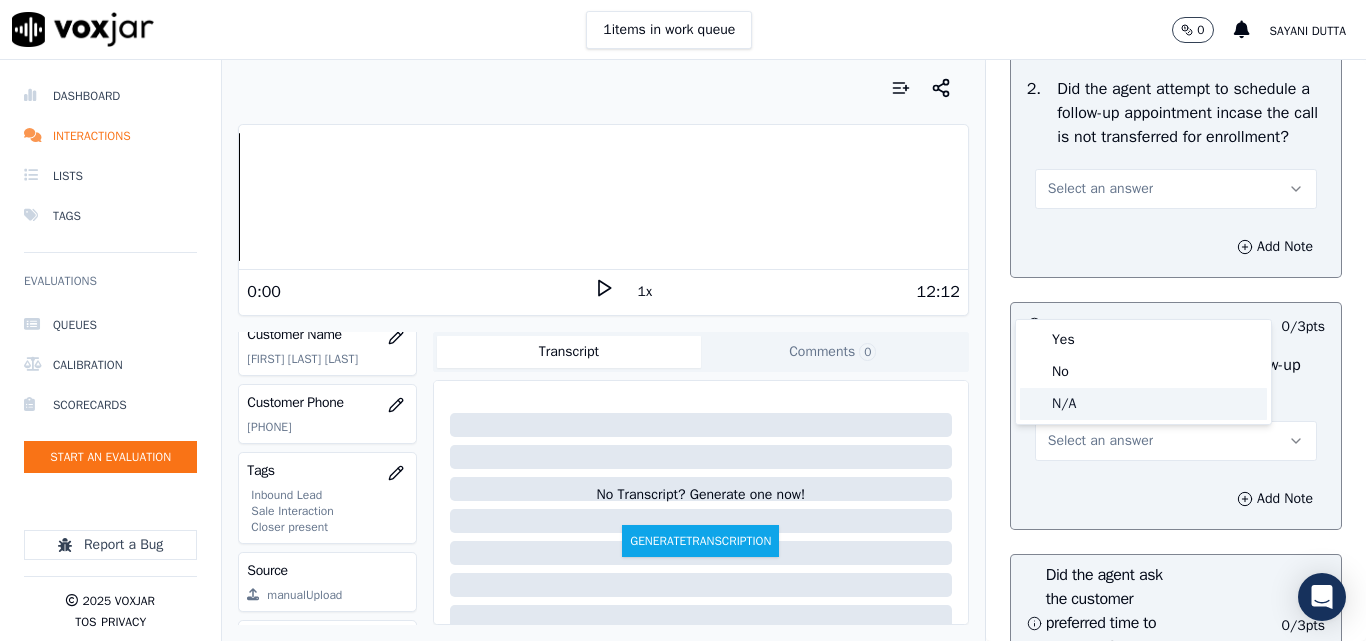 click on "N/A" 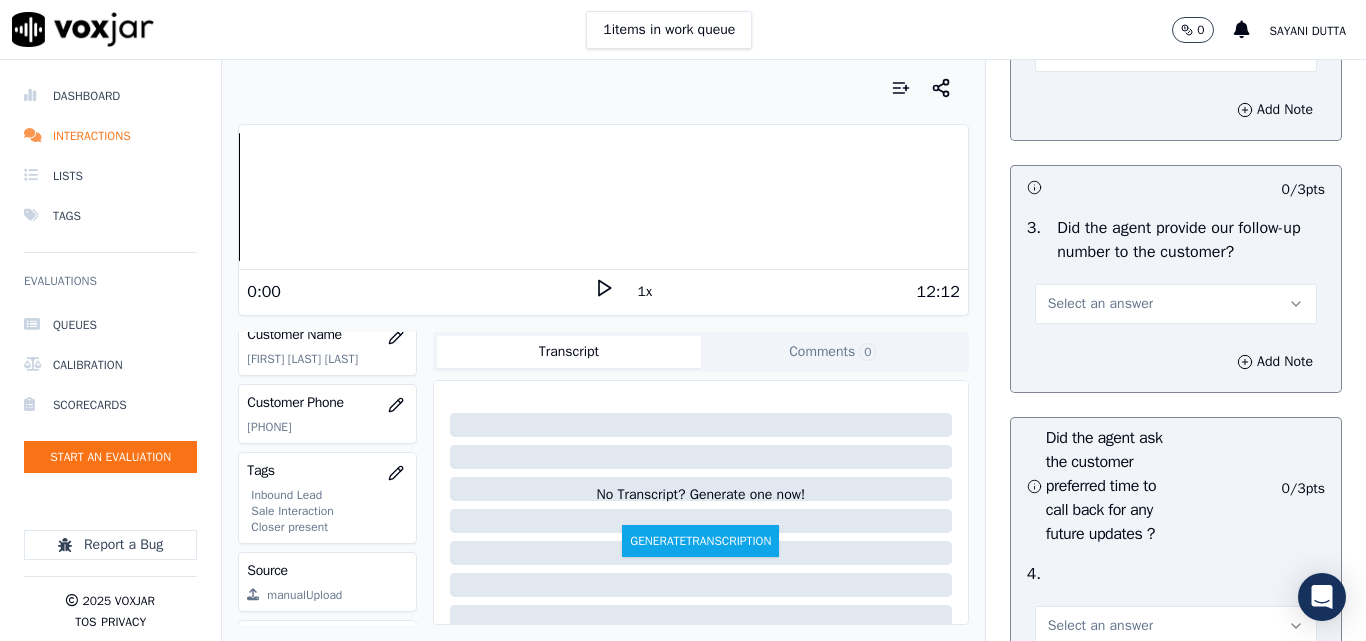 scroll, scrollTop: 5100, scrollLeft: 0, axis: vertical 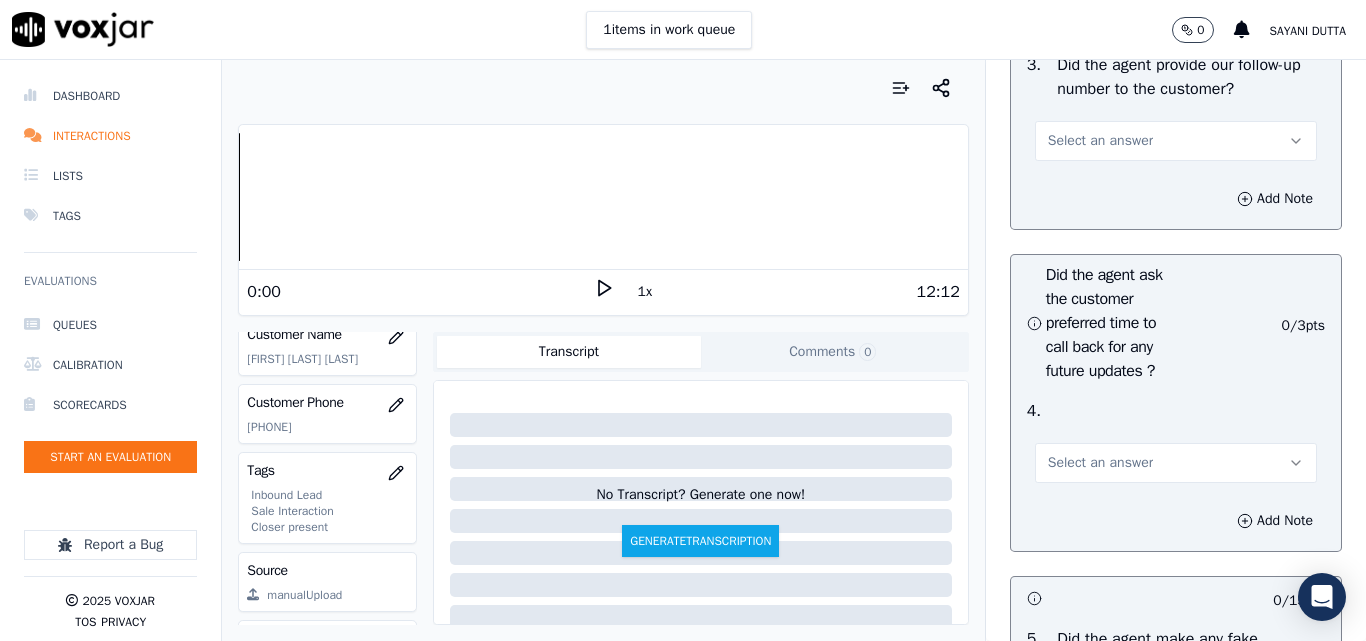 click on "Select an answer" at bounding box center (1100, 141) 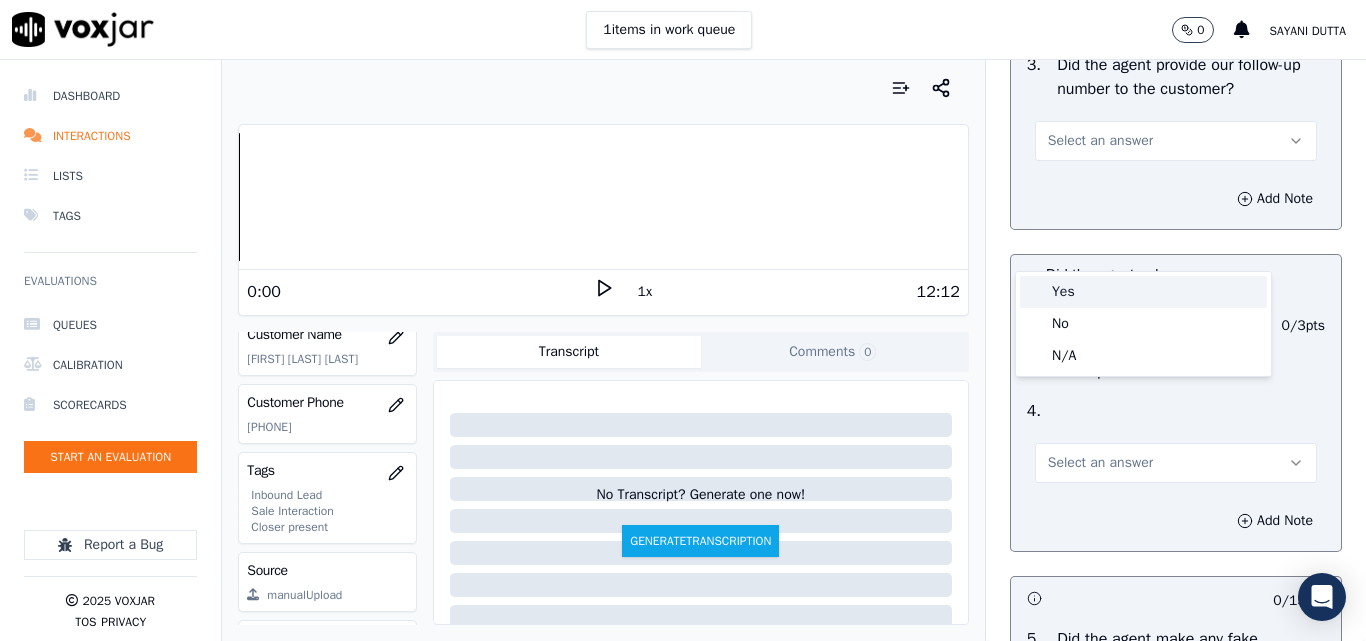 click on "Yes" at bounding box center (1143, 292) 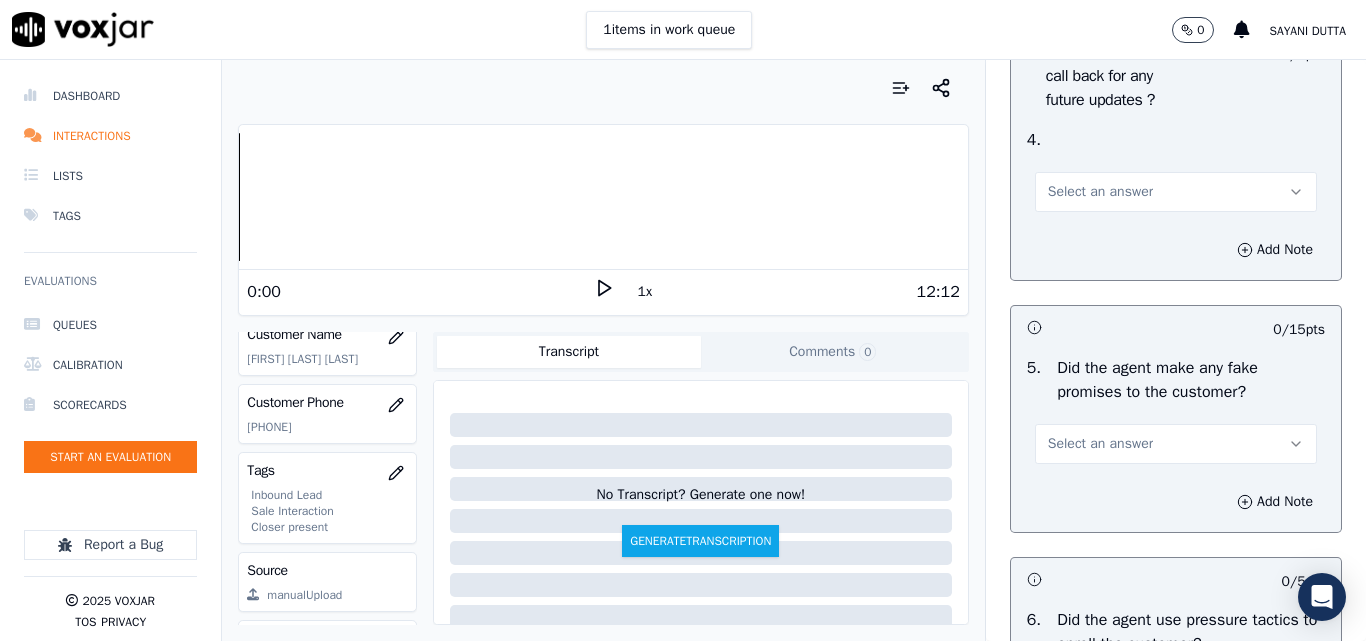 scroll, scrollTop: 5400, scrollLeft: 0, axis: vertical 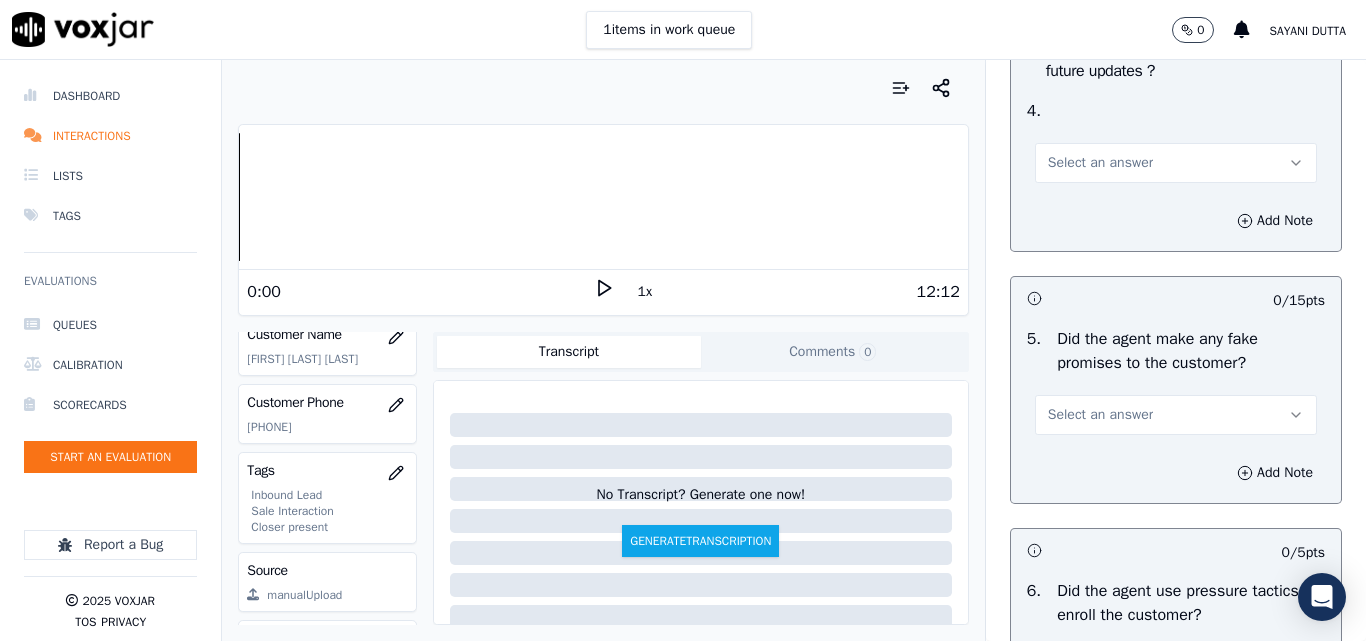 click on "Select an answer" at bounding box center [1100, 163] 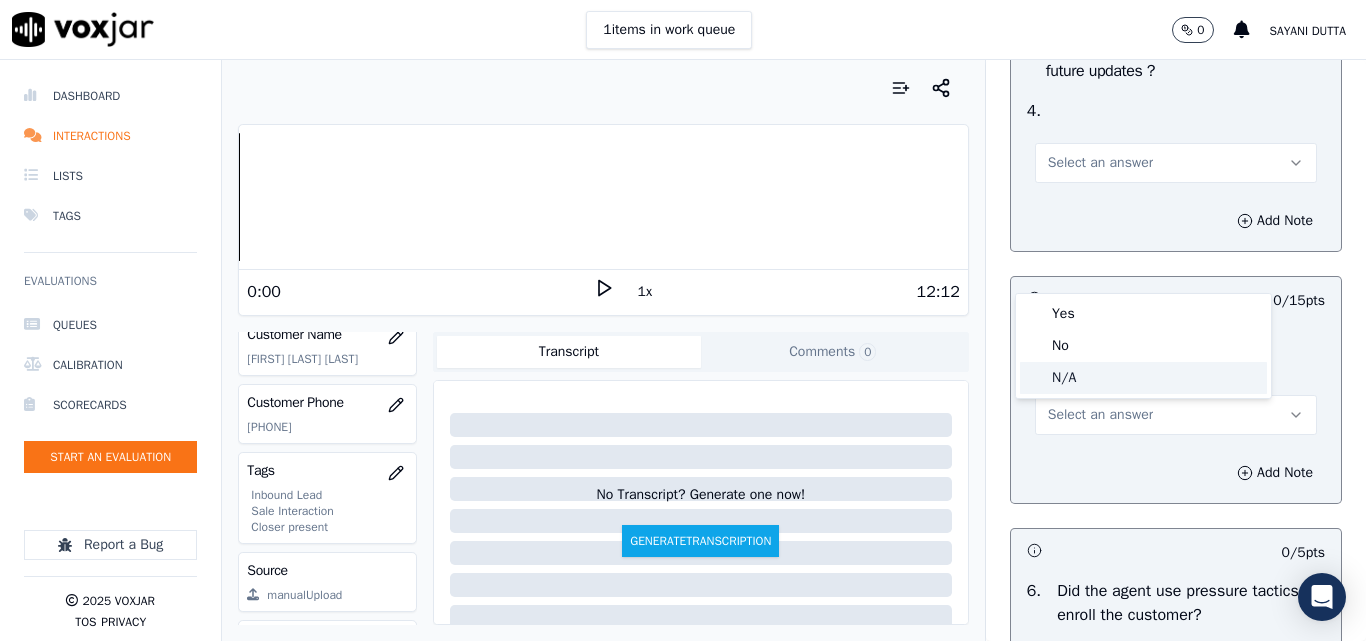 click on "N/A" 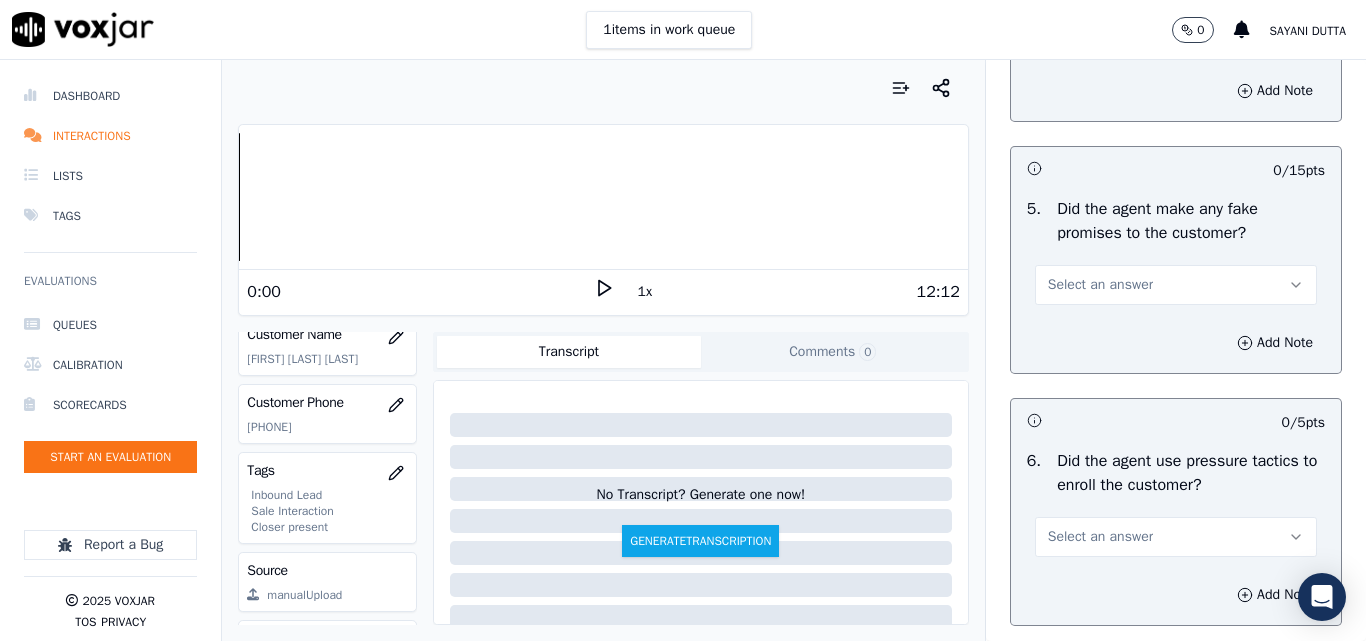 scroll, scrollTop: 5700, scrollLeft: 0, axis: vertical 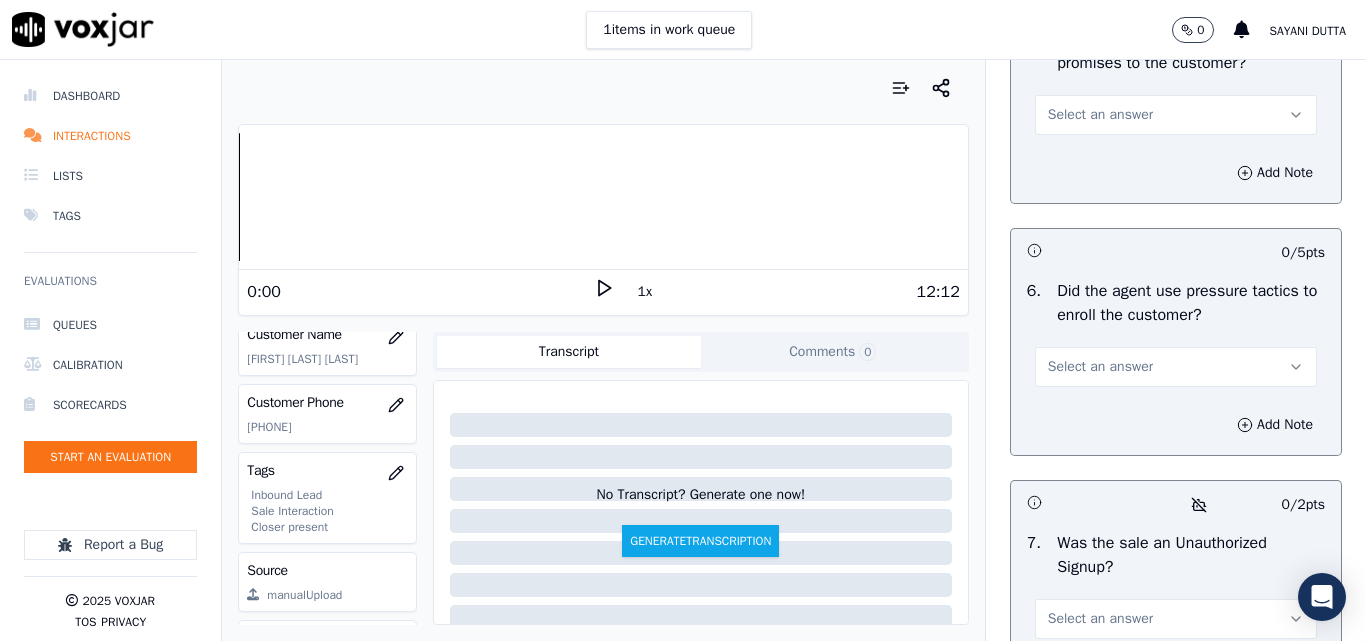 click on "Select an answer" at bounding box center [1100, 115] 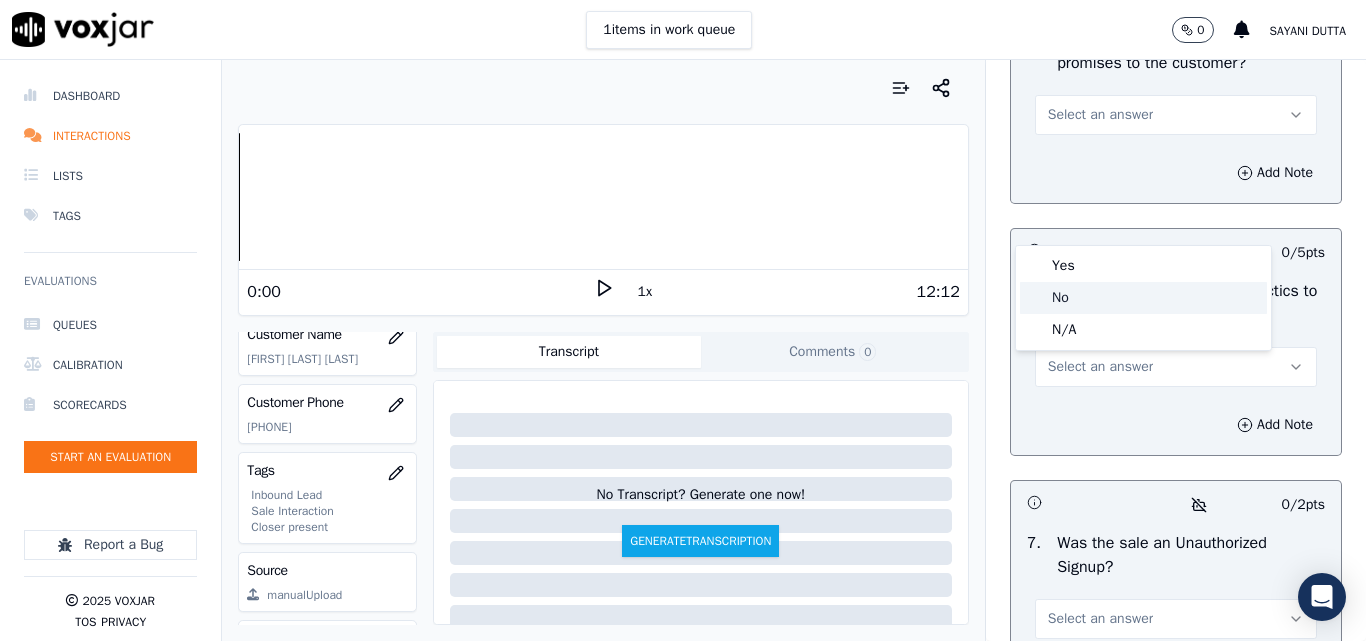 click on "No" 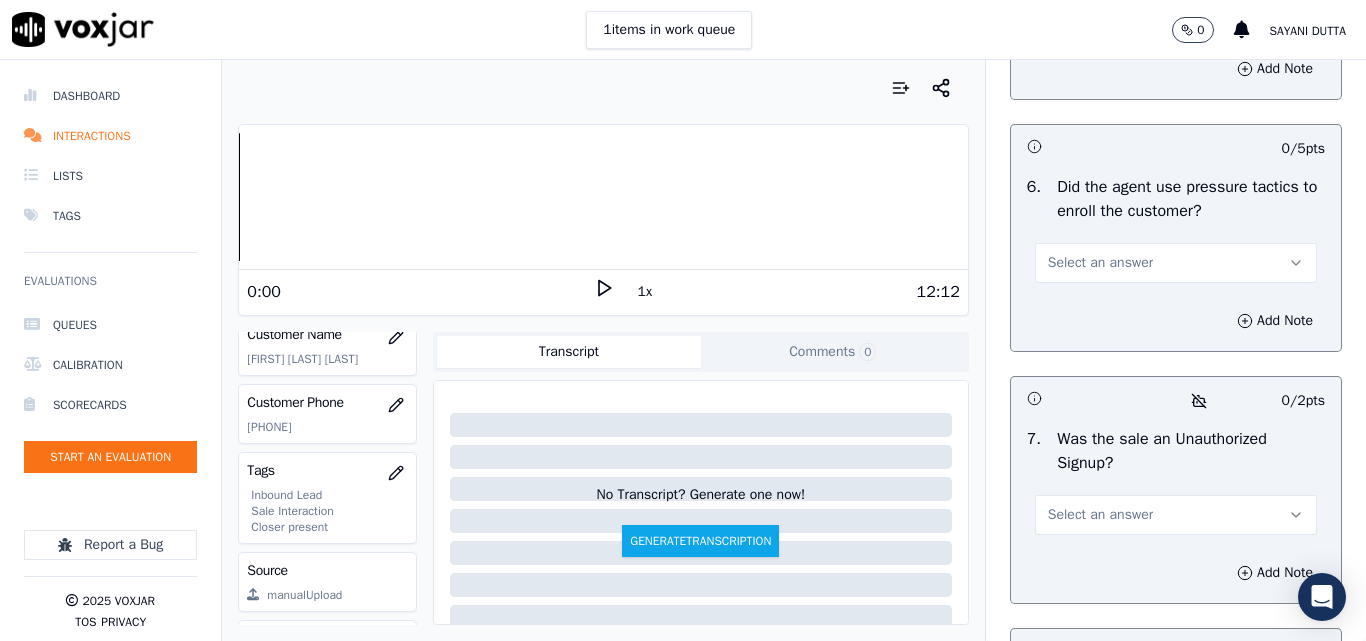 scroll, scrollTop: 5900, scrollLeft: 0, axis: vertical 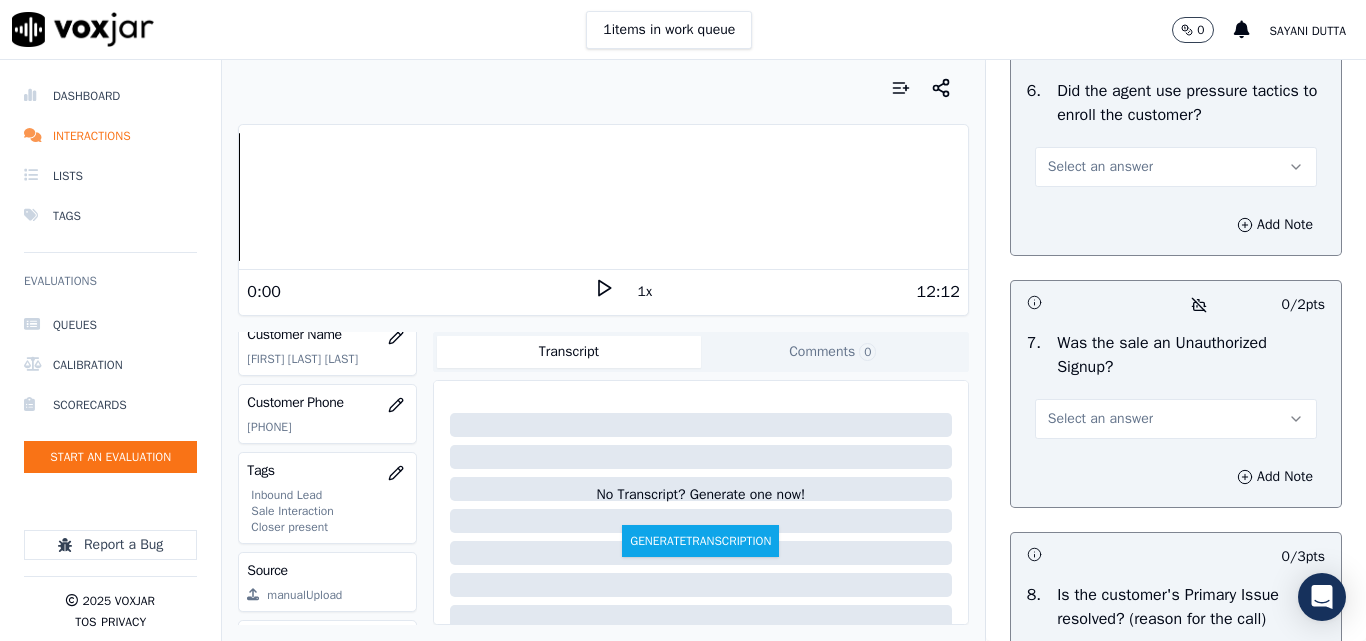 click on "Select an answer" at bounding box center (1100, 167) 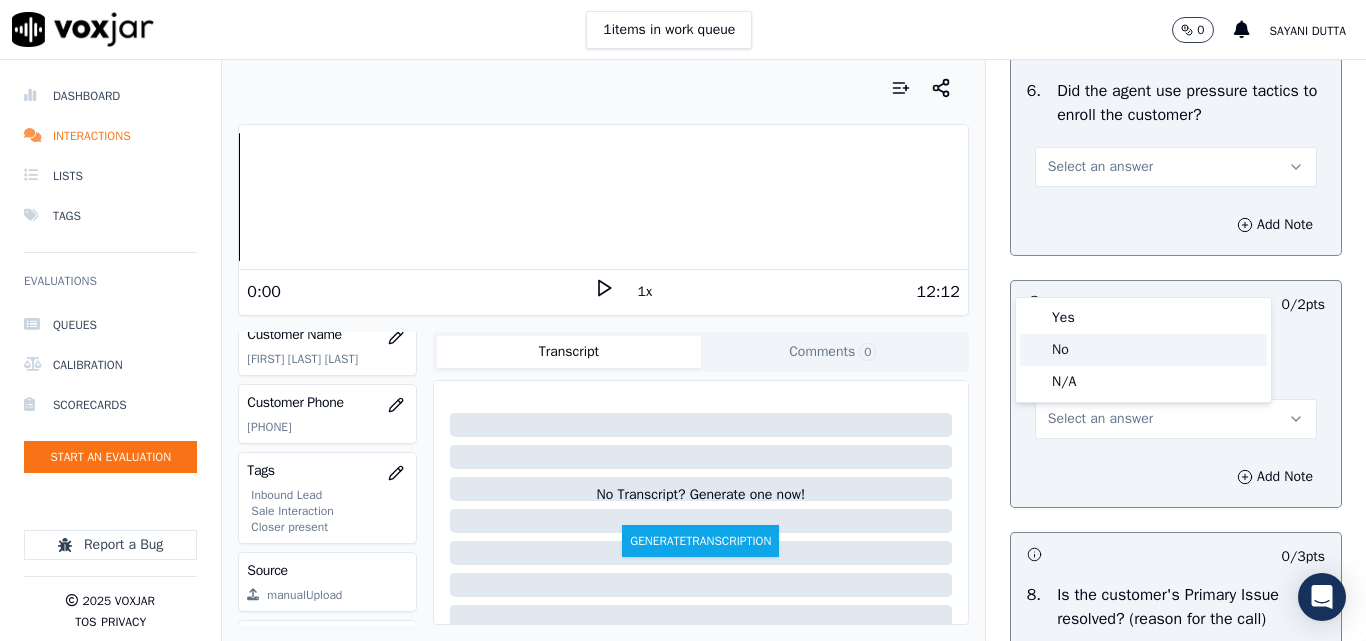 click on "No" 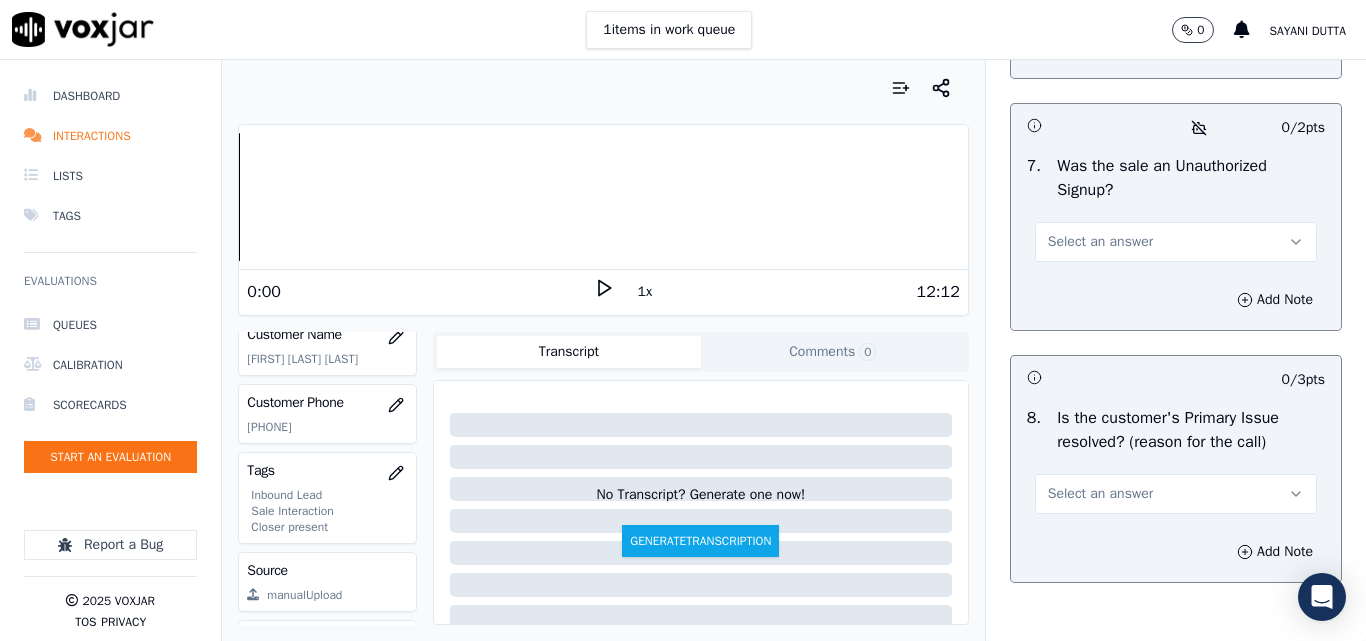 scroll, scrollTop: 6100, scrollLeft: 0, axis: vertical 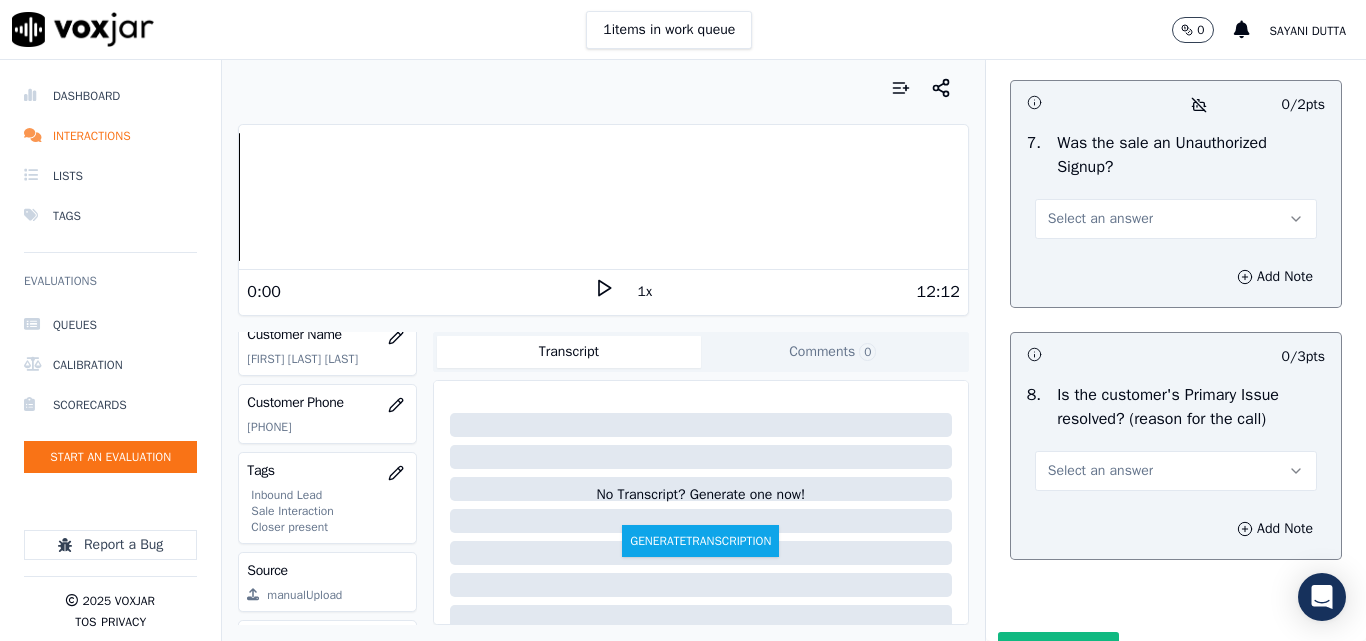click on "Select an answer" at bounding box center [1100, 219] 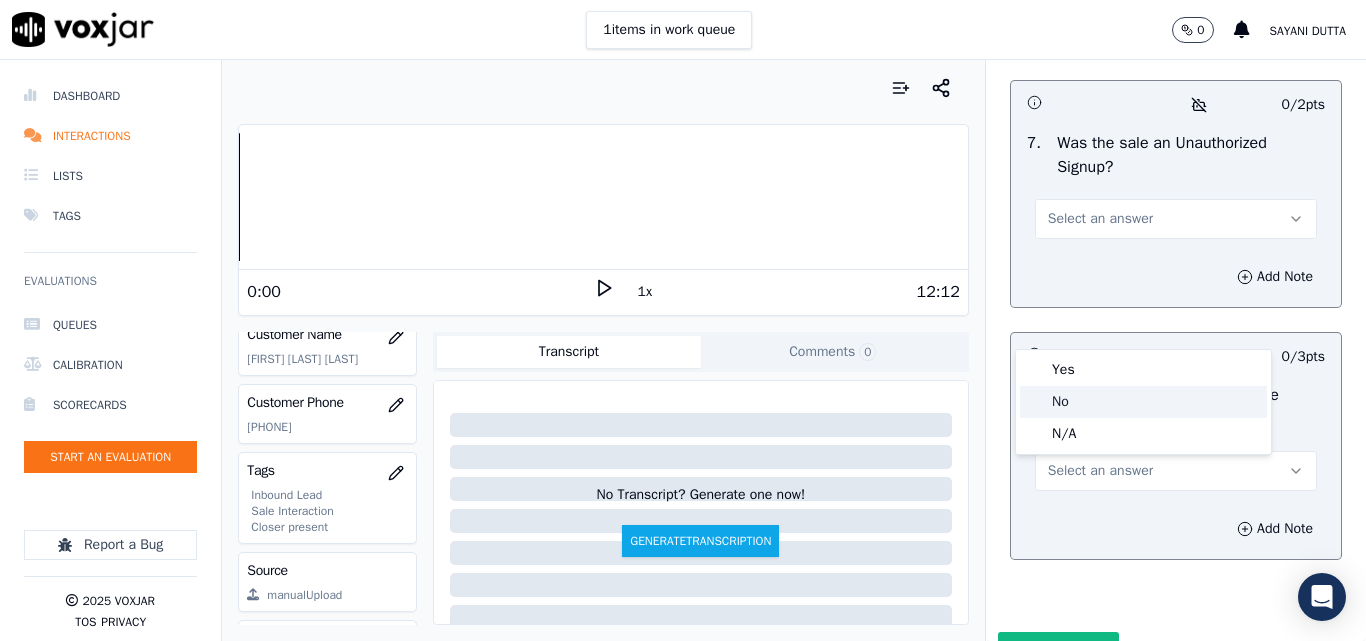 click on "No" 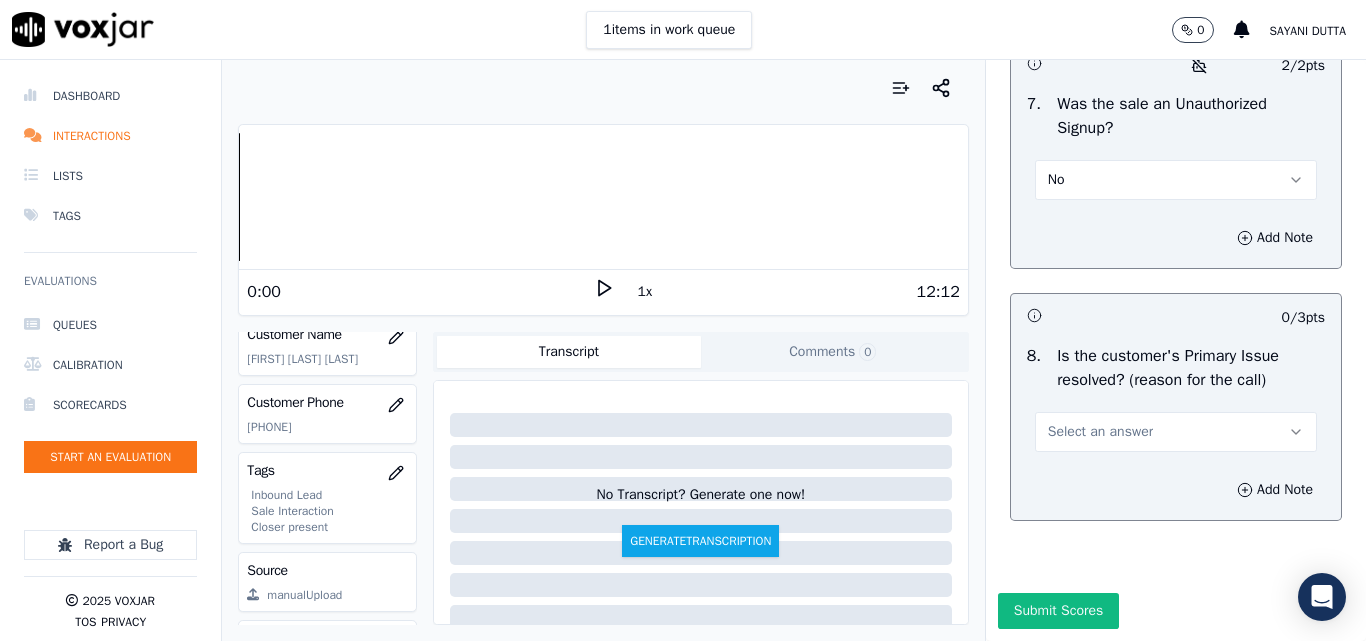 scroll, scrollTop: 6290, scrollLeft: 0, axis: vertical 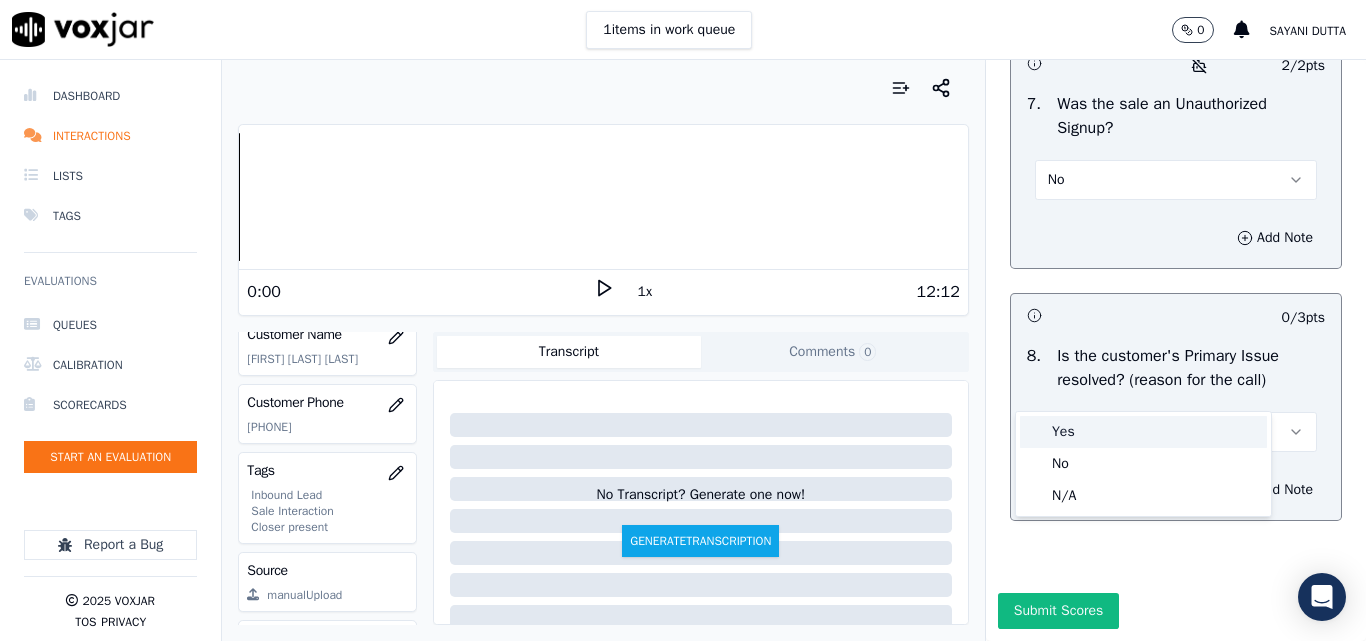 click on "Yes" at bounding box center [1143, 432] 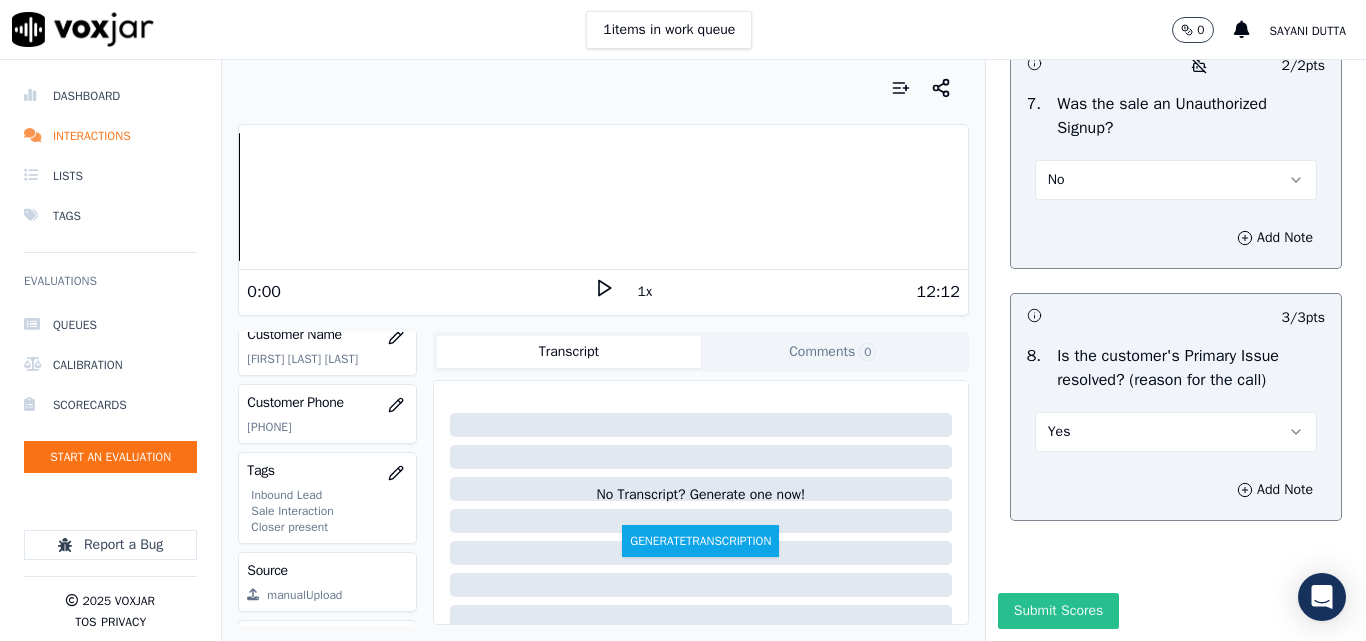 click on "Submit Scores" at bounding box center [1058, 611] 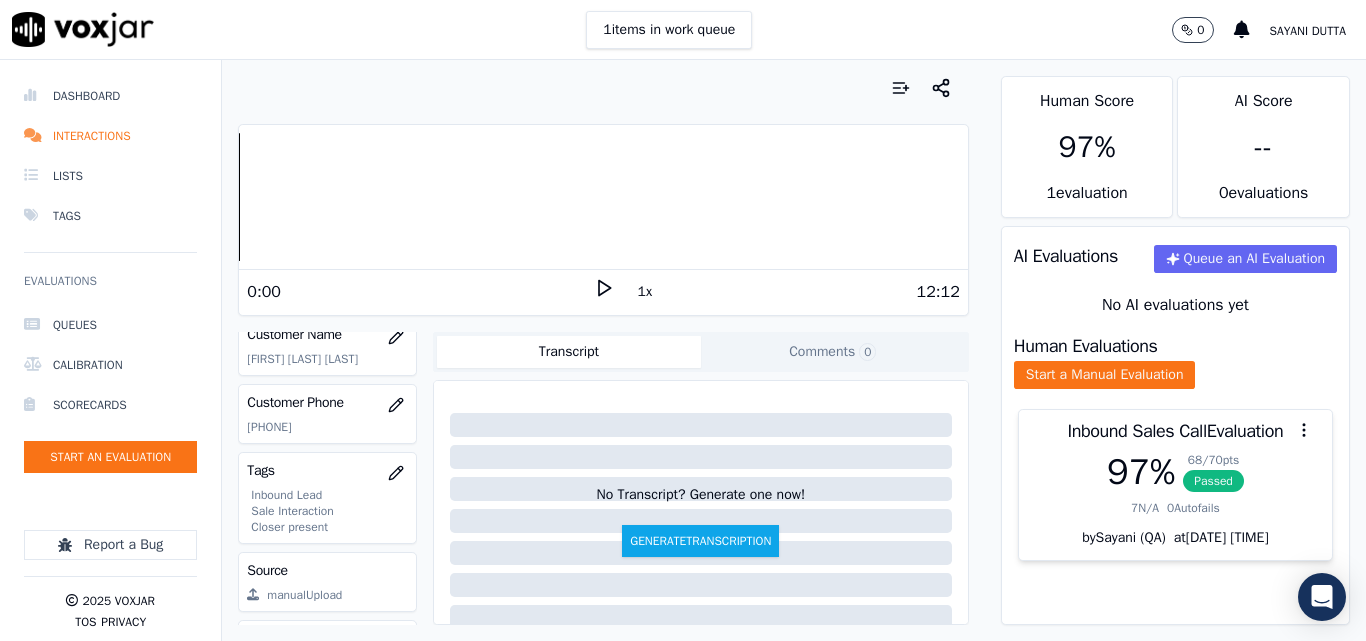 click on "1  items in work queue     0         Sayani Dutta" at bounding box center [683, 30] 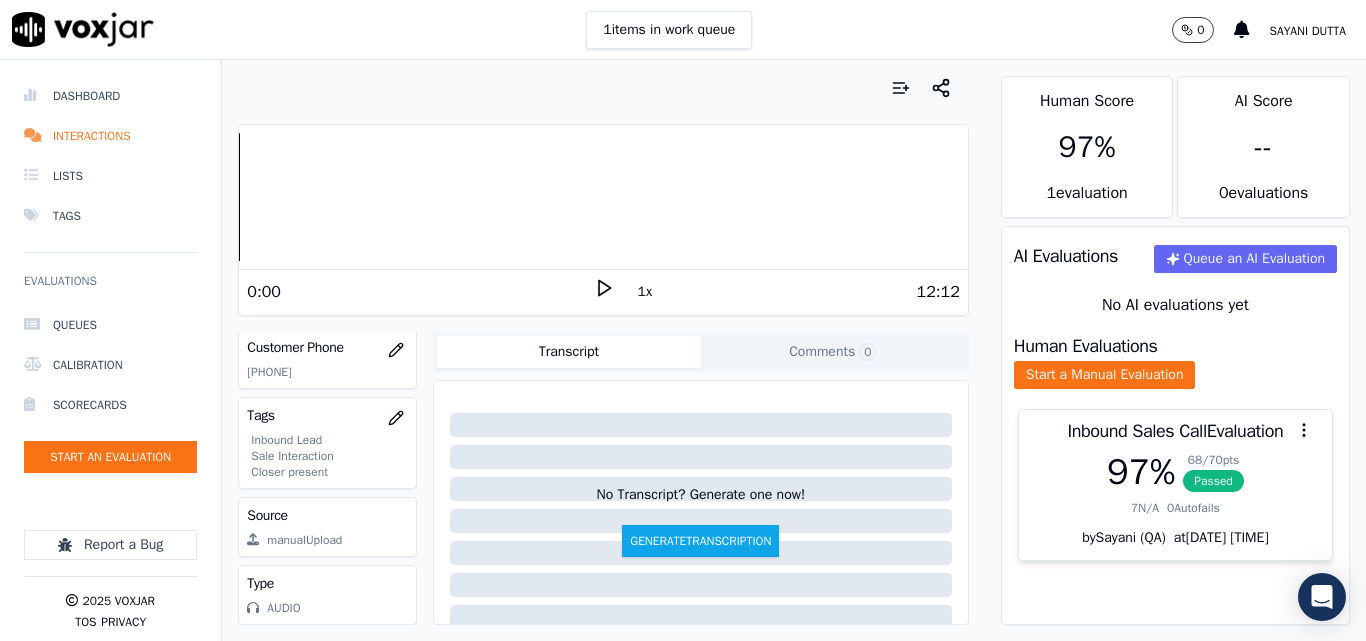 scroll, scrollTop: 404, scrollLeft: 0, axis: vertical 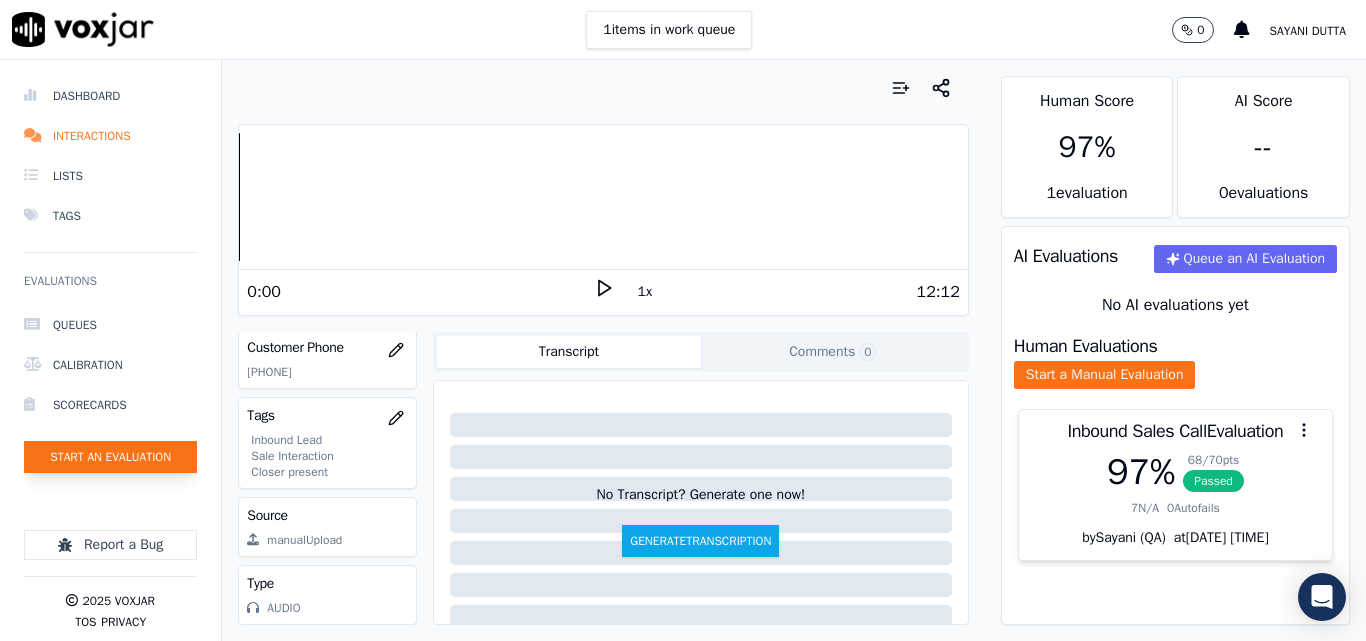 click on "Start an Evaluation" 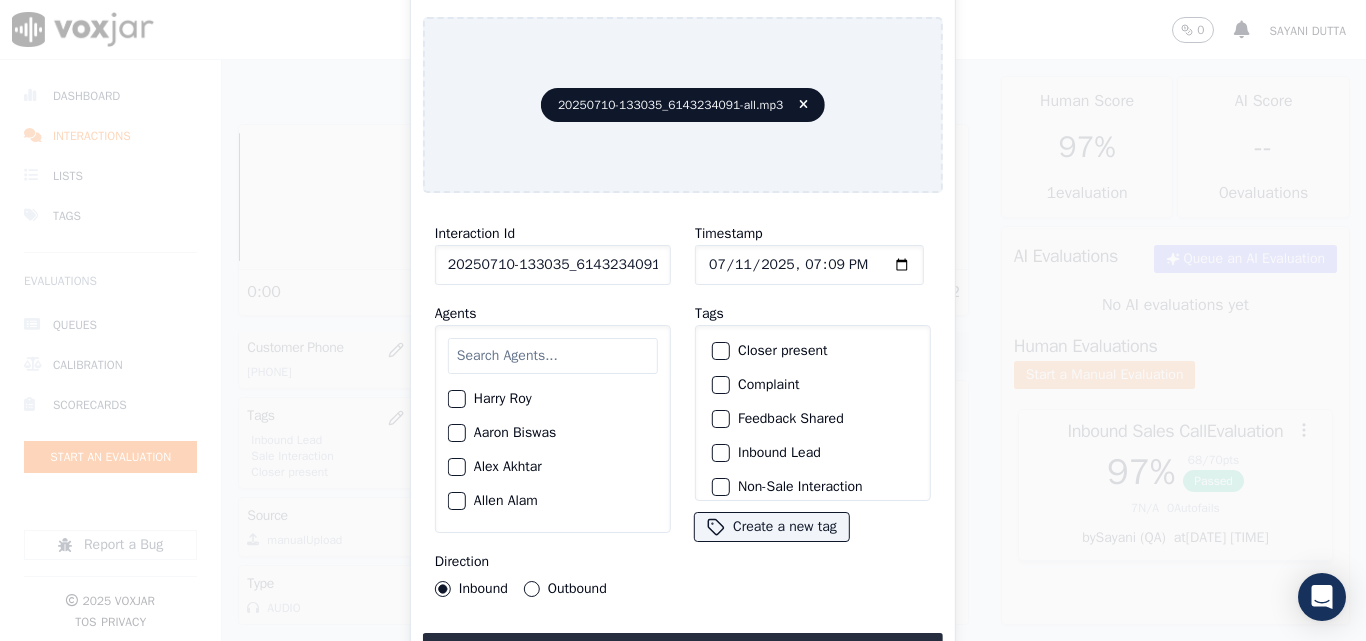 scroll, scrollTop: 0, scrollLeft: 40, axis: horizontal 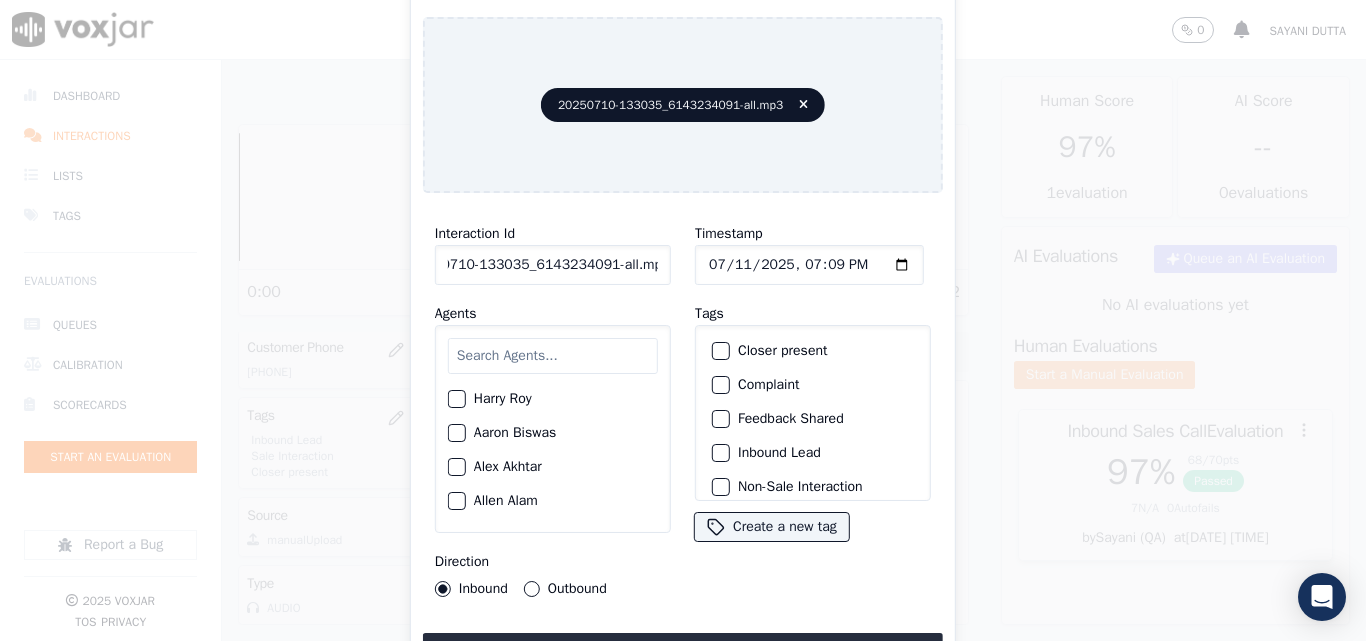 drag, startPoint x: 639, startPoint y: 254, endPoint x: 862, endPoint y: 278, distance: 224.28777 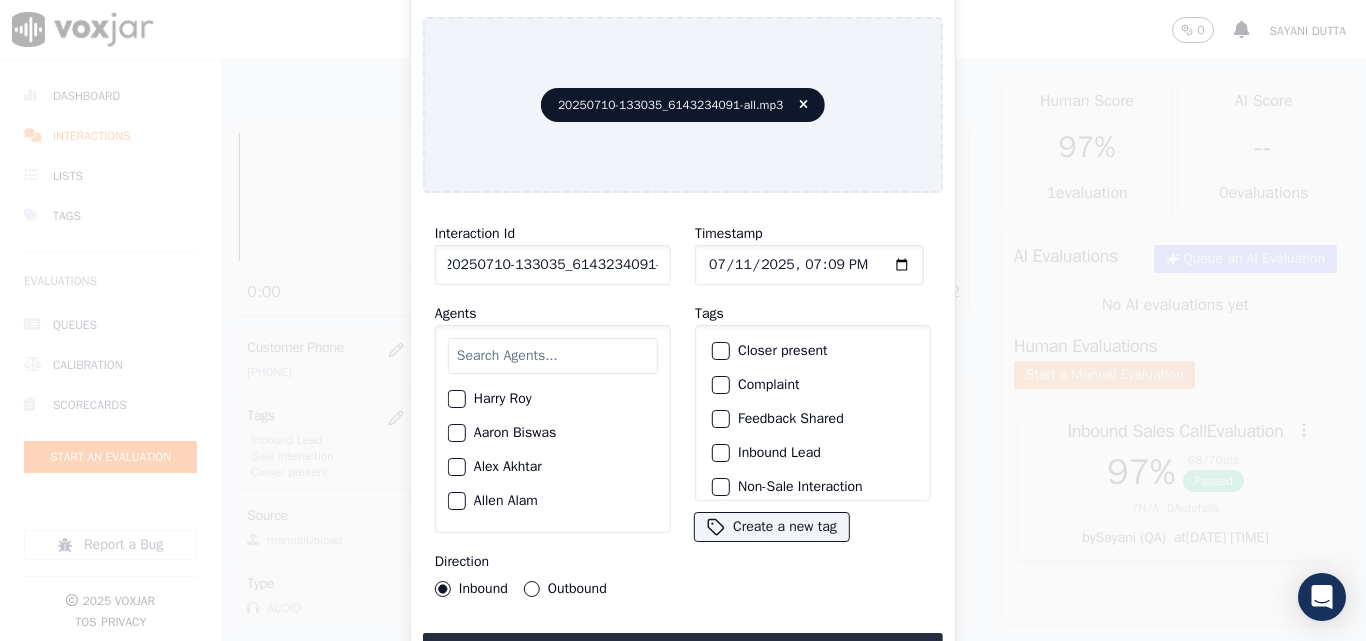 scroll, scrollTop: 0, scrollLeft: 11, axis: horizontal 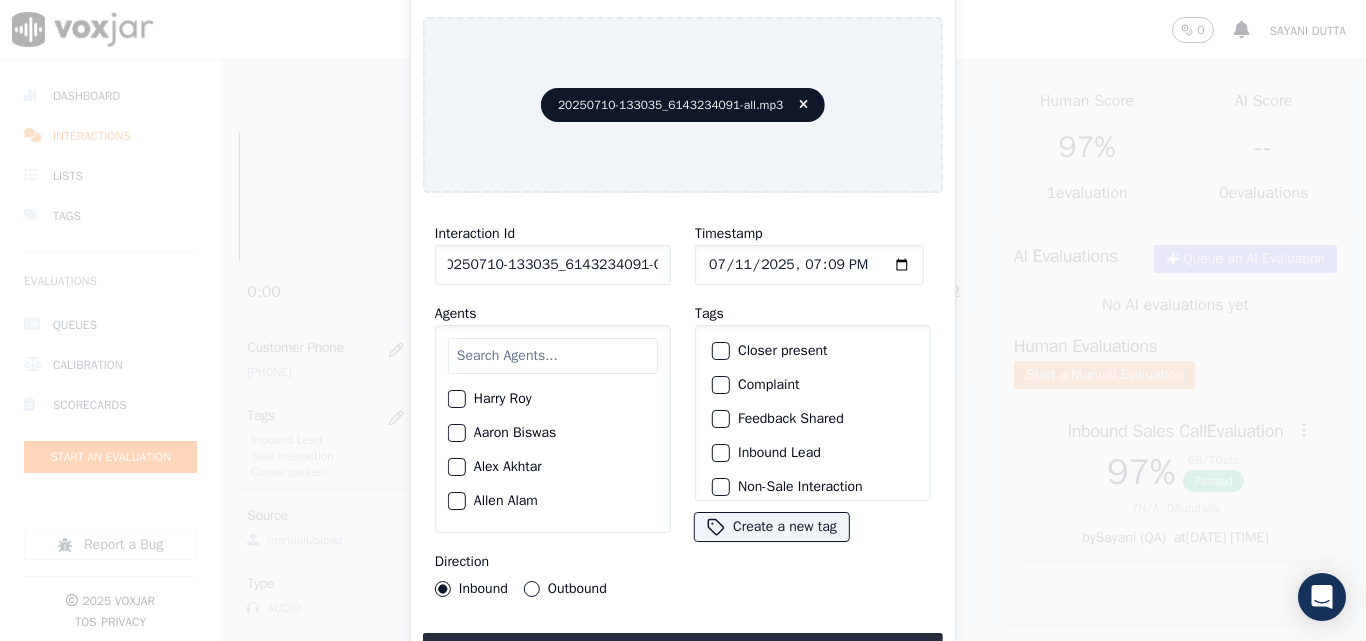 type on "20250710-133035_6143234091-C1" 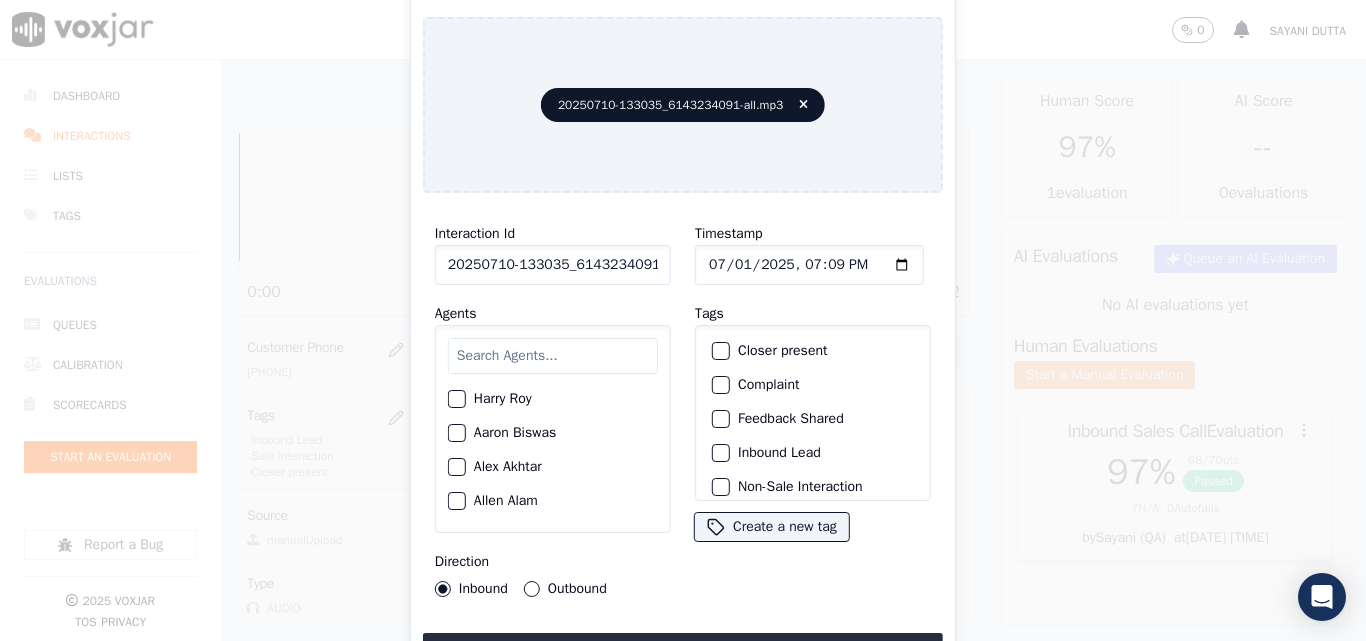 type on "2025-07-10T19:09" 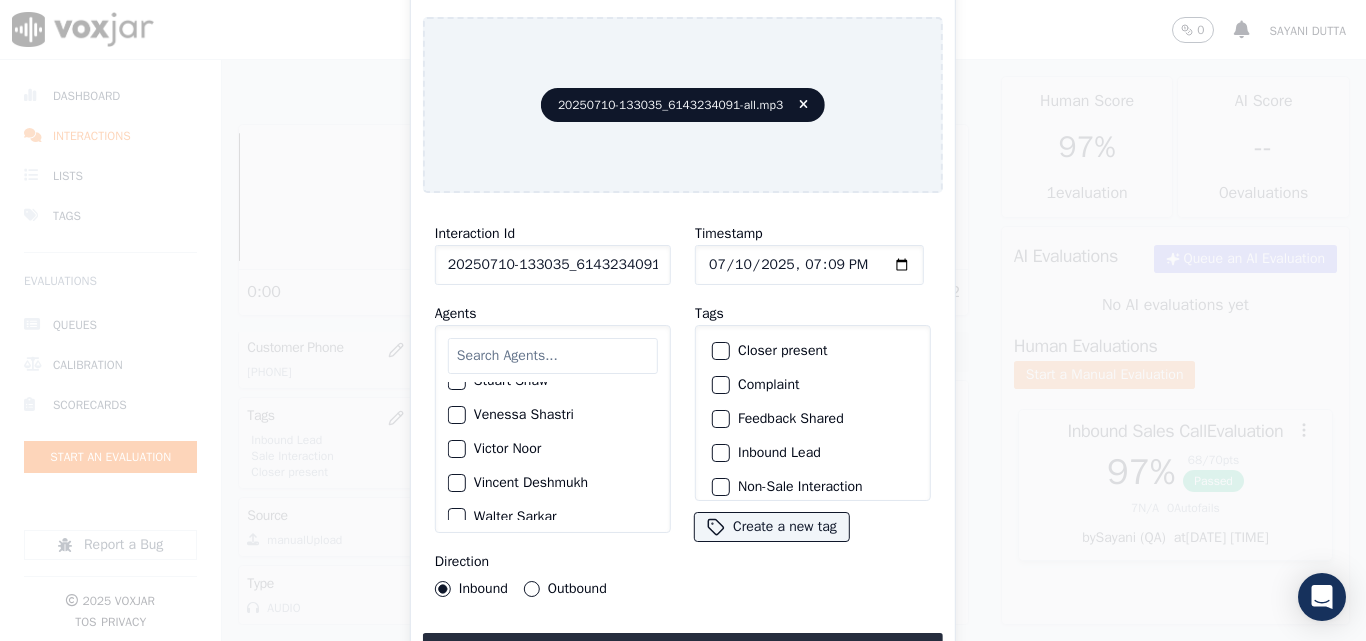 scroll, scrollTop: 2107, scrollLeft: 0, axis: vertical 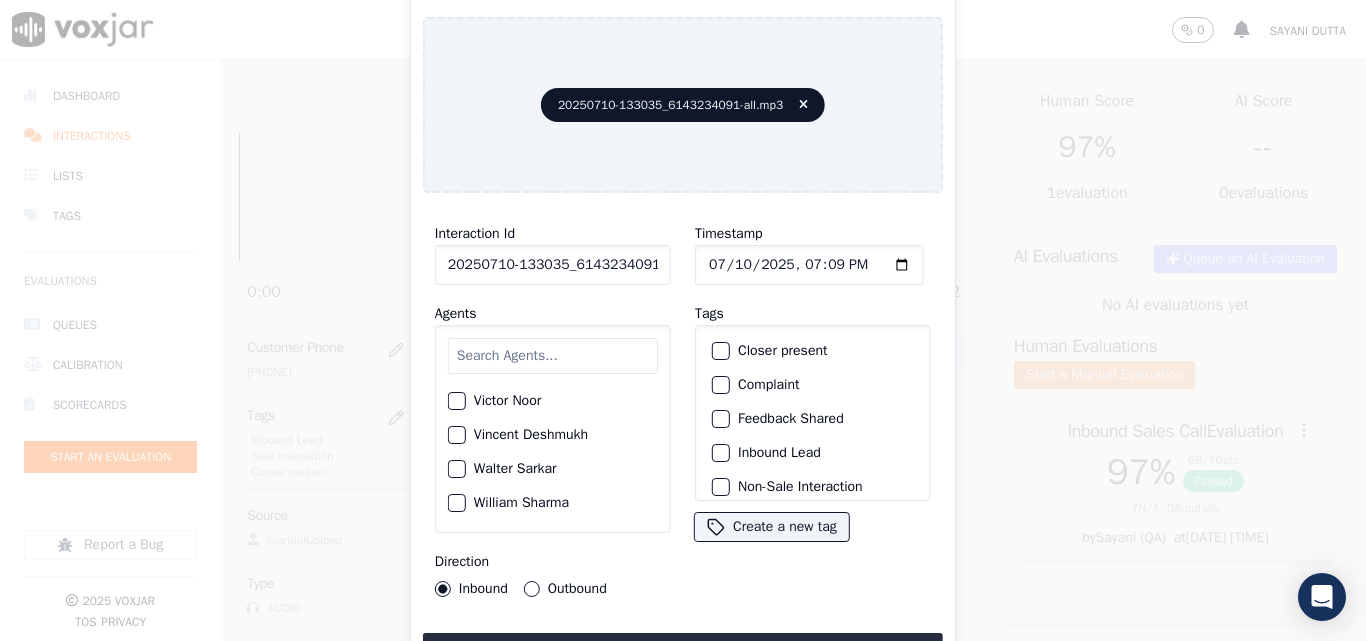 click on "Victor Noor" 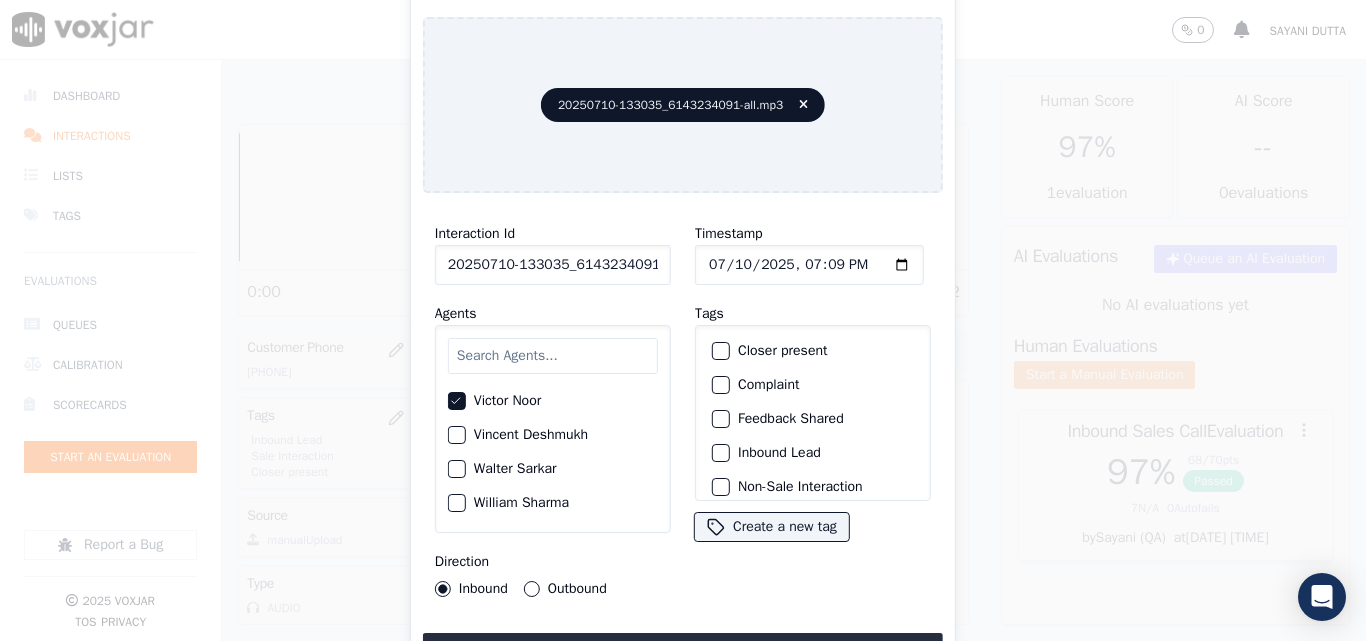 click on "Outbound" at bounding box center [532, 589] 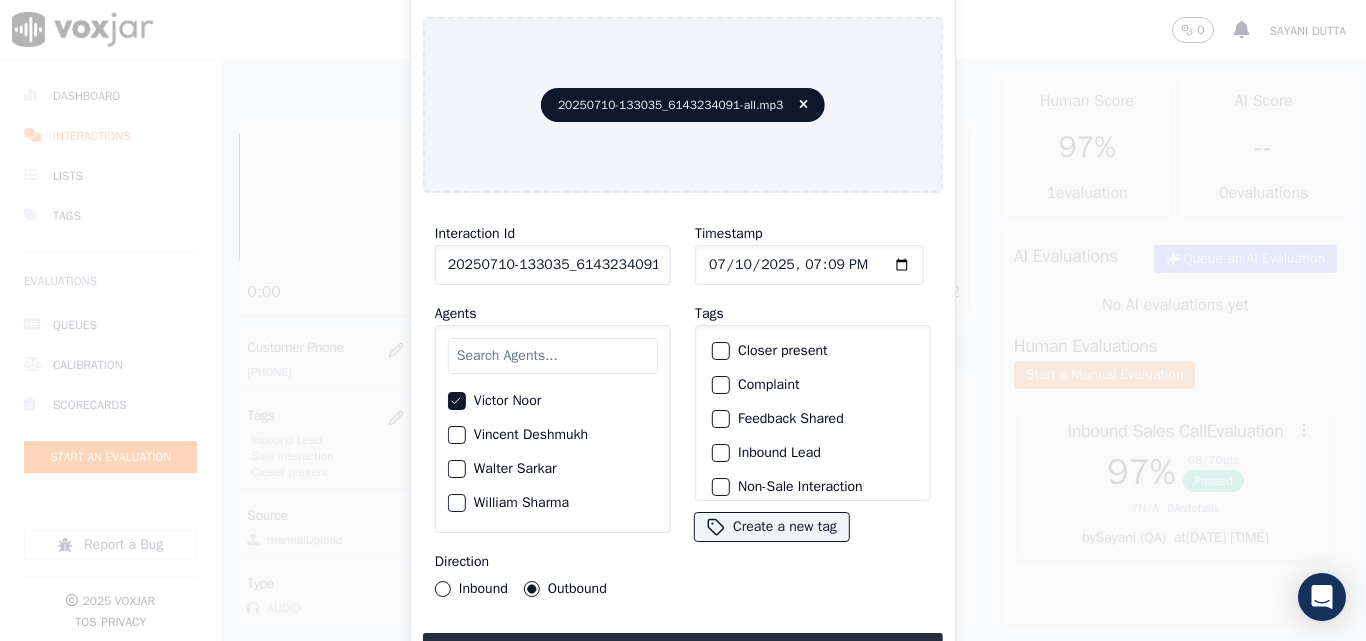 click on "Closer present" 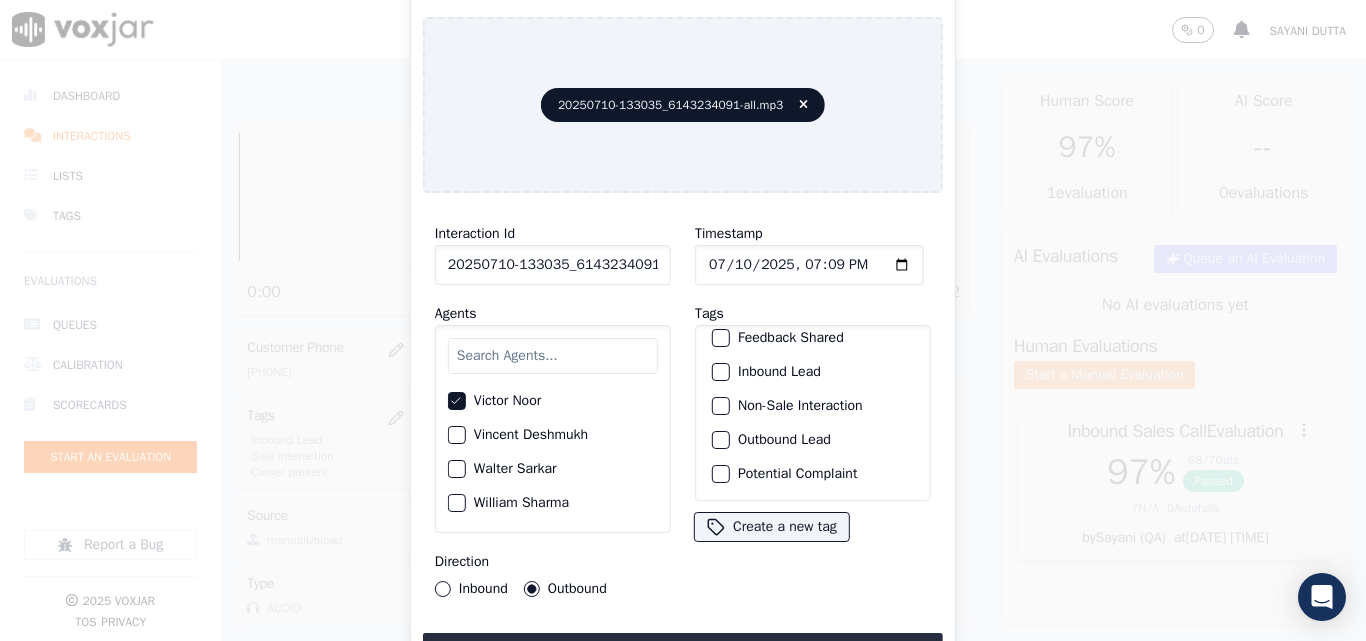 scroll, scrollTop: 173, scrollLeft: 0, axis: vertical 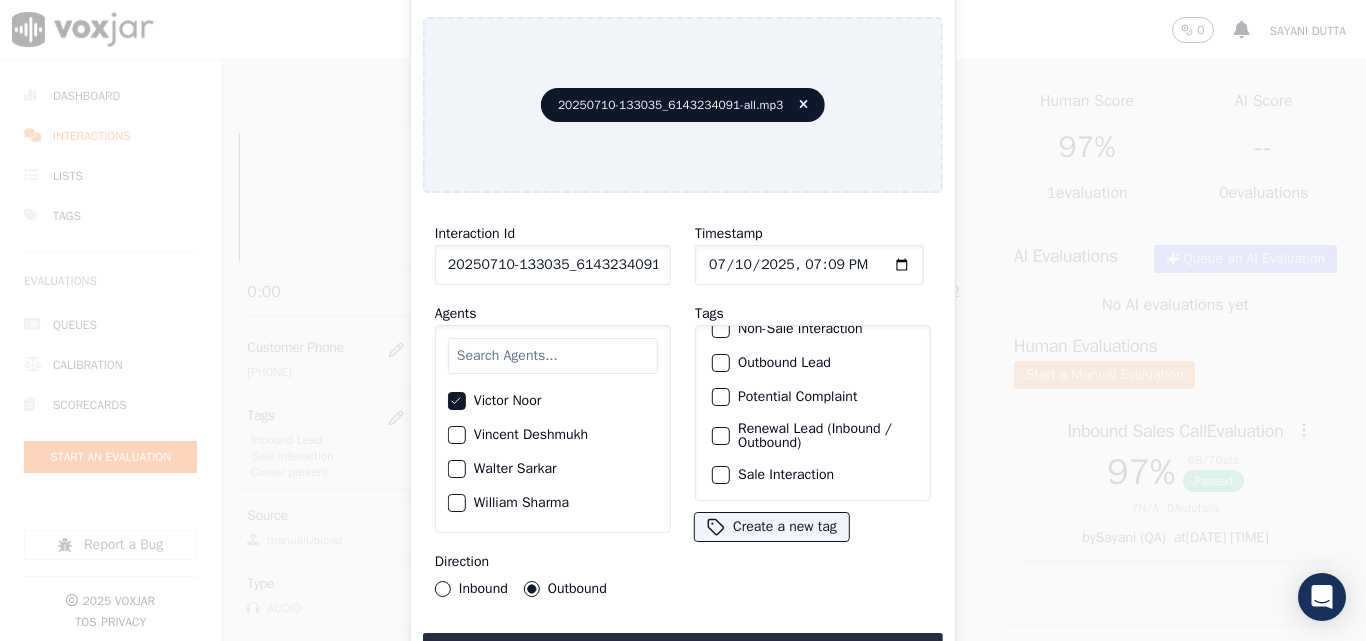 click on "Renewal Lead (Inbound / Outbound)" 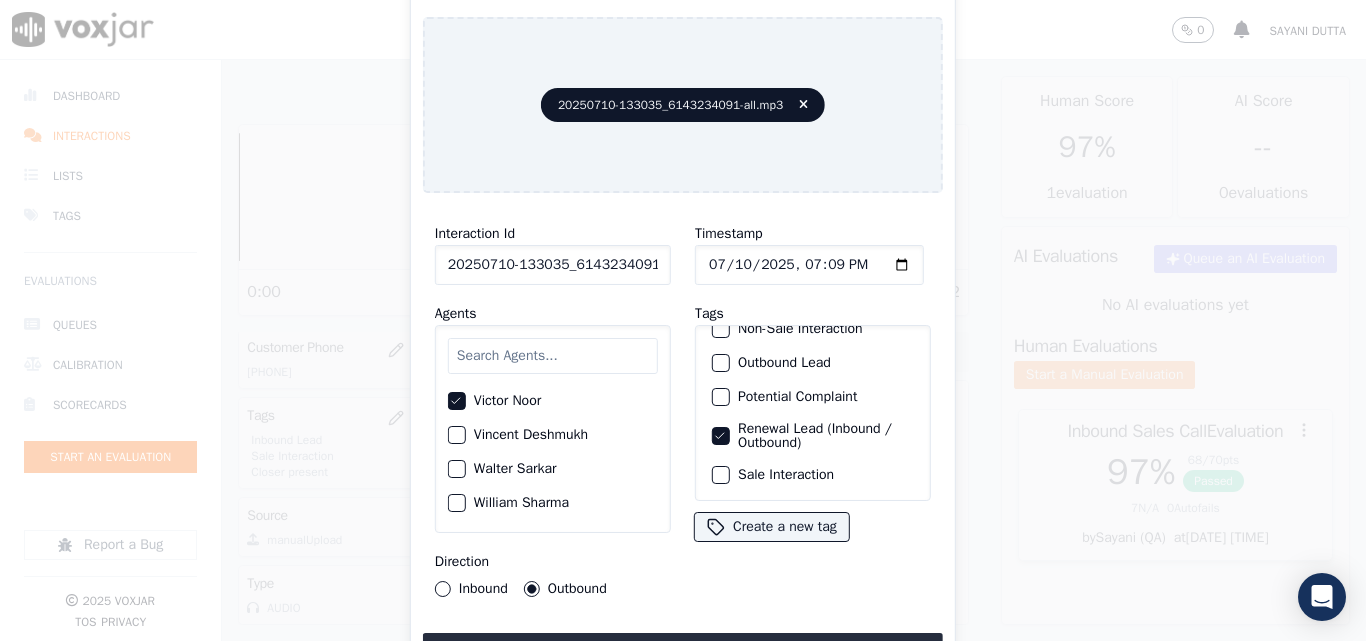 click on "Sale Interaction" at bounding box center (813, 475) 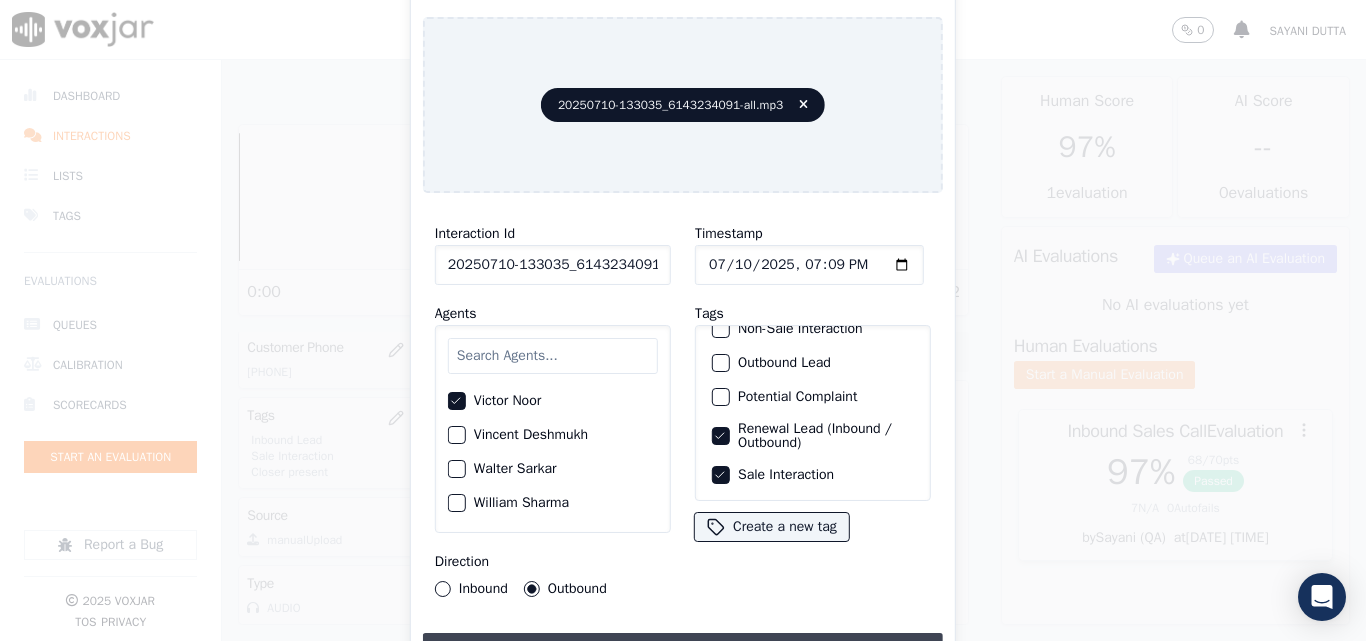 click on "Upload interaction to start evaluation" at bounding box center [683, 651] 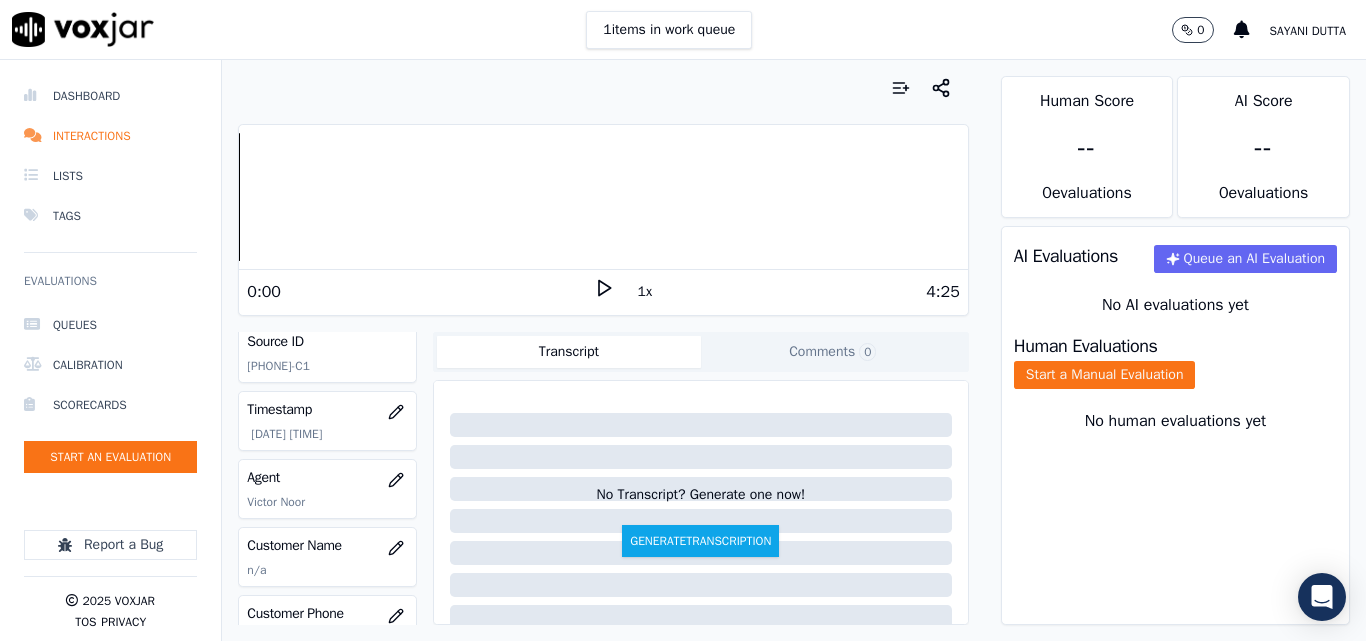 scroll, scrollTop: 300, scrollLeft: 0, axis: vertical 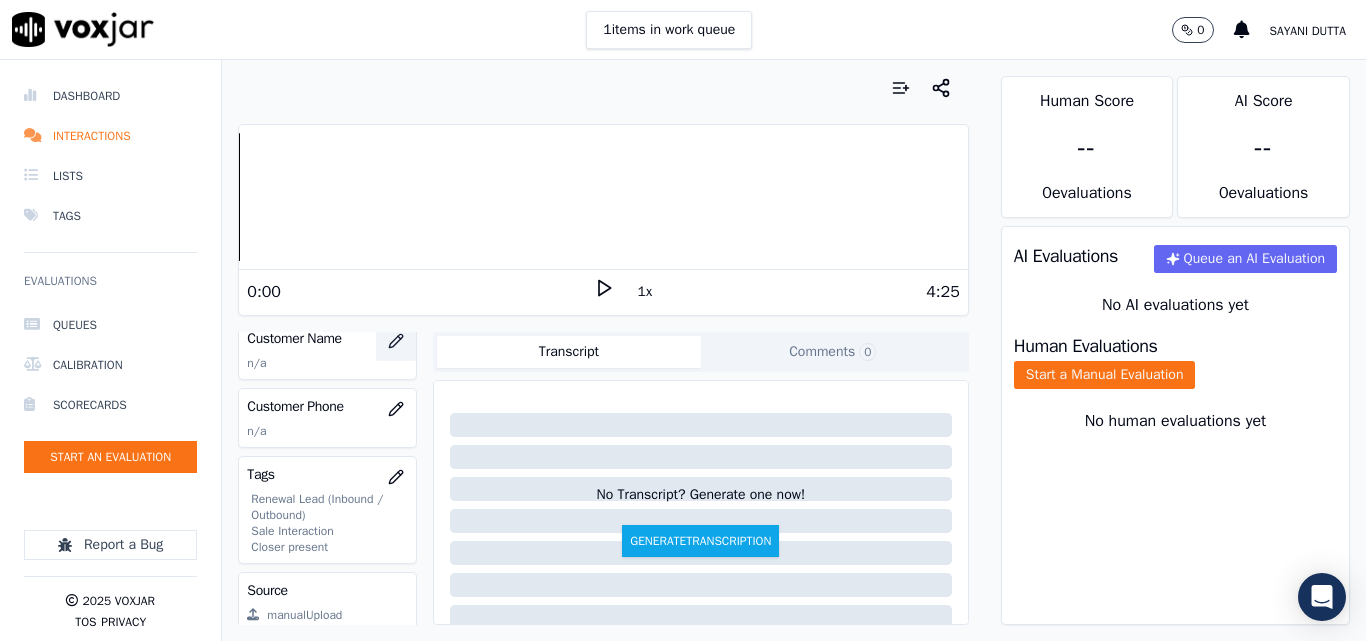 click 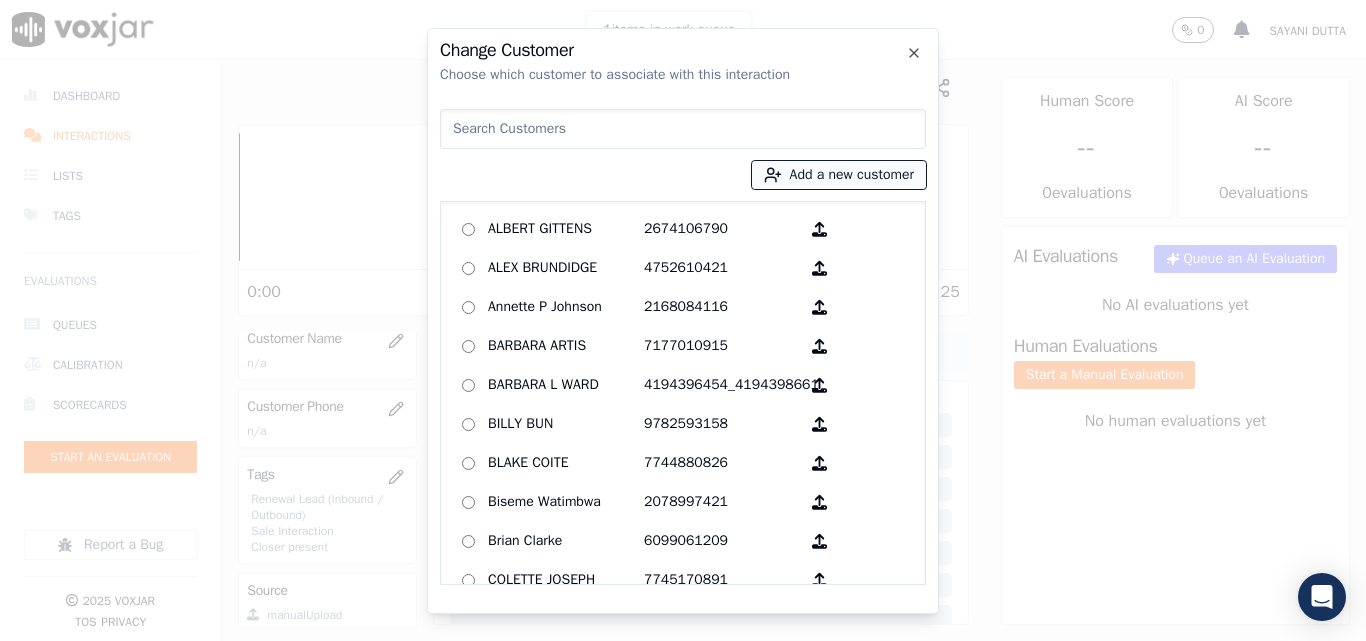 click on "Add a new customer" at bounding box center (839, 175) 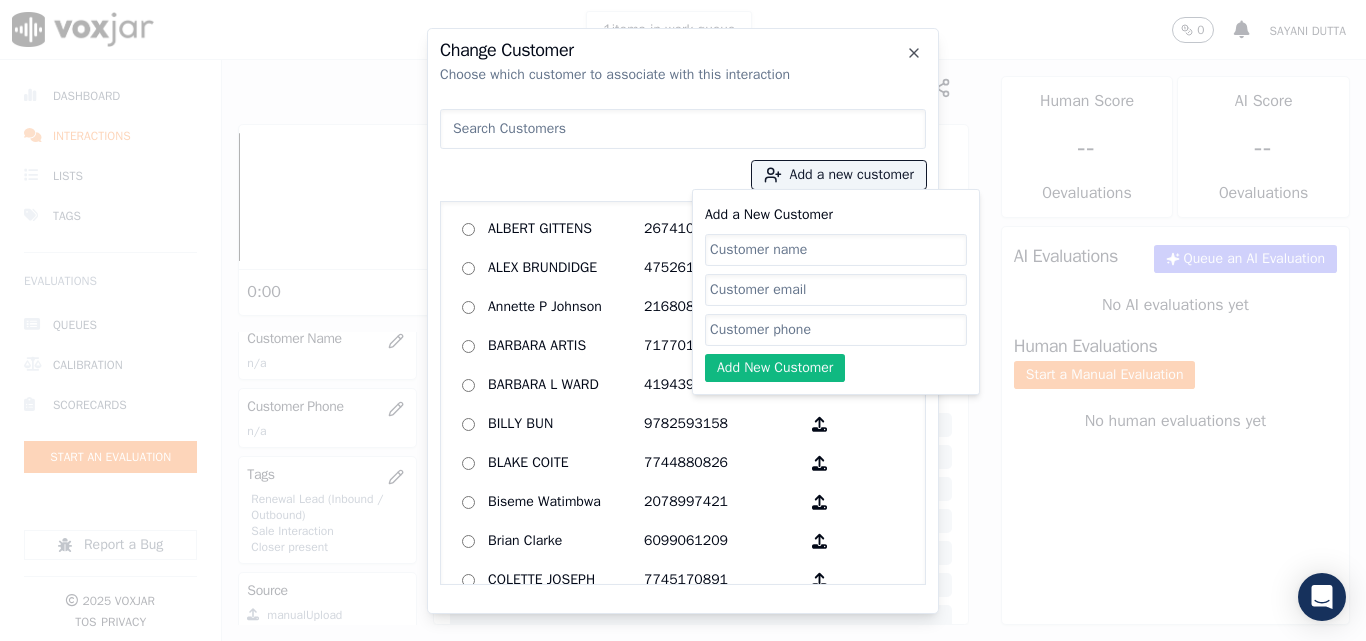 click on "Add a New Customer" 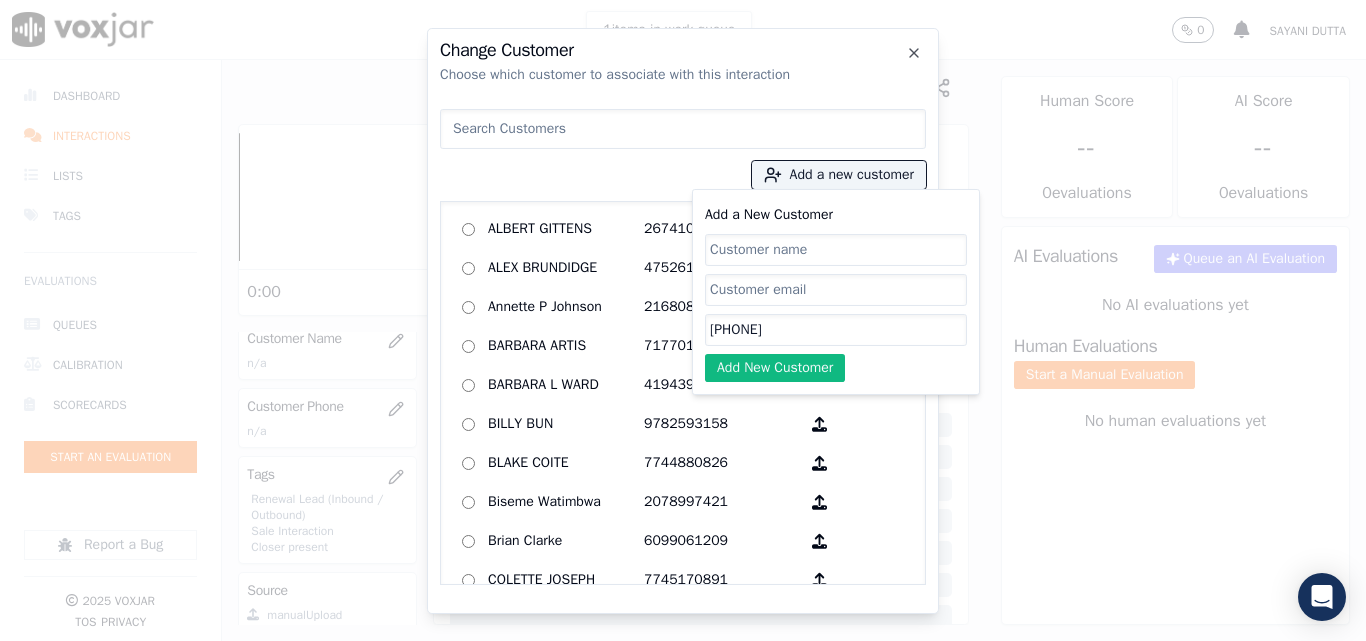 drag, startPoint x: 747, startPoint y: 252, endPoint x: 862, endPoint y: 235, distance: 116.24973 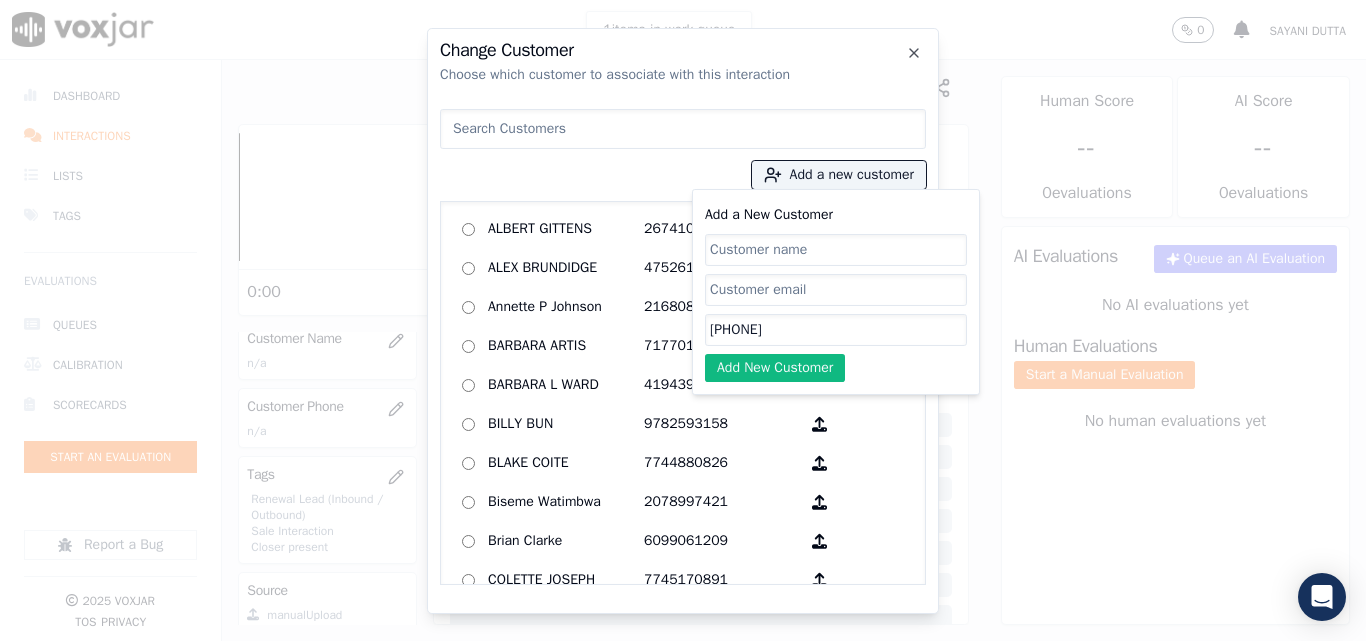 click on "[PHONE]" 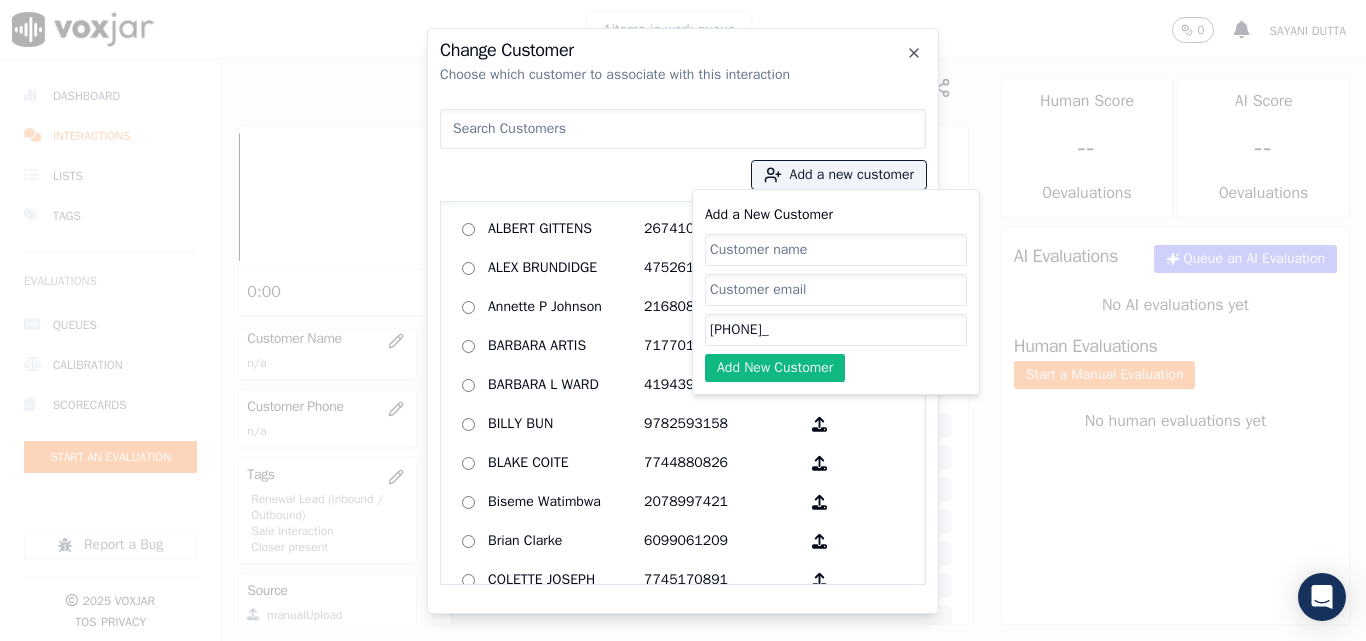 paste on "7146277390" 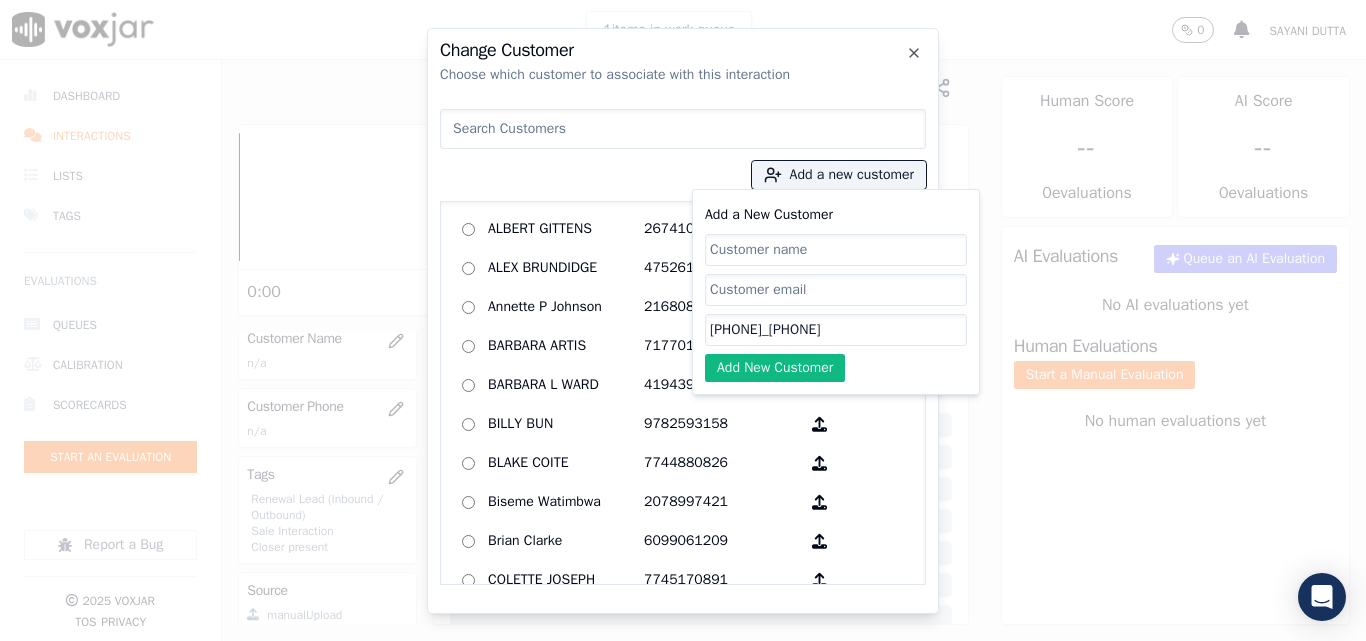 type on "[PHONE]_[PHONE]" 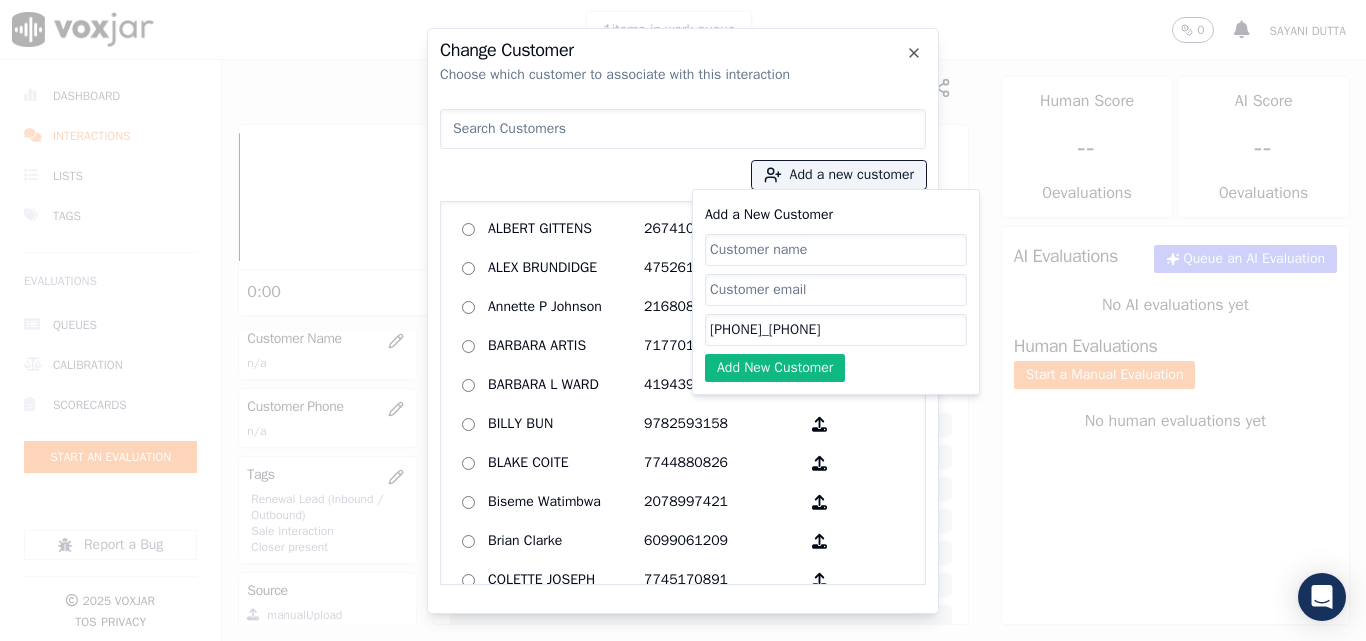 paste on "[FIRST] [LAST]" 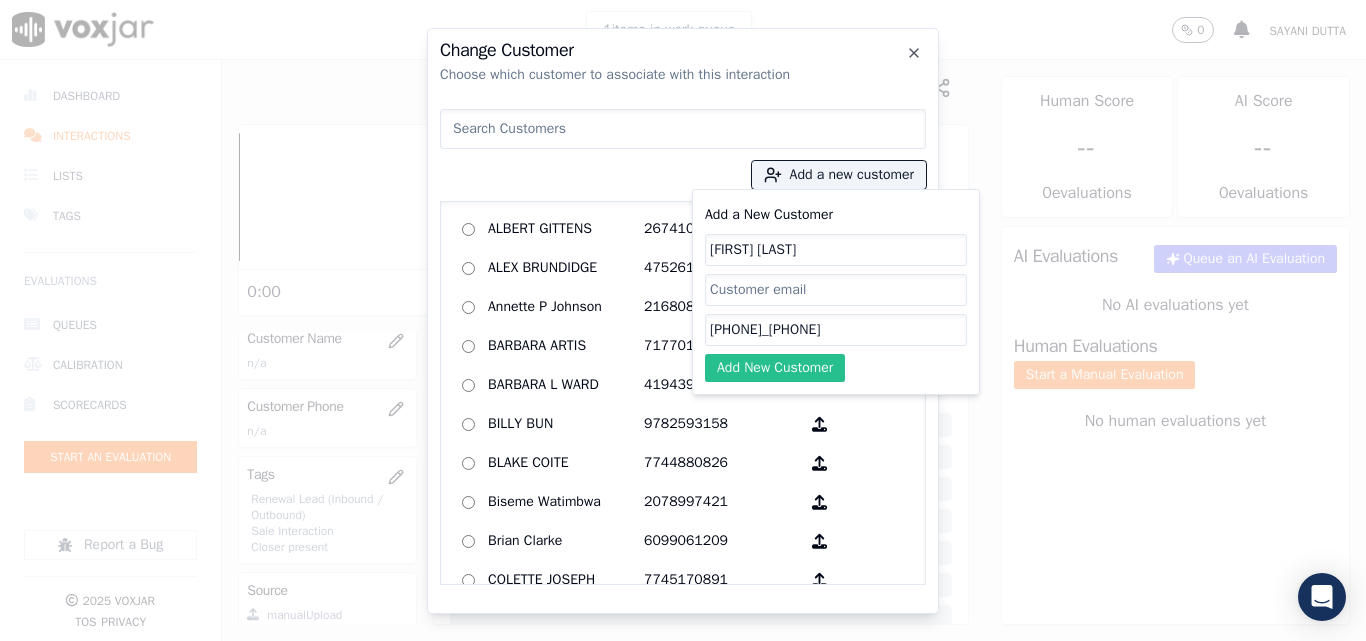 type on "[FIRST] [LAST]" 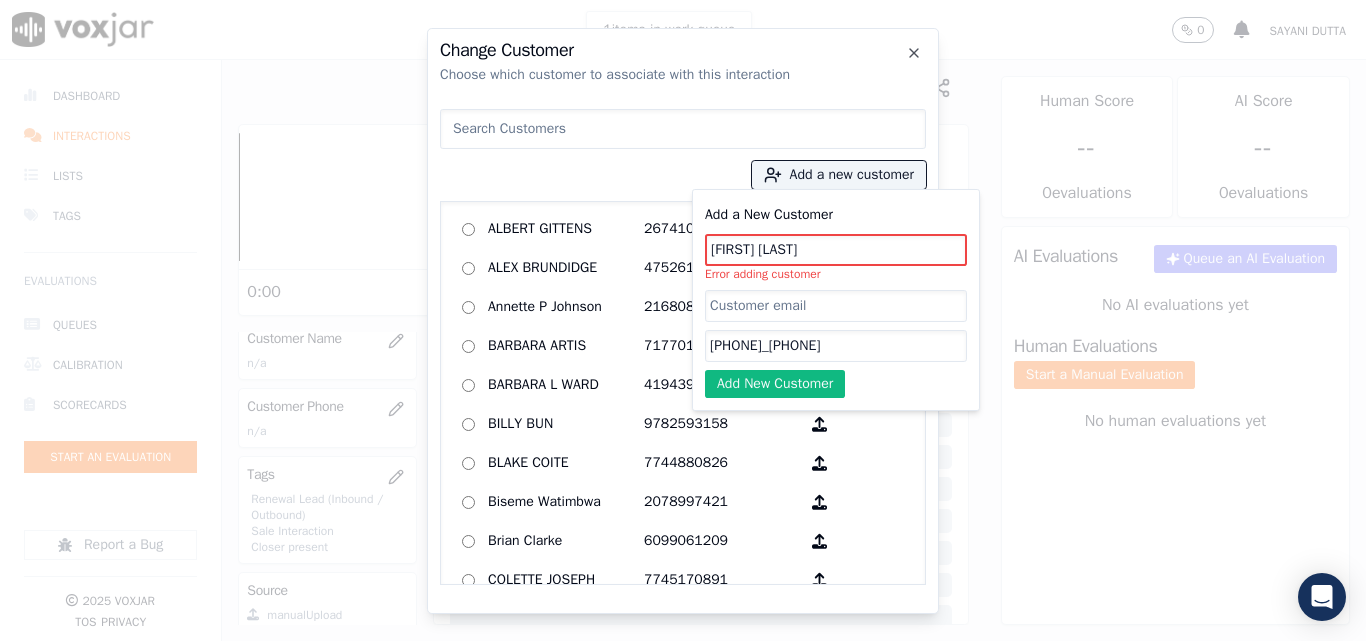 click at bounding box center (683, 129) 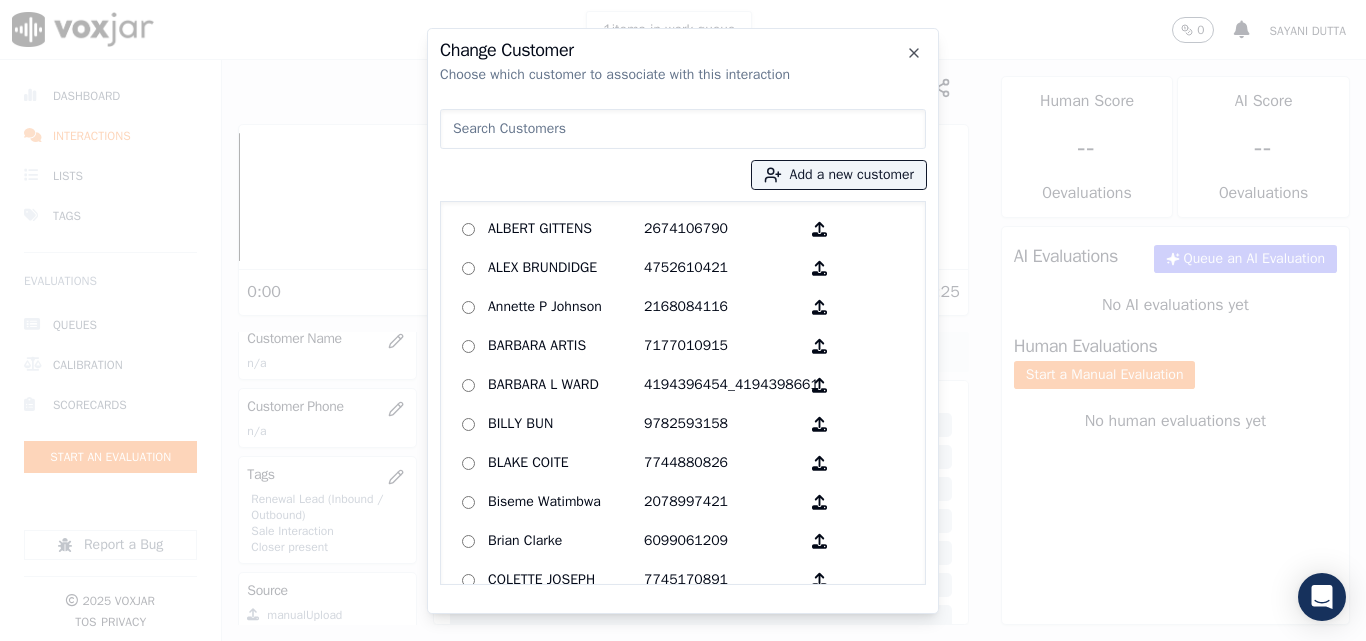 click at bounding box center (683, 129) 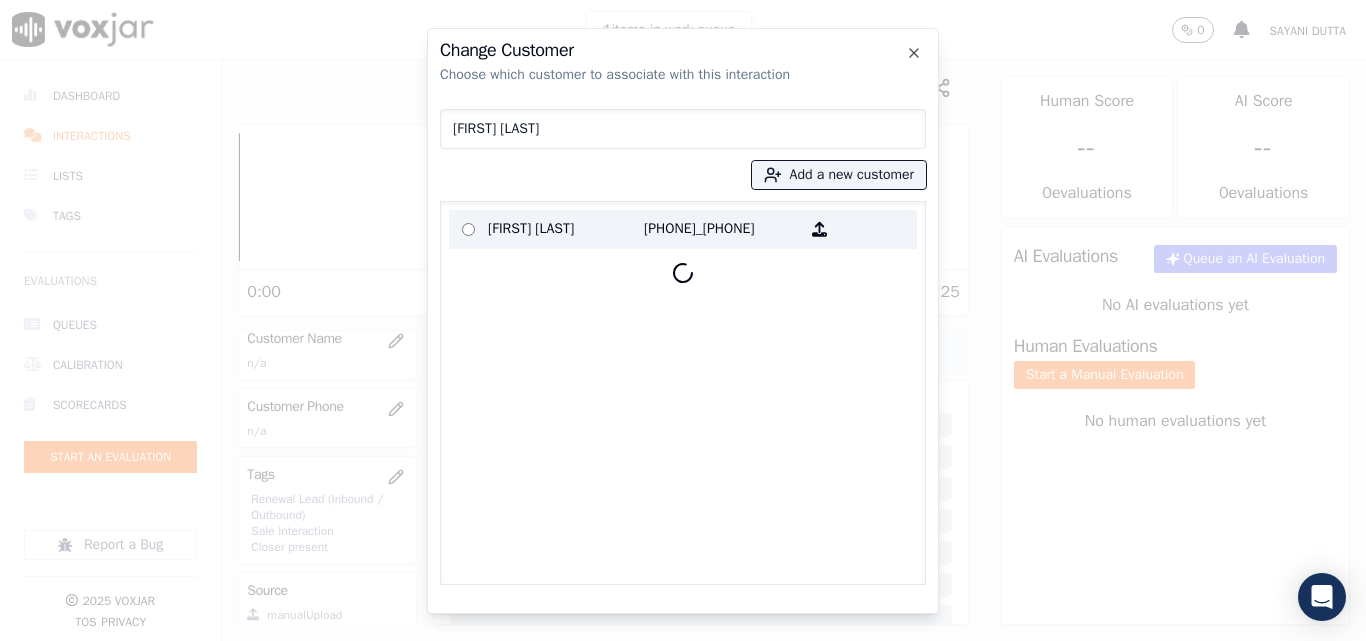type on "[FIRST] [LAST]" 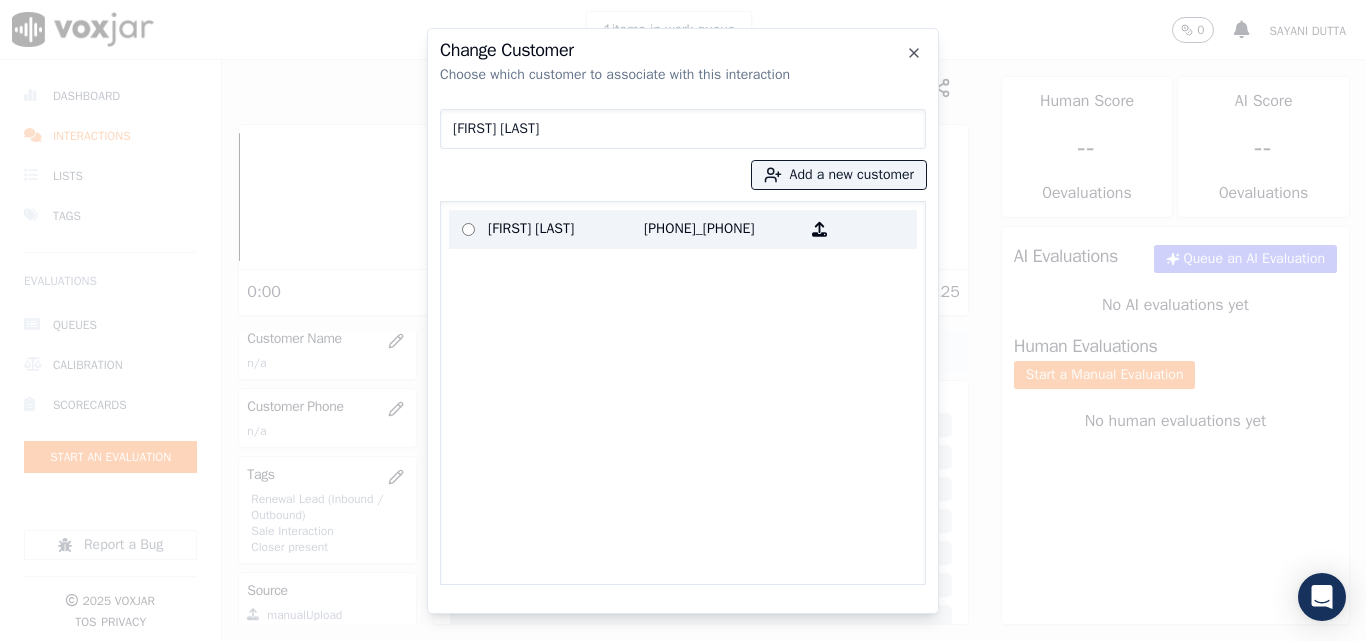 click on "[FIRST] [LAST]" at bounding box center [566, 229] 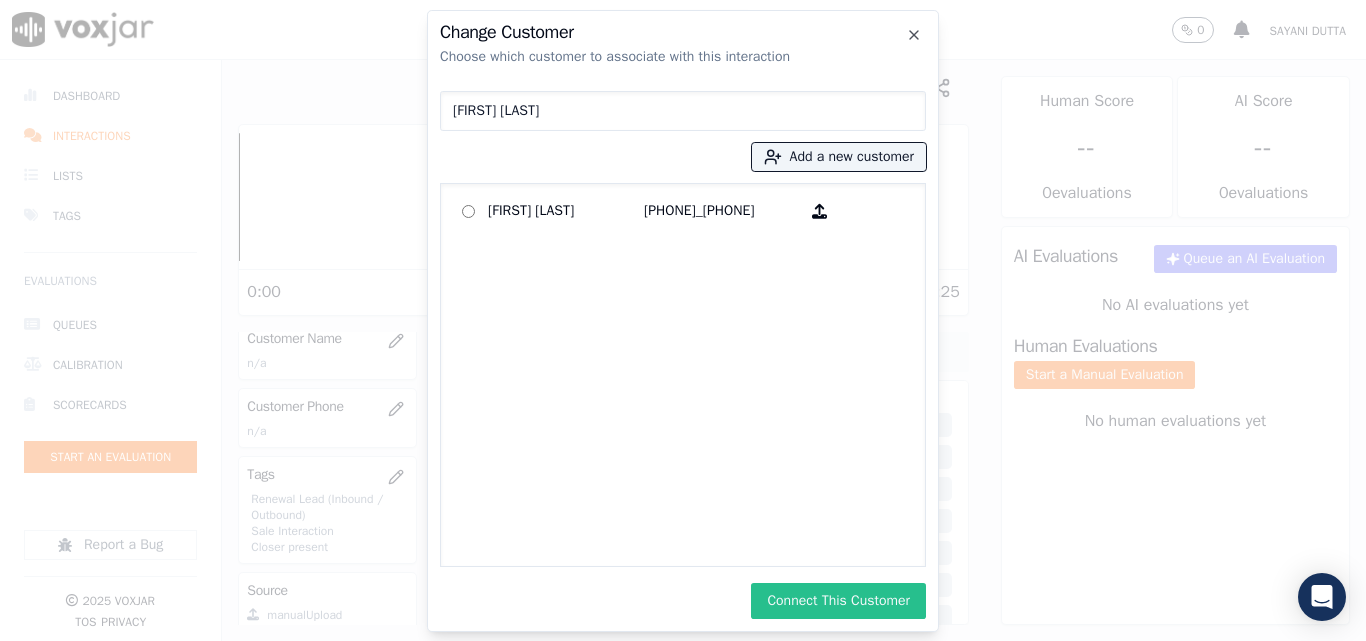 click on "Connect This Customer" at bounding box center (838, 601) 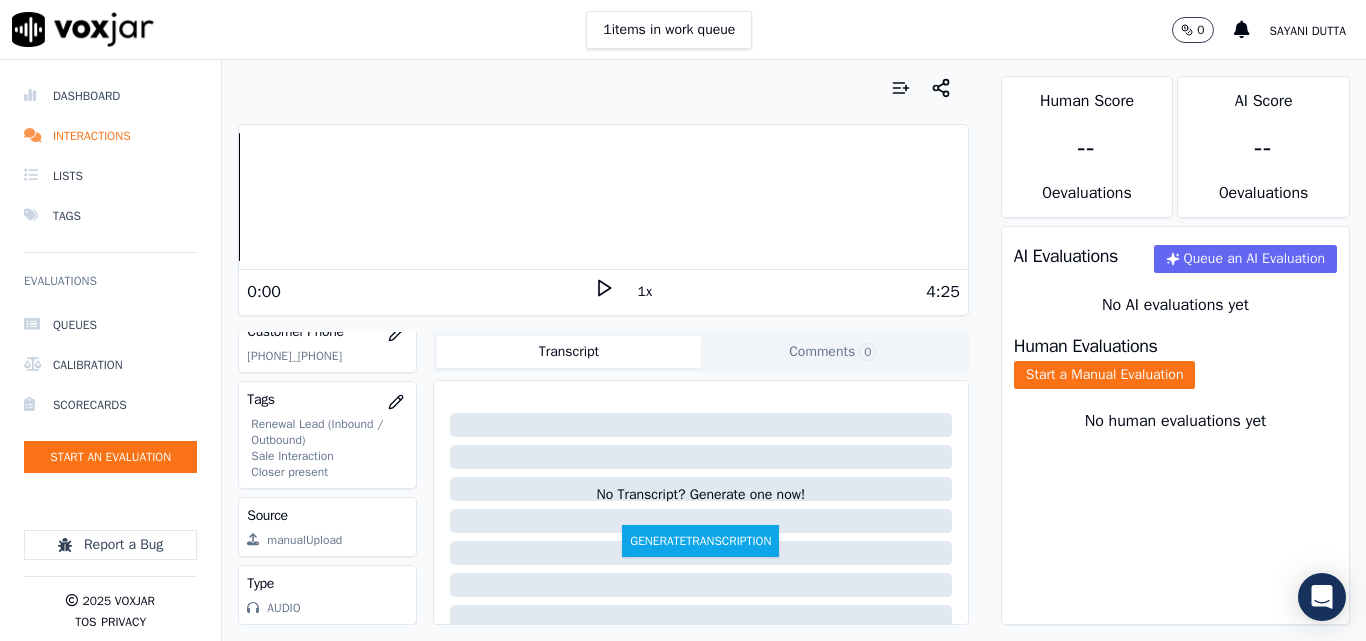 scroll, scrollTop: 120, scrollLeft: 0, axis: vertical 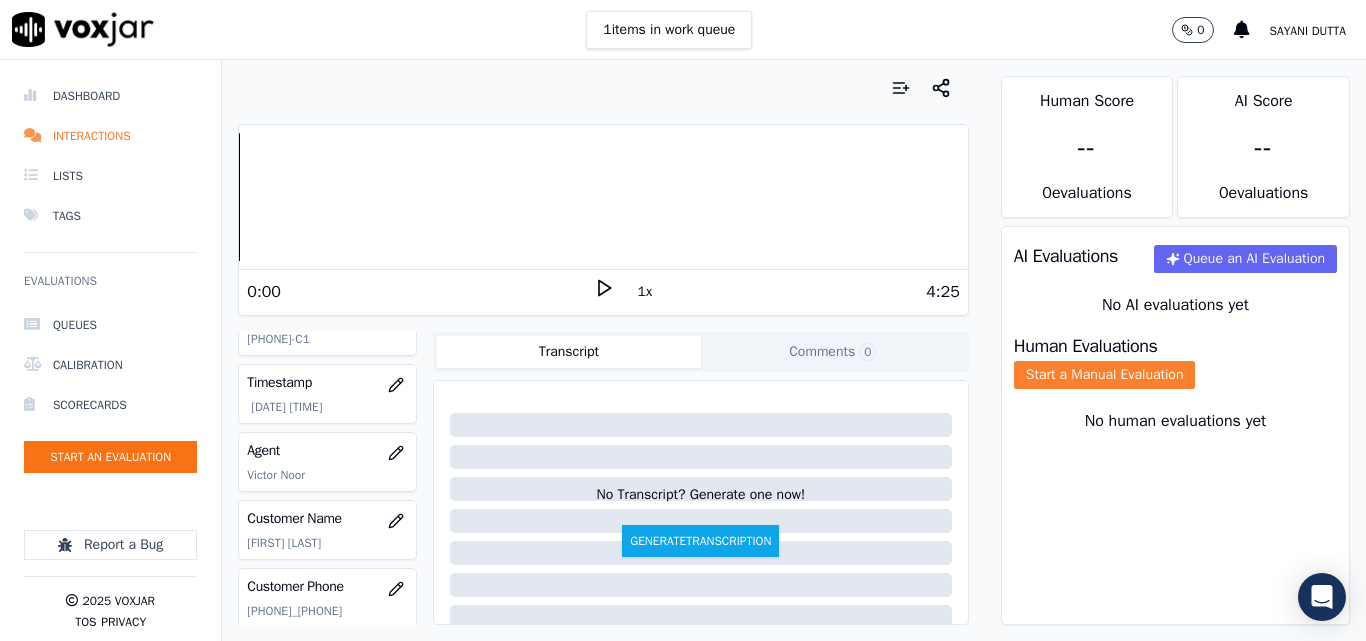 click on "Start a Manual Evaluation" 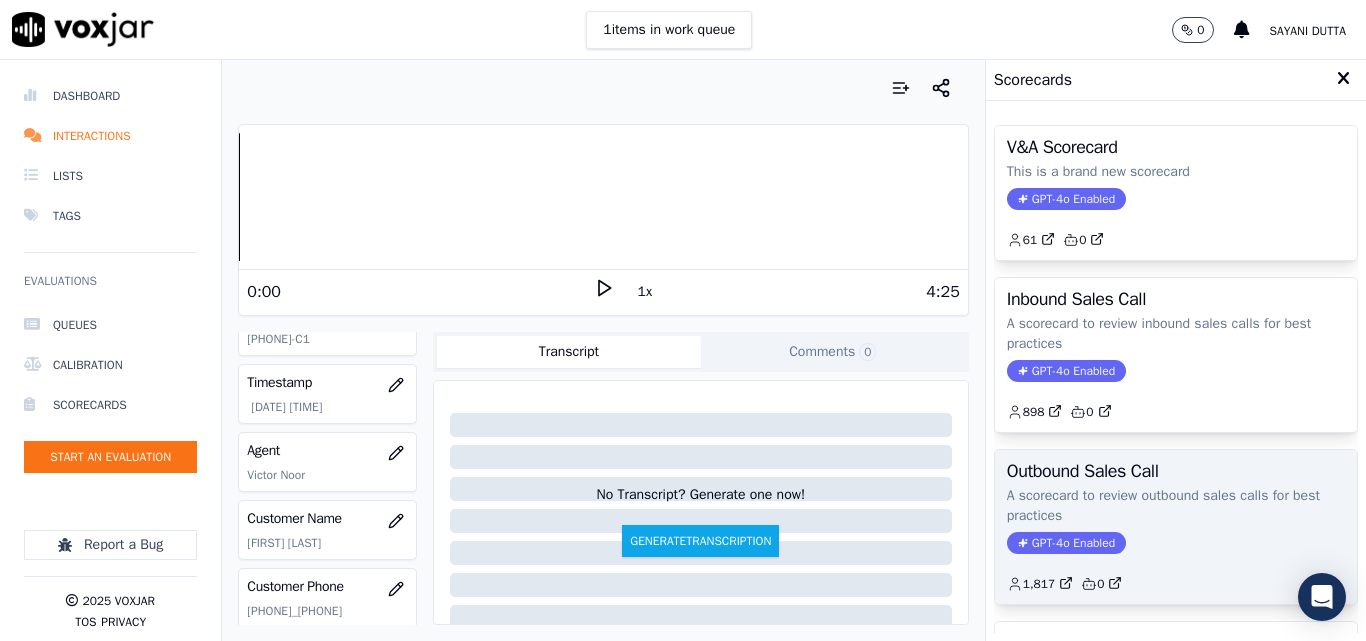 click on "A scorecard to review outbound sales calls for best practices" 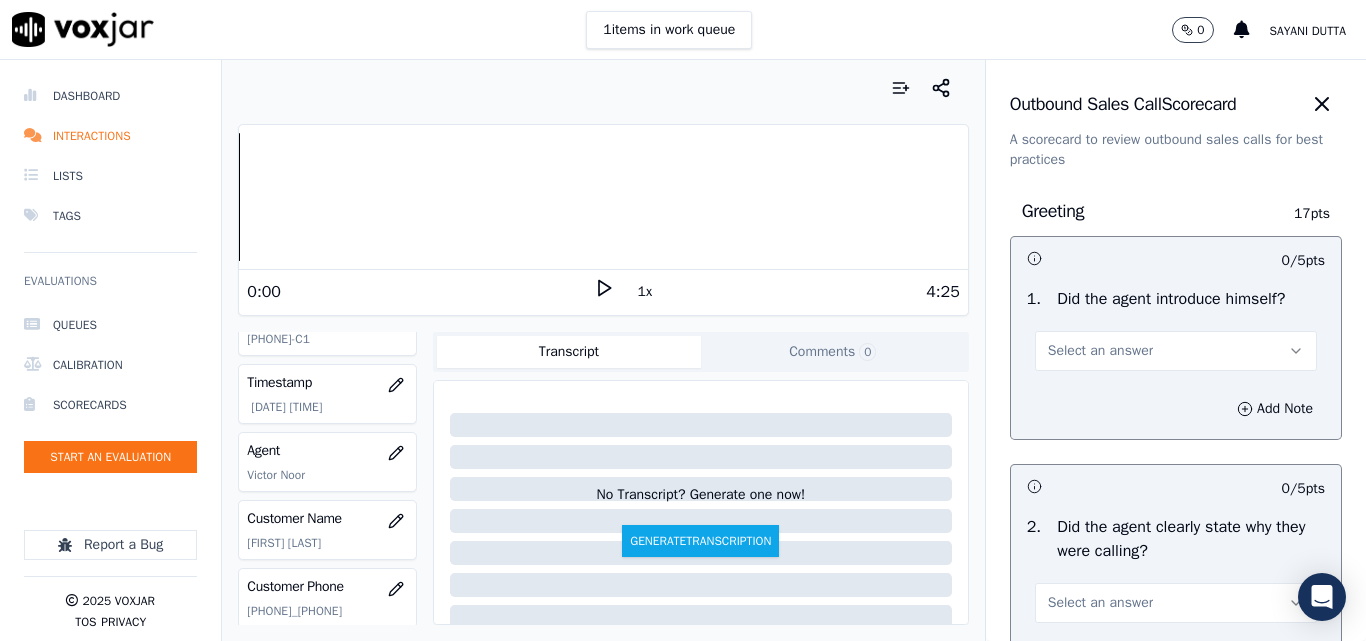 click on "Select an answer" at bounding box center (1100, 351) 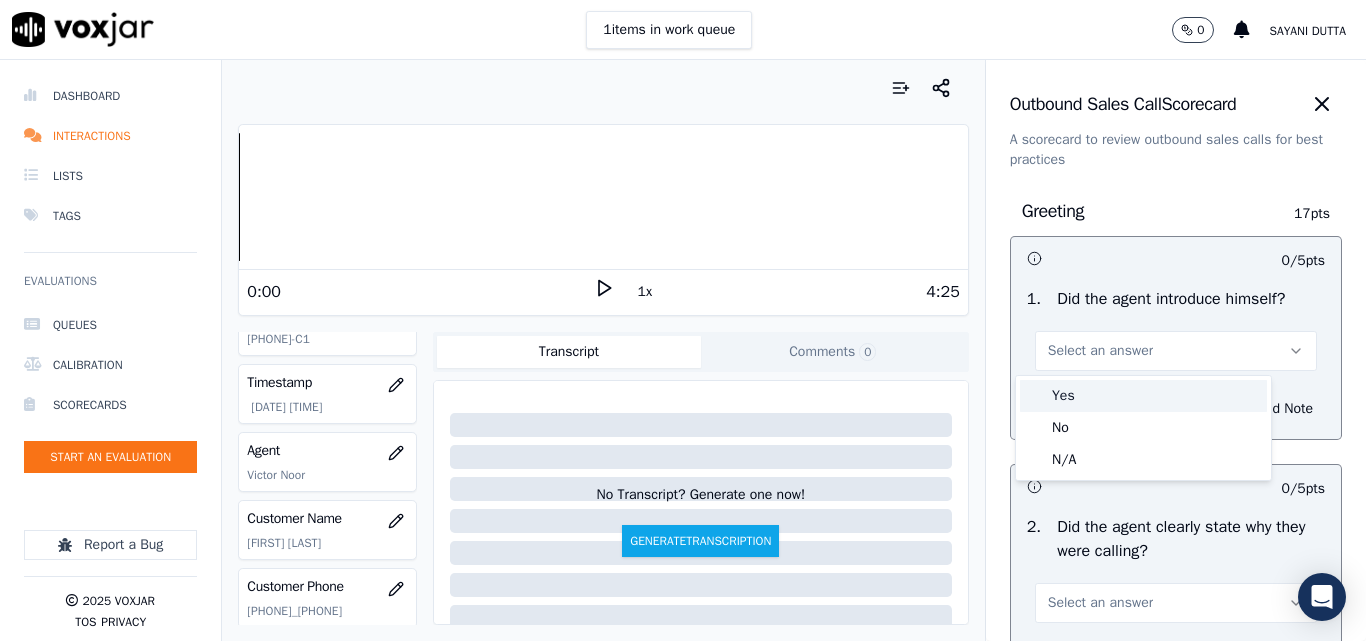 drag, startPoint x: 1065, startPoint y: 405, endPoint x: 1101, endPoint y: 396, distance: 37.107952 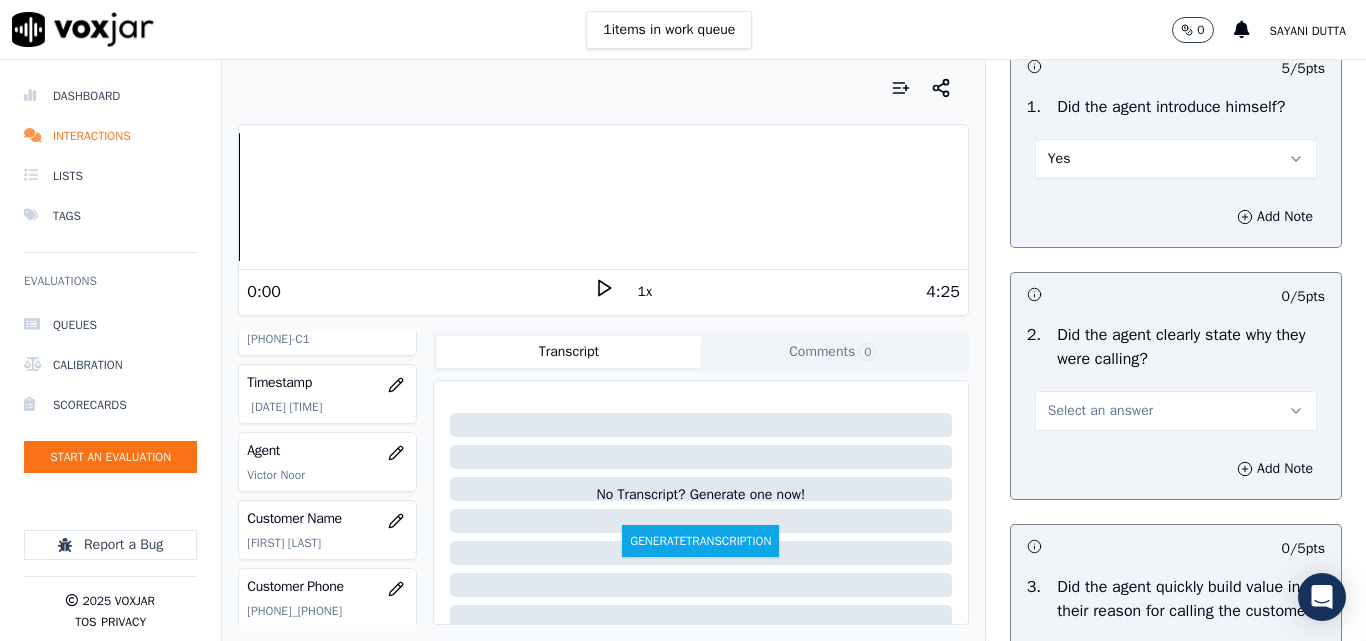 scroll, scrollTop: 300, scrollLeft: 0, axis: vertical 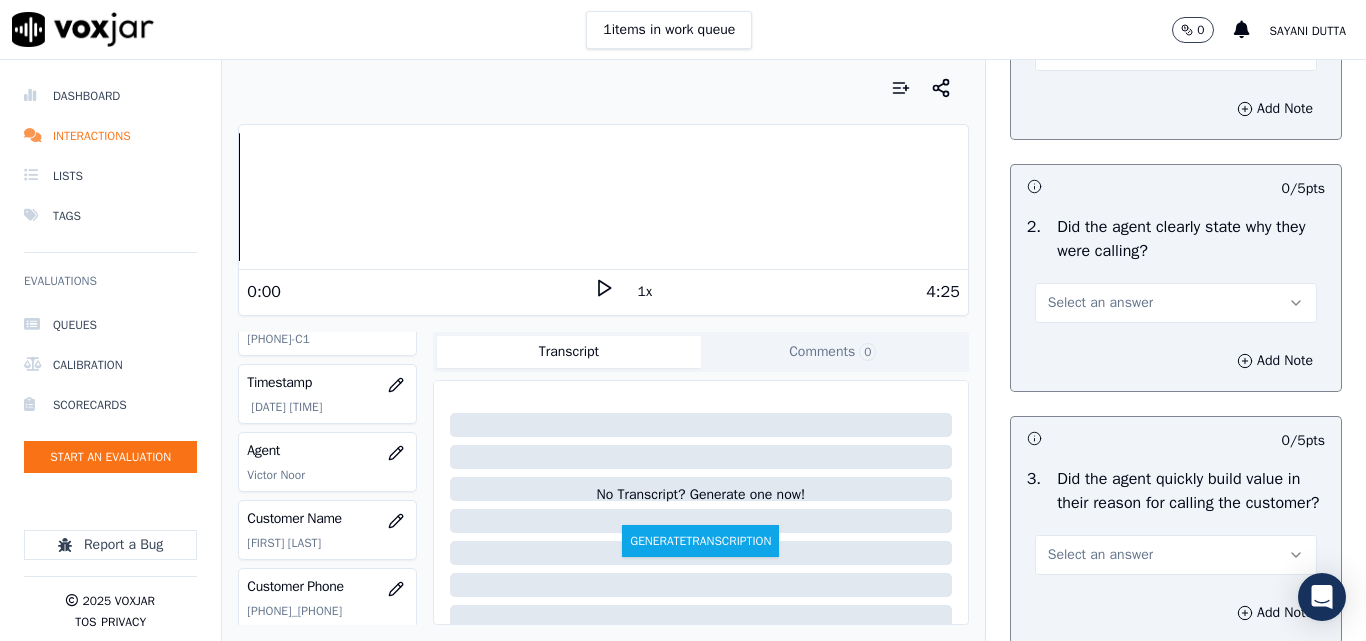 click on "Select an answer" at bounding box center (1100, 303) 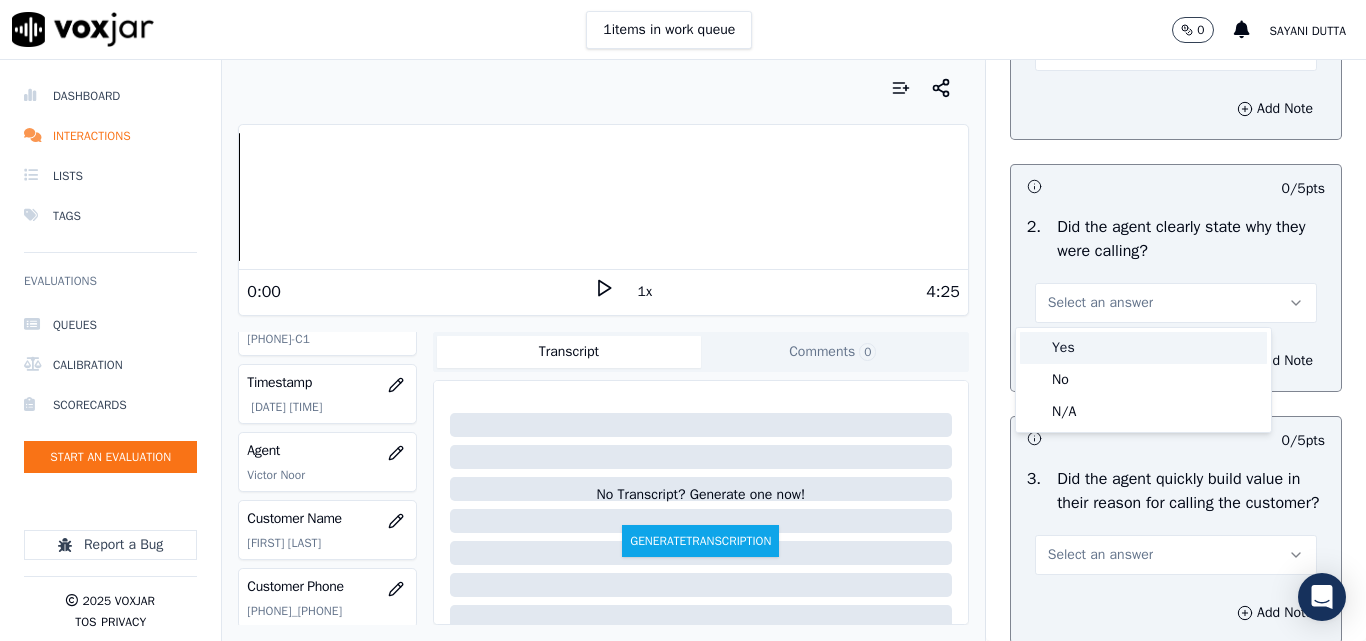click on "Yes" at bounding box center [1143, 348] 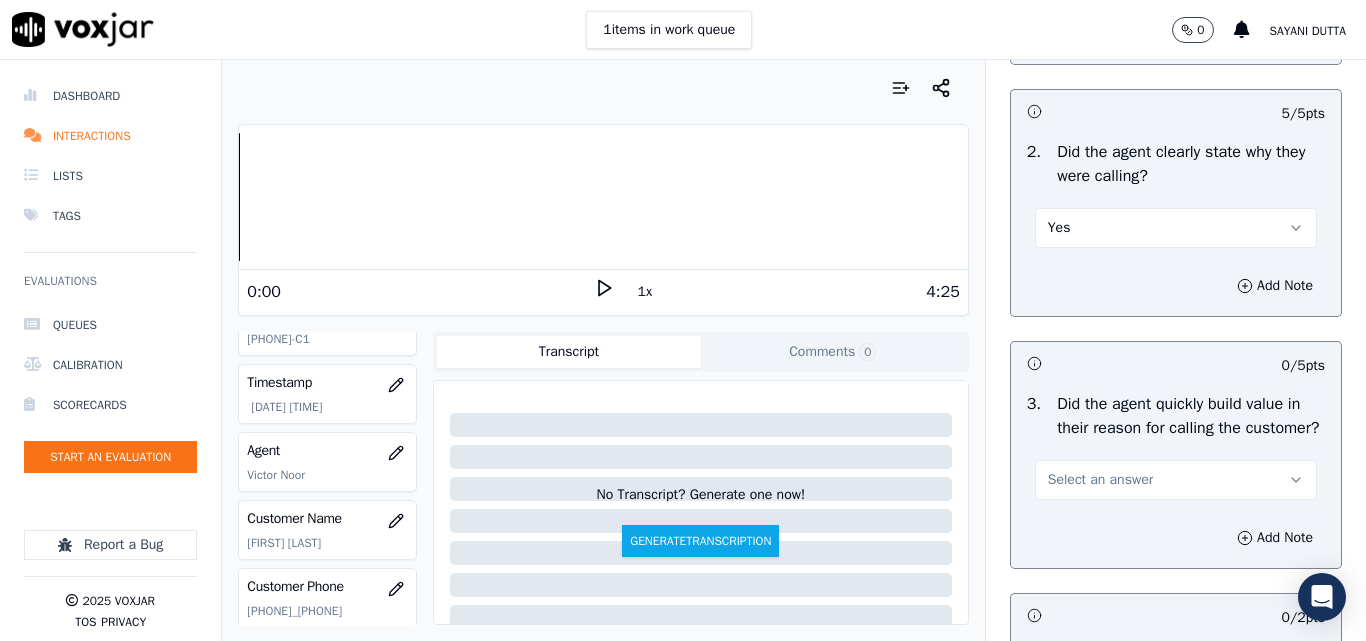scroll, scrollTop: 600, scrollLeft: 0, axis: vertical 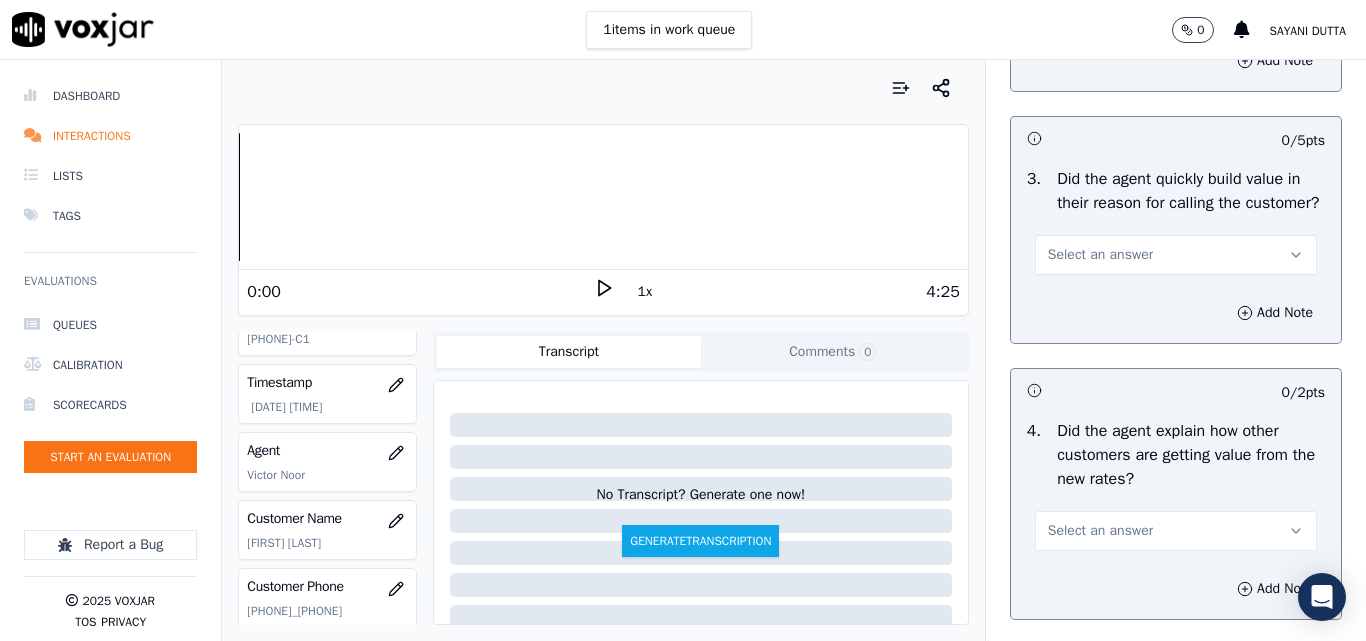 click on "Select an answer" at bounding box center (1100, 255) 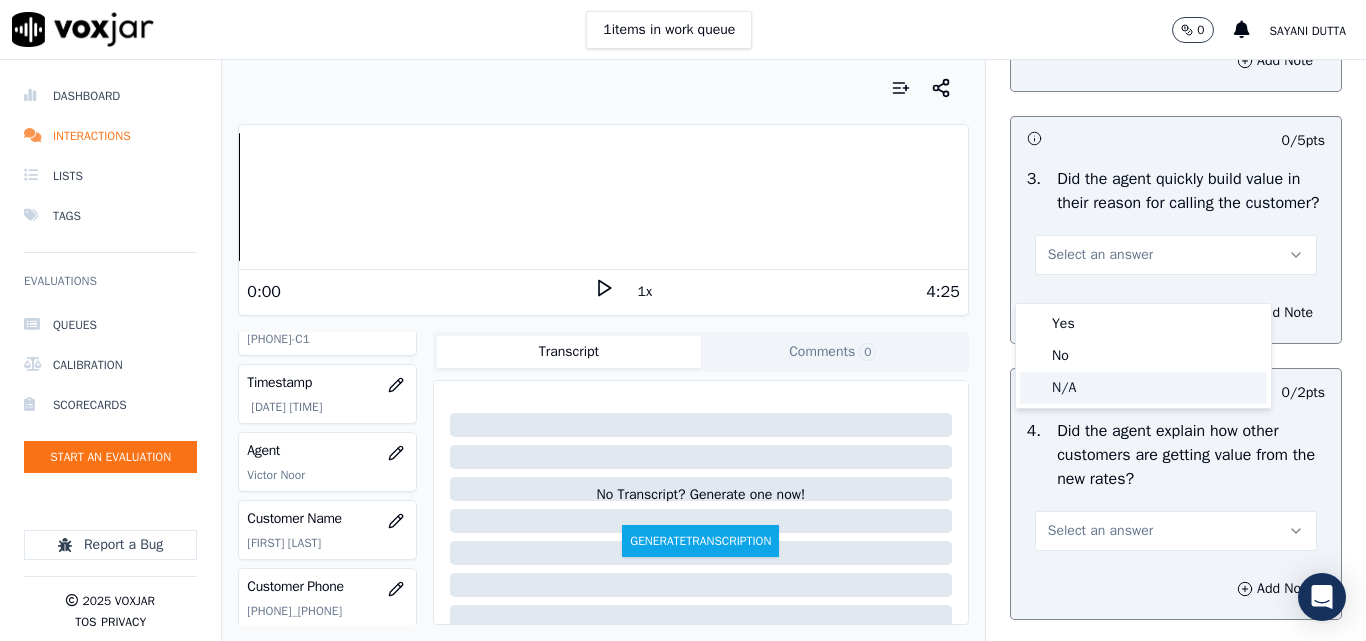 drag, startPoint x: 1082, startPoint y: 388, endPoint x: 1102, endPoint y: 385, distance: 20.22375 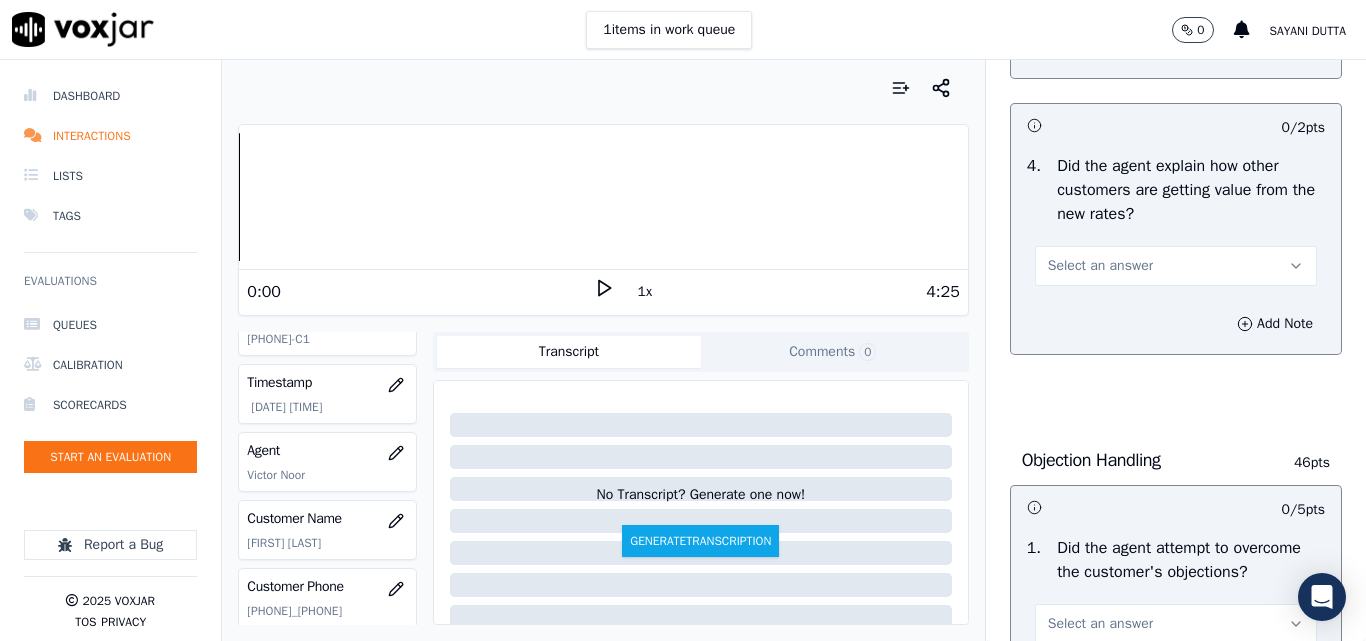 scroll, scrollTop: 900, scrollLeft: 0, axis: vertical 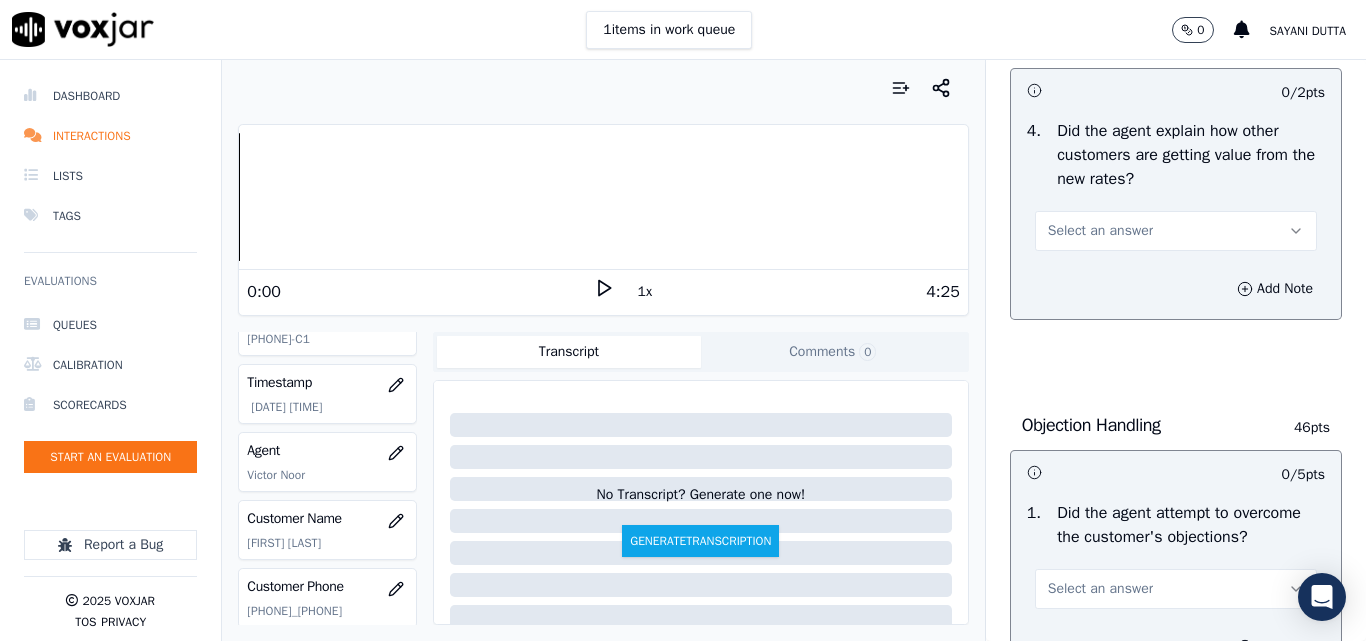 click on "Select an answer" at bounding box center (1100, 231) 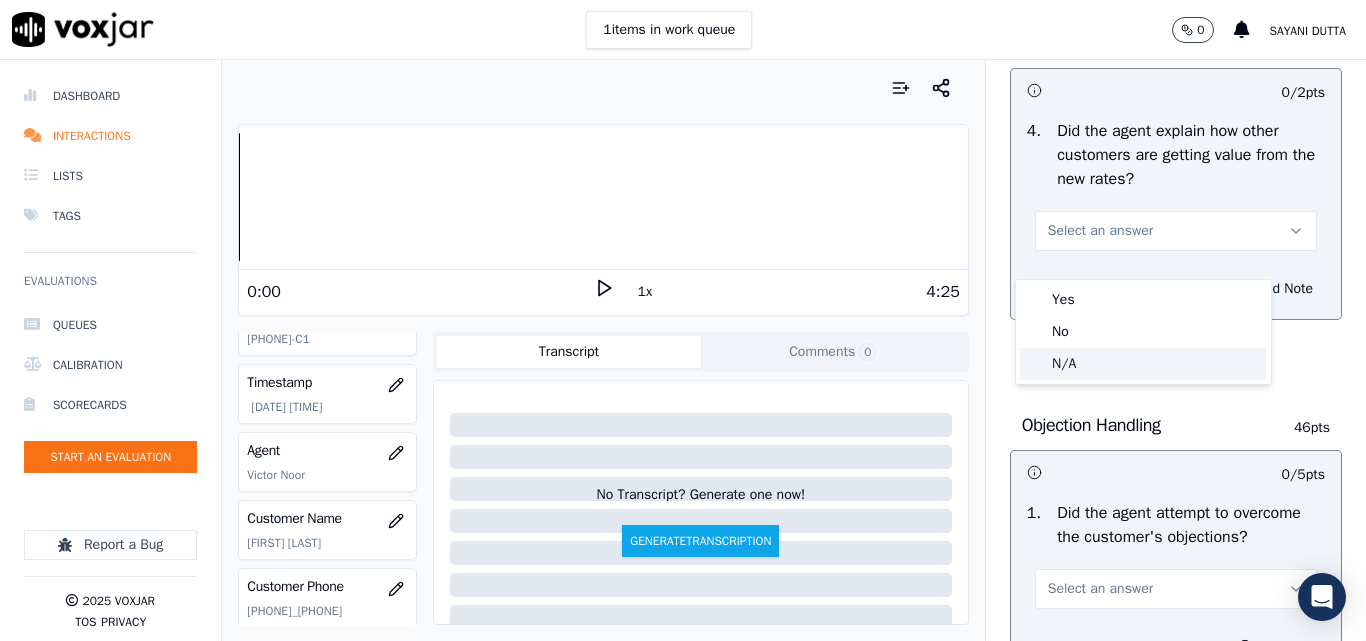 click on "N/A" 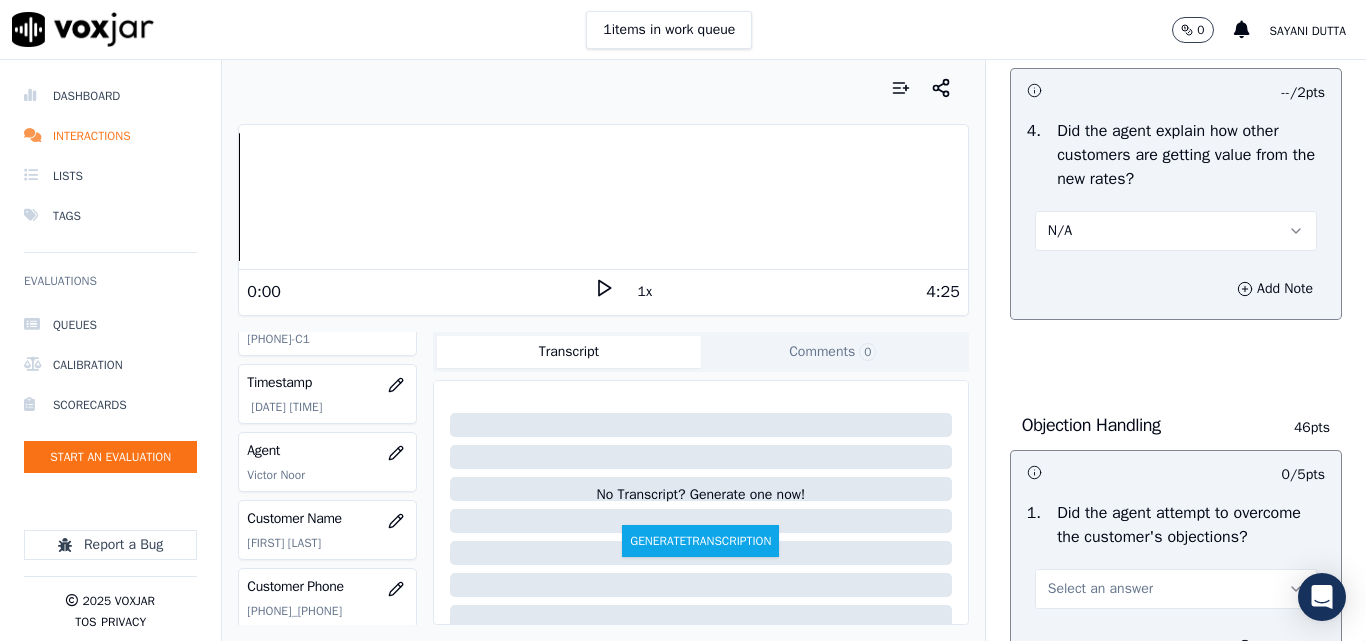 scroll, scrollTop: 1300, scrollLeft: 0, axis: vertical 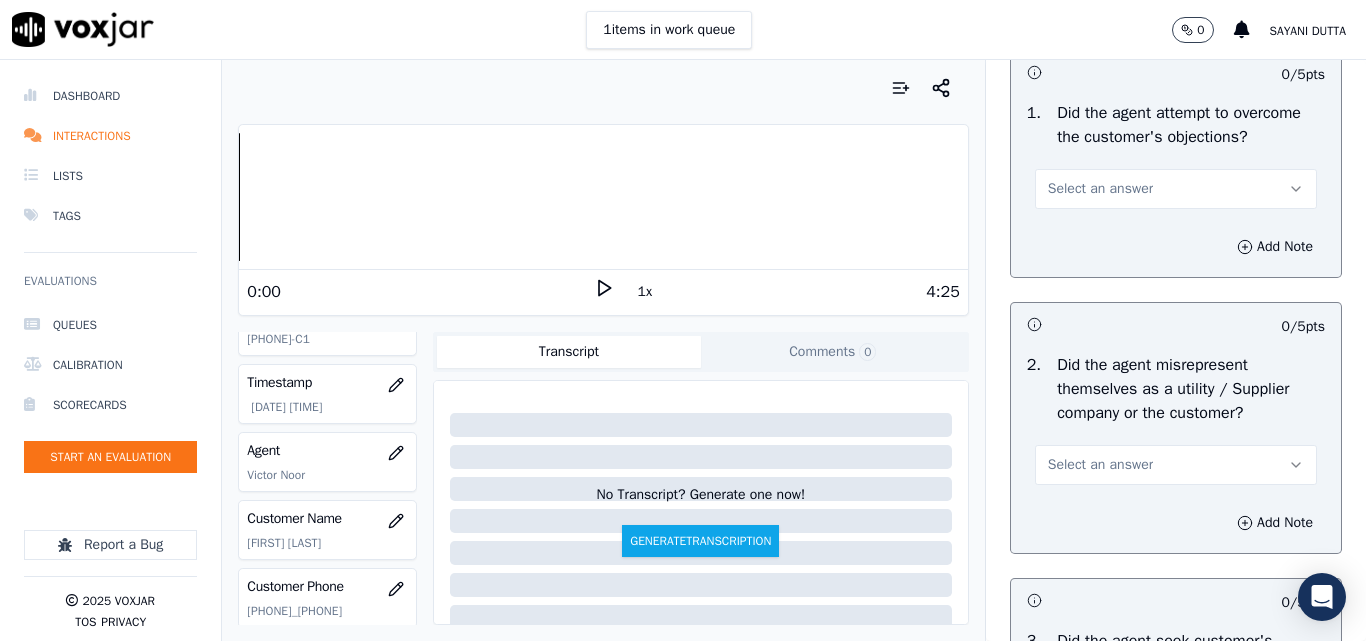 click on "Select an answer" at bounding box center (1100, 189) 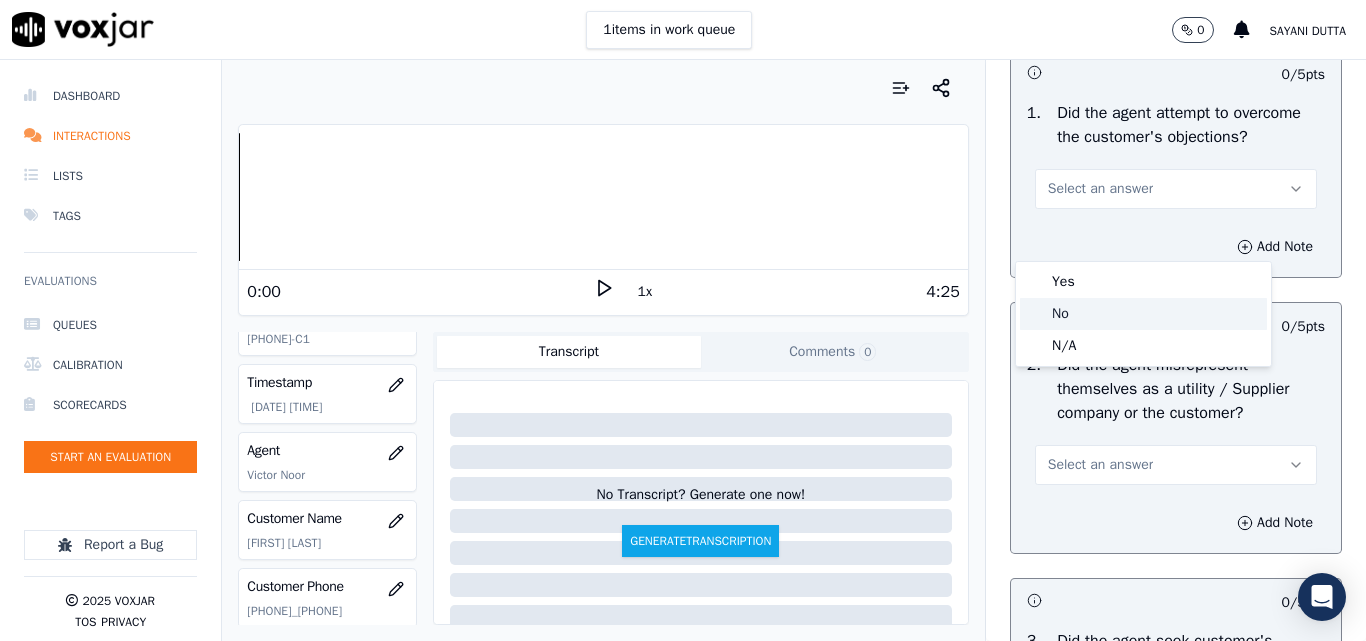 click on "No" 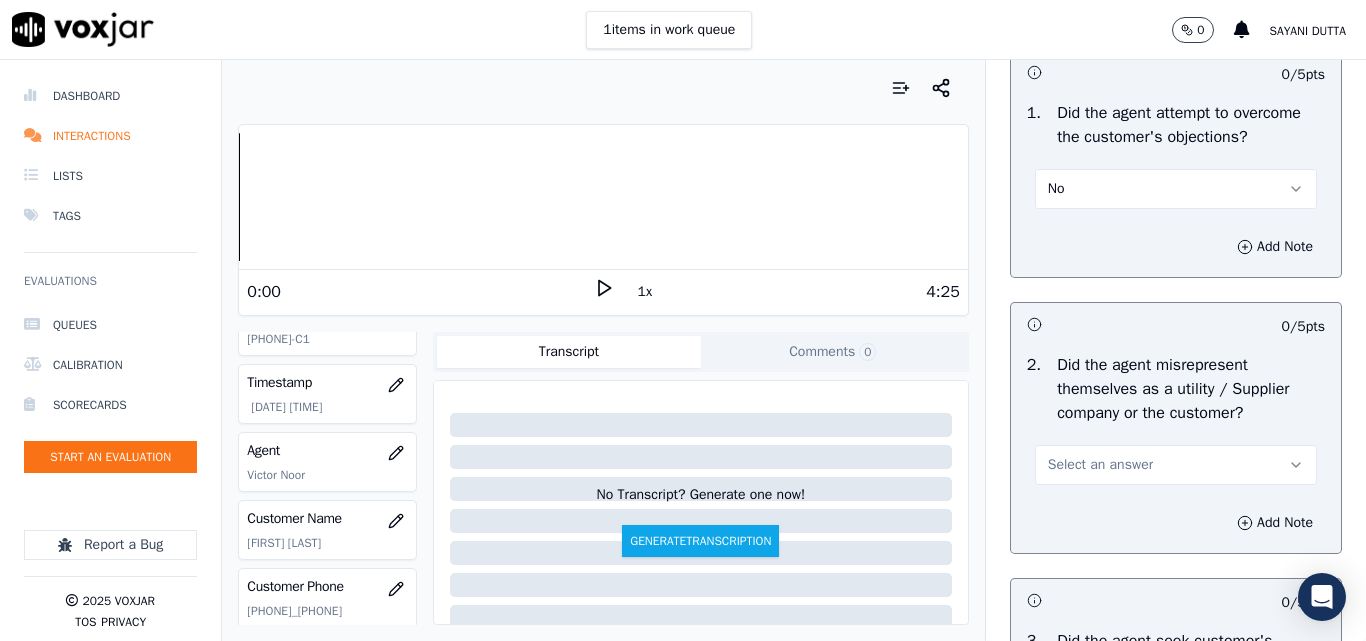 click on "No" at bounding box center (1176, 189) 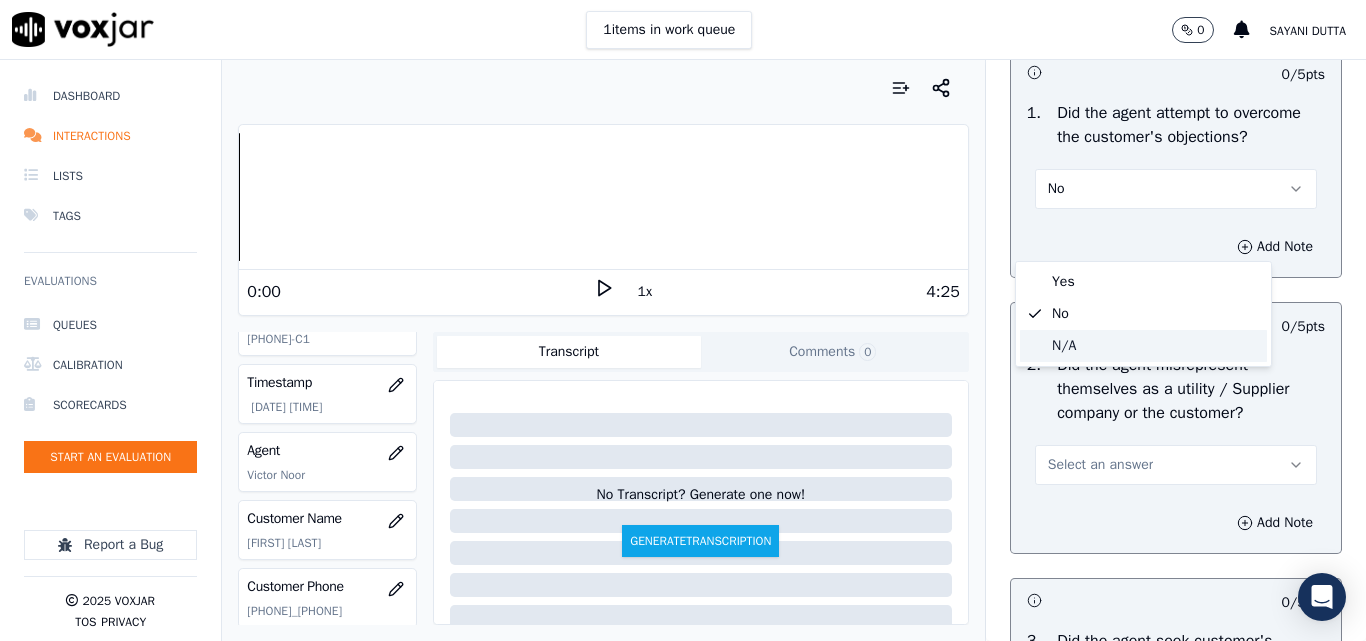 click on "N/A" 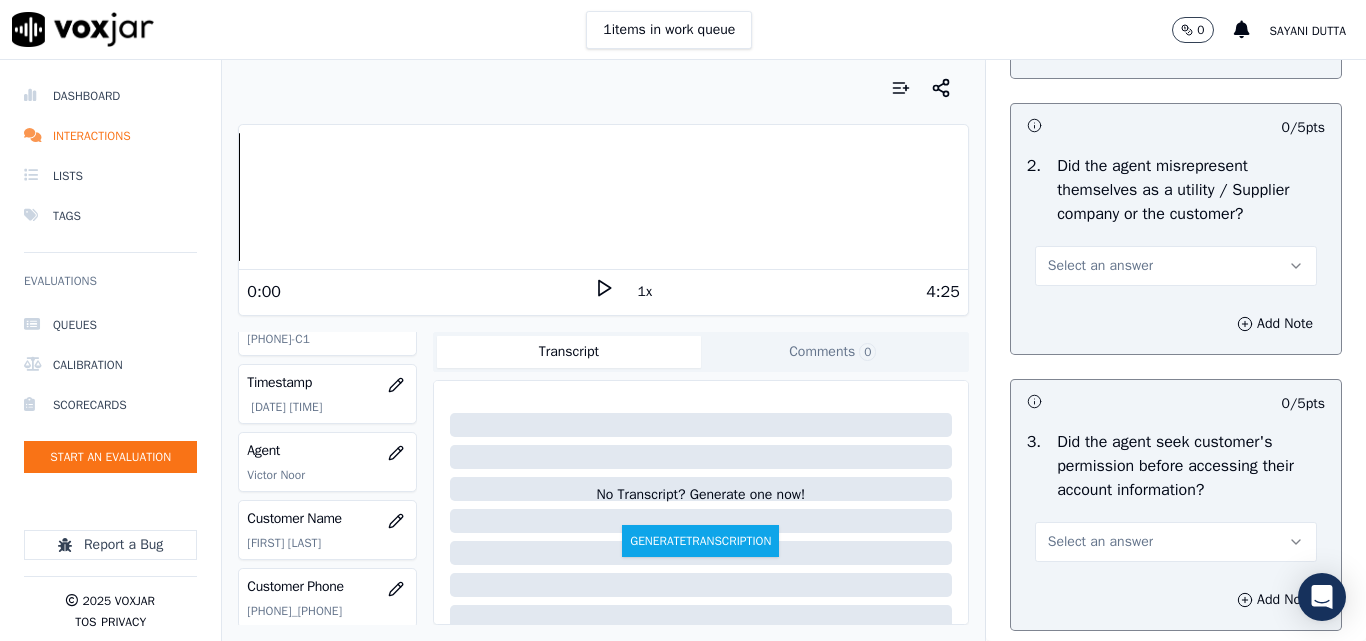 scroll, scrollTop: 1500, scrollLeft: 0, axis: vertical 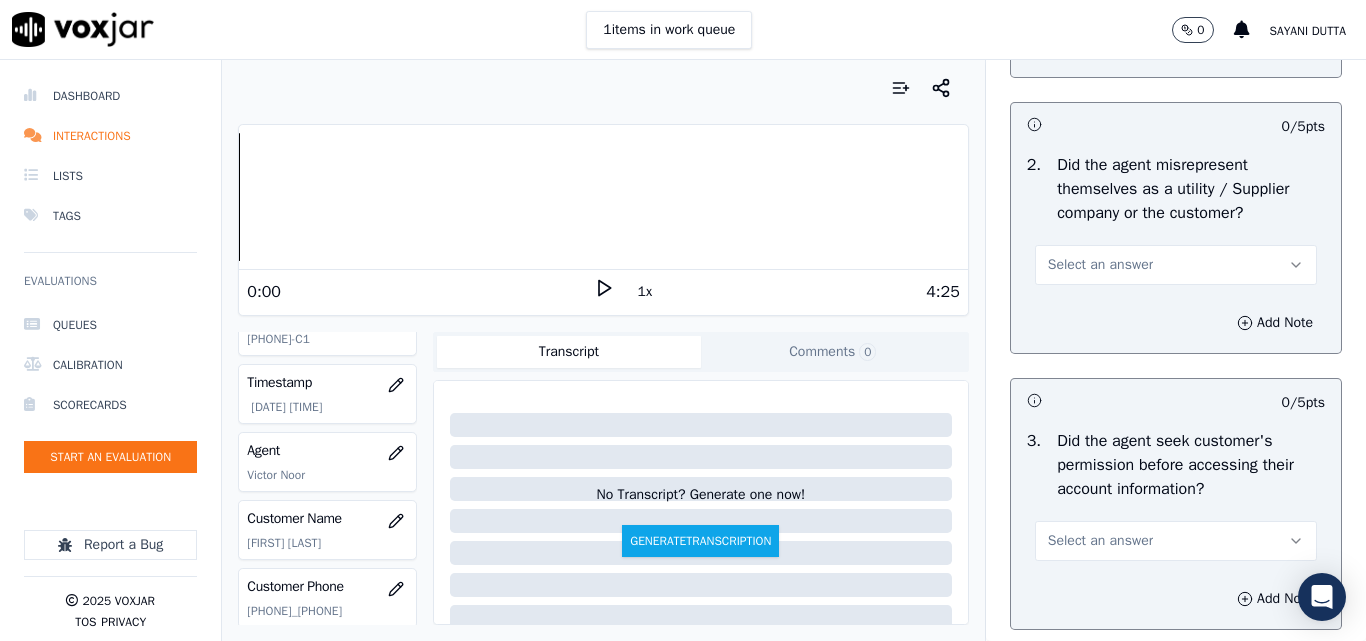 click on "Select an answer" at bounding box center (1100, 265) 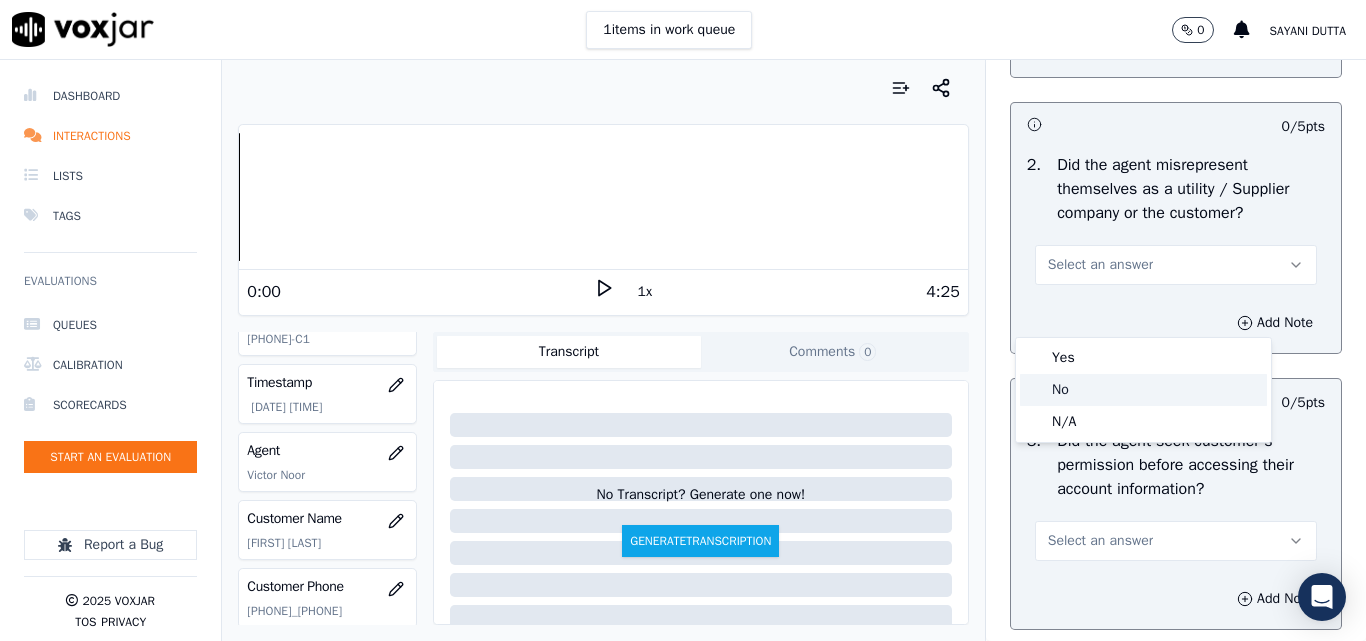 click on "No" 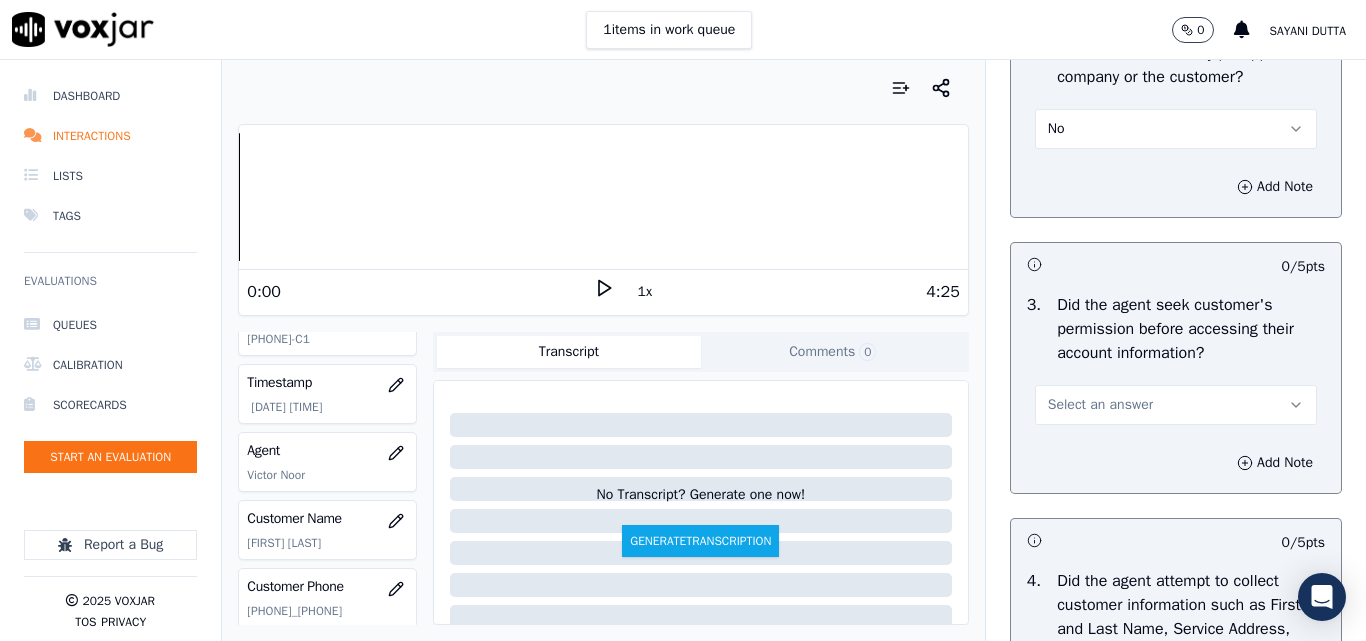 scroll, scrollTop: 1800, scrollLeft: 0, axis: vertical 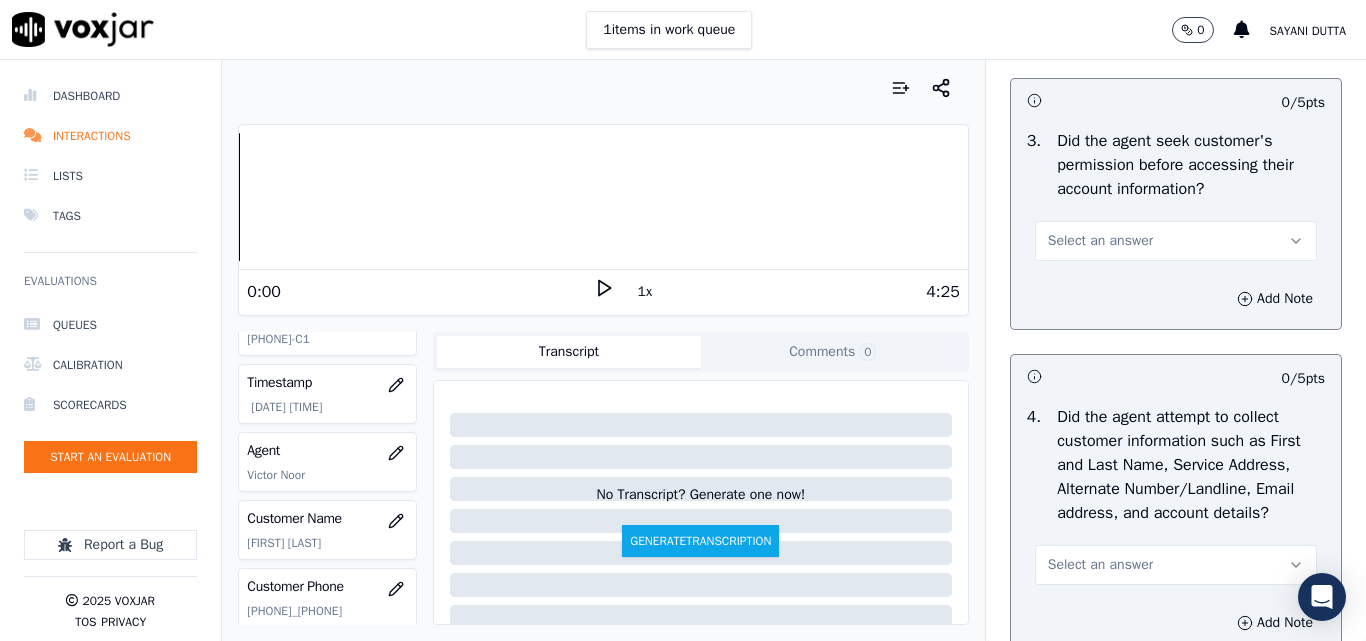 click on "Select an answer" at bounding box center [1100, 241] 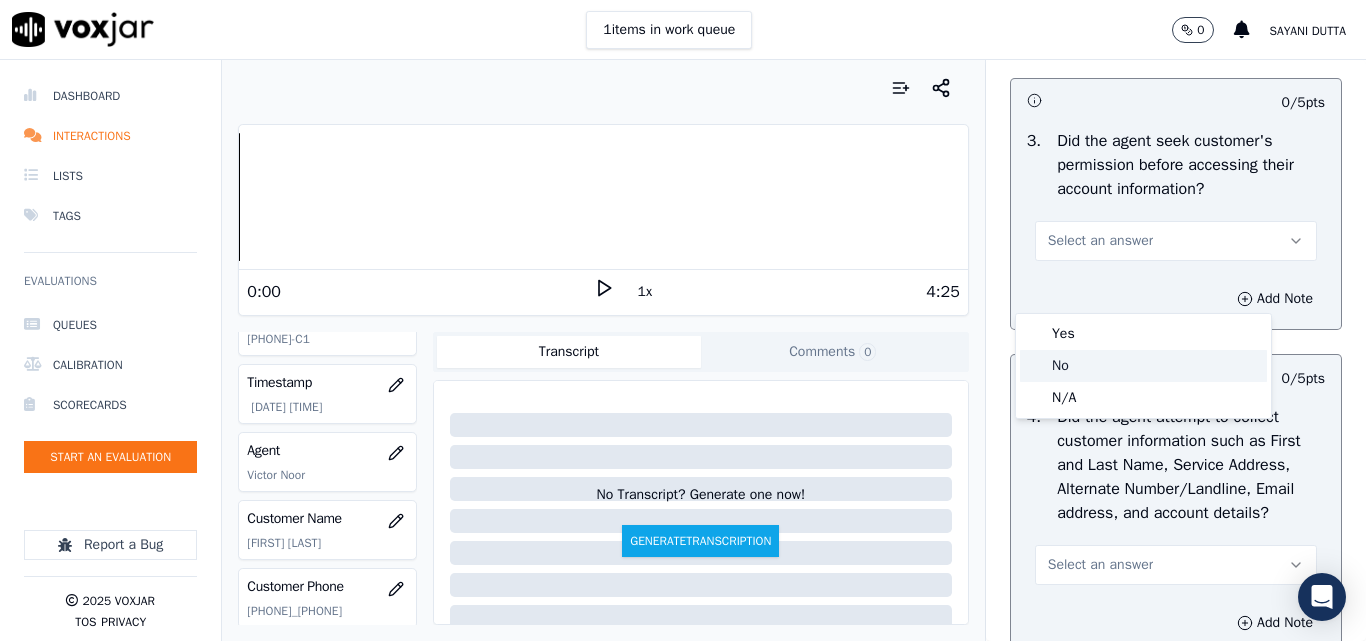 drag, startPoint x: 1081, startPoint y: 371, endPoint x: 1112, endPoint y: 341, distance: 43.13931 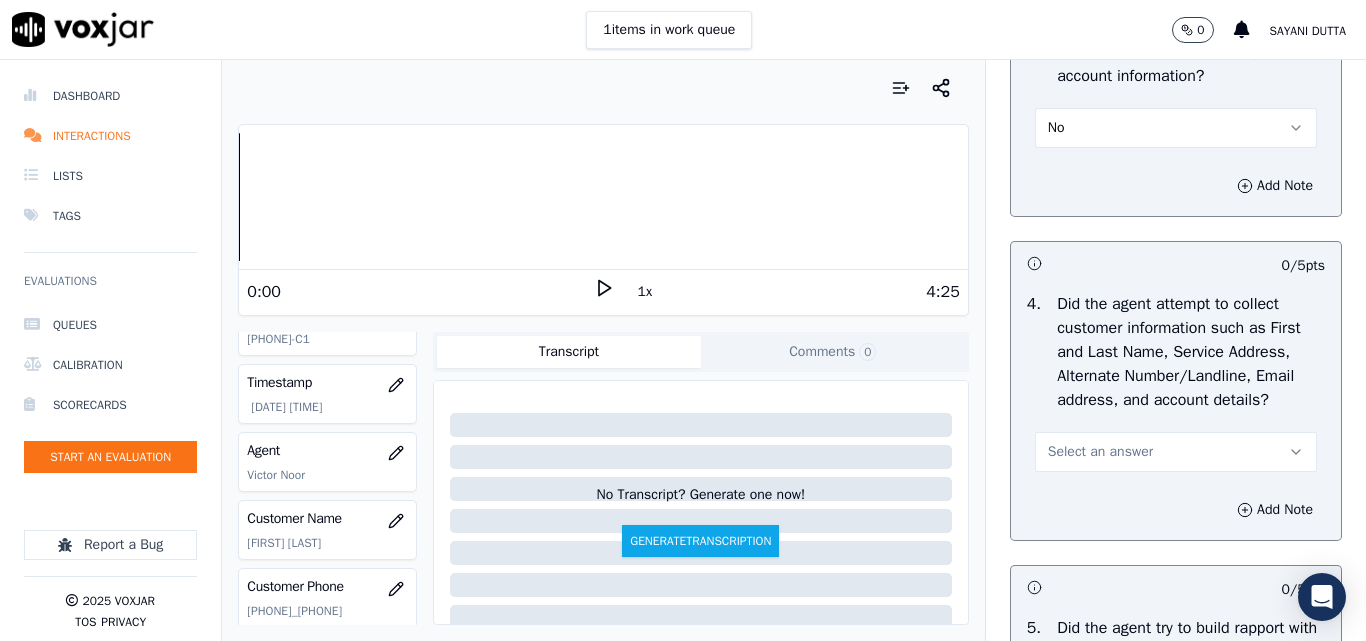scroll, scrollTop: 2000, scrollLeft: 0, axis: vertical 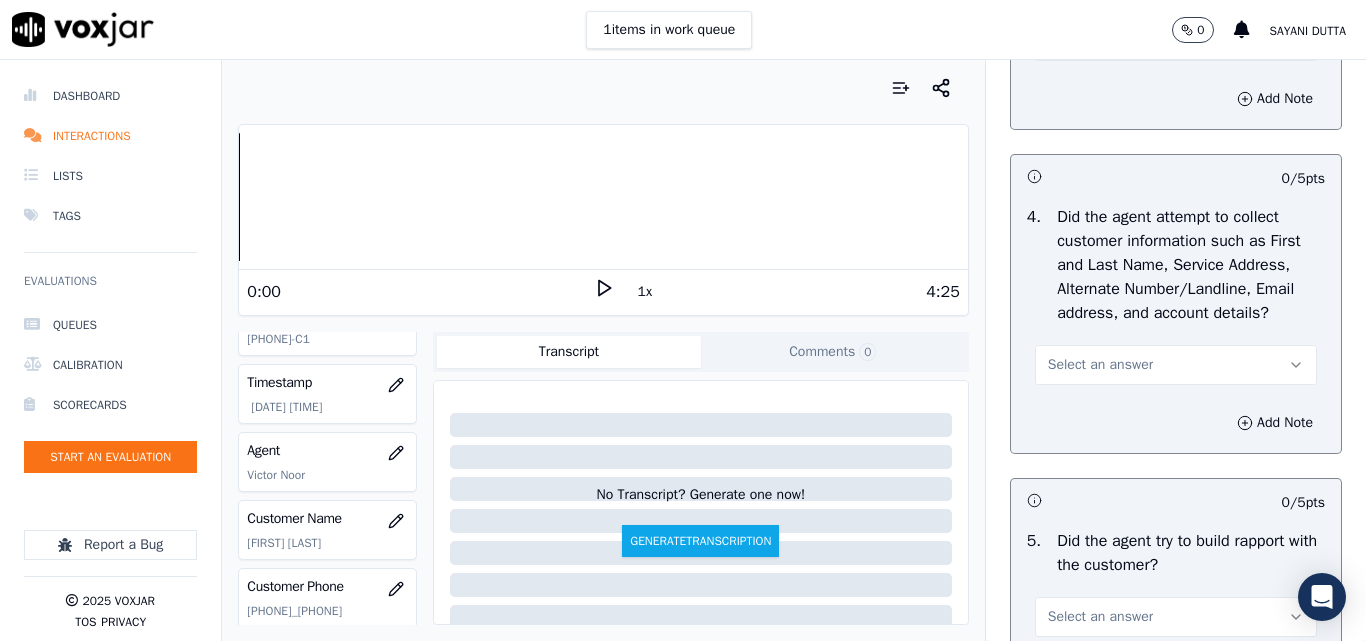 click on "Select an answer" at bounding box center (1100, 365) 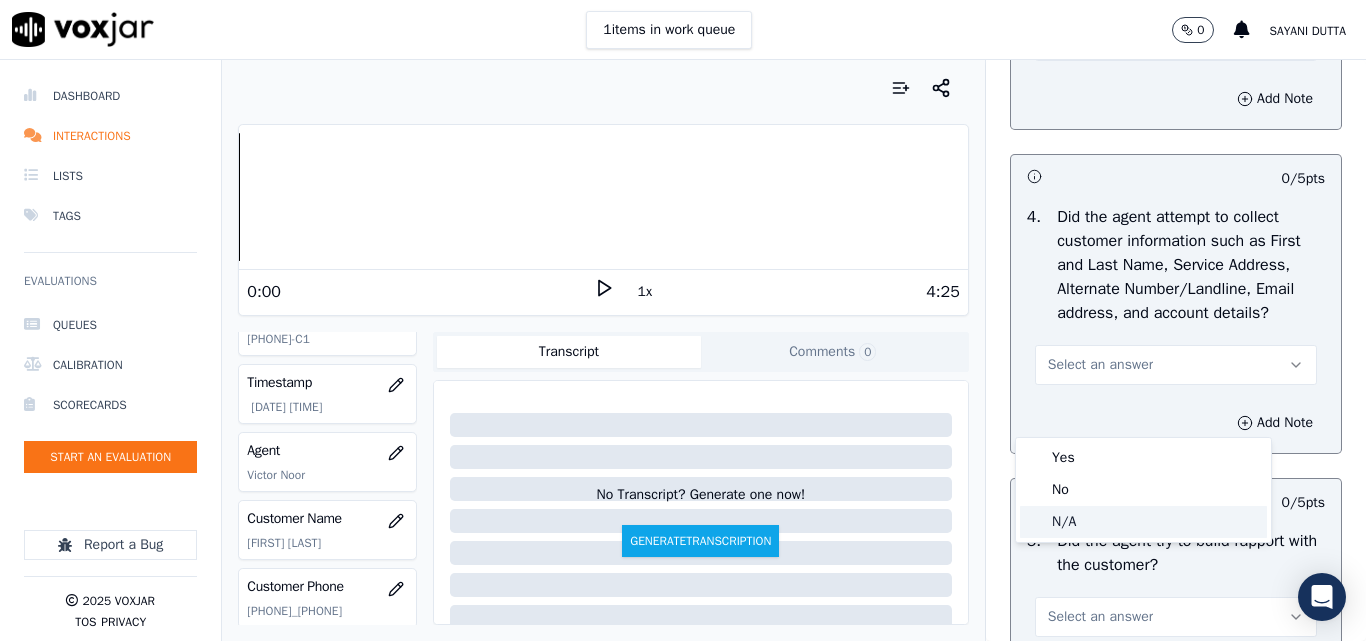 click on "N/A" 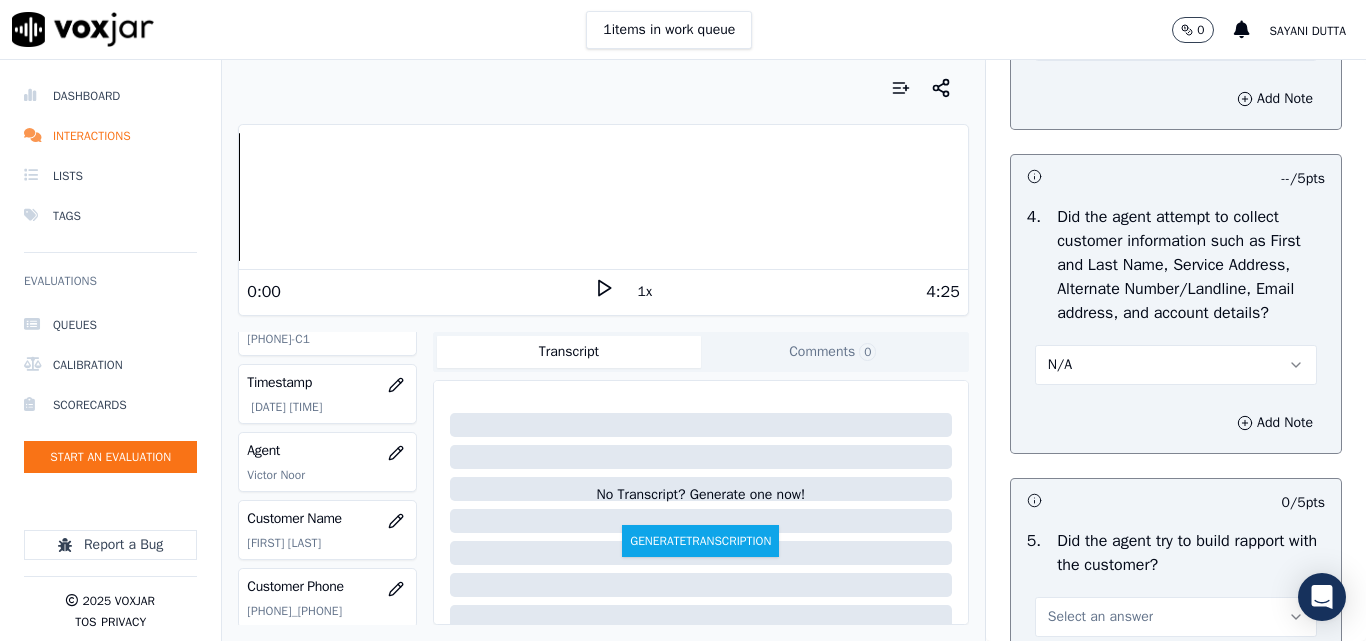 click on "N/A" at bounding box center [1176, 365] 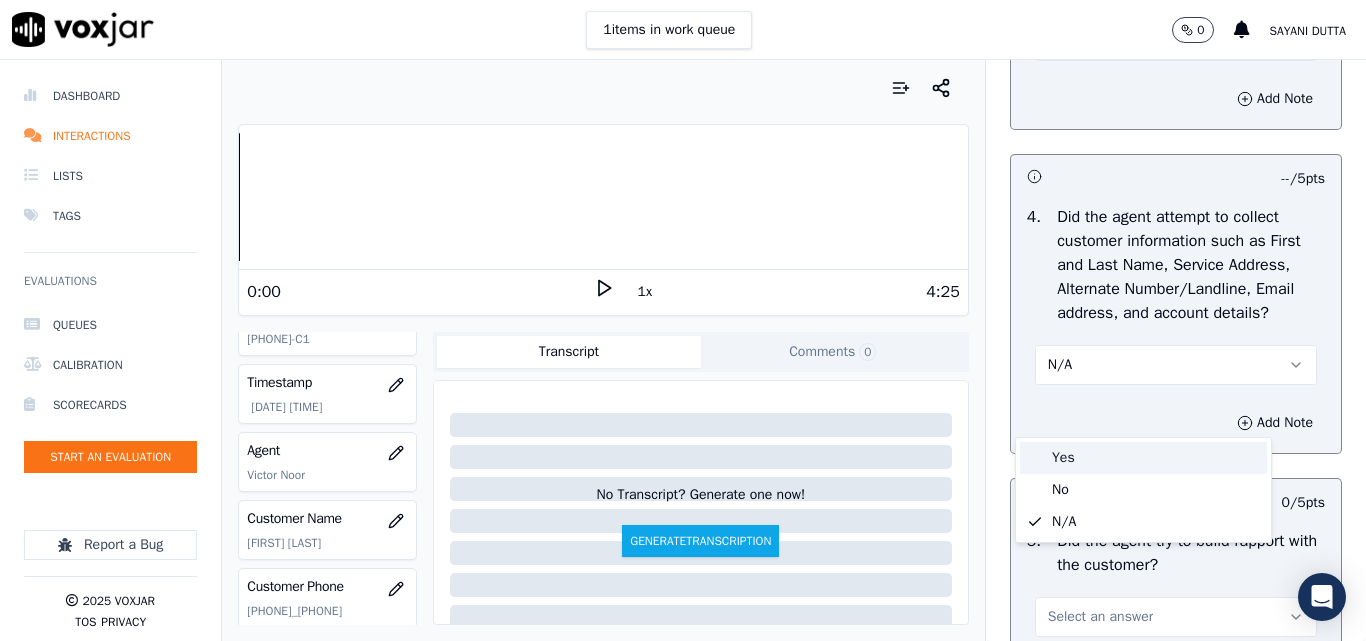 click on "Yes" at bounding box center (1143, 458) 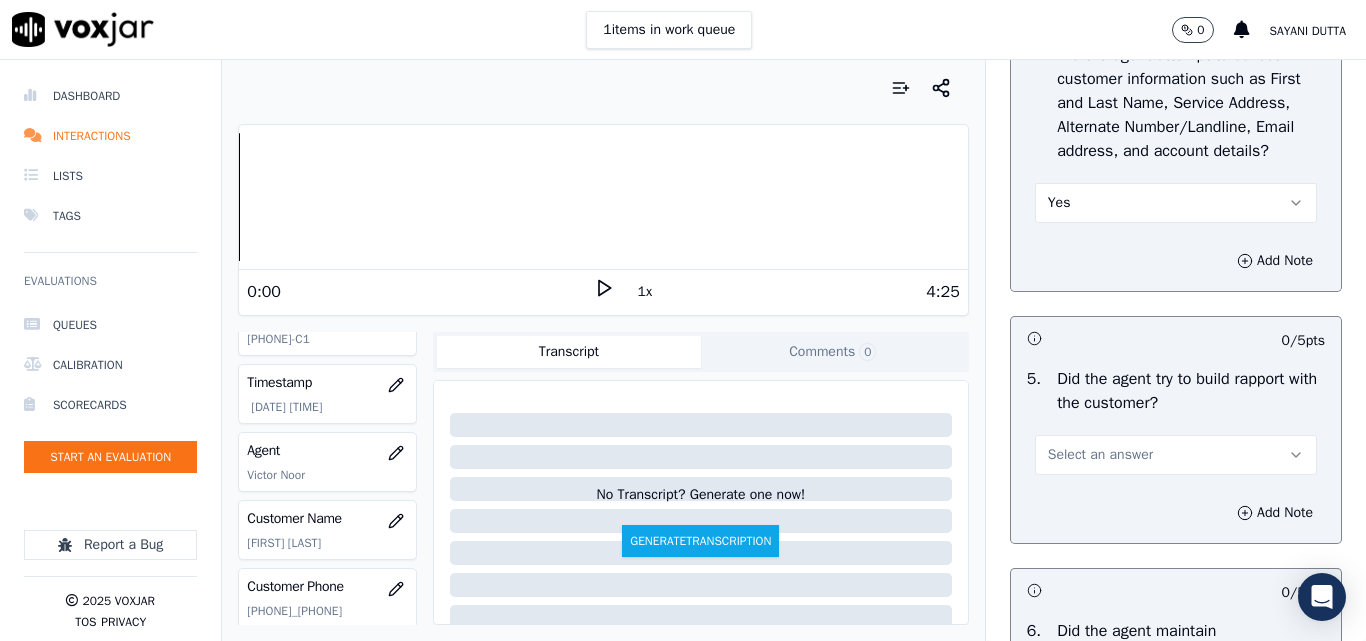 scroll, scrollTop: 2400, scrollLeft: 0, axis: vertical 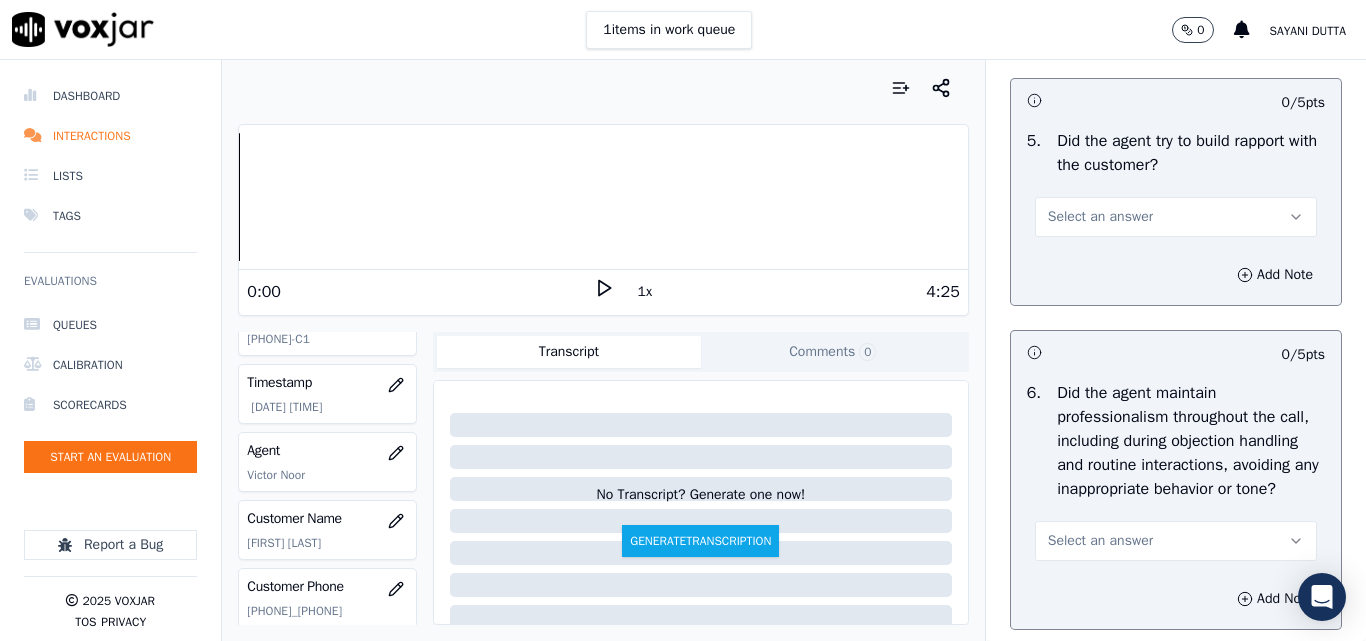 click on "Select an answer" at bounding box center (1100, 217) 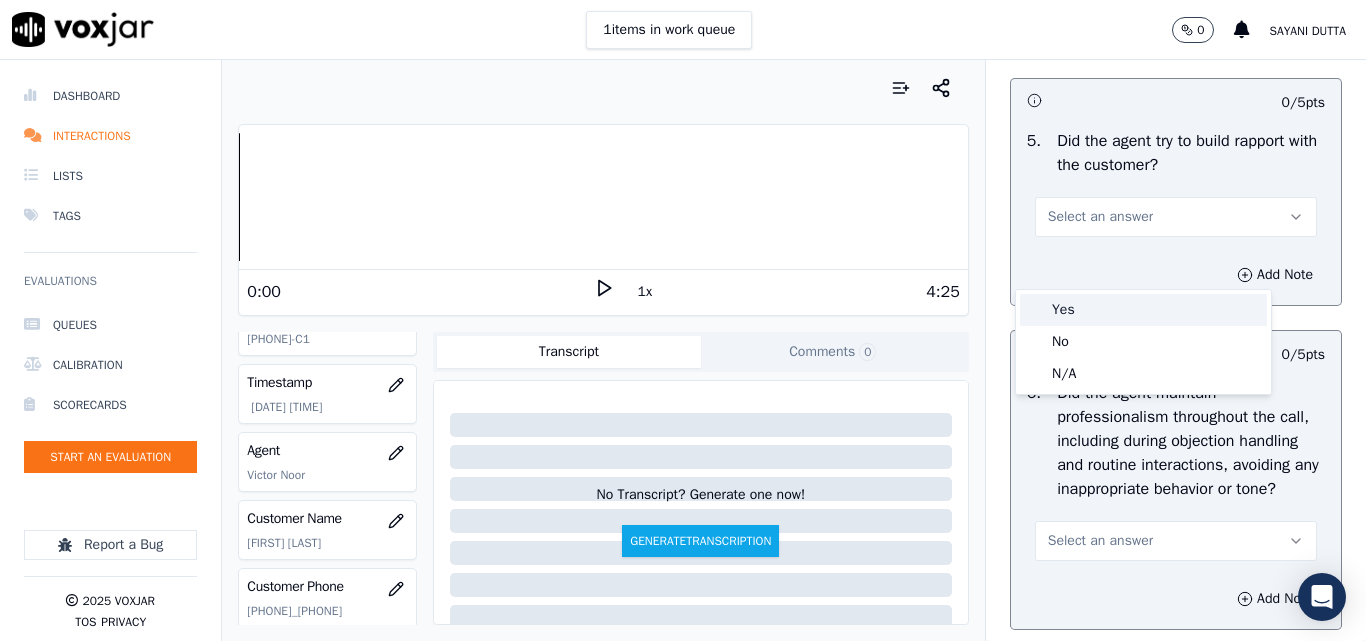 click on "Yes" at bounding box center [1143, 310] 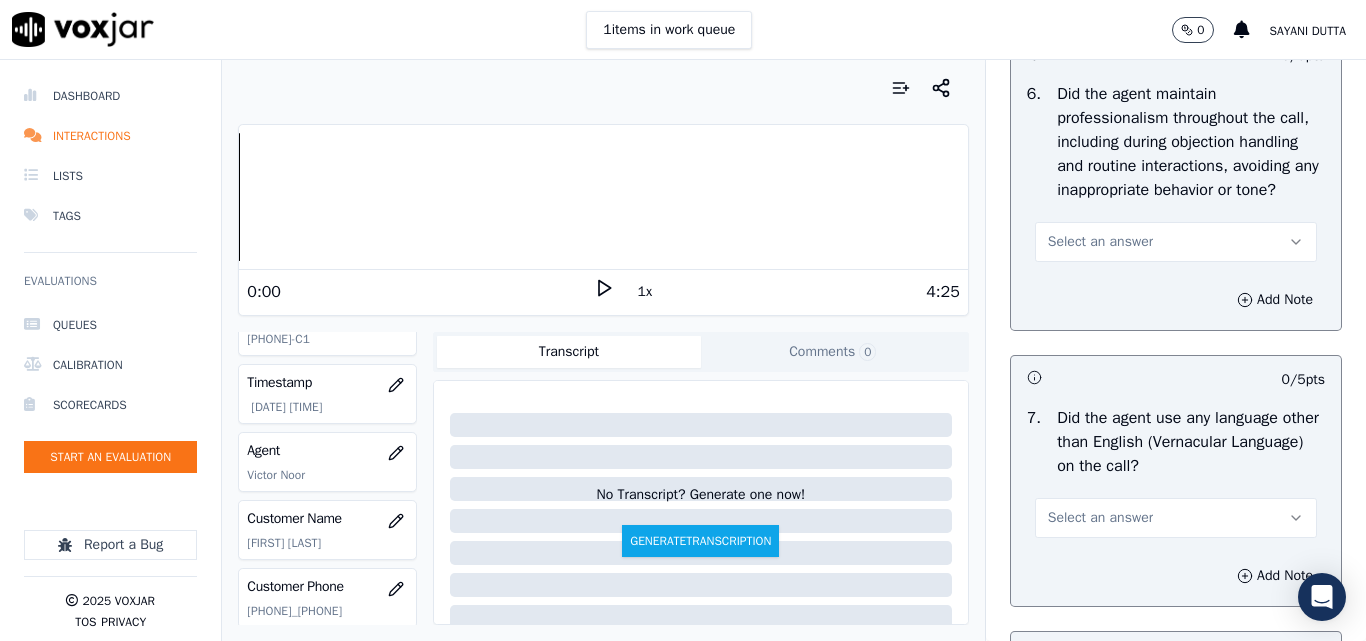 scroll, scrollTop: 2700, scrollLeft: 0, axis: vertical 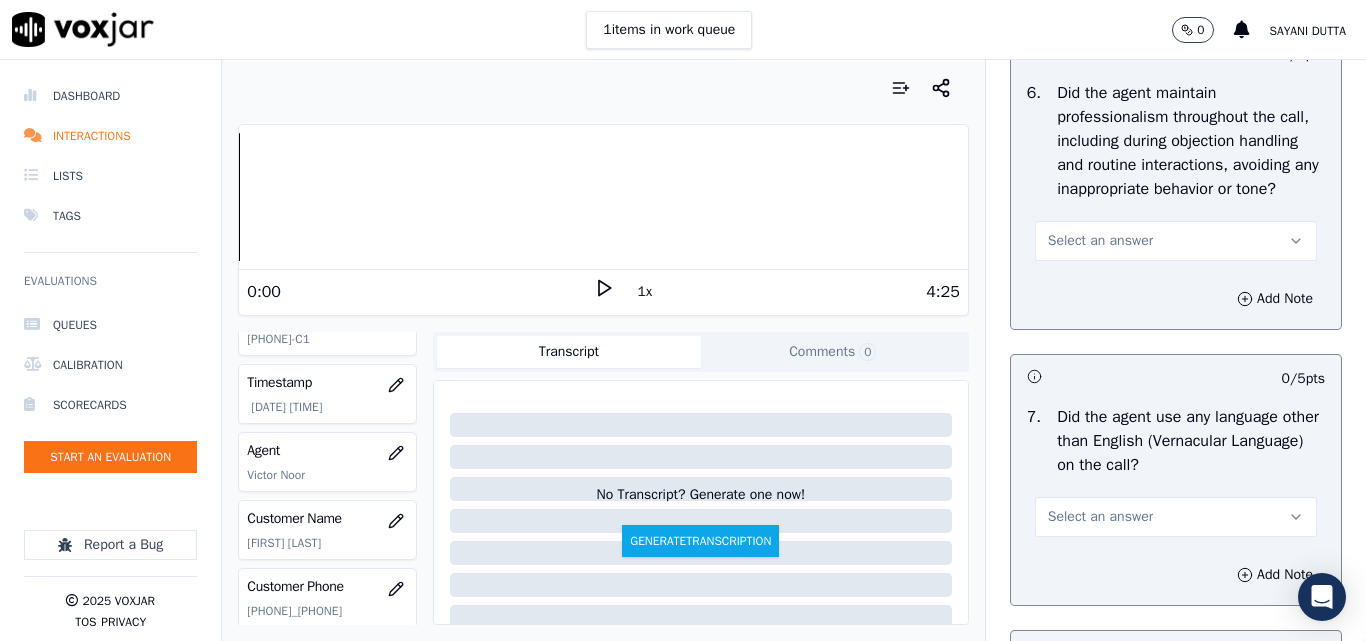 click on "Select an answer" at bounding box center (1100, 241) 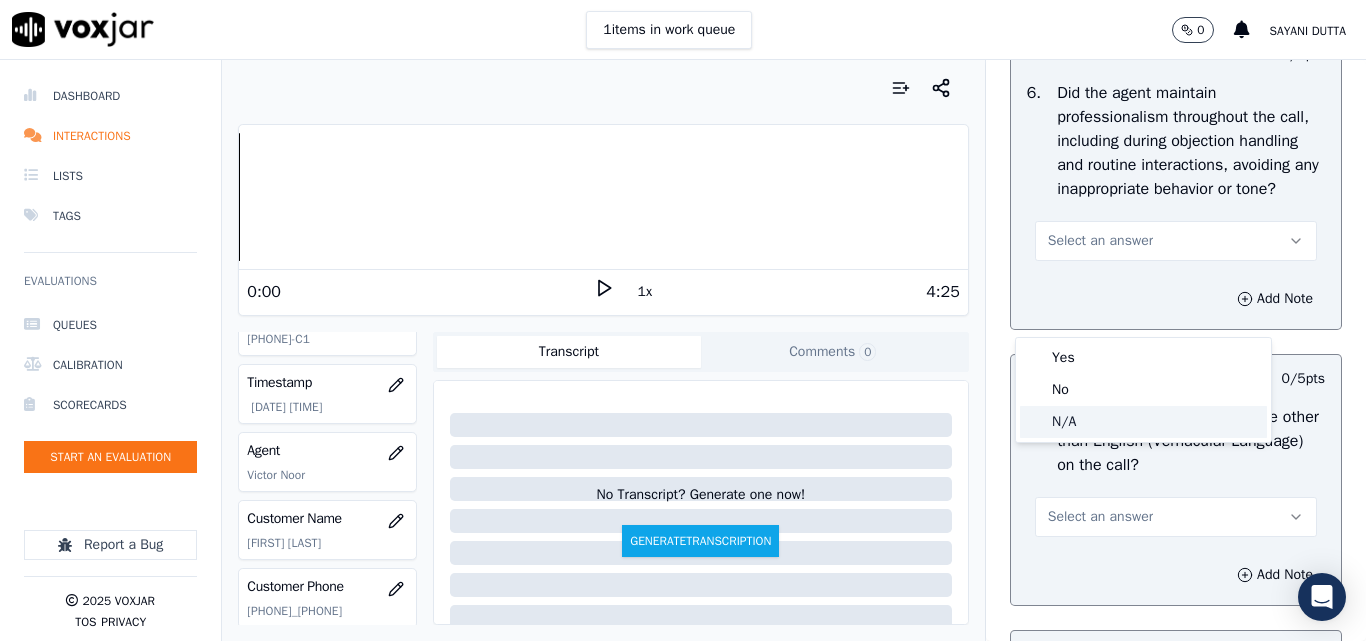 click on "N/A" 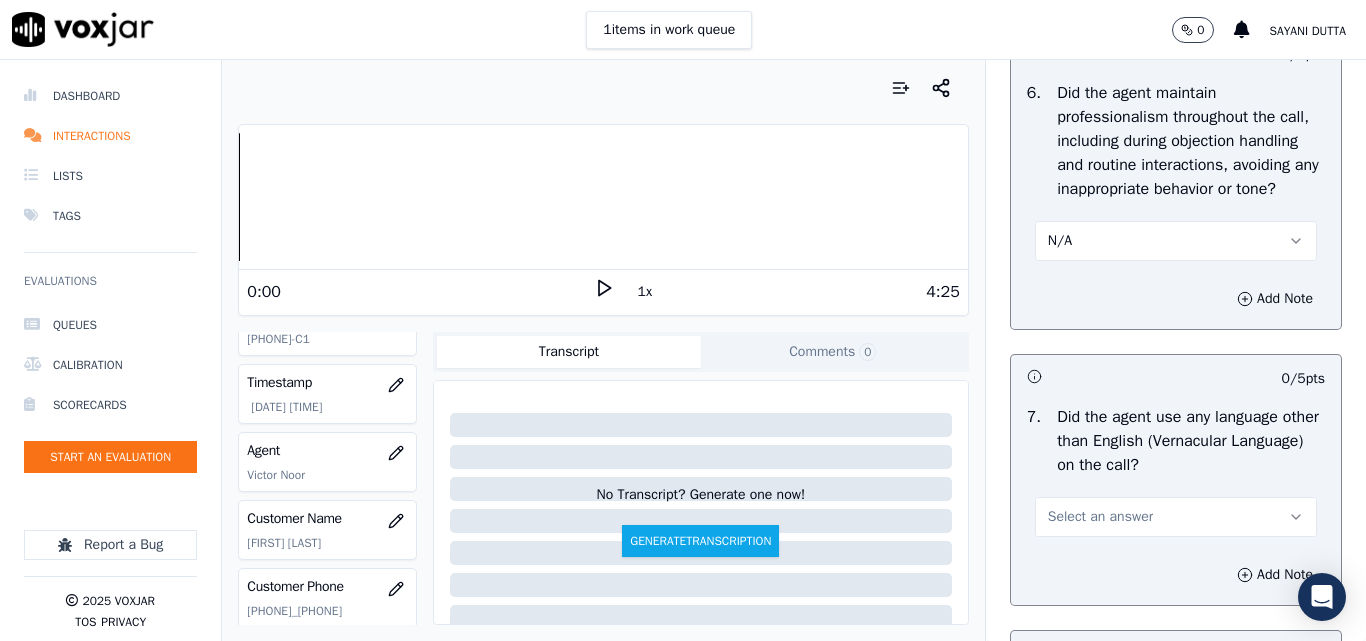 scroll, scrollTop: 3000, scrollLeft: 0, axis: vertical 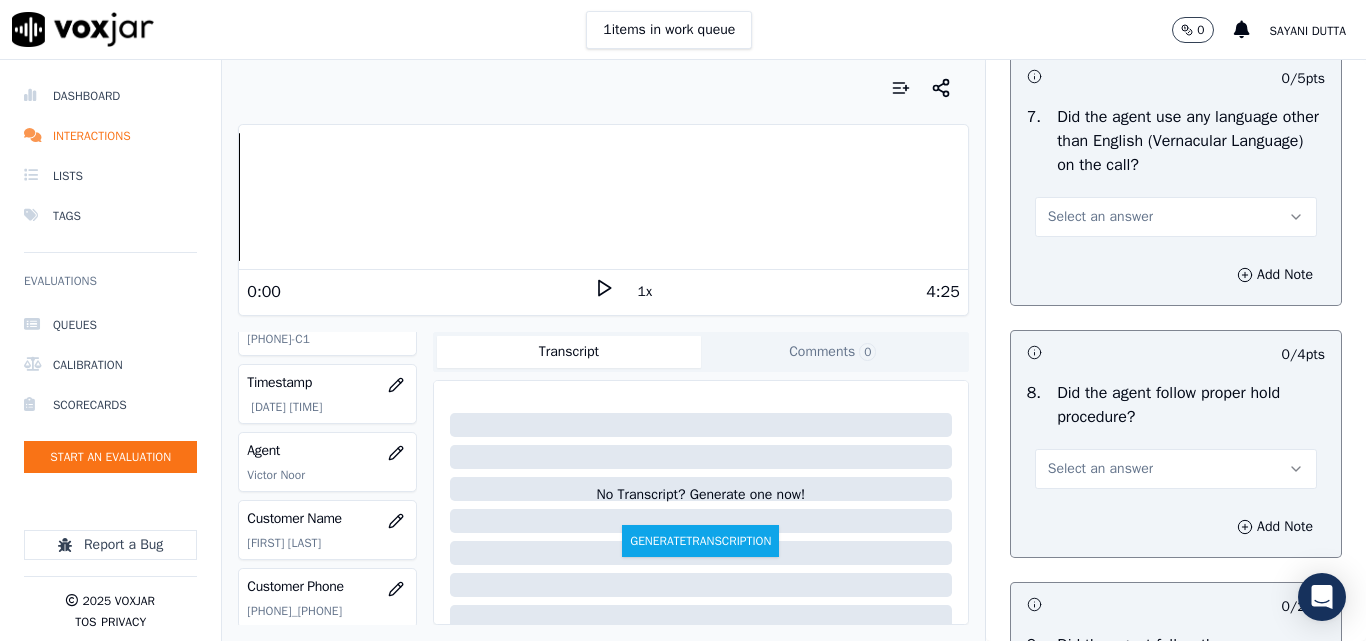 click on "Select an answer" at bounding box center (1100, 217) 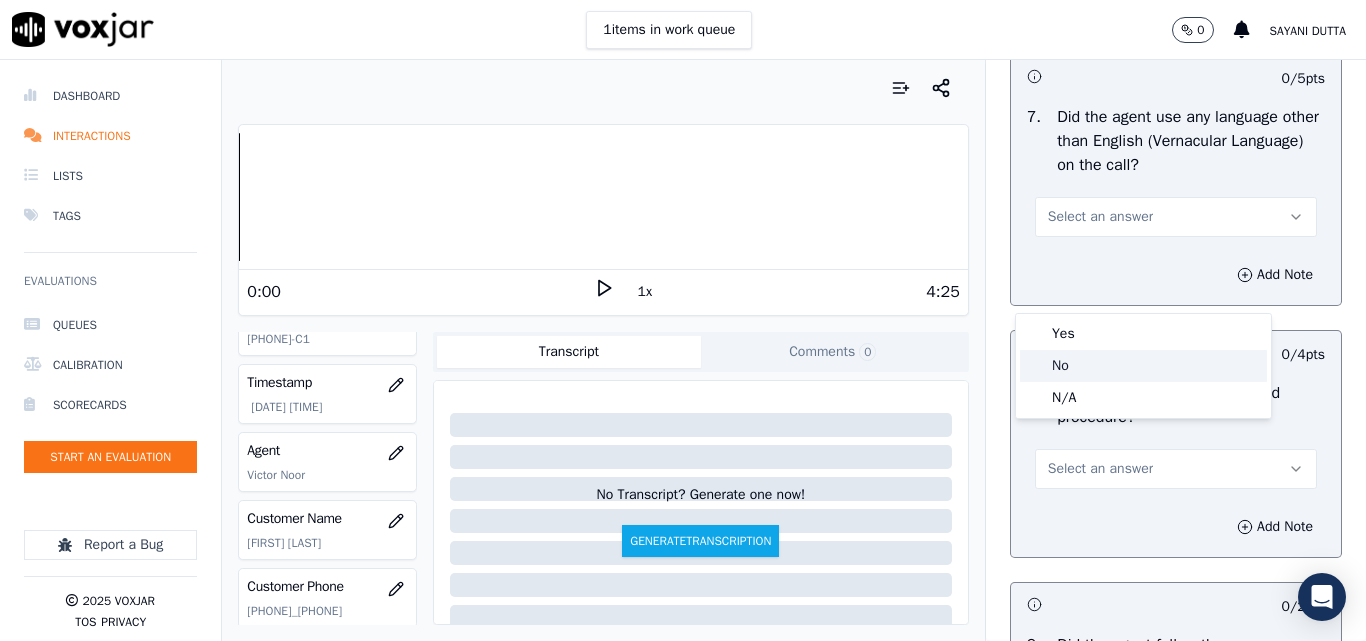 drag, startPoint x: 1074, startPoint y: 362, endPoint x: 1129, endPoint y: 341, distance: 58.872746 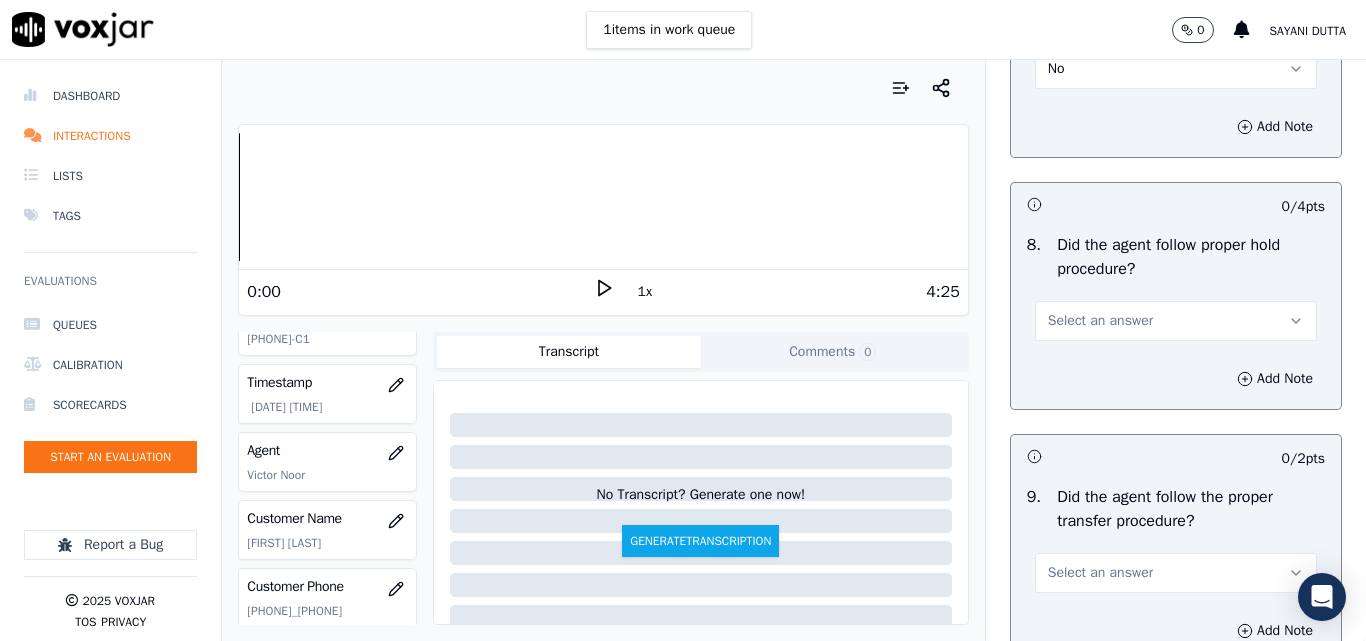 scroll, scrollTop: 3300, scrollLeft: 0, axis: vertical 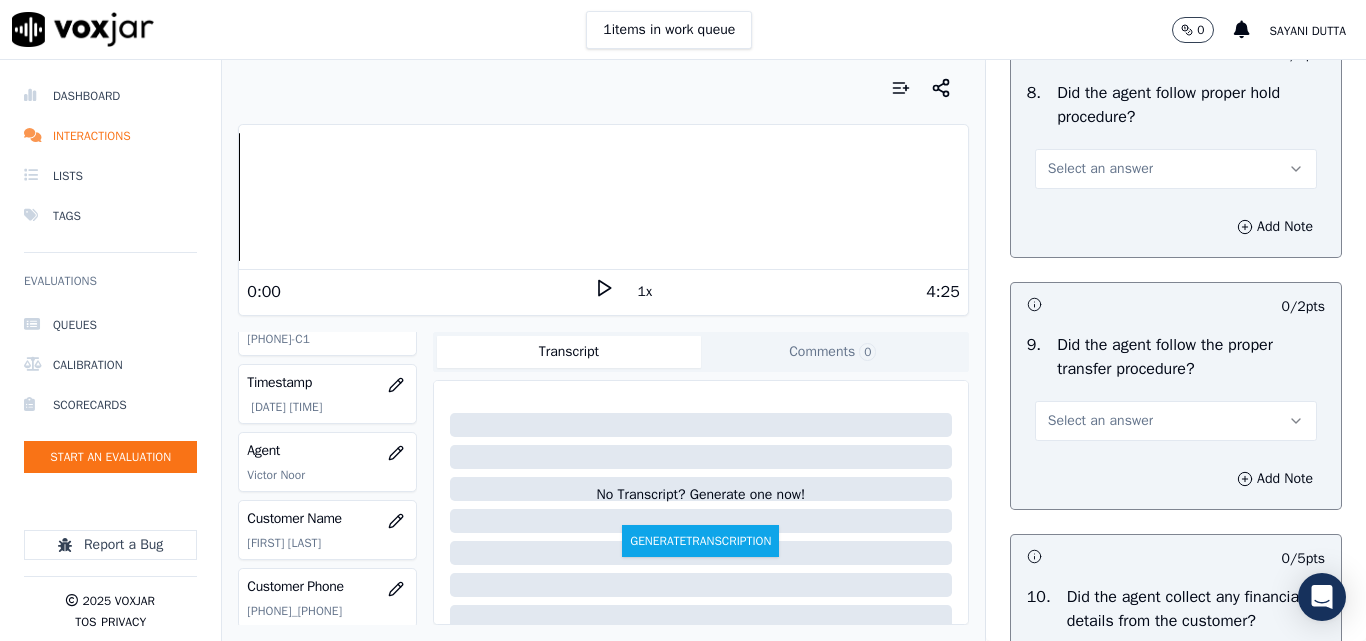 click on "Select an answer" at bounding box center [1100, 169] 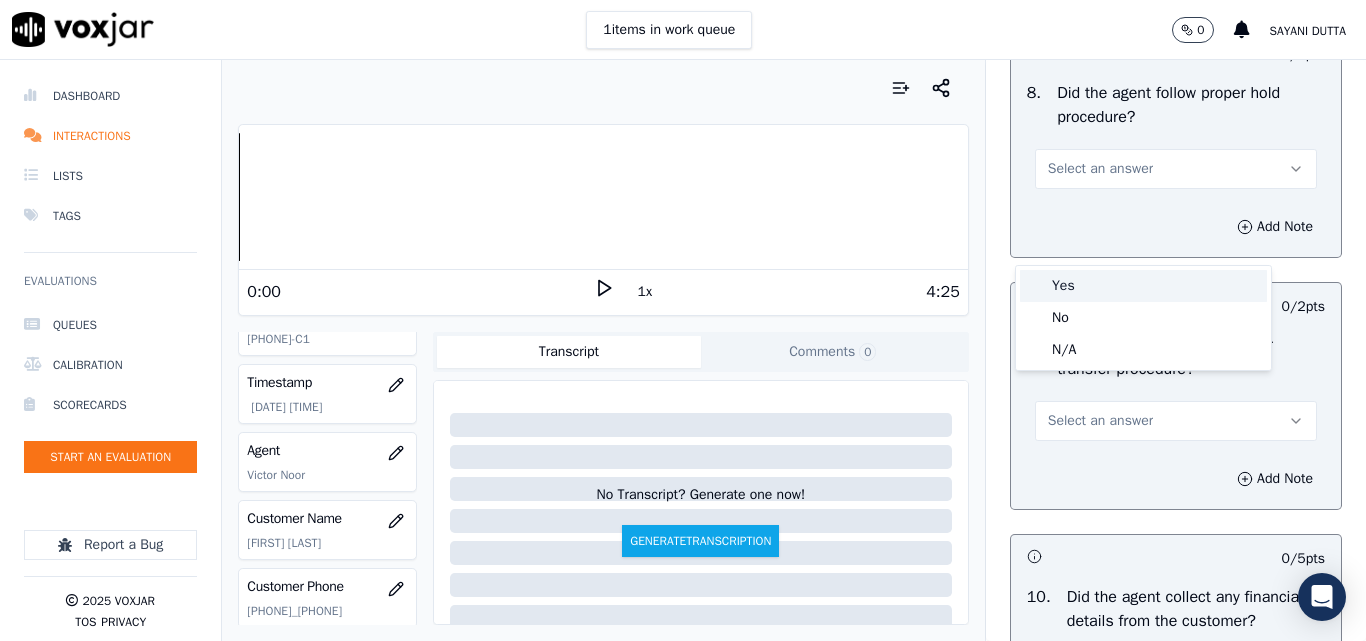 click on "Yes" at bounding box center [1143, 286] 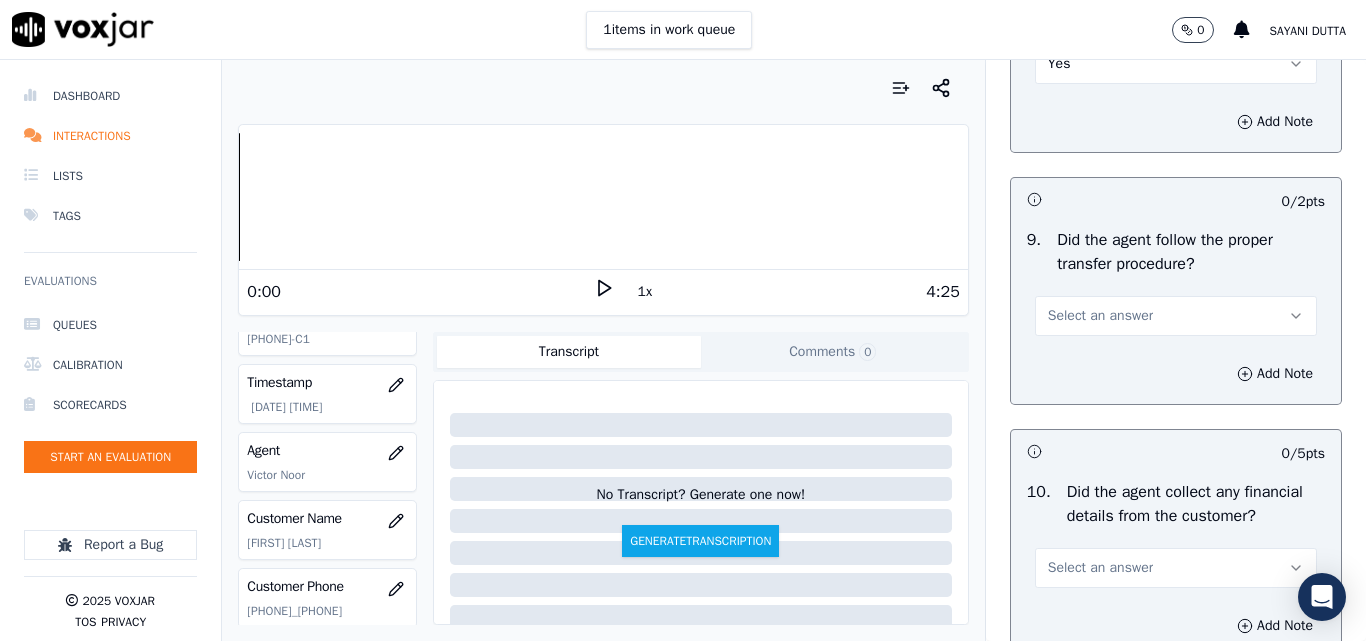 scroll, scrollTop: 3500, scrollLeft: 0, axis: vertical 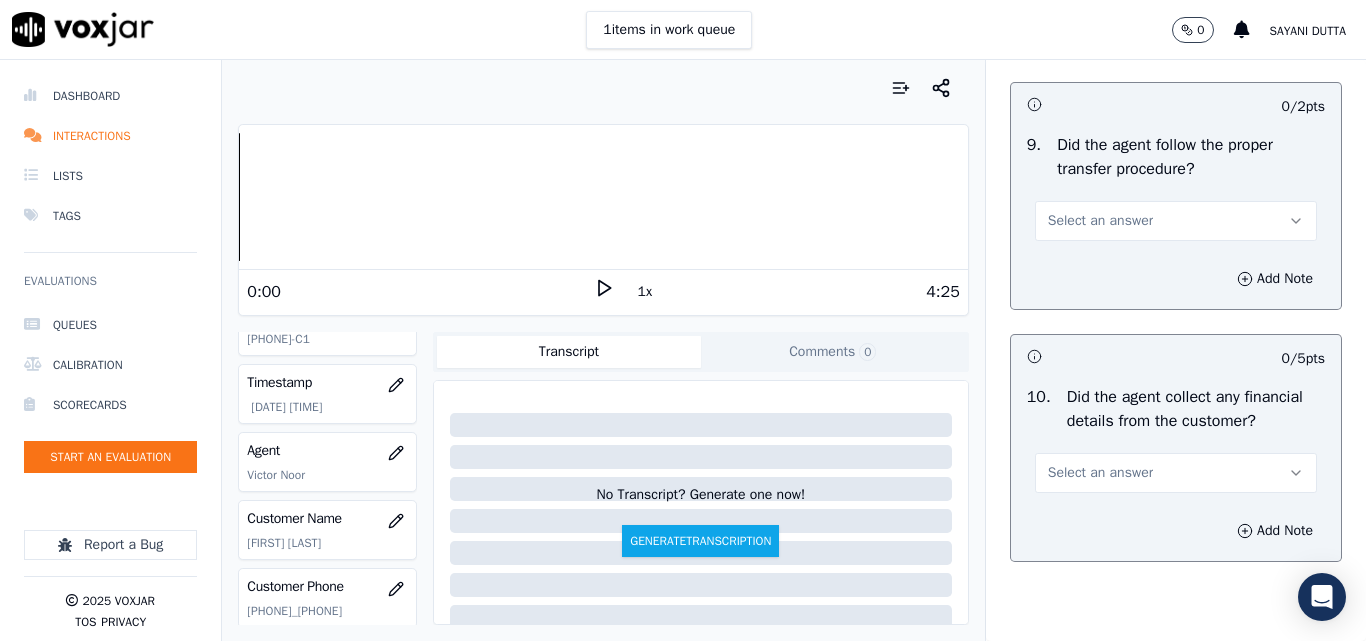 click on "Select an answer" at bounding box center [1100, 221] 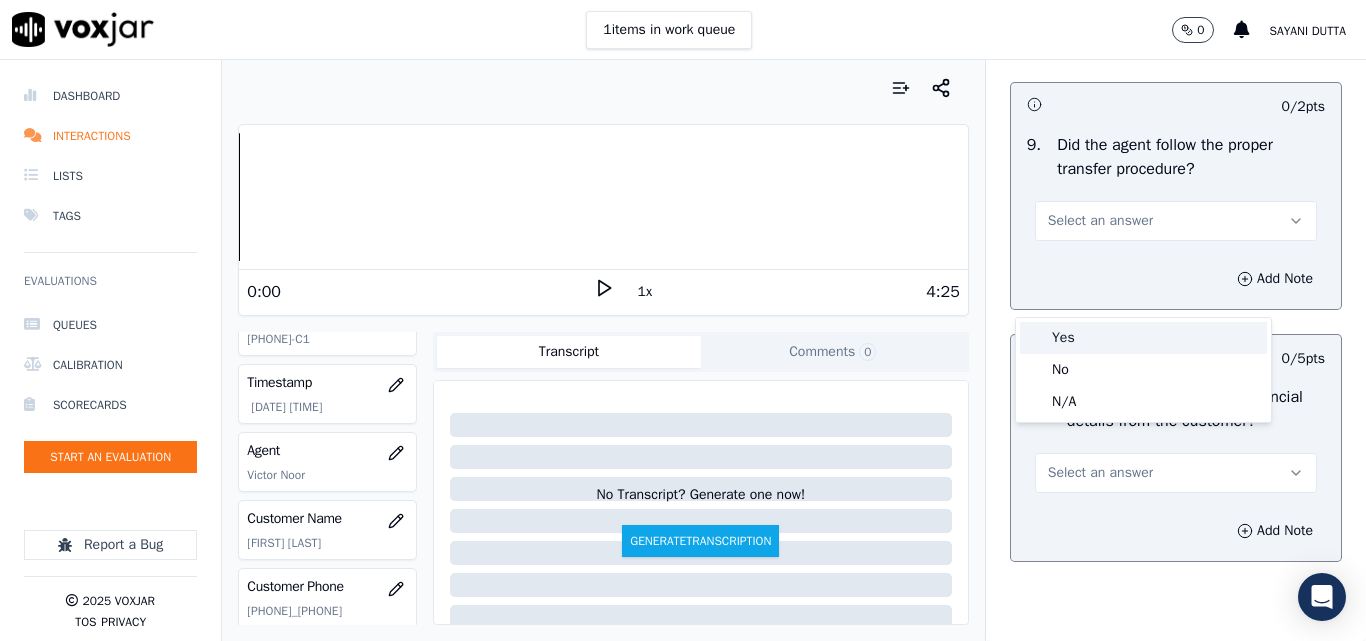 click on "Yes" at bounding box center (1143, 338) 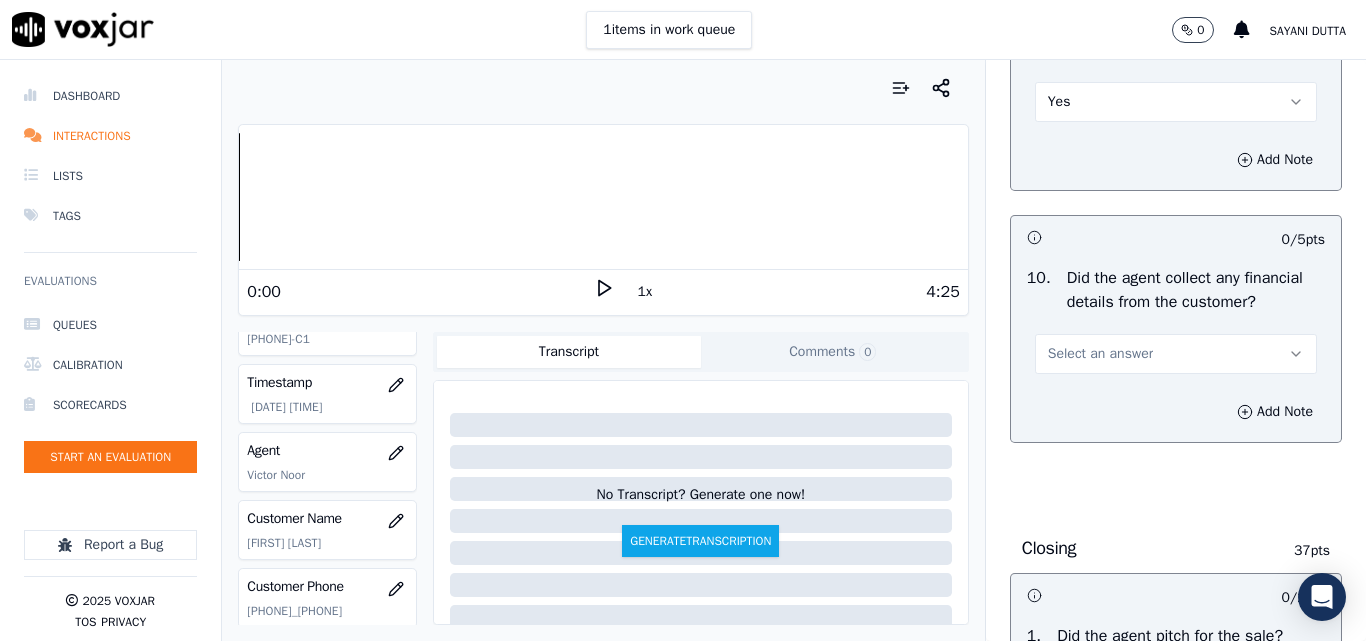 scroll, scrollTop: 3900, scrollLeft: 0, axis: vertical 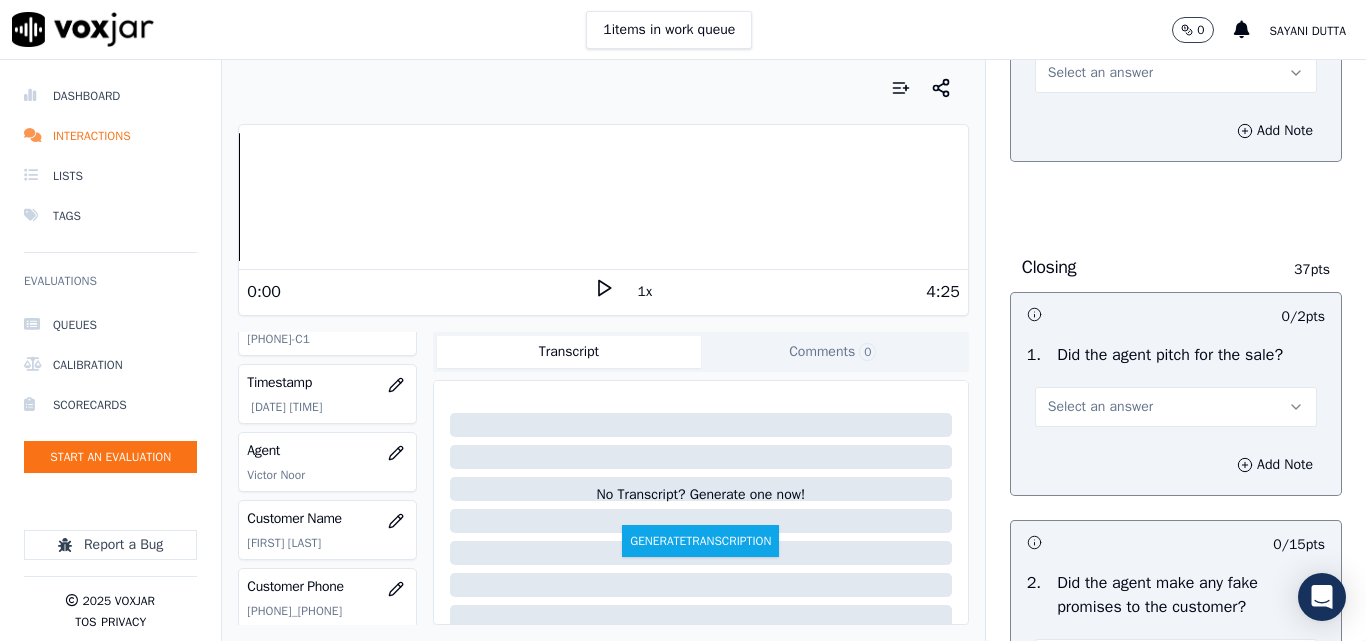 click on "Select an answer" at bounding box center (1176, 73) 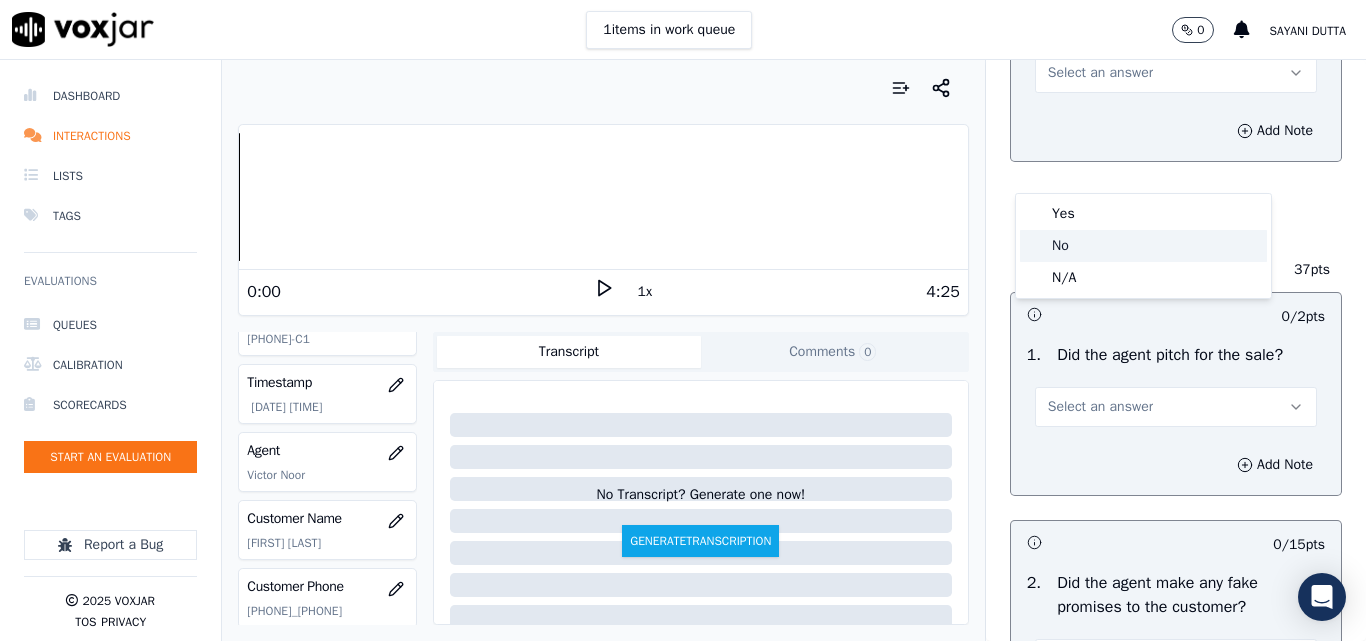 click on "No" 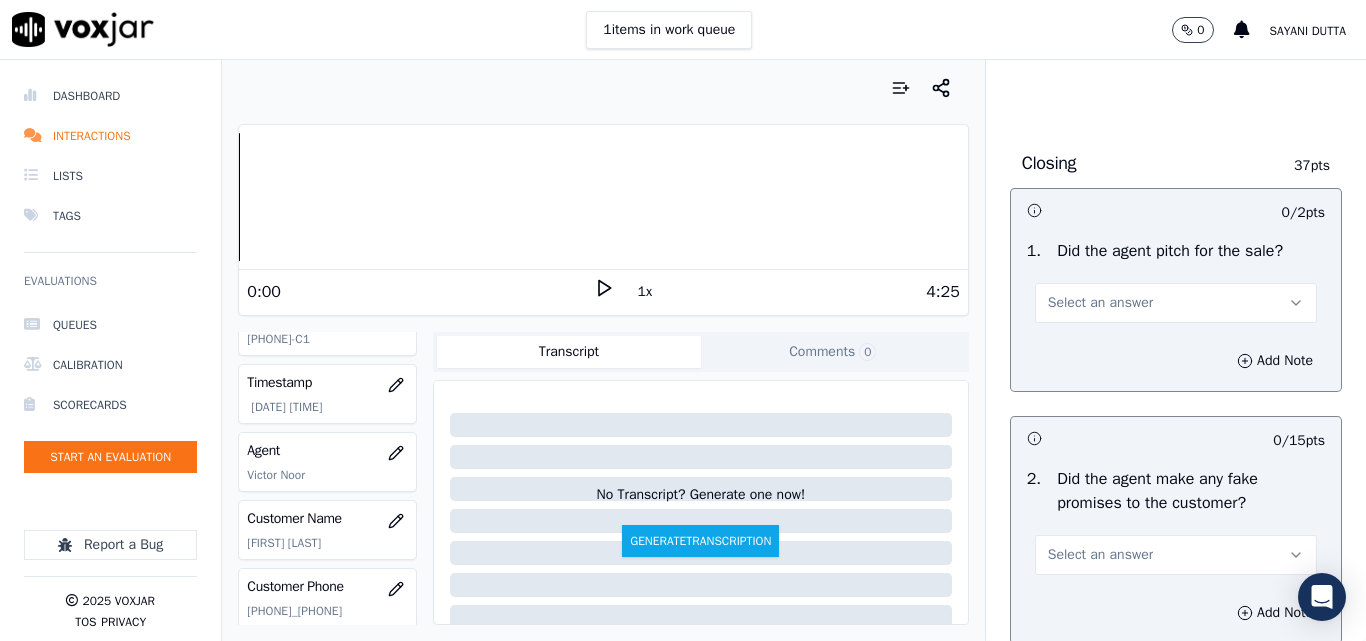 scroll, scrollTop: 4100, scrollLeft: 0, axis: vertical 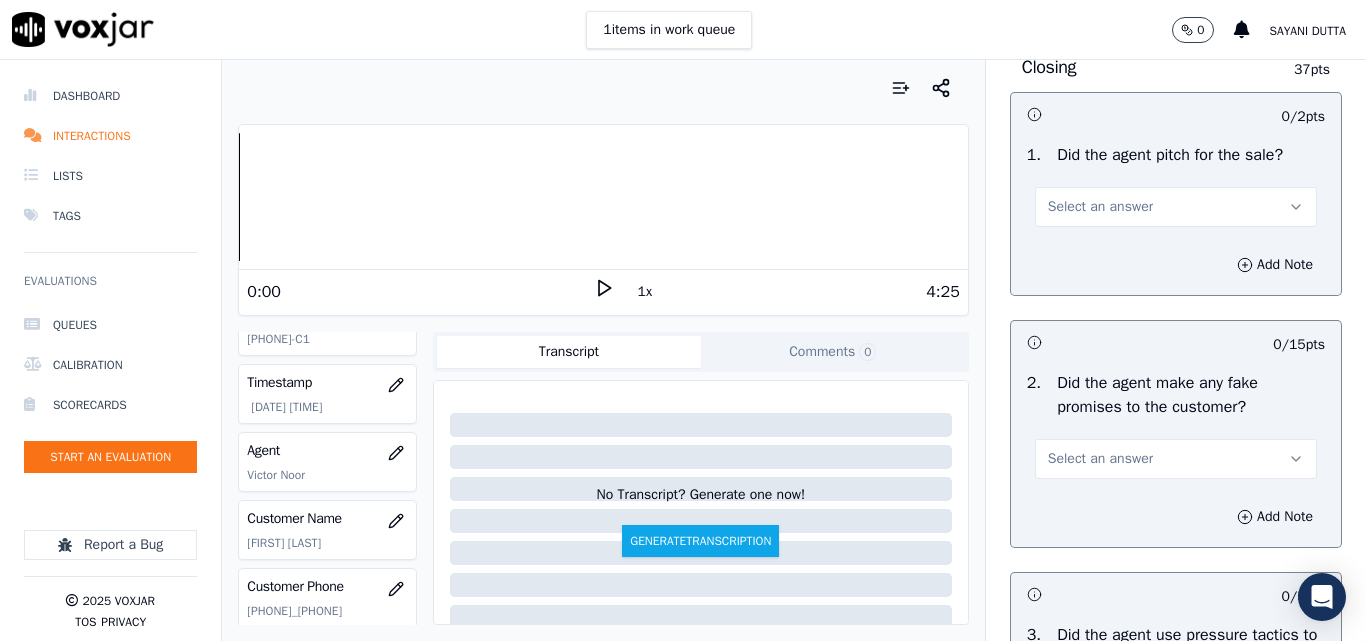 click on "Select an answer" at bounding box center (1100, 207) 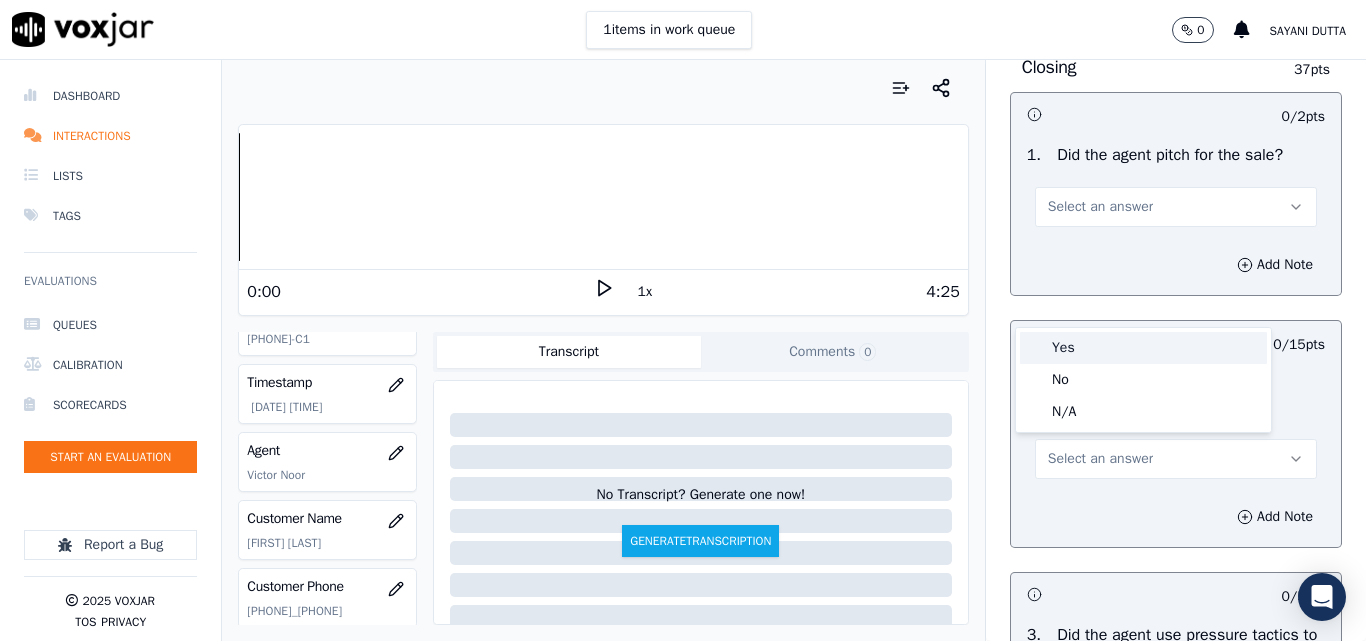 click on "Yes" at bounding box center (1143, 348) 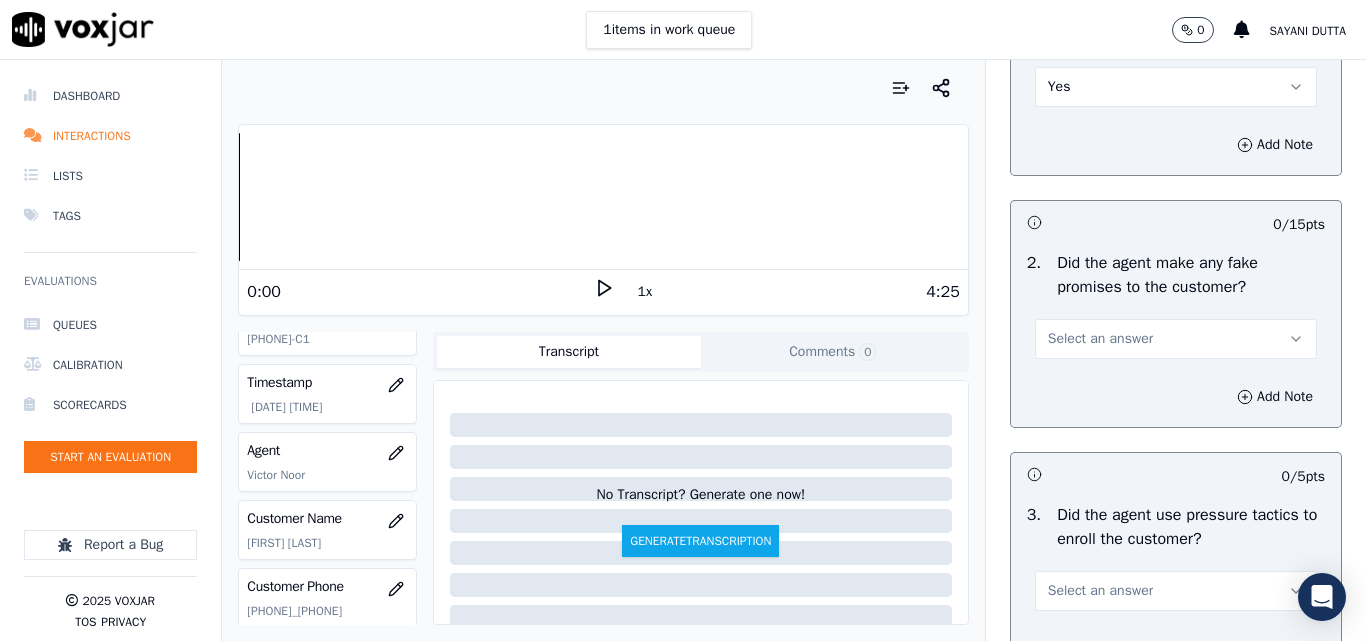 scroll, scrollTop: 4400, scrollLeft: 0, axis: vertical 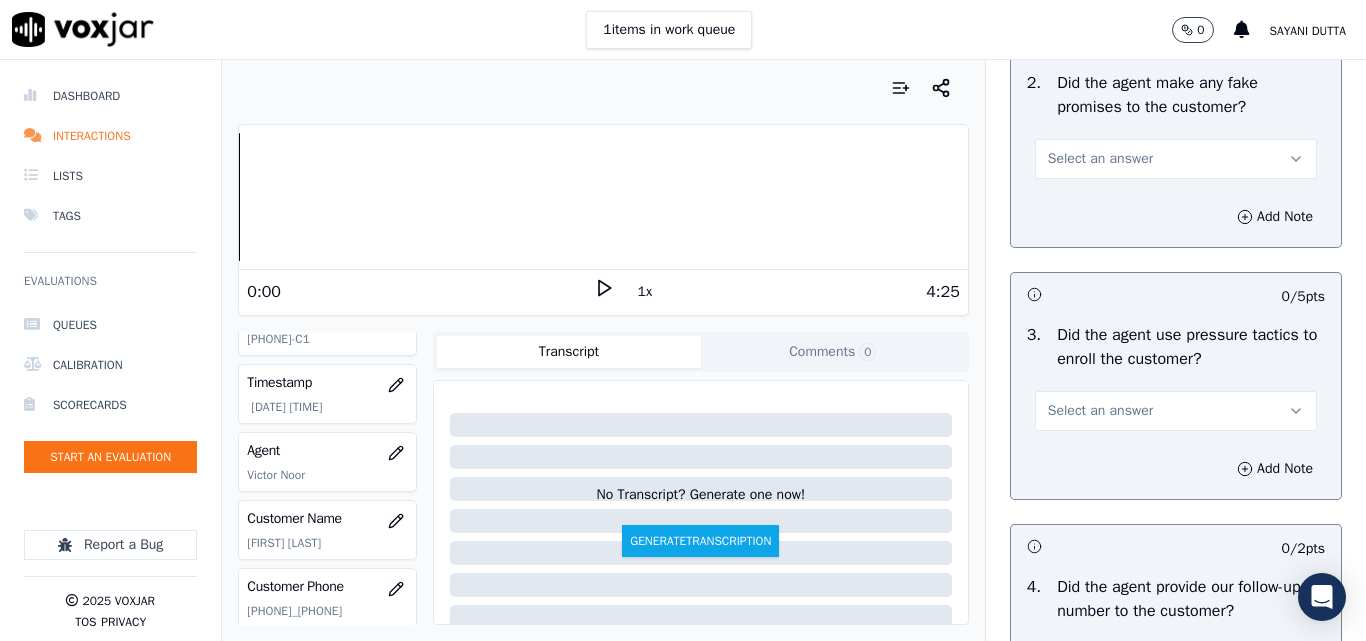 click on "Select an answer" at bounding box center [1100, 159] 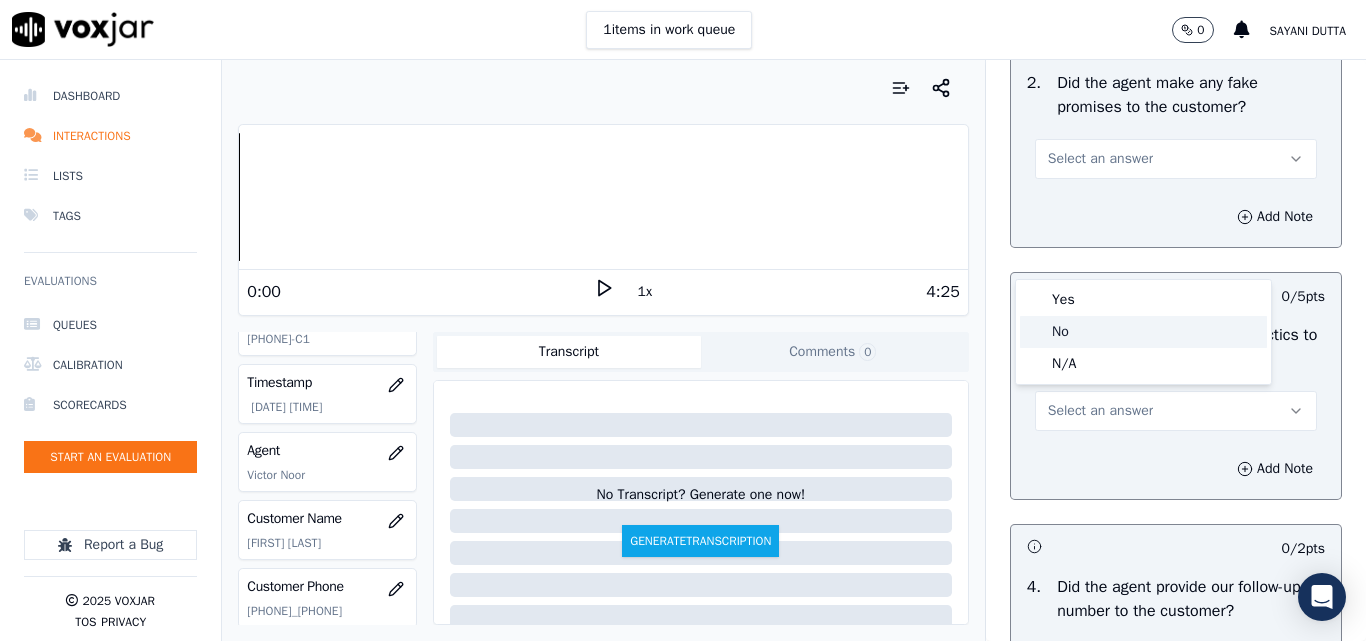click on "No" 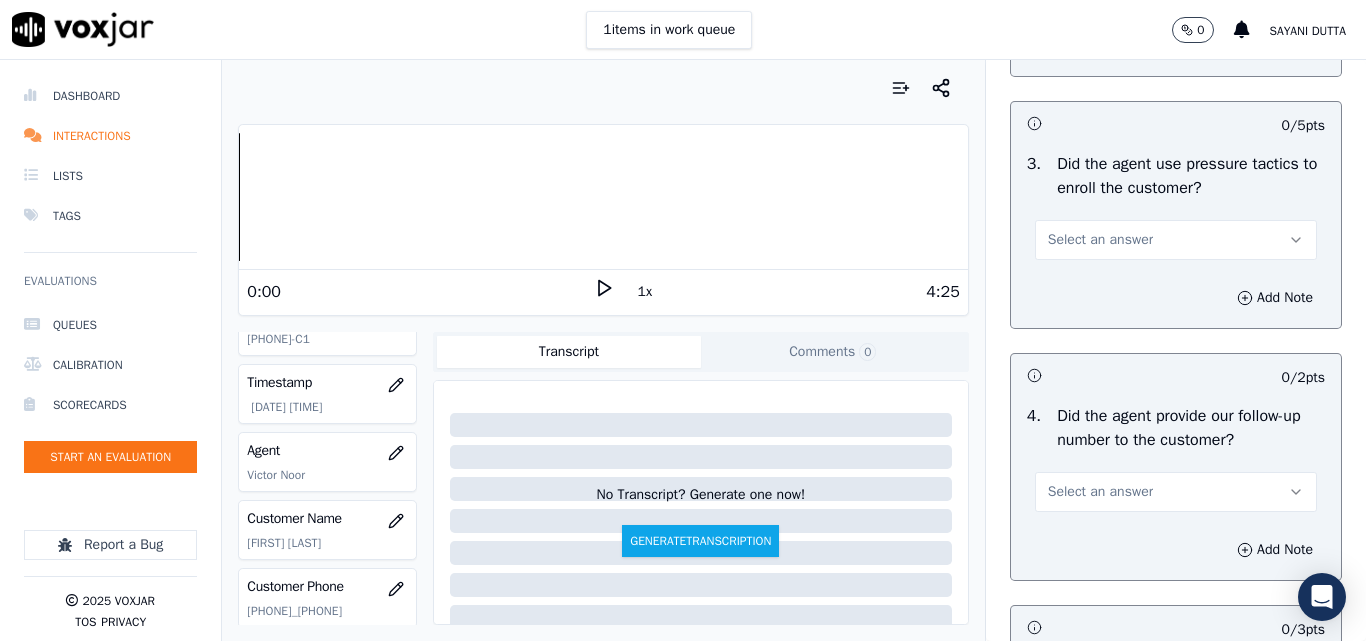 scroll, scrollTop: 4700, scrollLeft: 0, axis: vertical 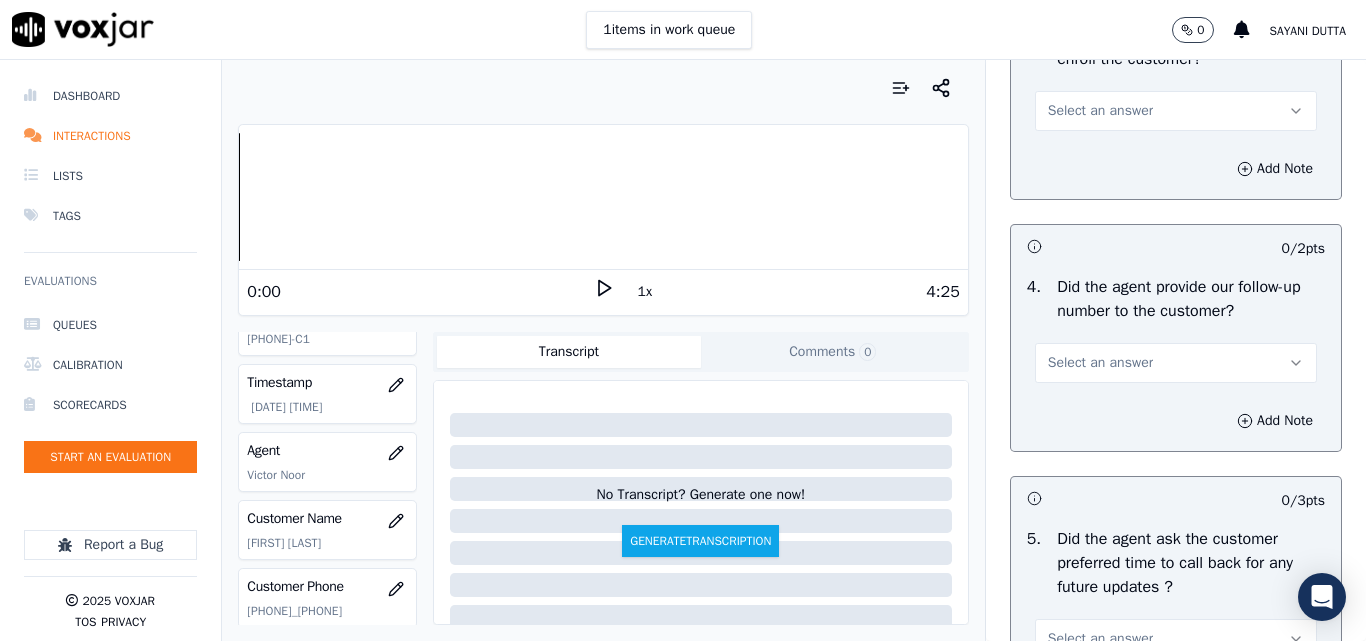 click on "Select an answer" at bounding box center (1100, 111) 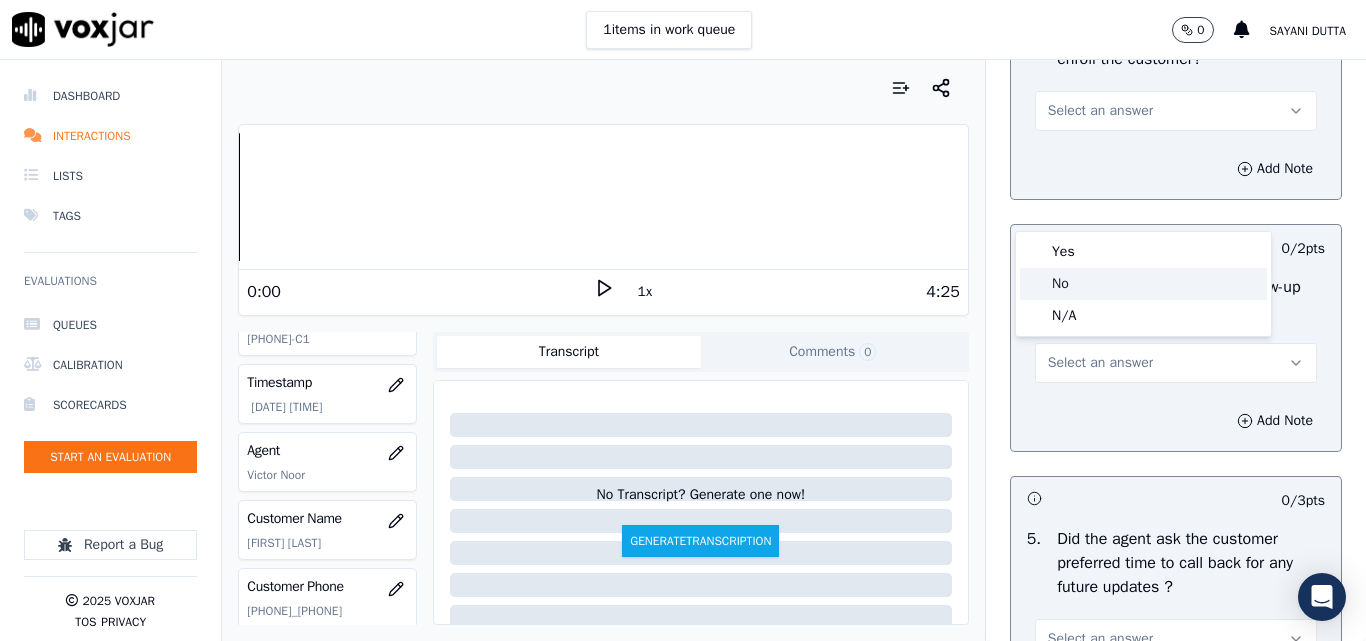 drag, startPoint x: 1071, startPoint y: 285, endPoint x: 1091, endPoint y: 294, distance: 21.931713 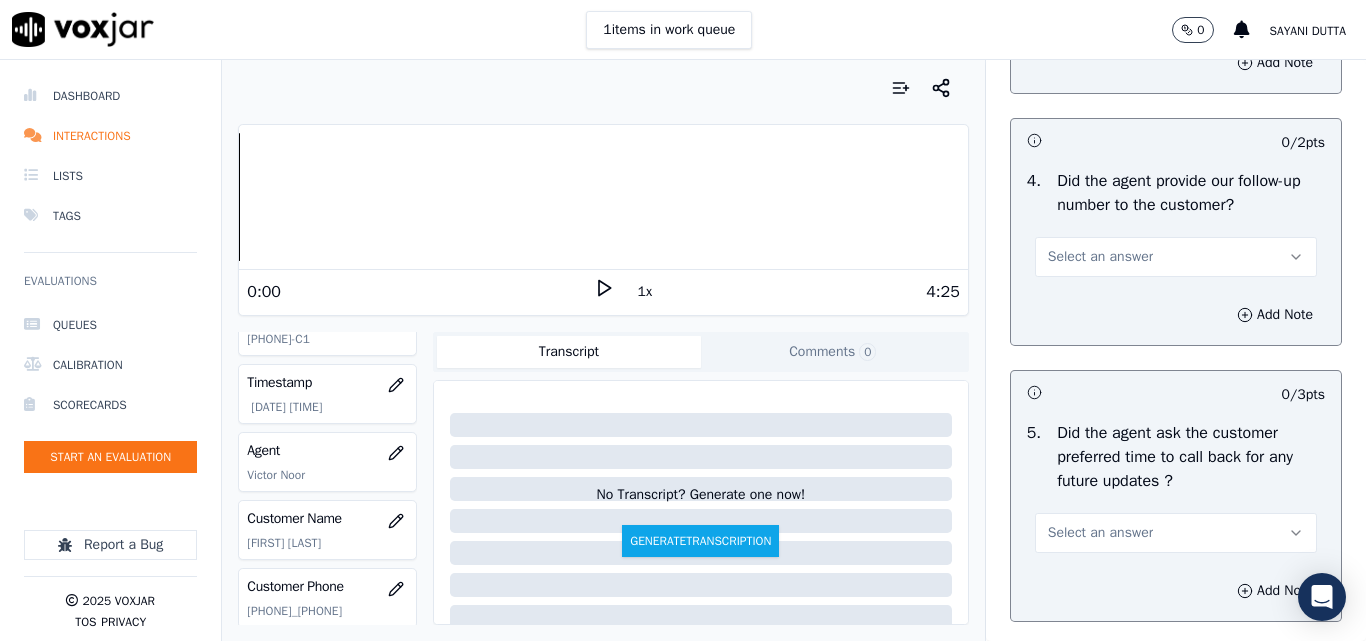 scroll, scrollTop: 4900, scrollLeft: 0, axis: vertical 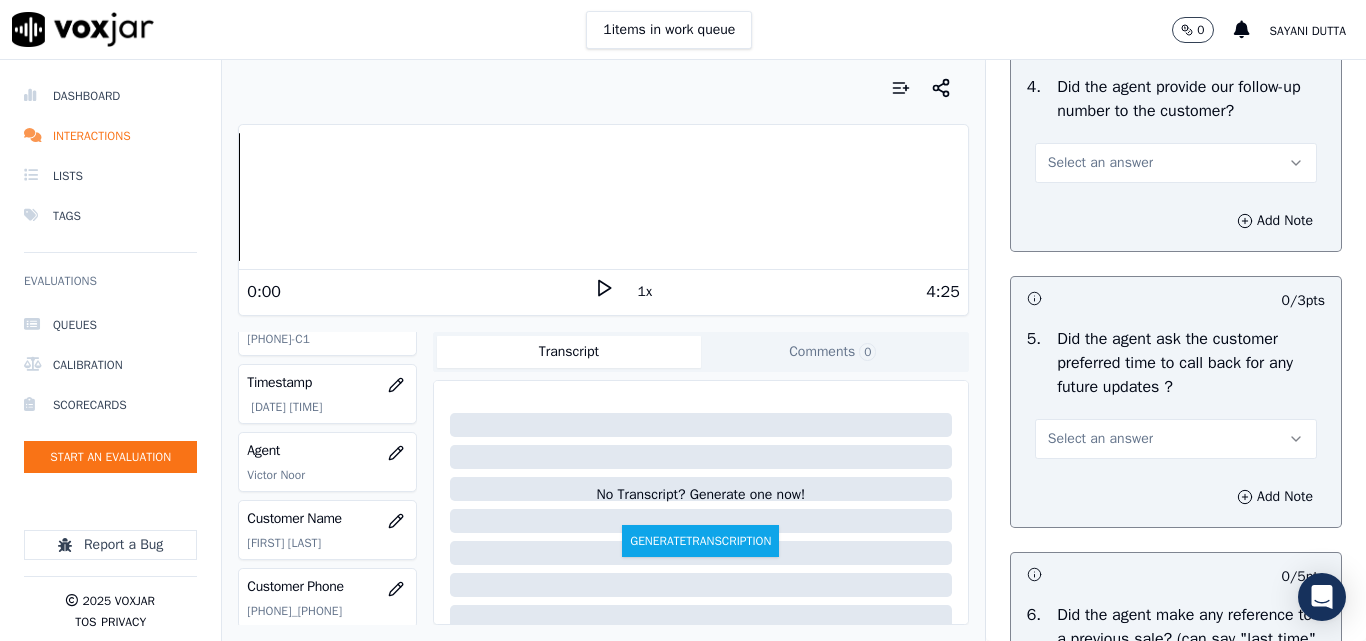 click on "Select an answer" at bounding box center [1176, 163] 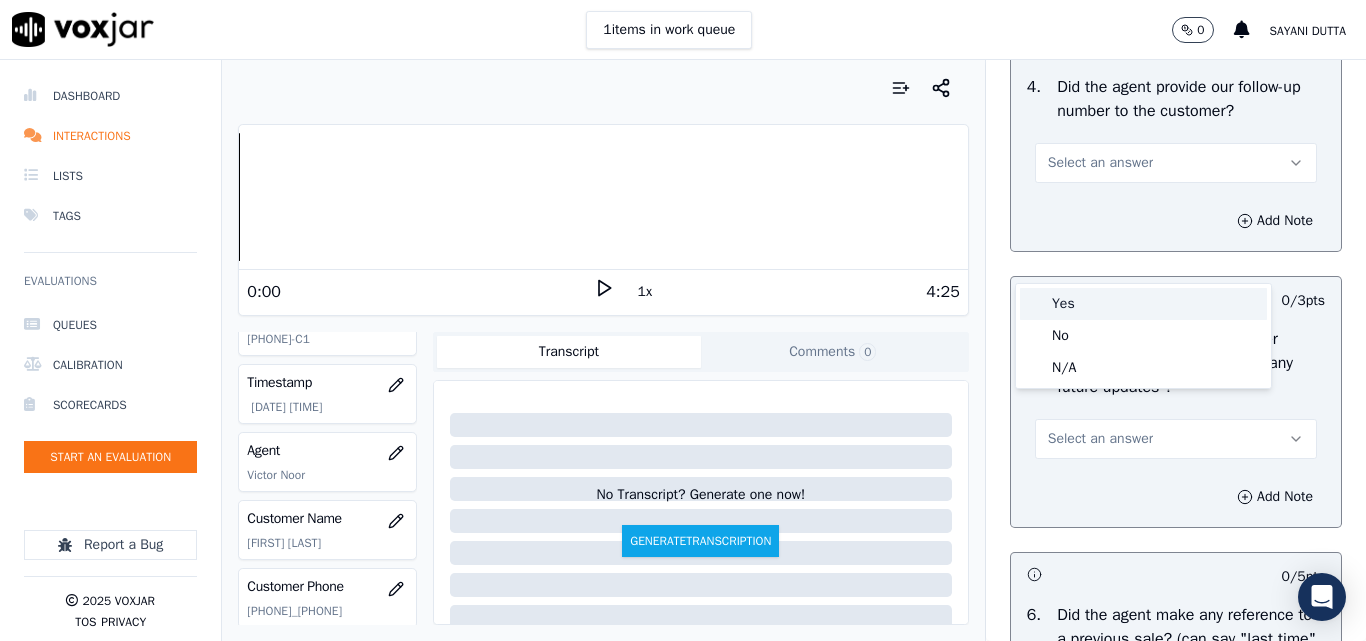 click on "Yes" at bounding box center [1143, 304] 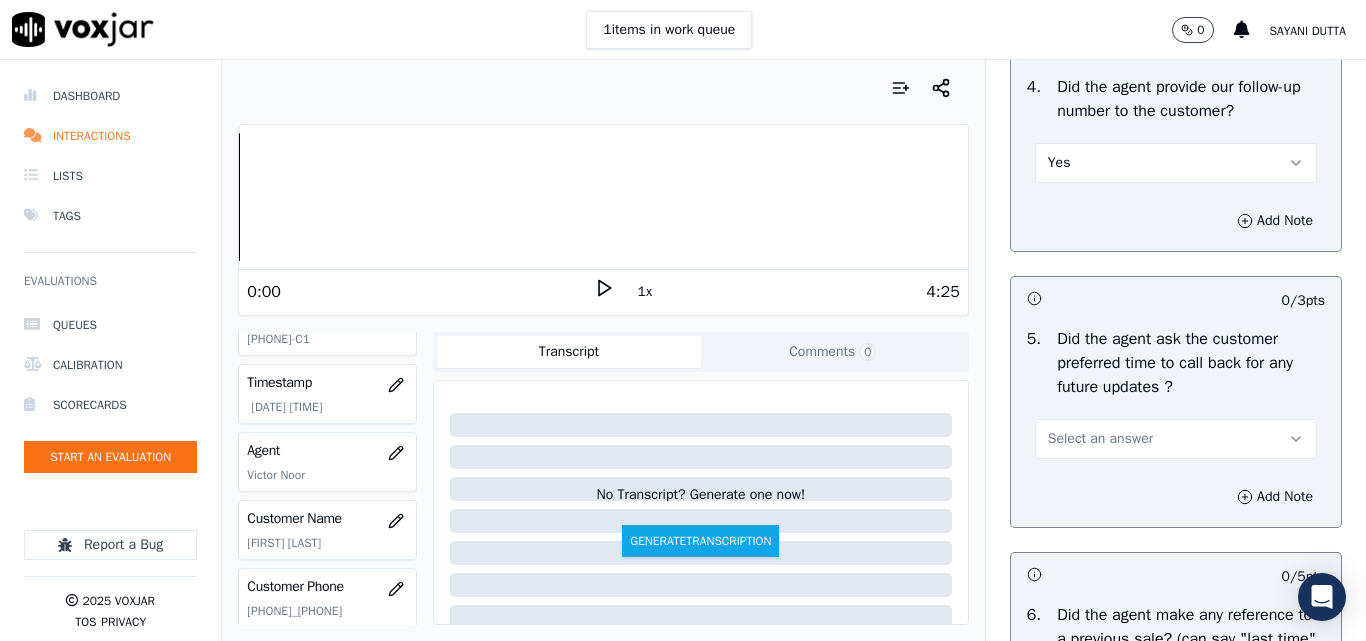click on "Yes" at bounding box center [1176, 163] 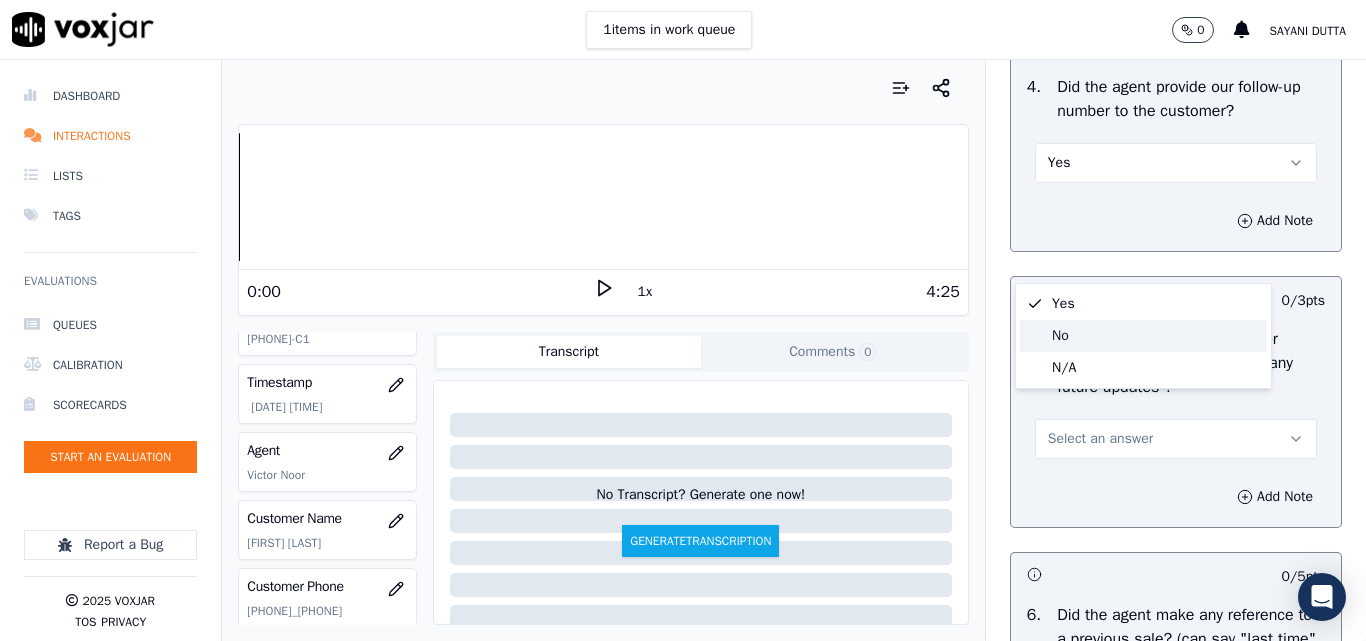 click on "No" 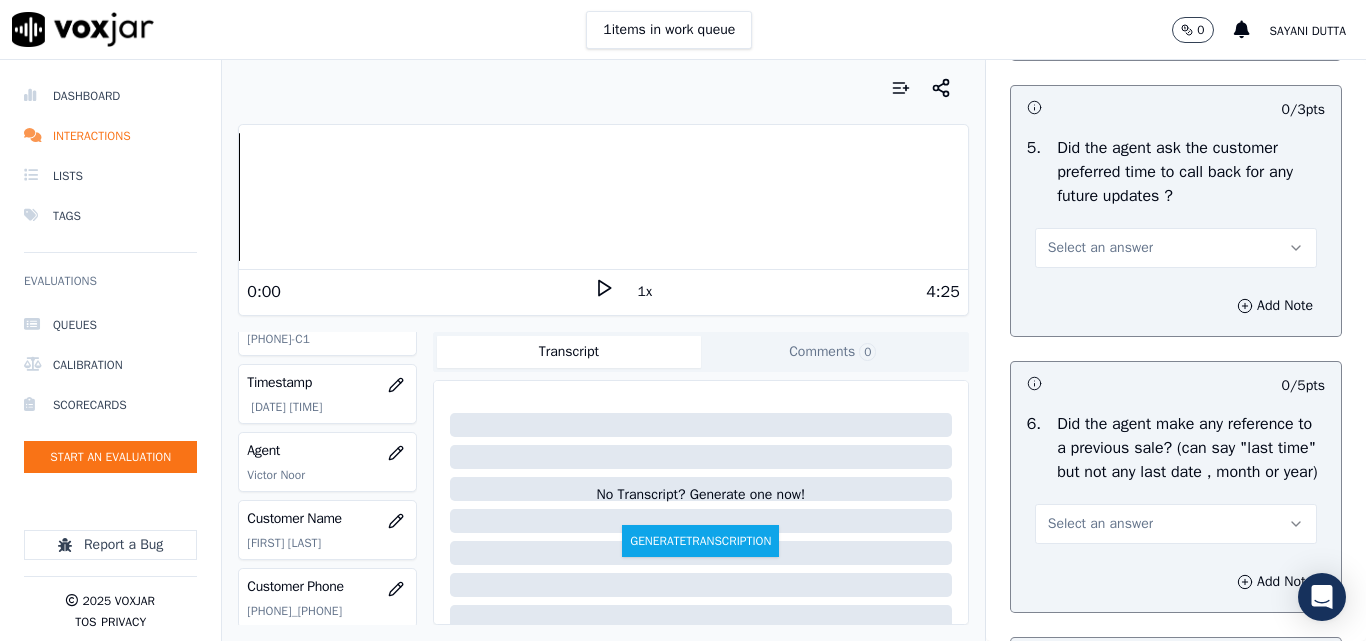 scroll, scrollTop: 5200, scrollLeft: 0, axis: vertical 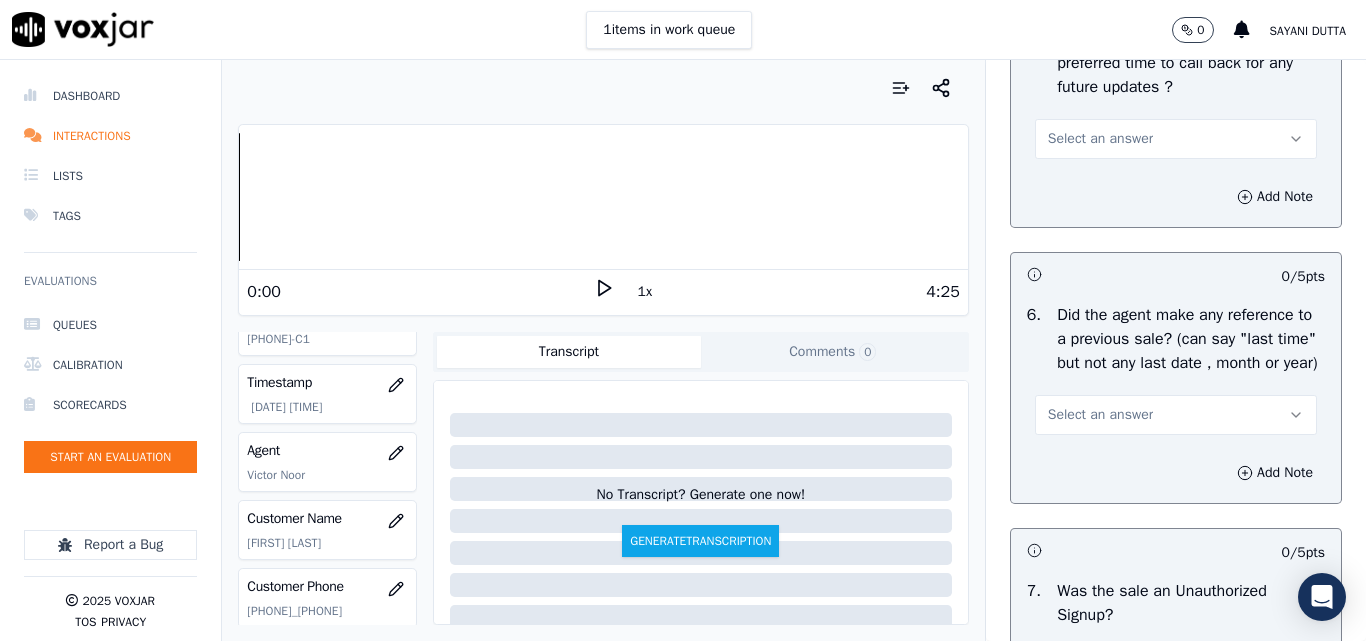 click on "Select an answer" at bounding box center [1100, 139] 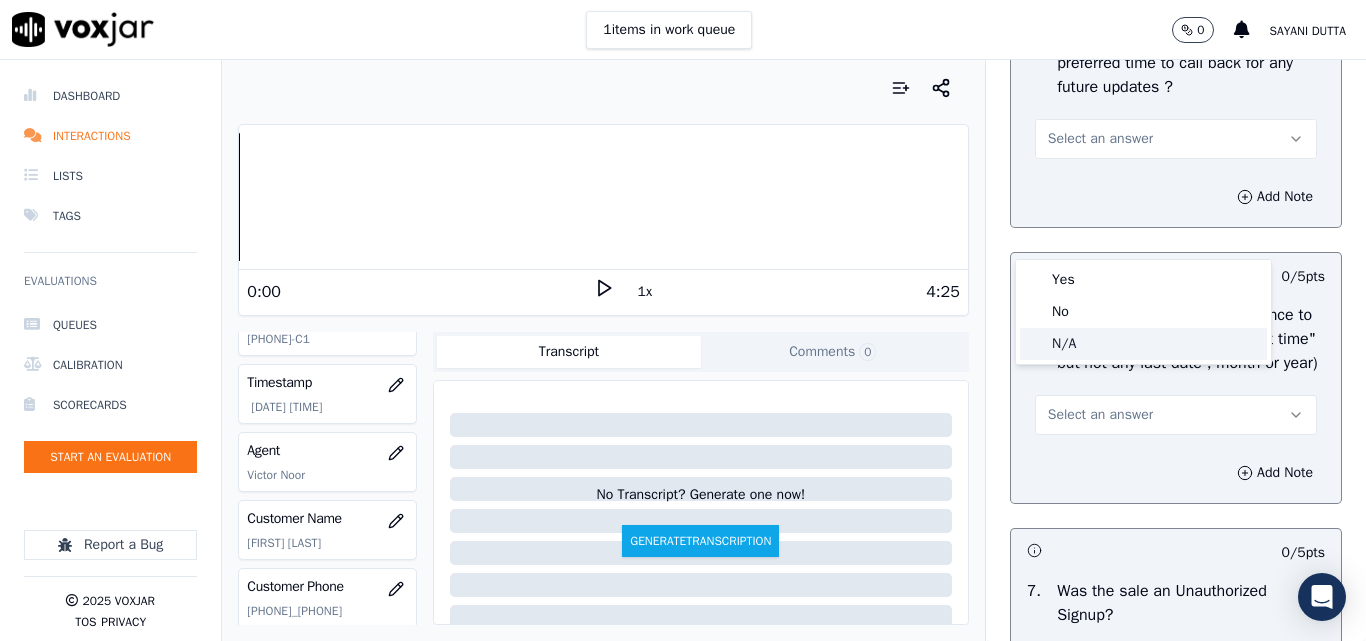 click on "N/A" 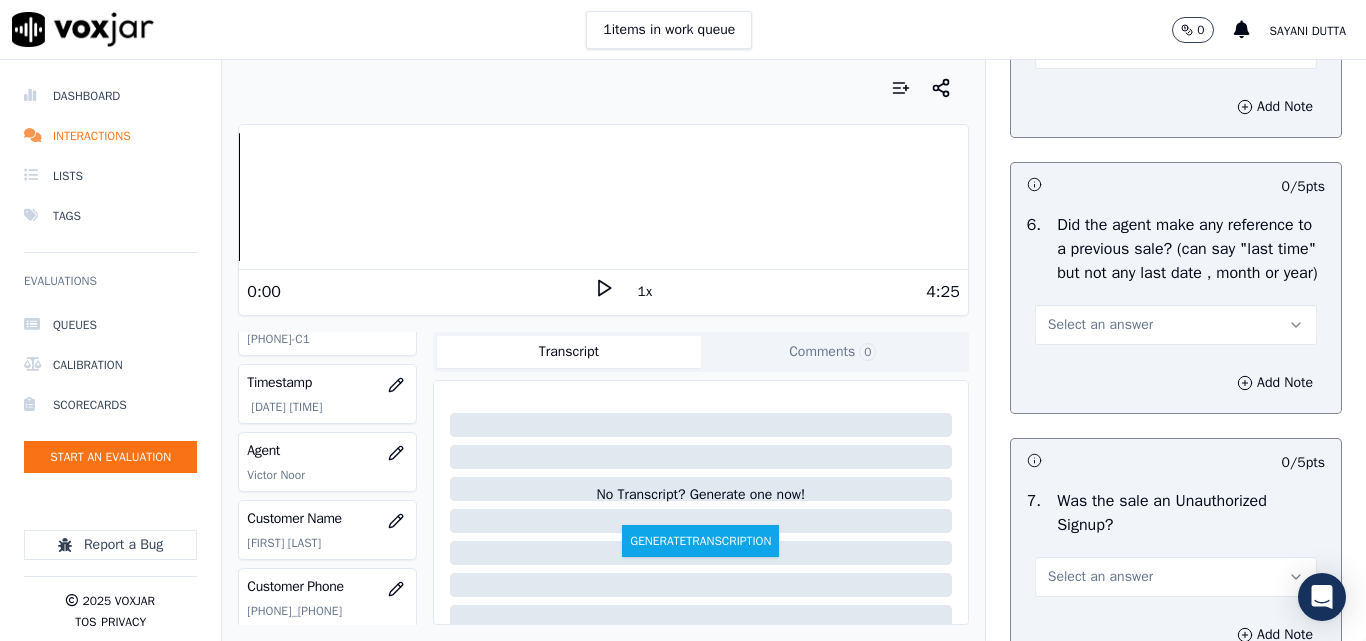 scroll, scrollTop: 5400, scrollLeft: 0, axis: vertical 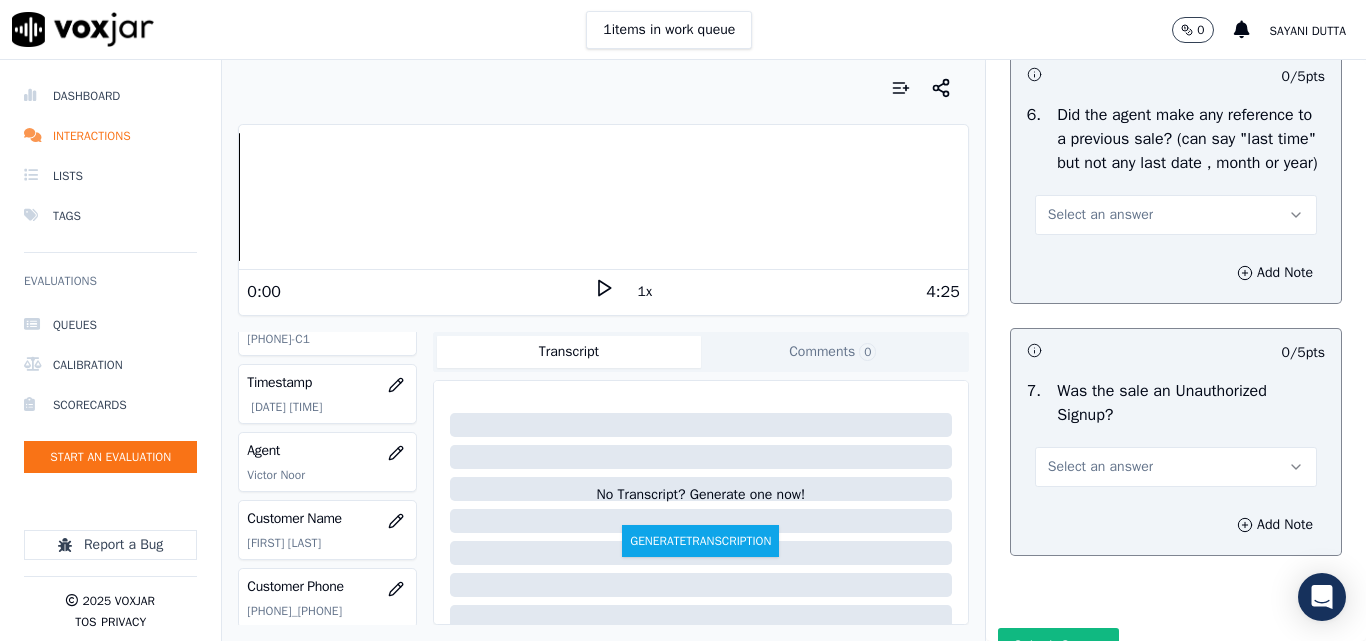 click on "Select an answer" at bounding box center [1100, 215] 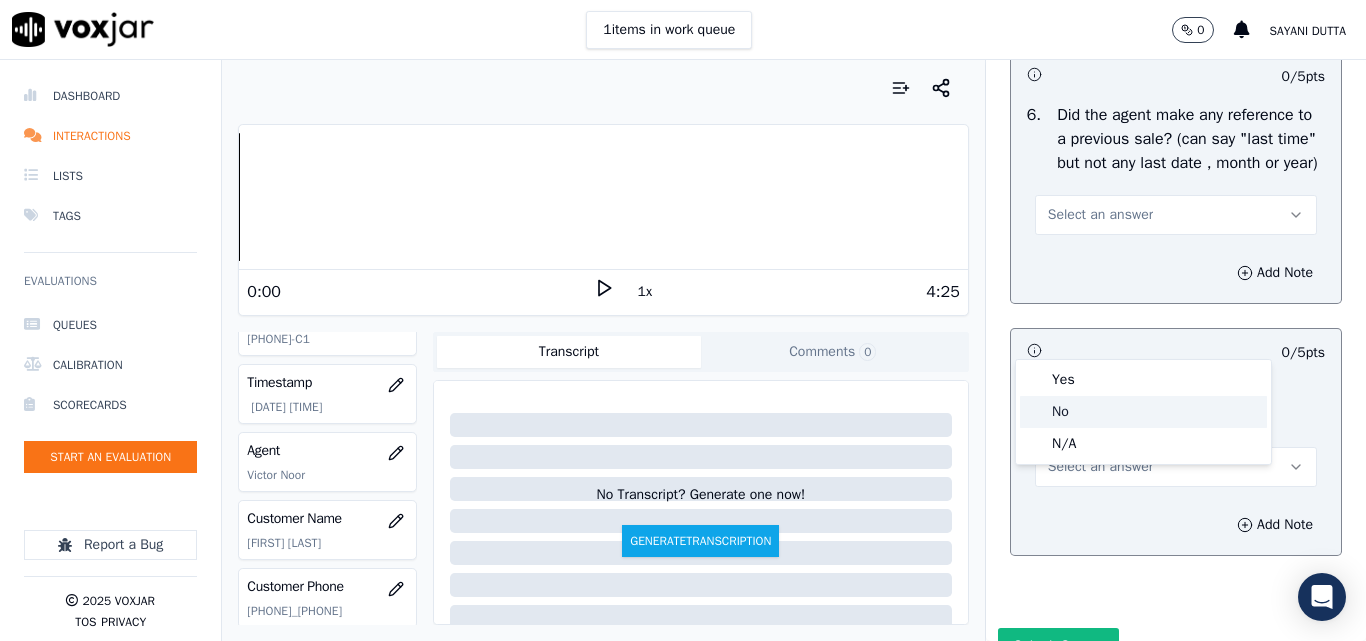 click on "No" 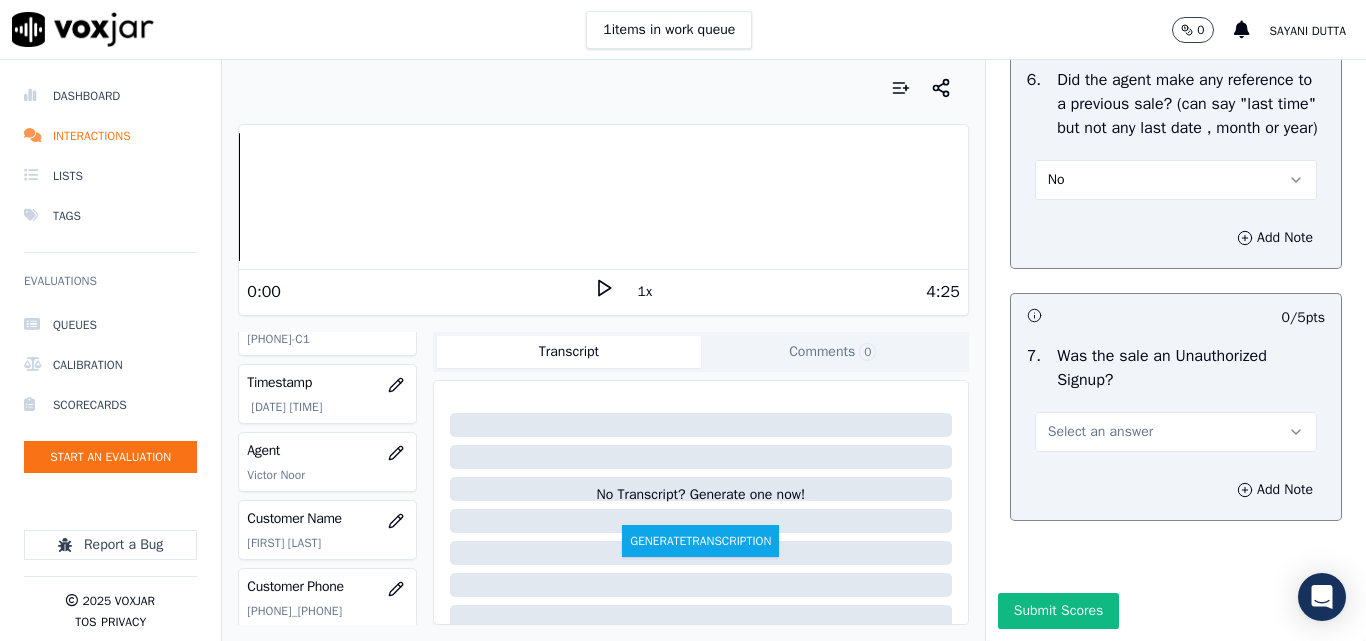 scroll, scrollTop: 5600, scrollLeft: 0, axis: vertical 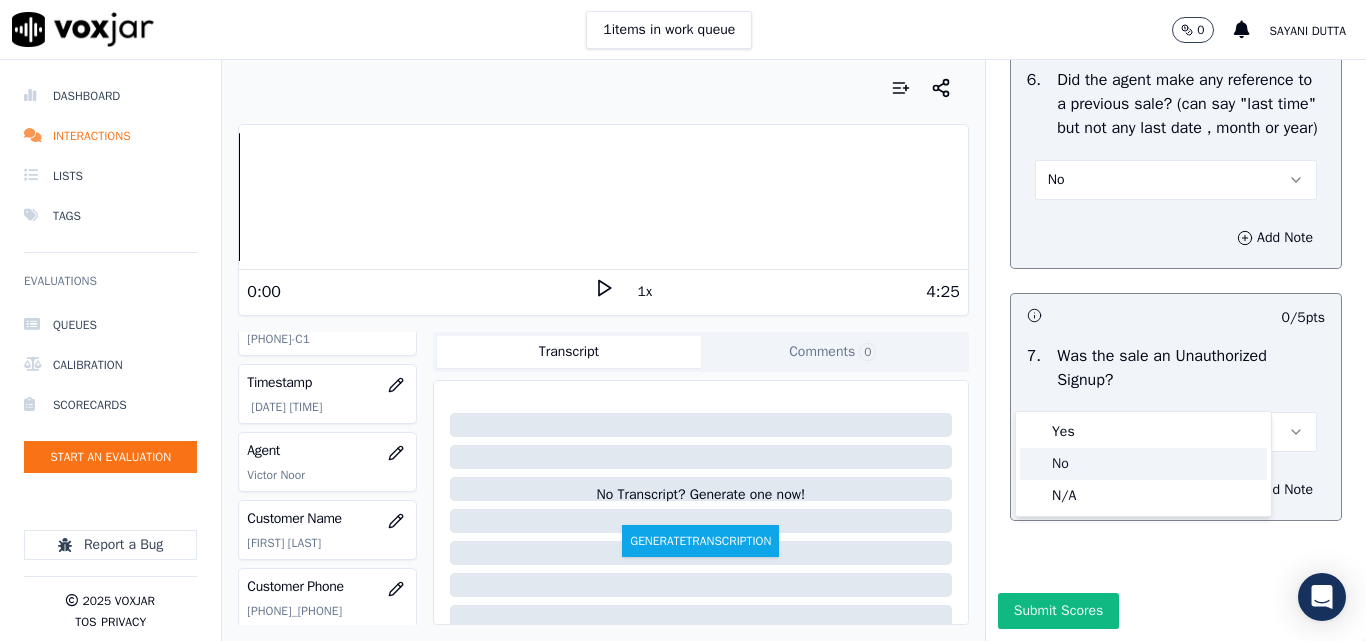 click on "No" 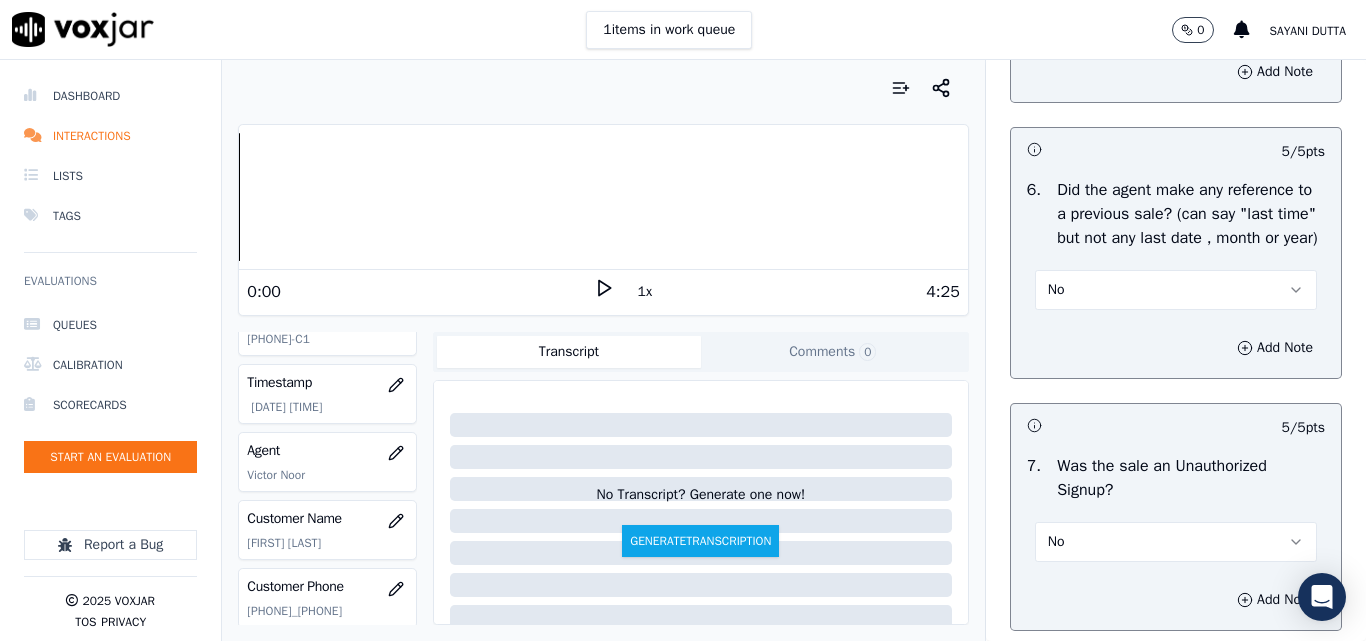 scroll, scrollTop: 5600, scrollLeft: 0, axis: vertical 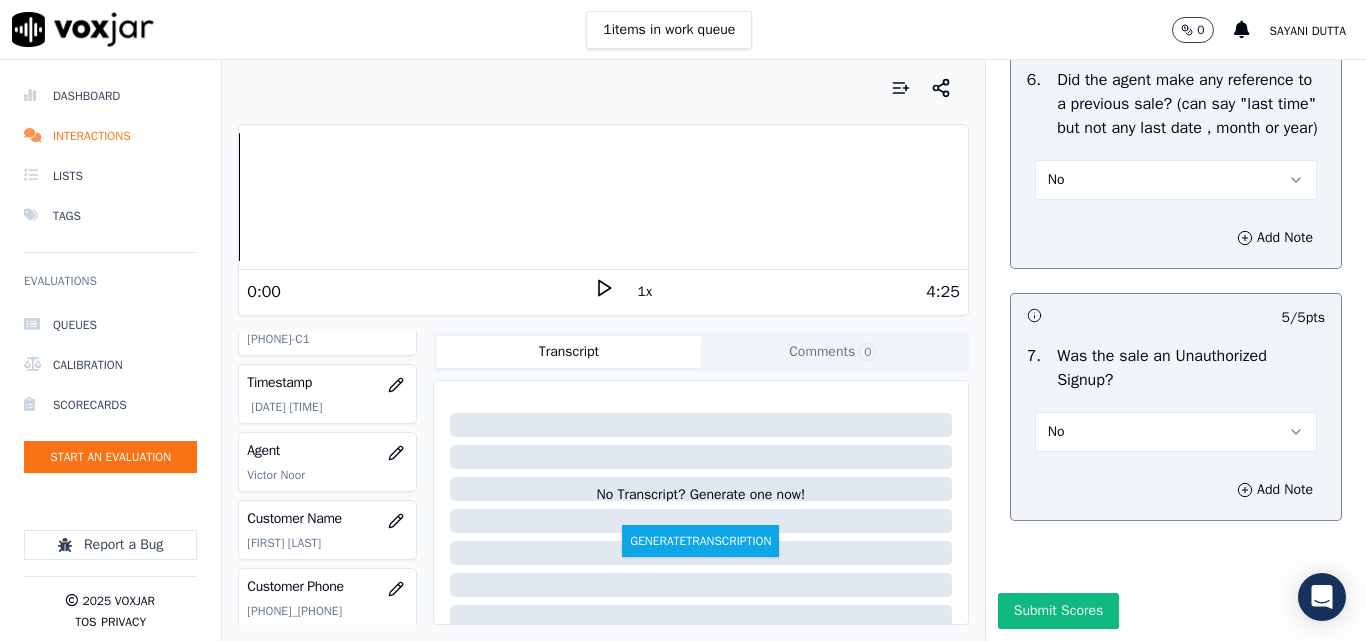 drag, startPoint x: 1041, startPoint y: 574, endPoint x: 1059, endPoint y: 574, distance: 18 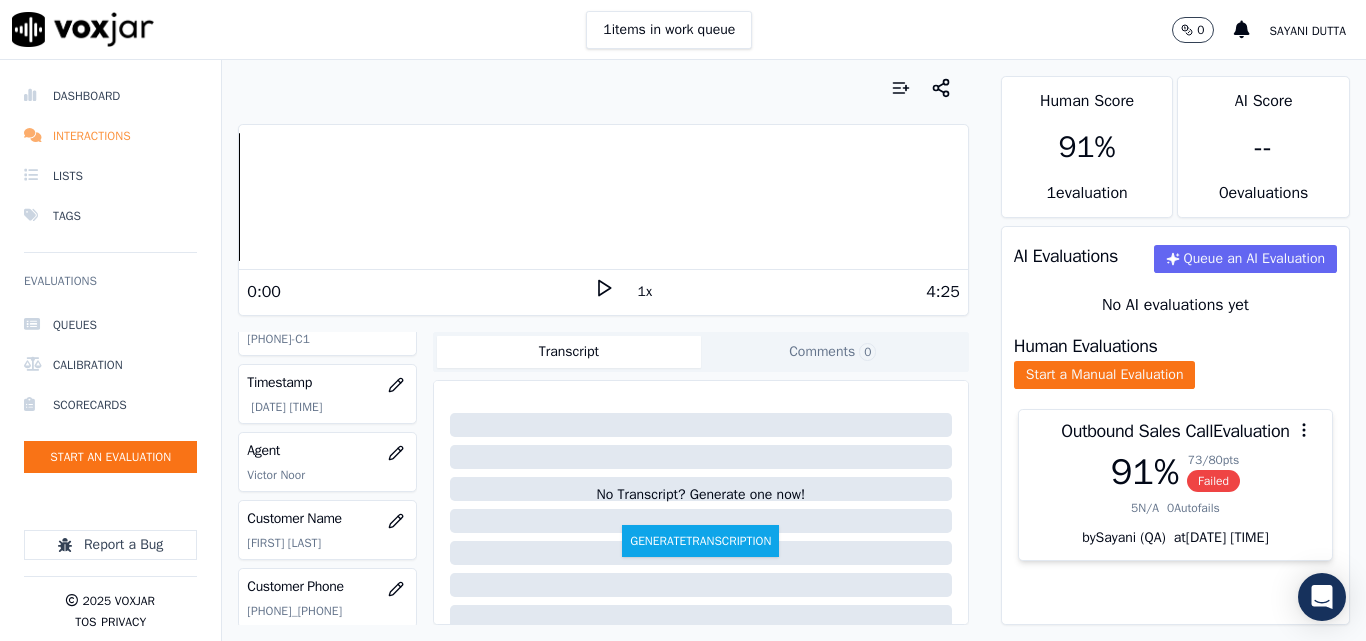 click on "Interactions" at bounding box center (110, 136) 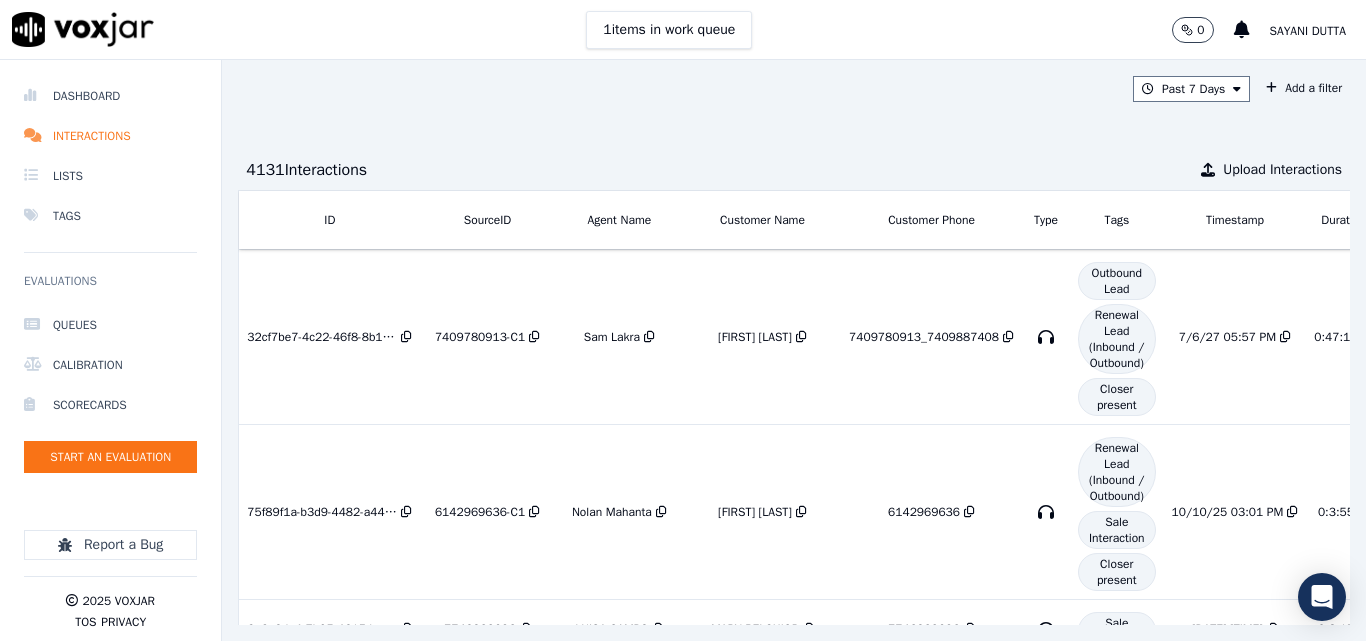 drag, startPoint x: 1243, startPoint y: 89, endPoint x: 1243, endPoint y: 110, distance: 21 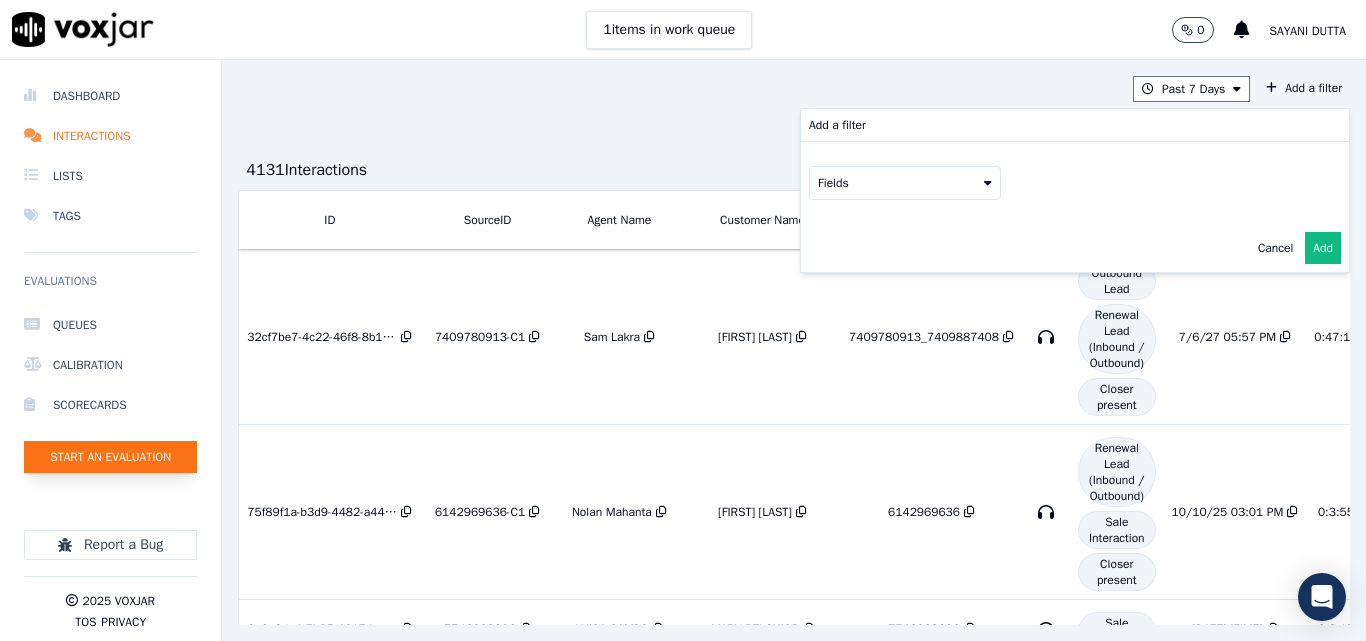 click on "Start an Evaluation" 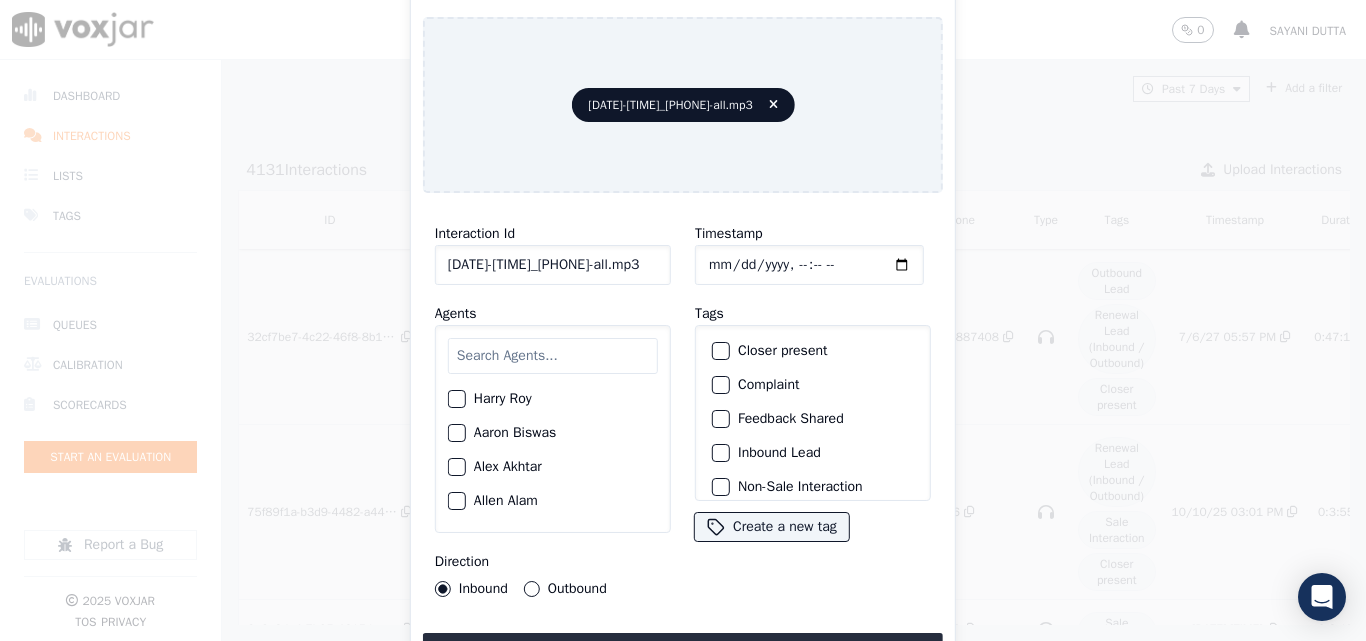 scroll, scrollTop: 0, scrollLeft: 40, axis: horizontal 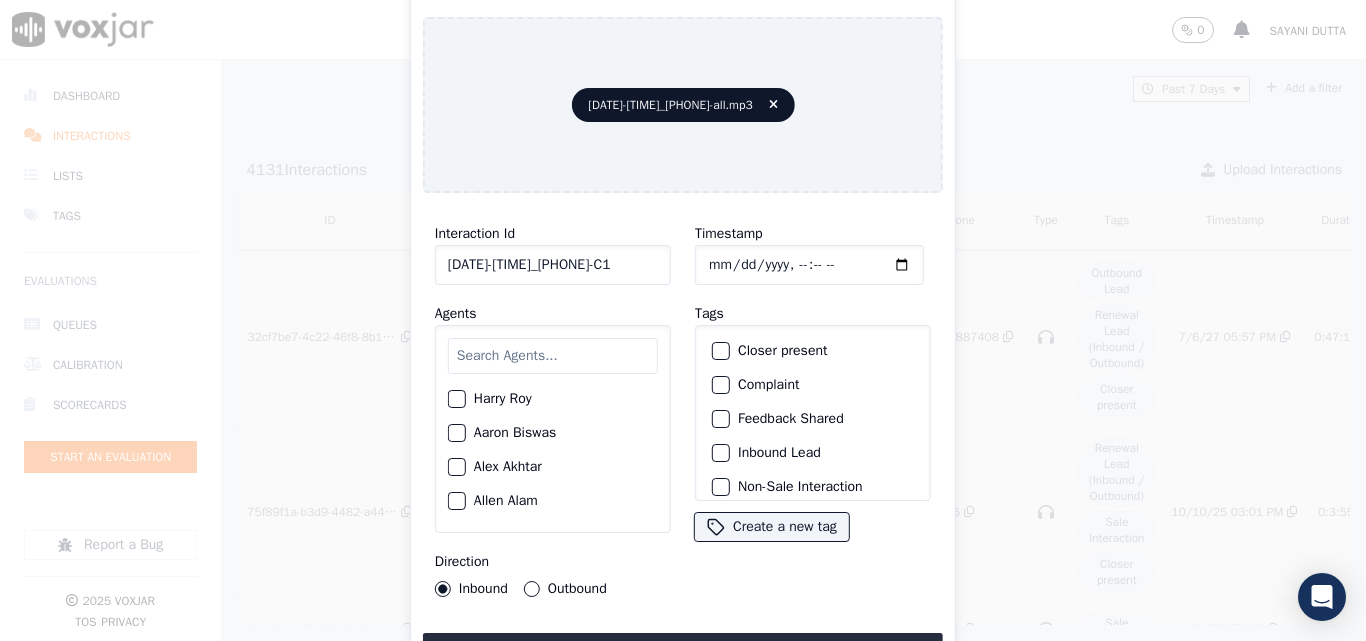 type on "[DATE]-[TIME]_[PHONE]-C1" 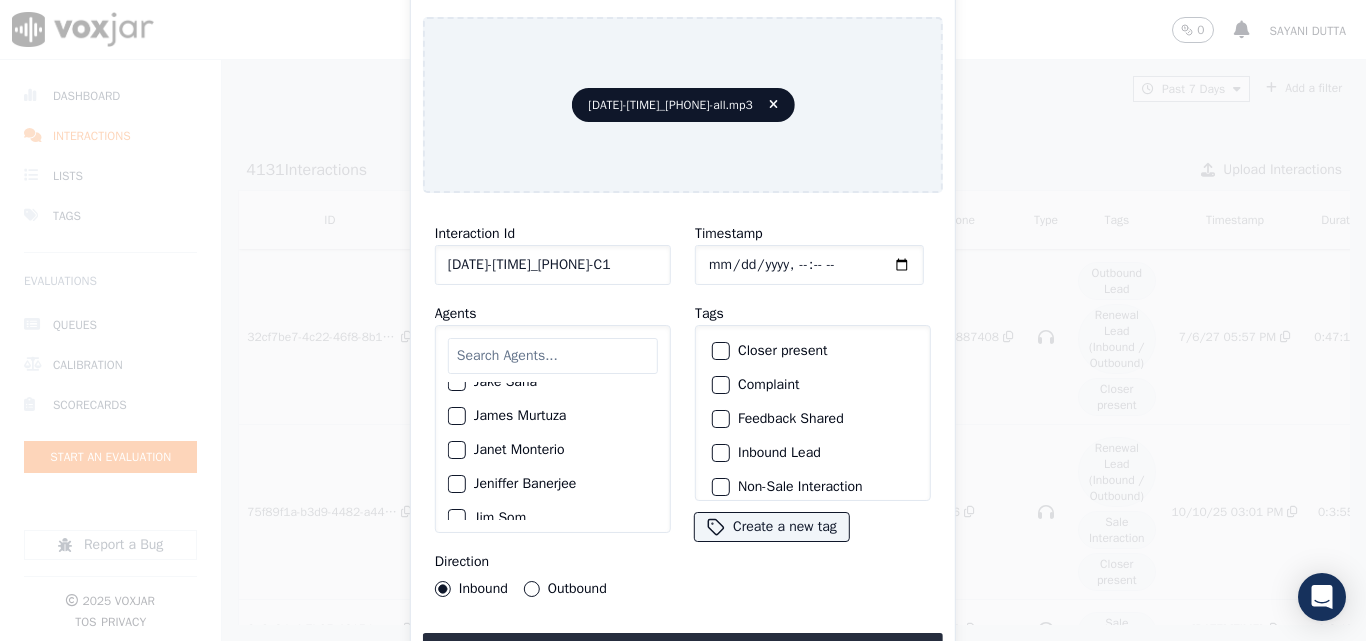 scroll, scrollTop: 900, scrollLeft: 0, axis: vertical 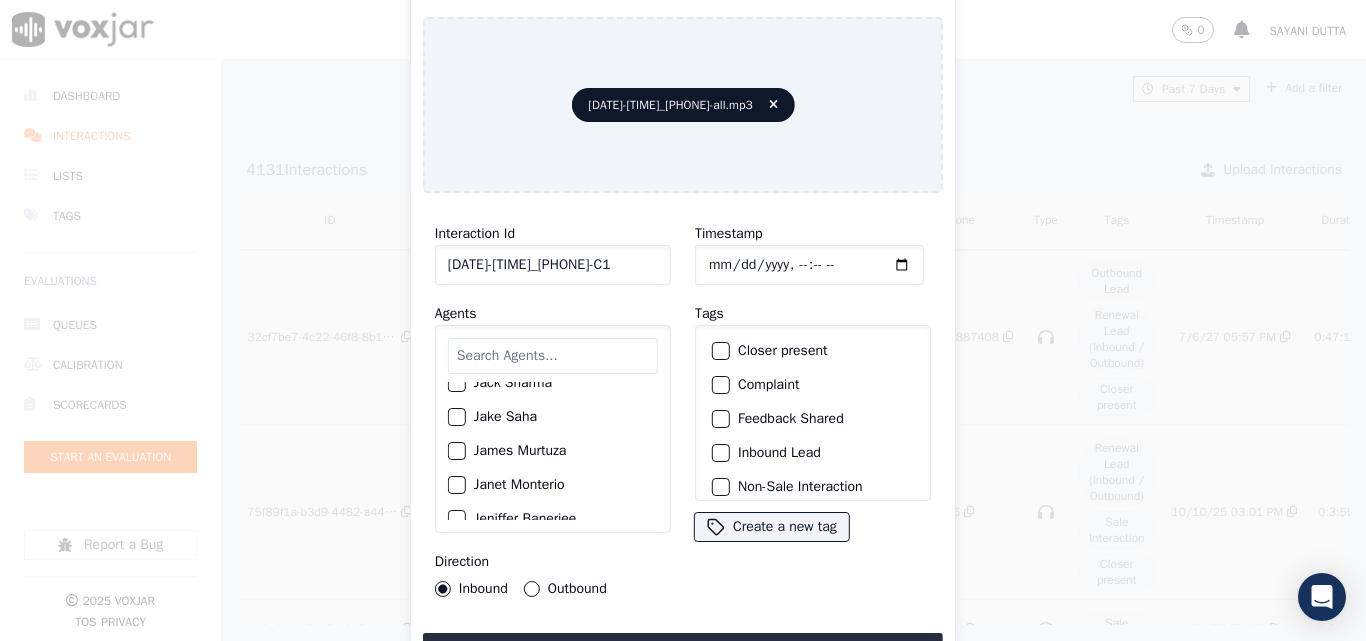 click on "James Murtuza" 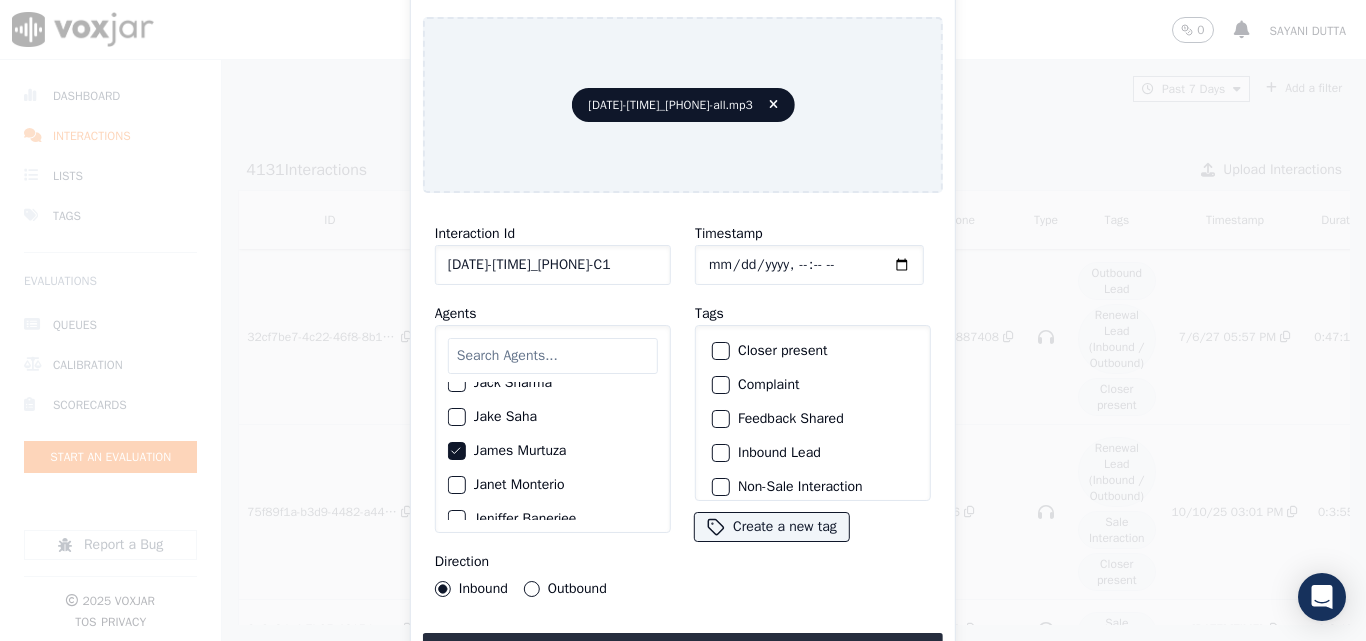 click on "Outbound" at bounding box center (532, 589) 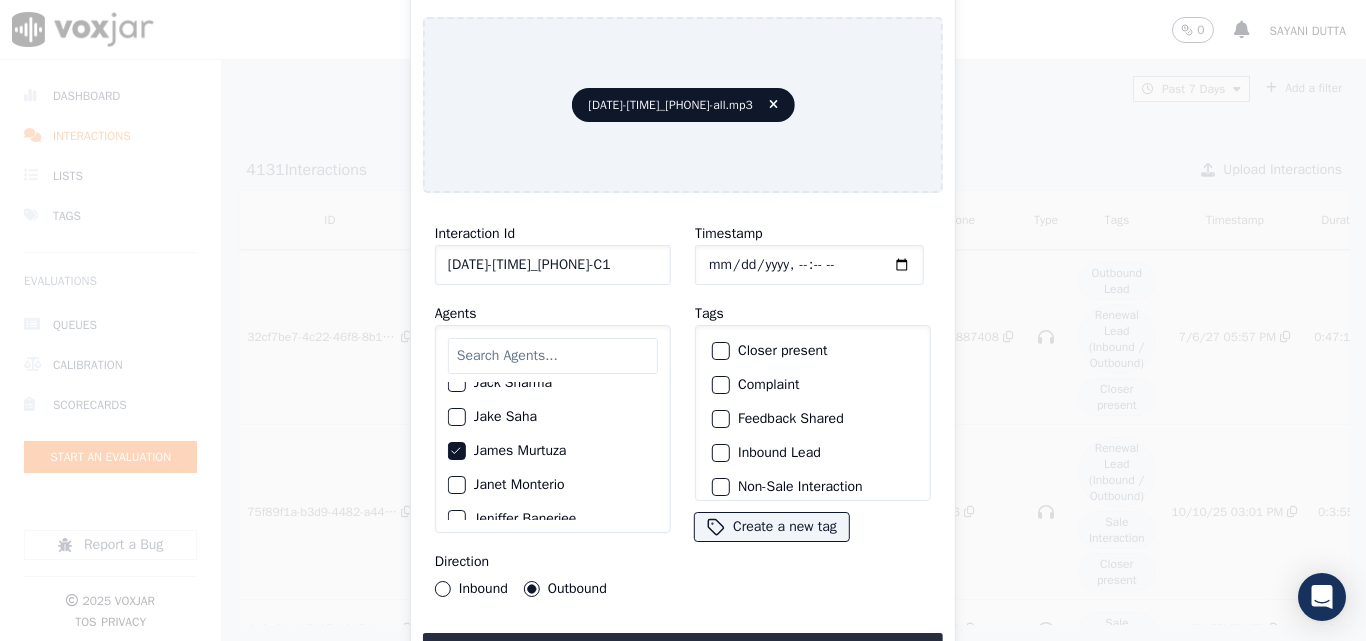 click on "Closer present" 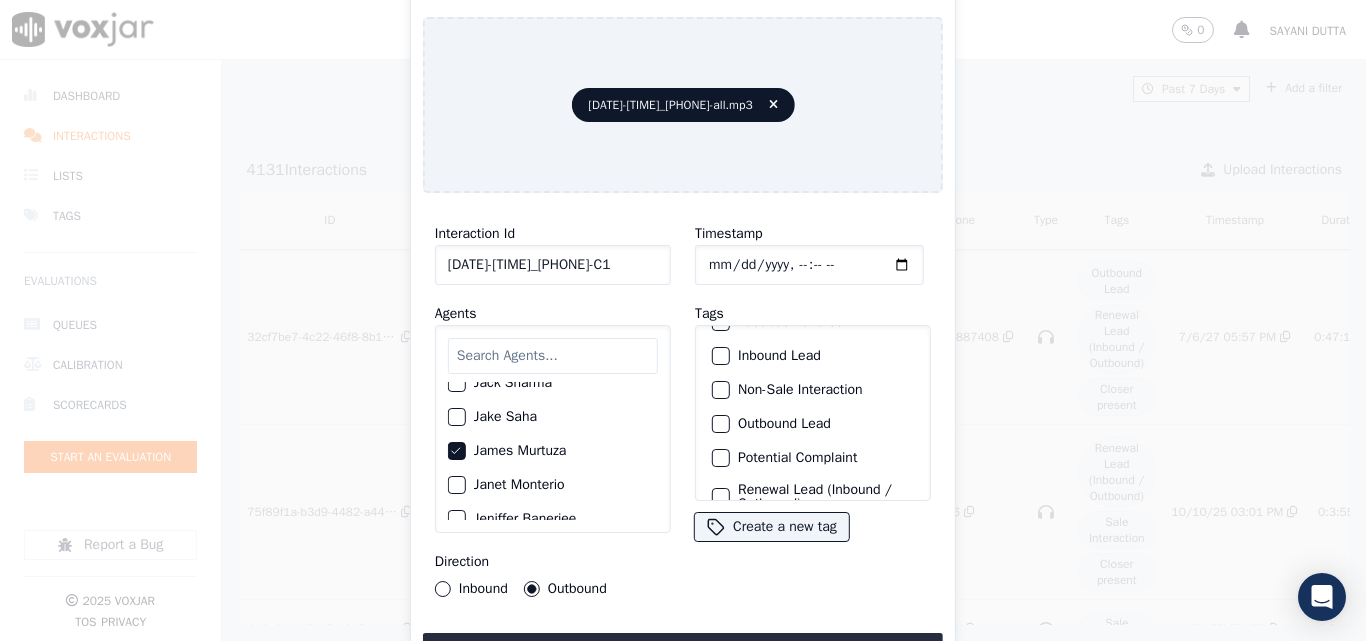 scroll, scrollTop: 173, scrollLeft: 0, axis: vertical 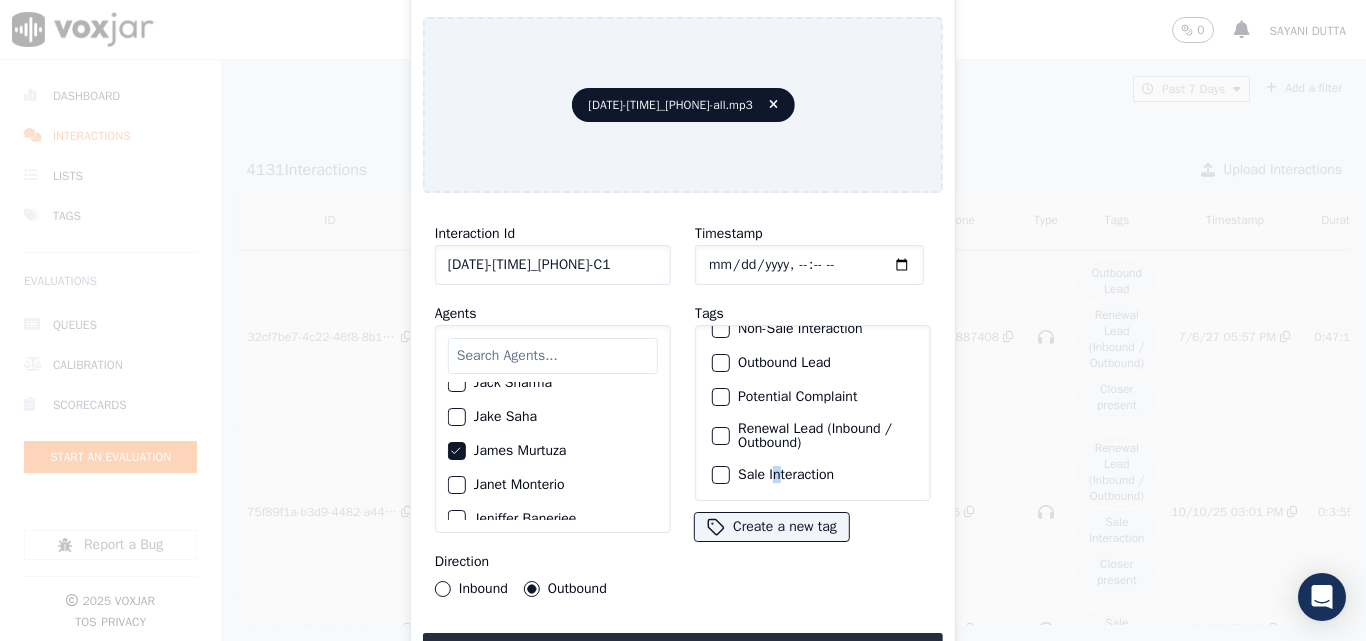 drag, startPoint x: 768, startPoint y: 457, endPoint x: 817, endPoint y: 433, distance: 54.56189 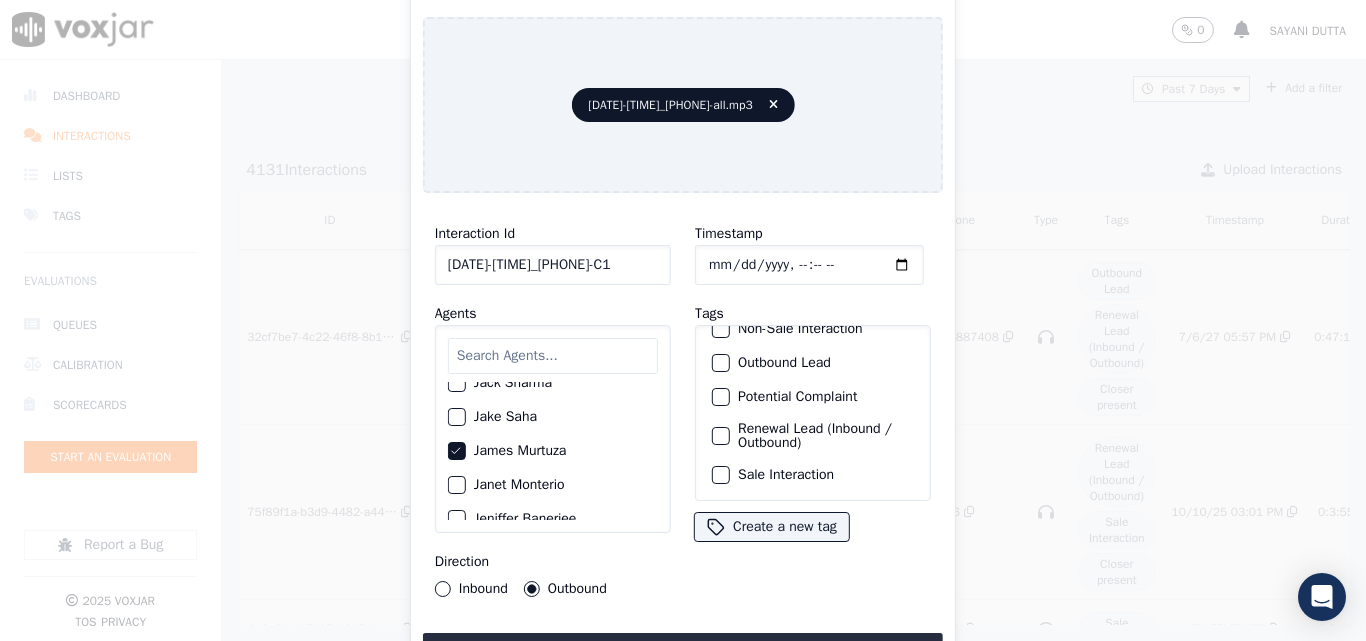 click on "Renewal Lead (Inbound / Outbound)" 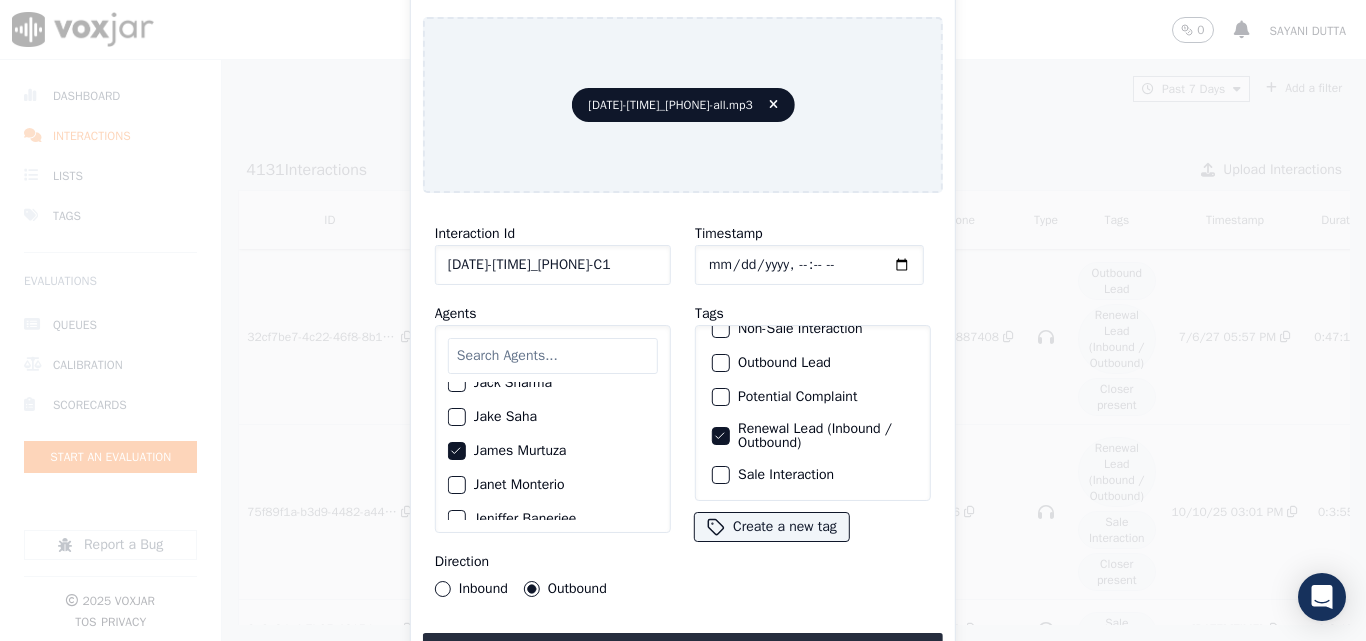 click on "Sale Interaction" at bounding box center [721, 475] 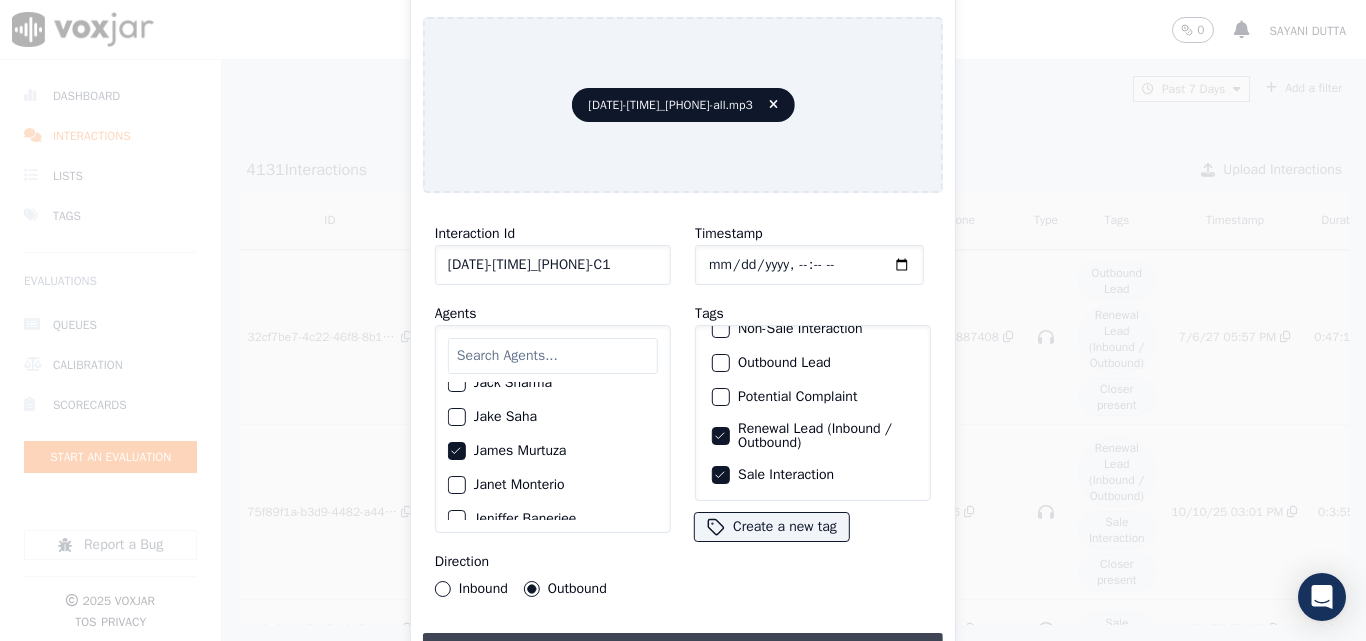 click on "Upload interaction to start evaluation" at bounding box center [683, 651] 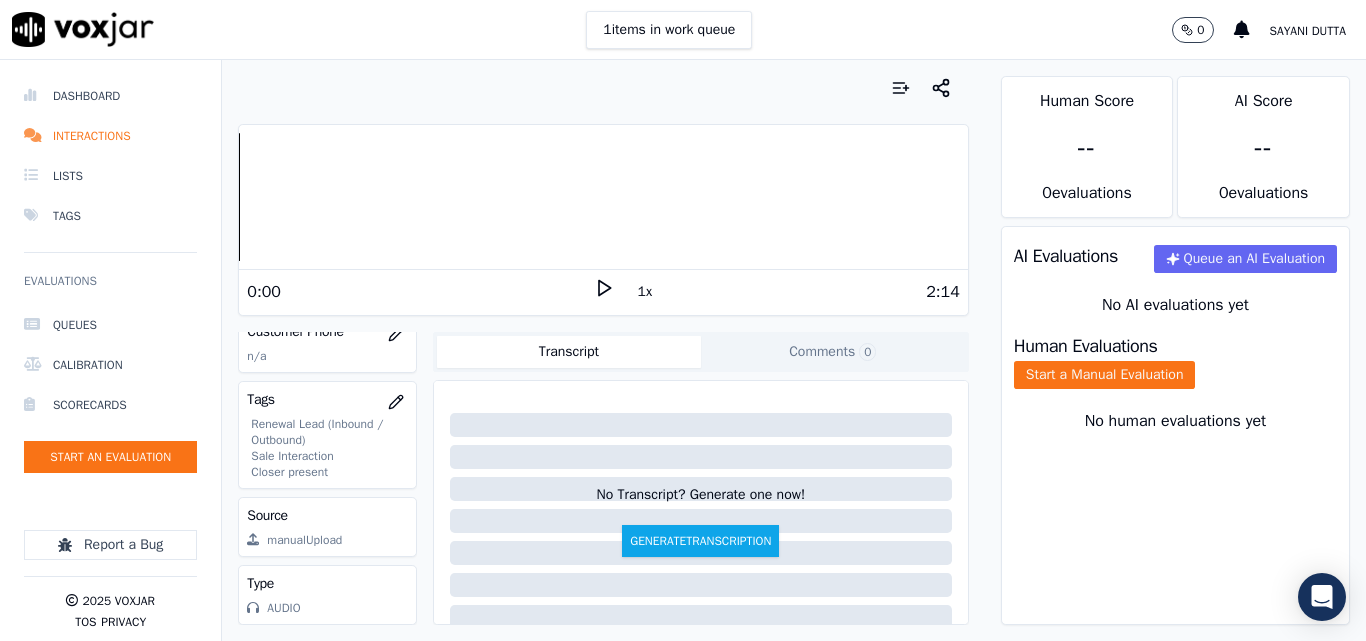 scroll, scrollTop: 200, scrollLeft: 0, axis: vertical 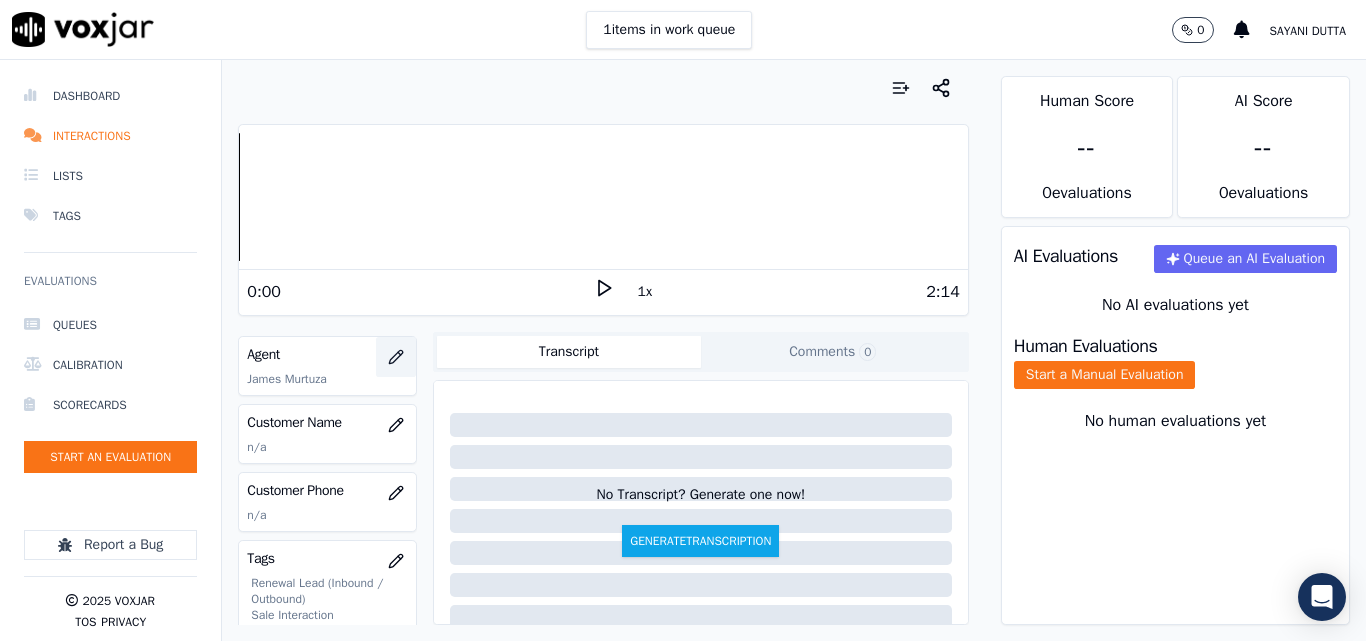 click 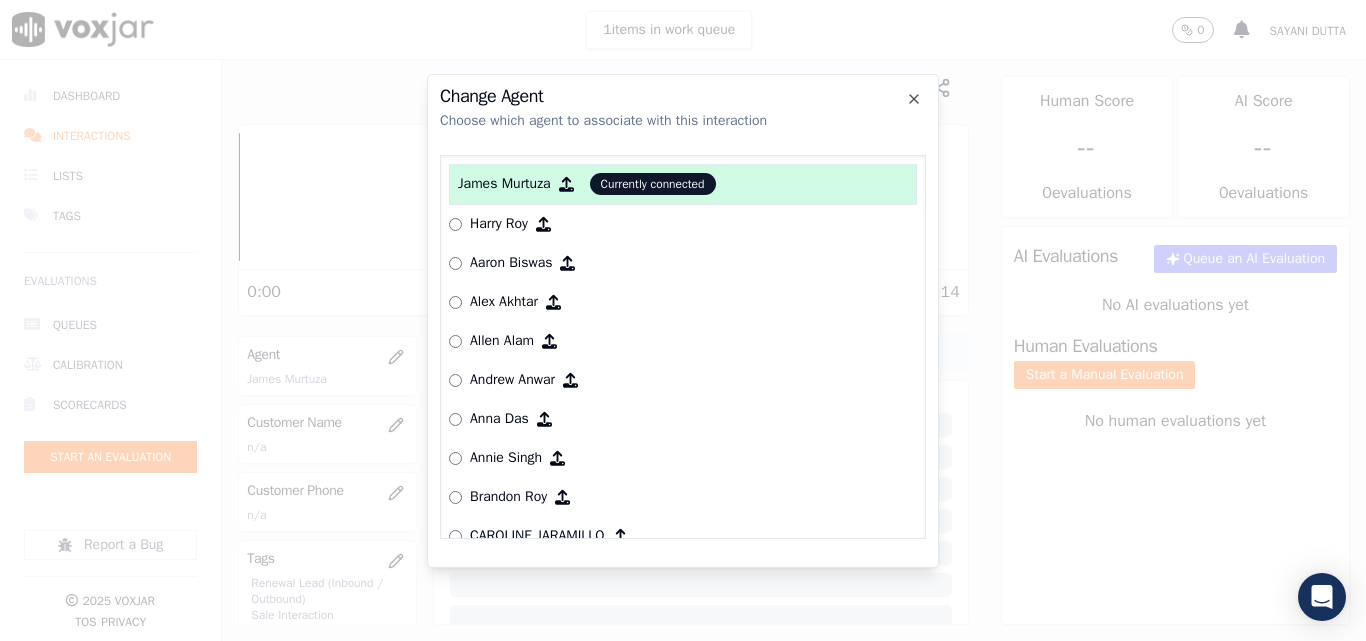 click at bounding box center [683, 320] 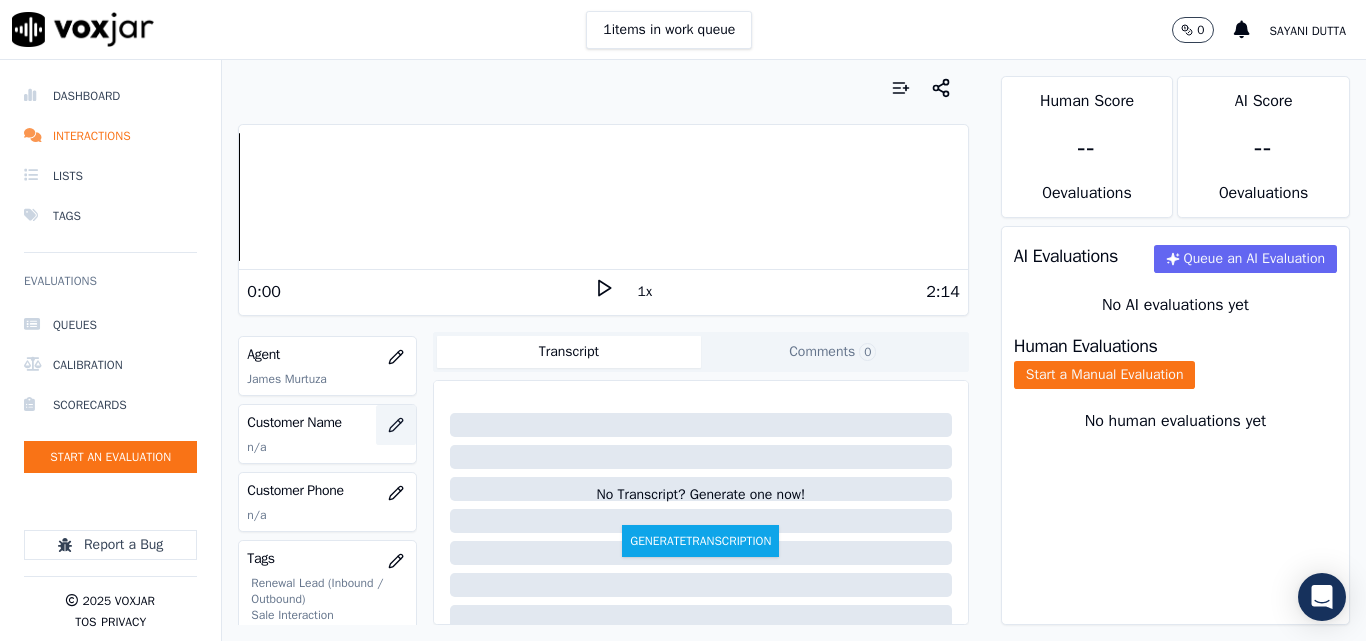 click 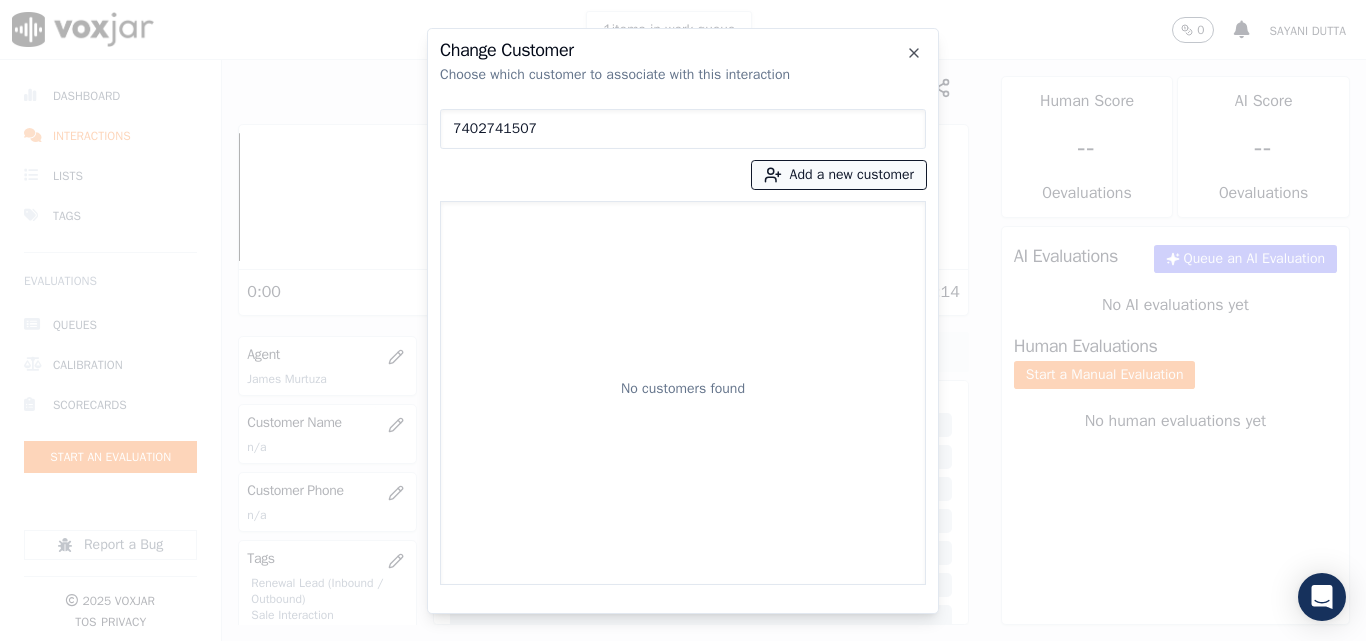 type on "7402741507" 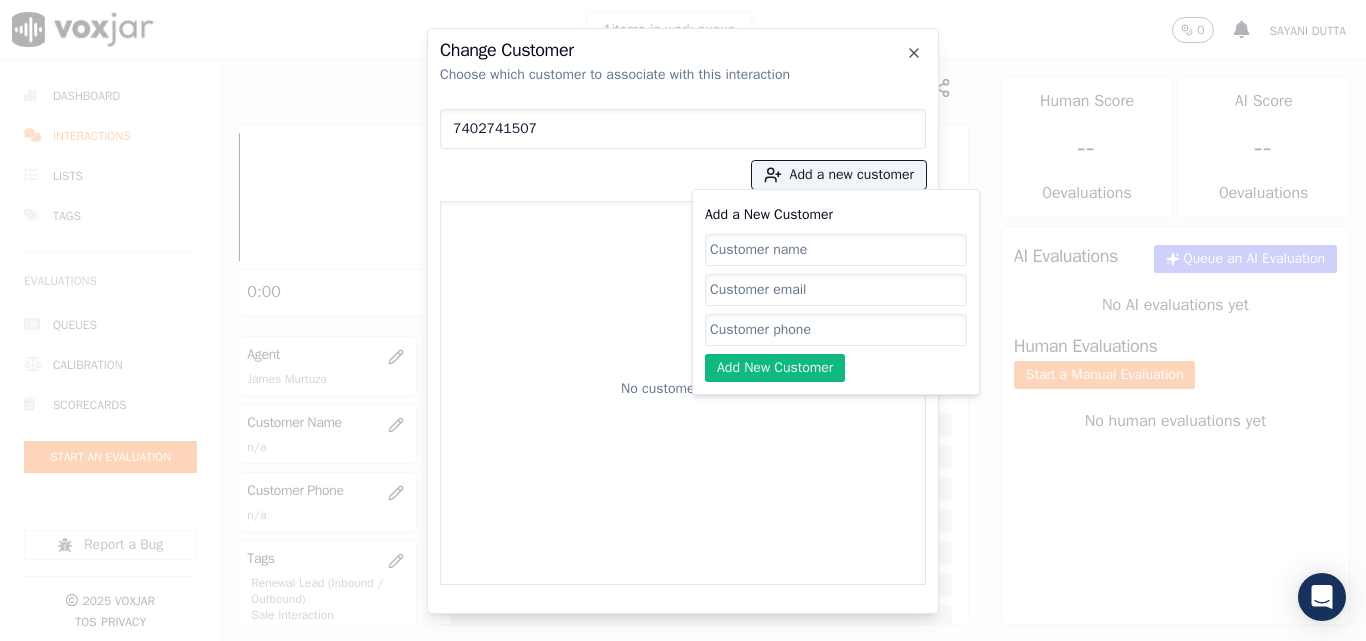 click on "Add a New Customer" 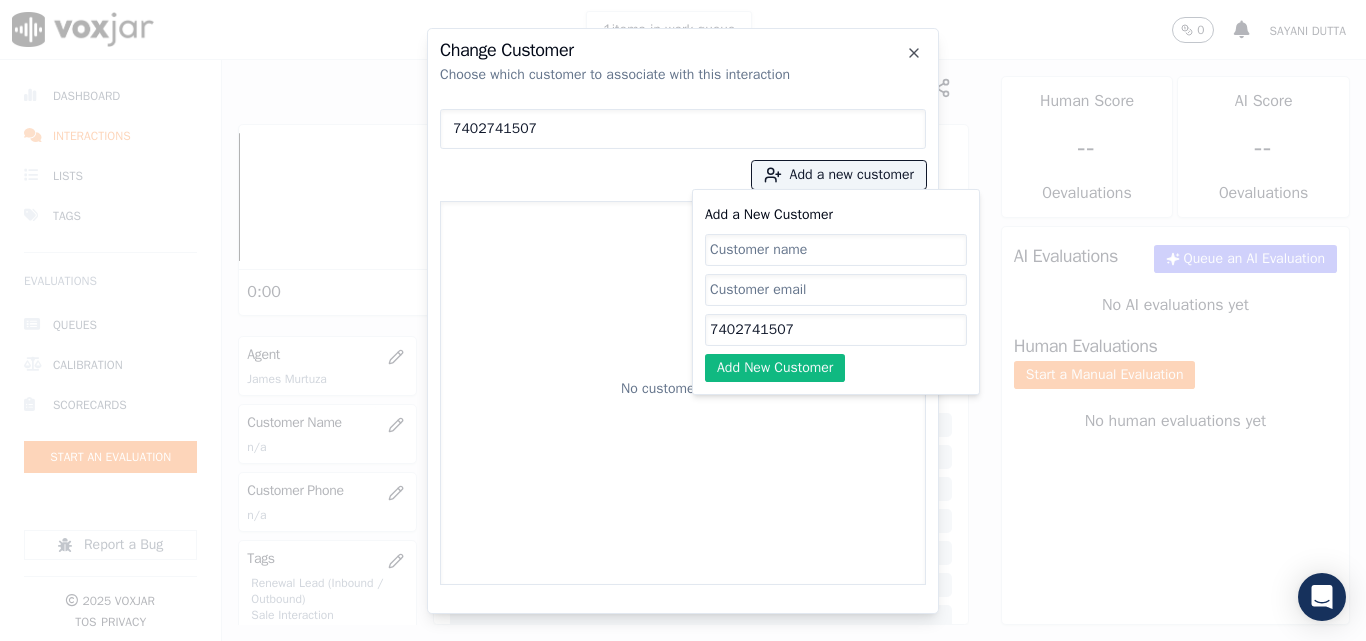 type on "7402741507" 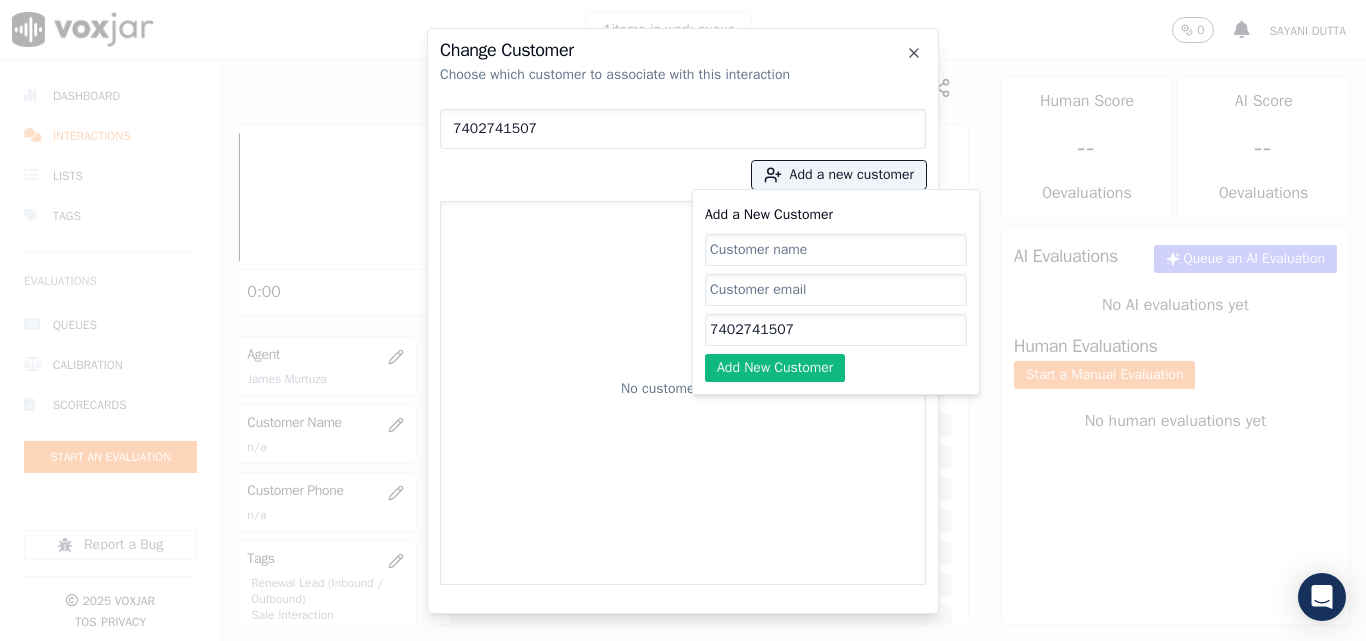 paste on "TERRY L ASHTON" 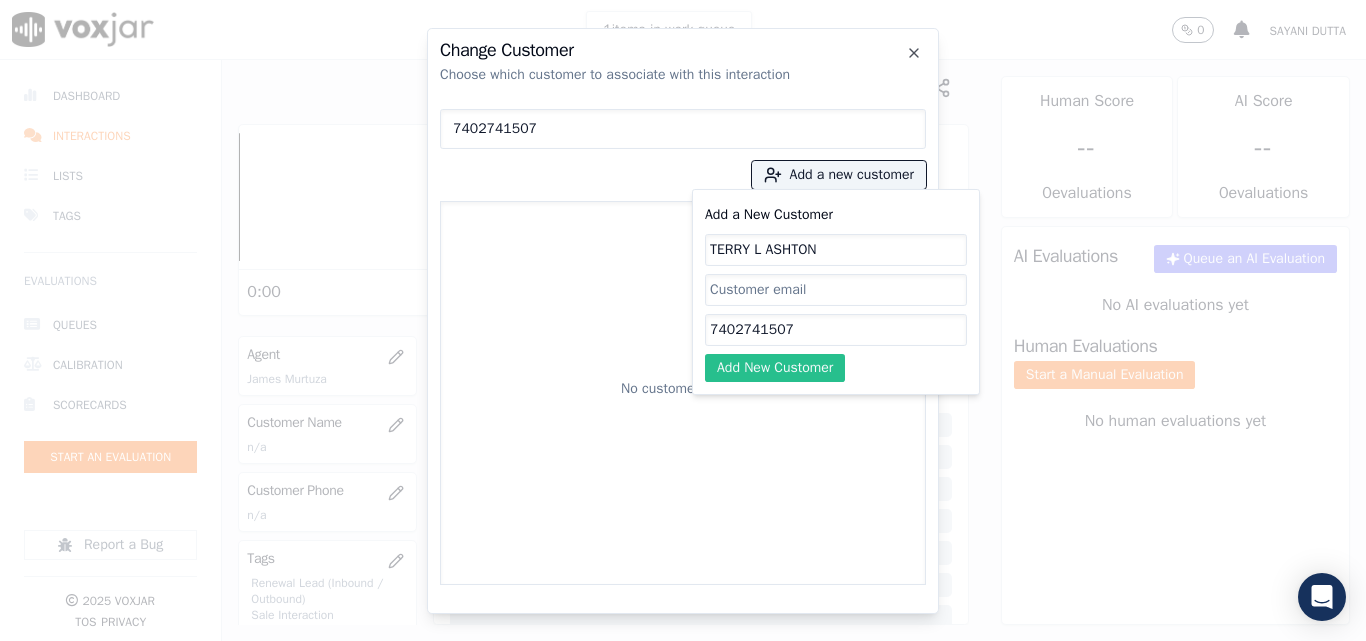 type on "TERRY L ASHTON" 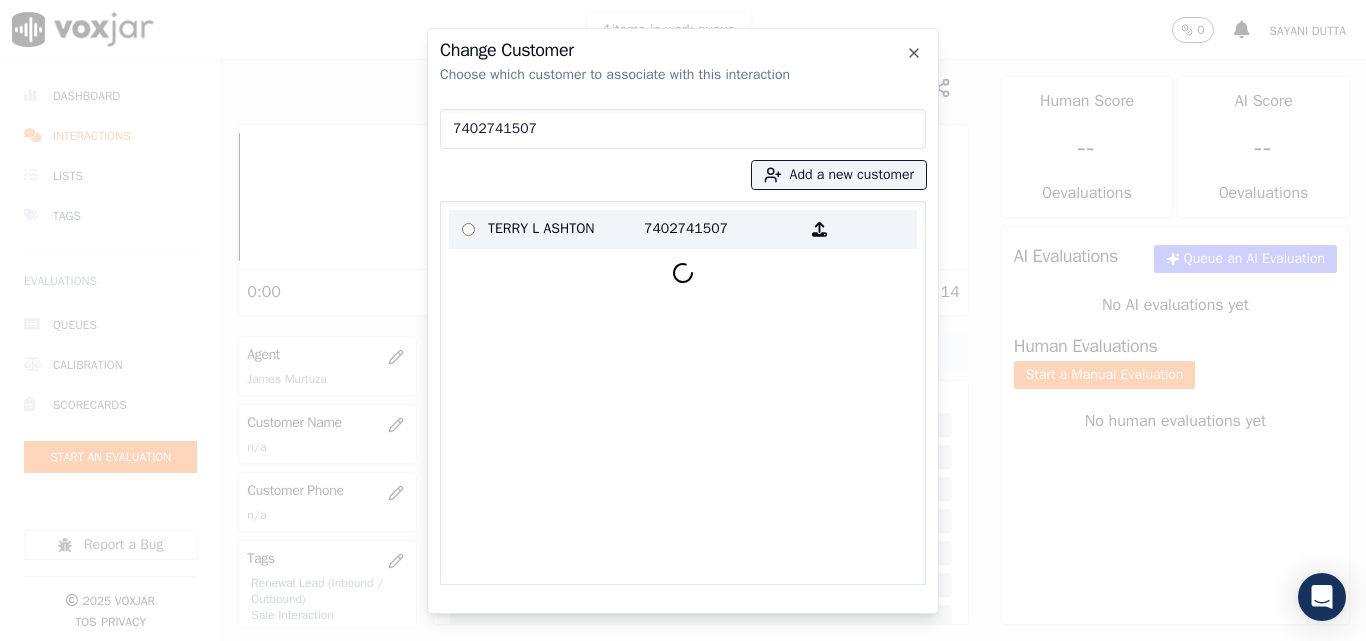click on "TERRY L ASHTON" at bounding box center (566, 229) 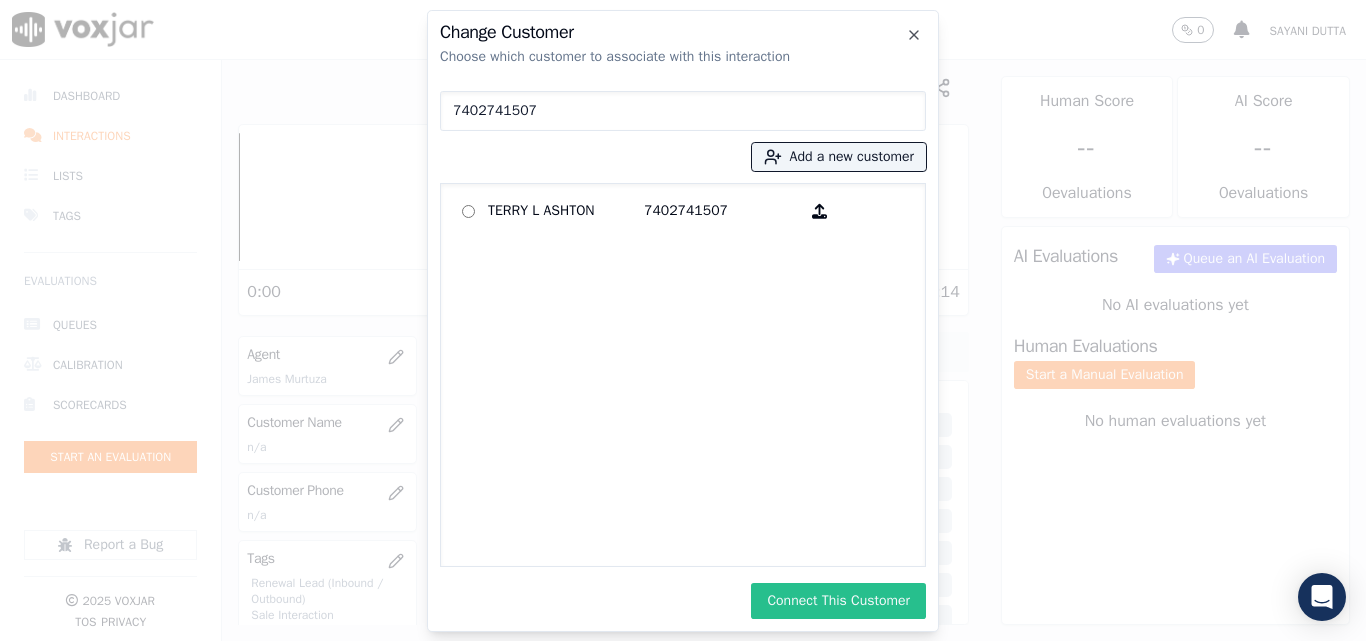 click on "Connect This Customer" at bounding box center [838, 601] 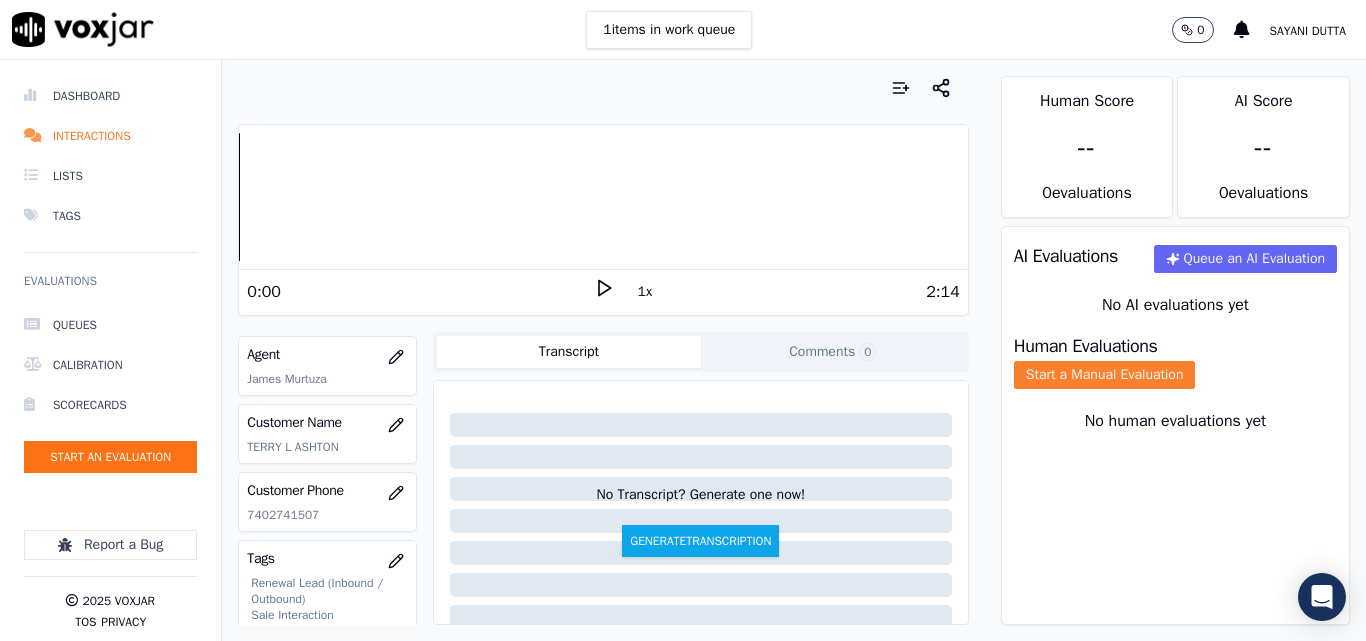 click on "Start a Manual Evaluation" 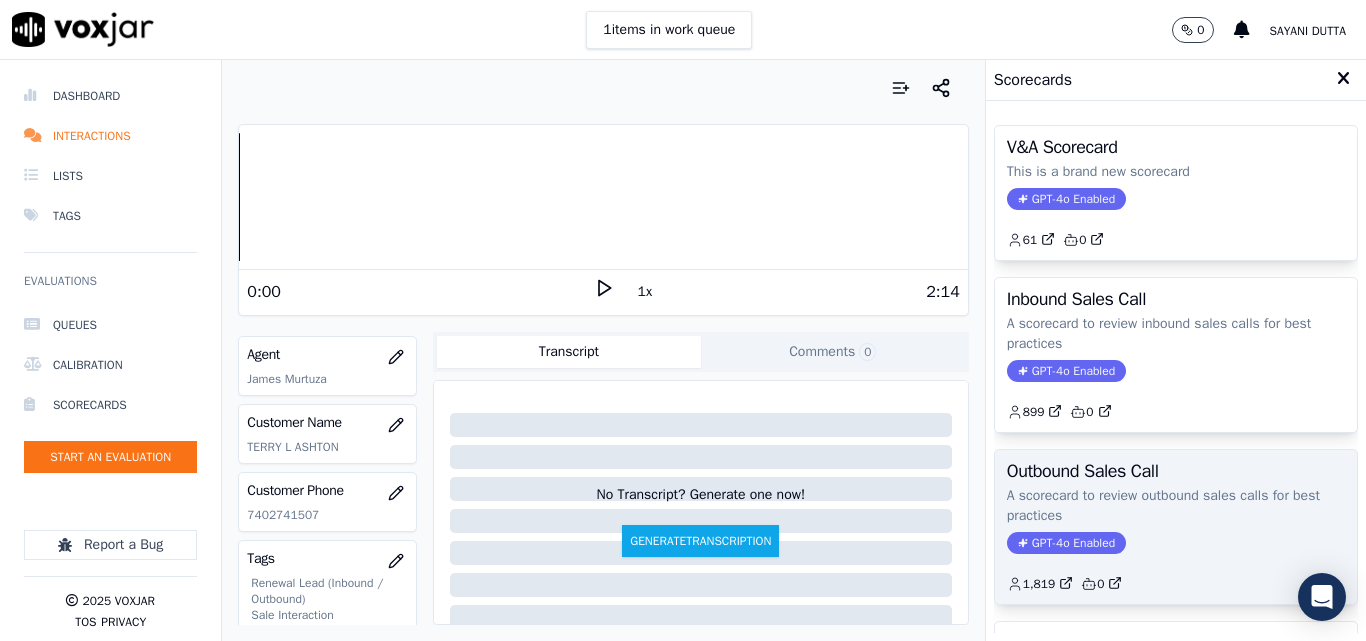 click on "A scorecard to review outbound sales calls for best practices" 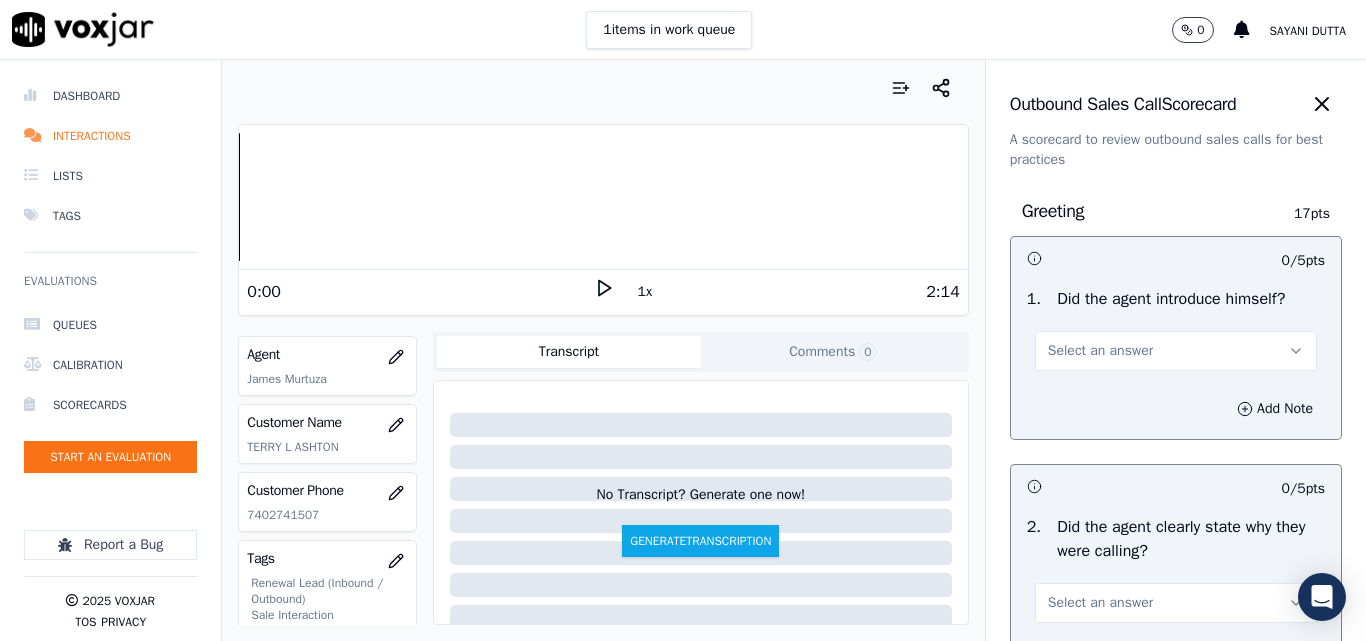 click on "Select an answer" at bounding box center (1100, 351) 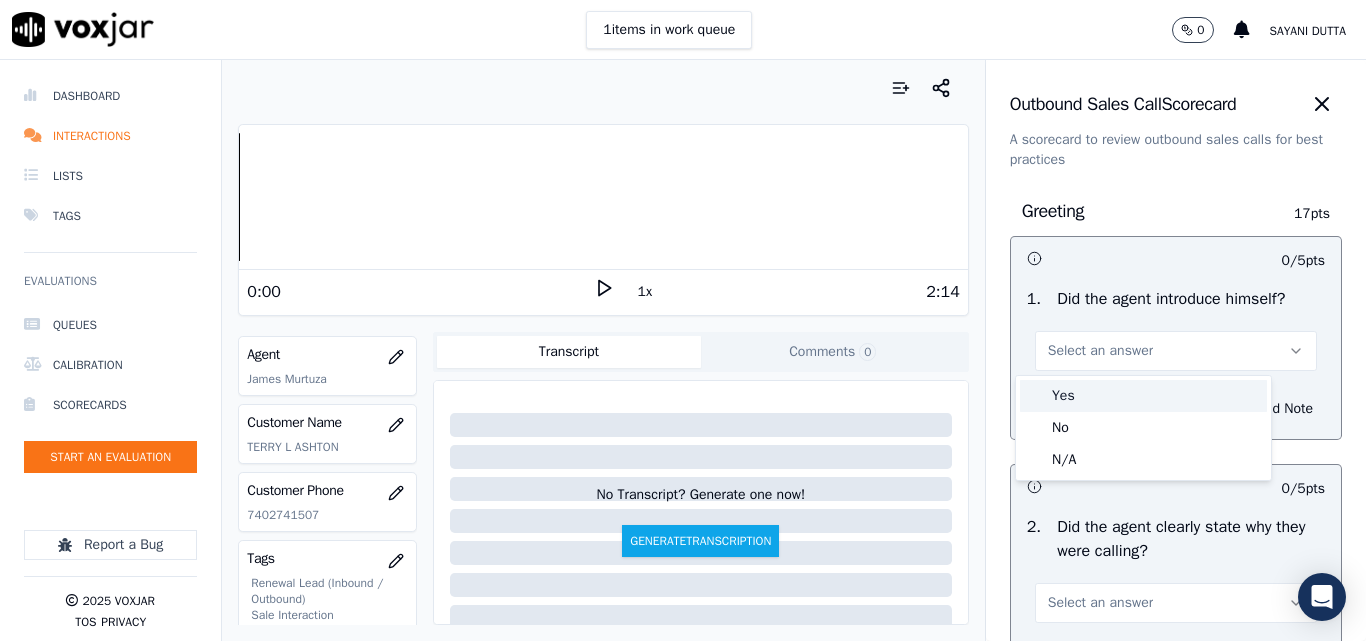 click on "Yes" at bounding box center [1143, 396] 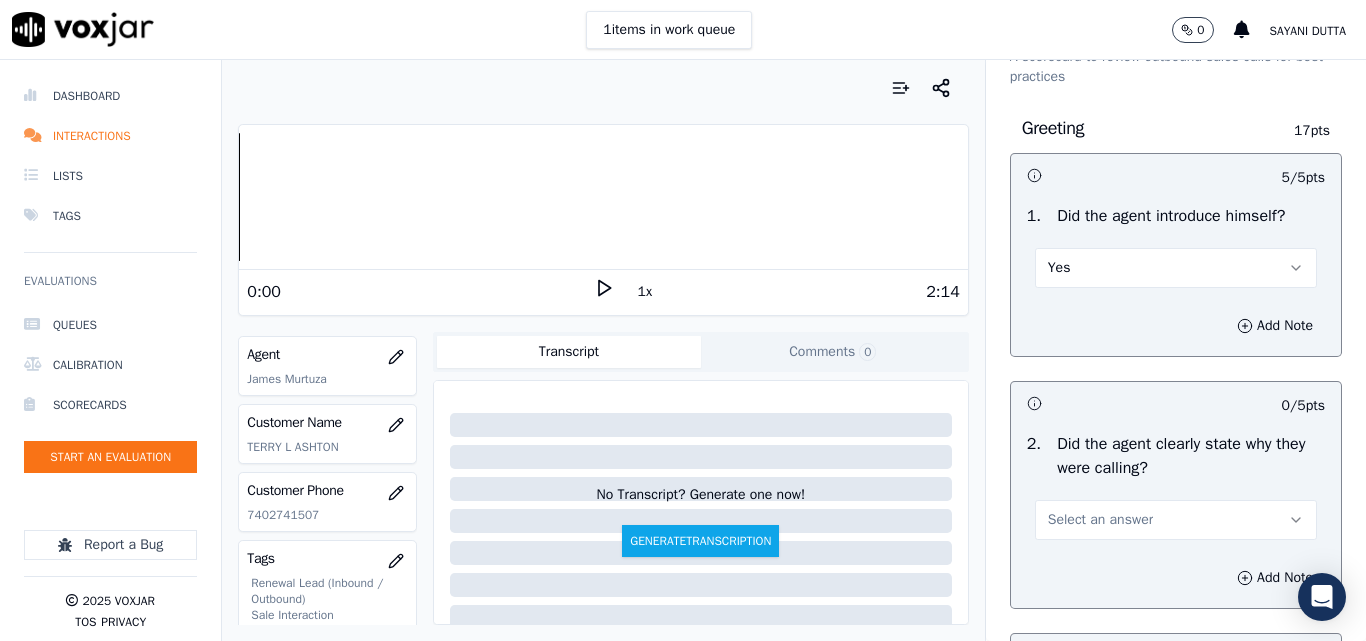 scroll, scrollTop: 200, scrollLeft: 0, axis: vertical 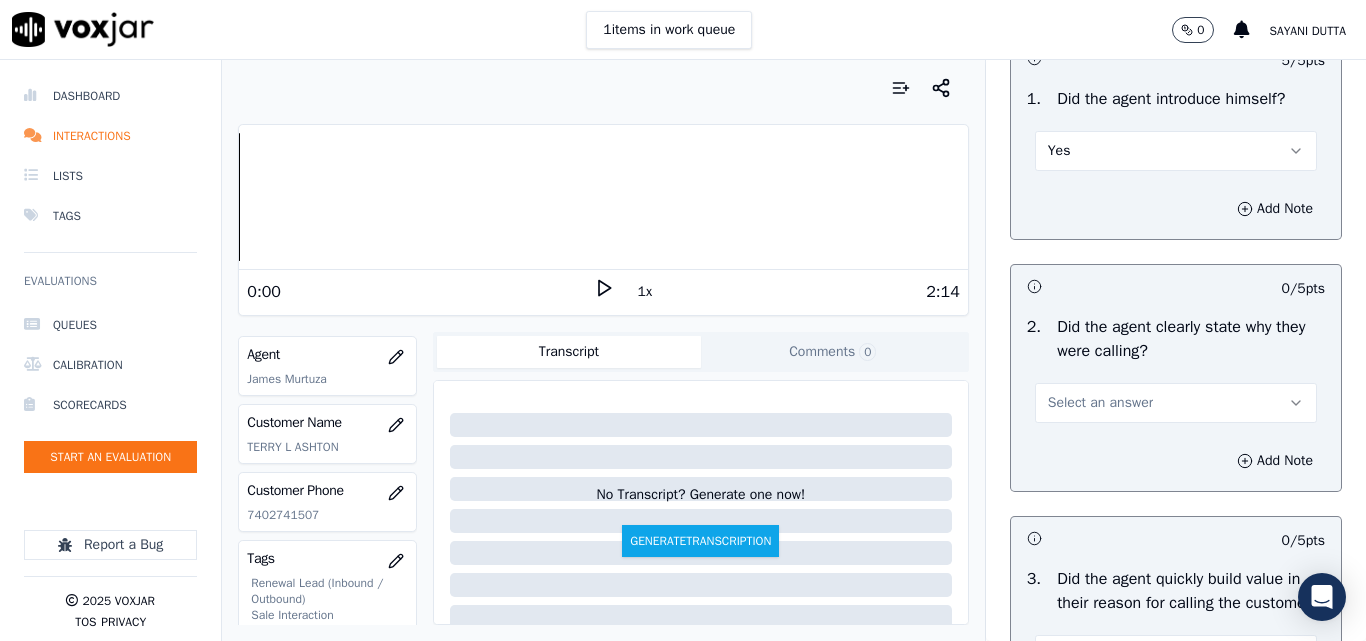 click on "Select an answer" at bounding box center (1100, 403) 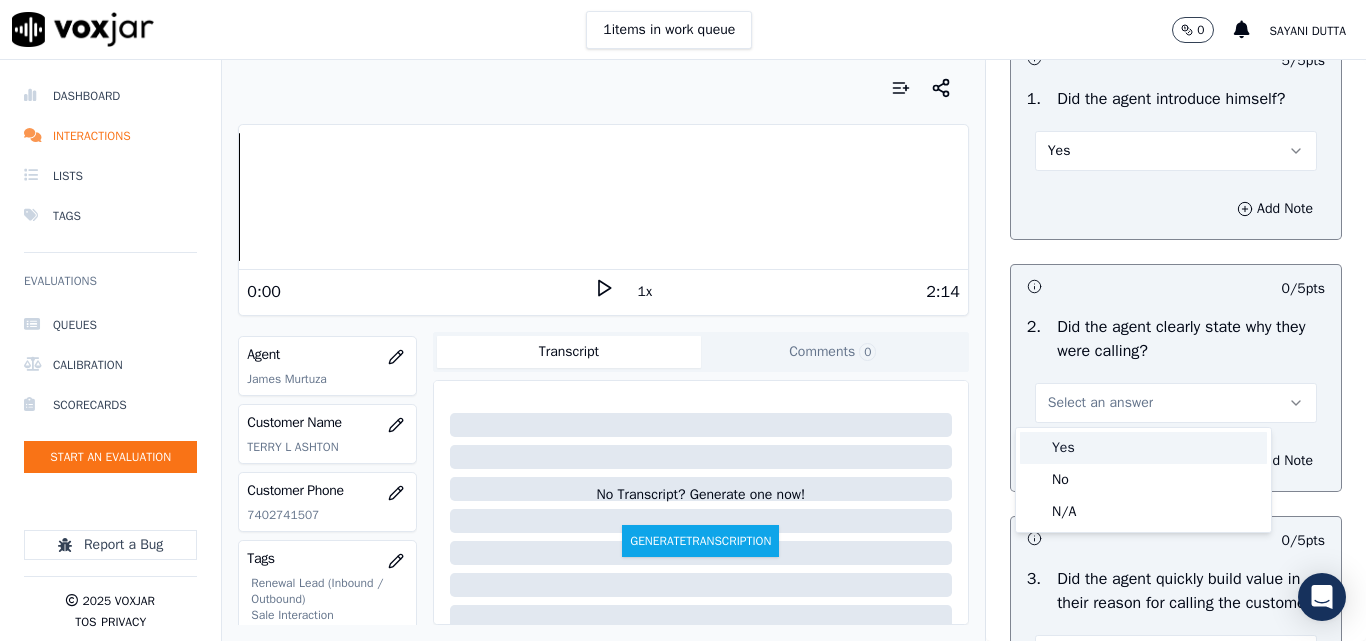 click on "Yes" at bounding box center [1143, 448] 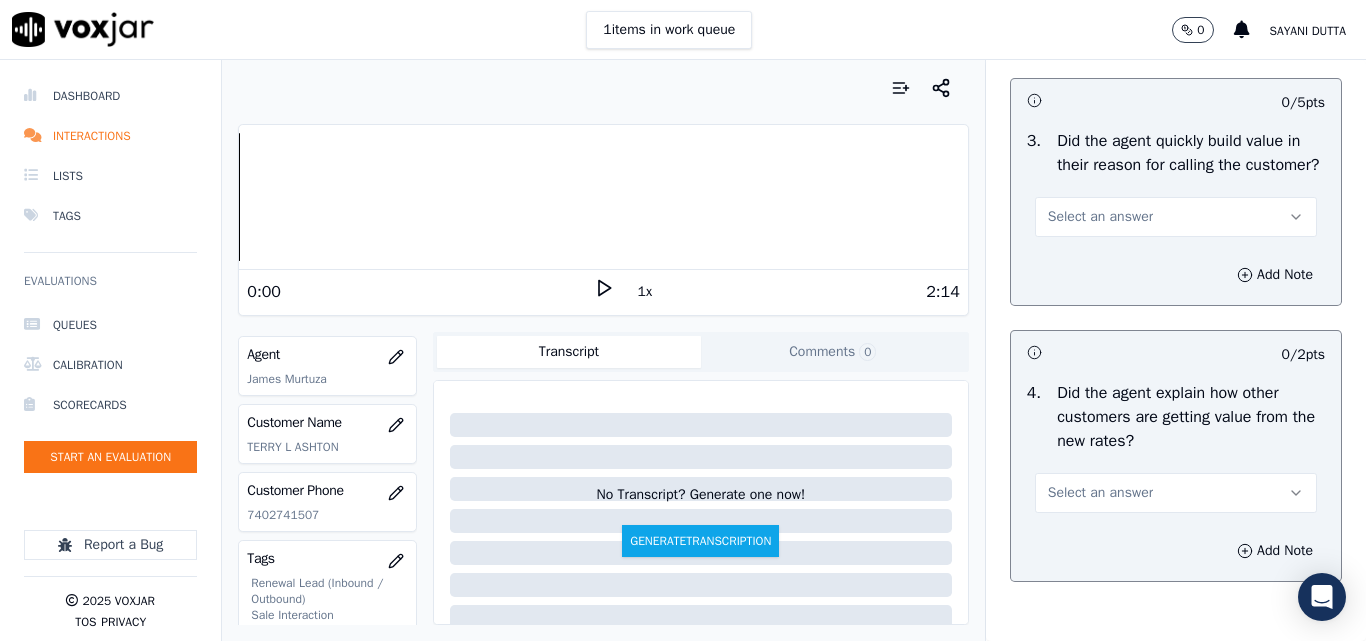 scroll, scrollTop: 600, scrollLeft: 0, axis: vertical 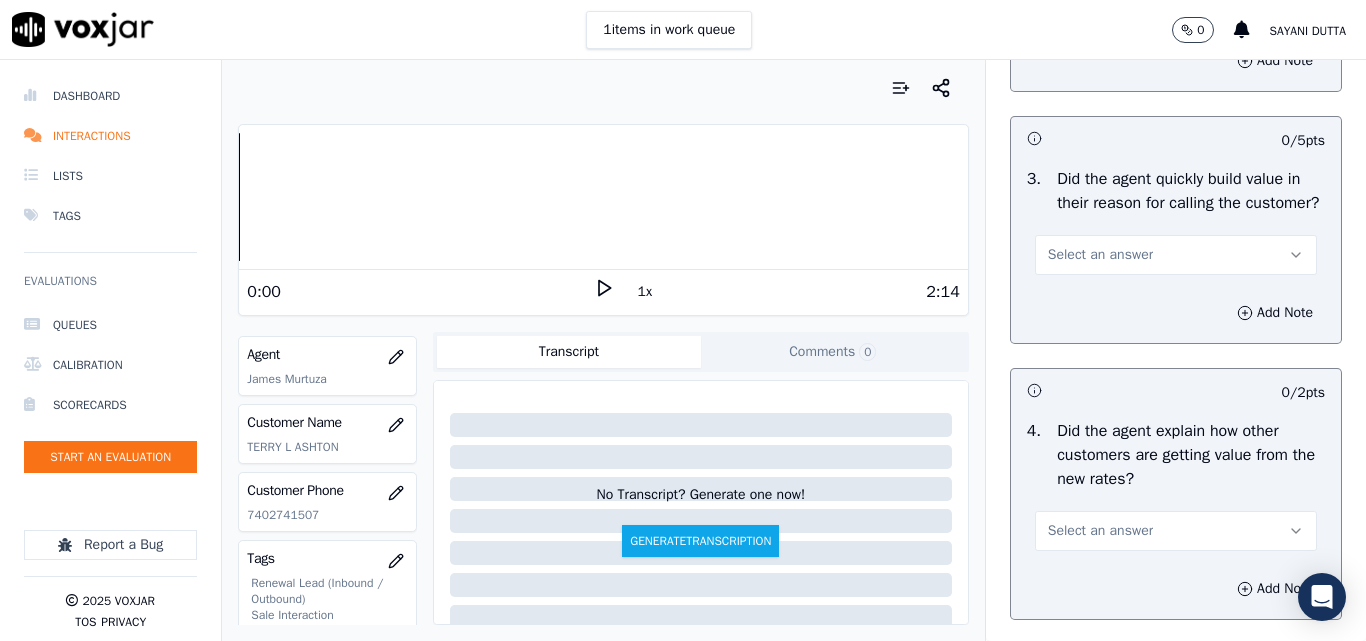 click on "Select an answer" at bounding box center (1100, 255) 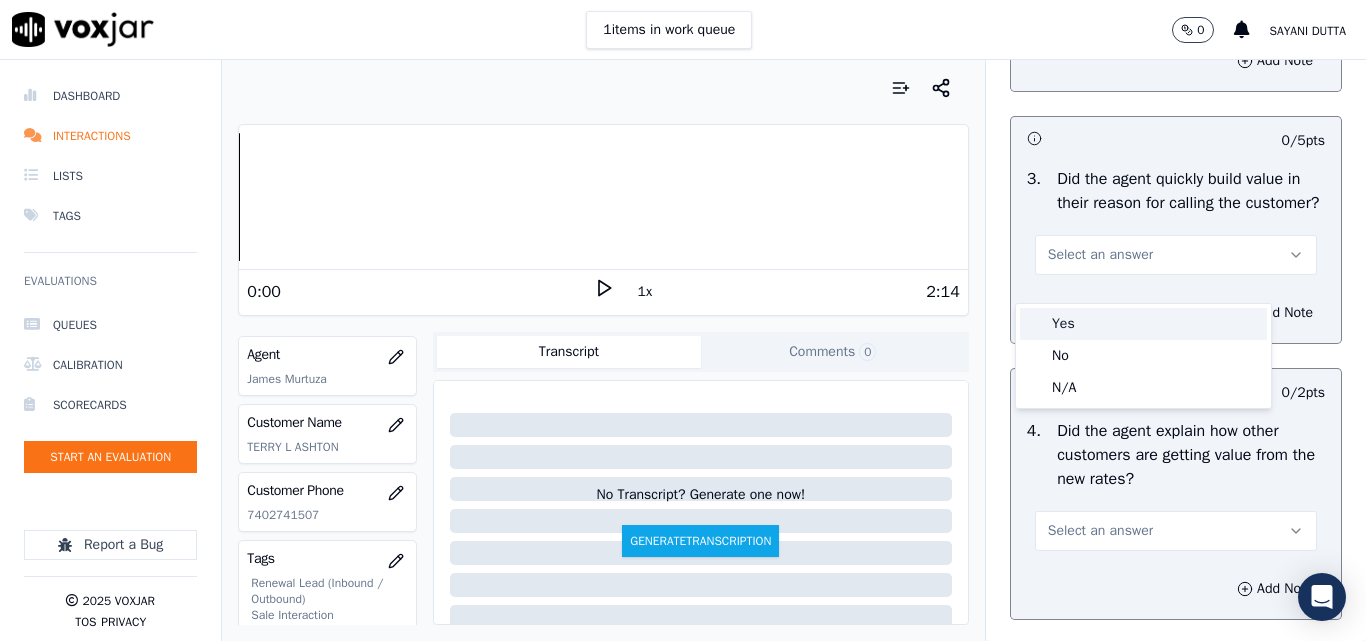 click on "Yes" at bounding box center (1143, 324) 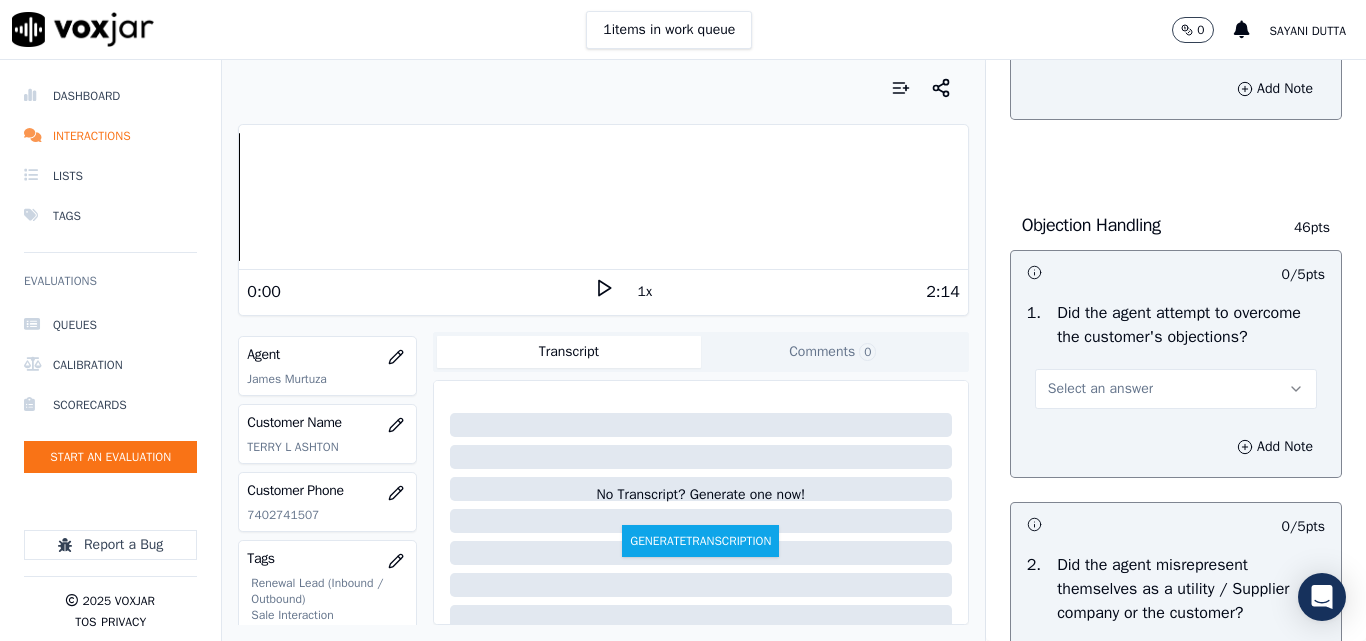 scroll, scrollTop: 1000, scrollLeft: 0, axis: vertical 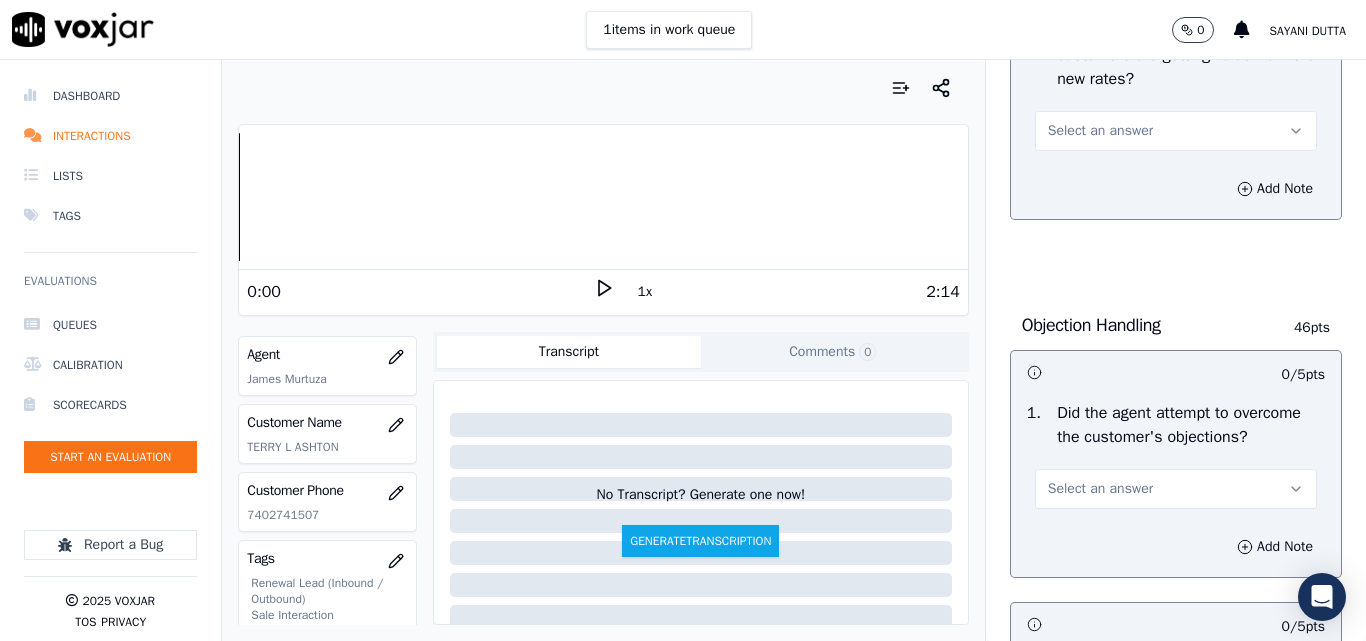 click on "Select an answer" at bounding box center [1100, 131] 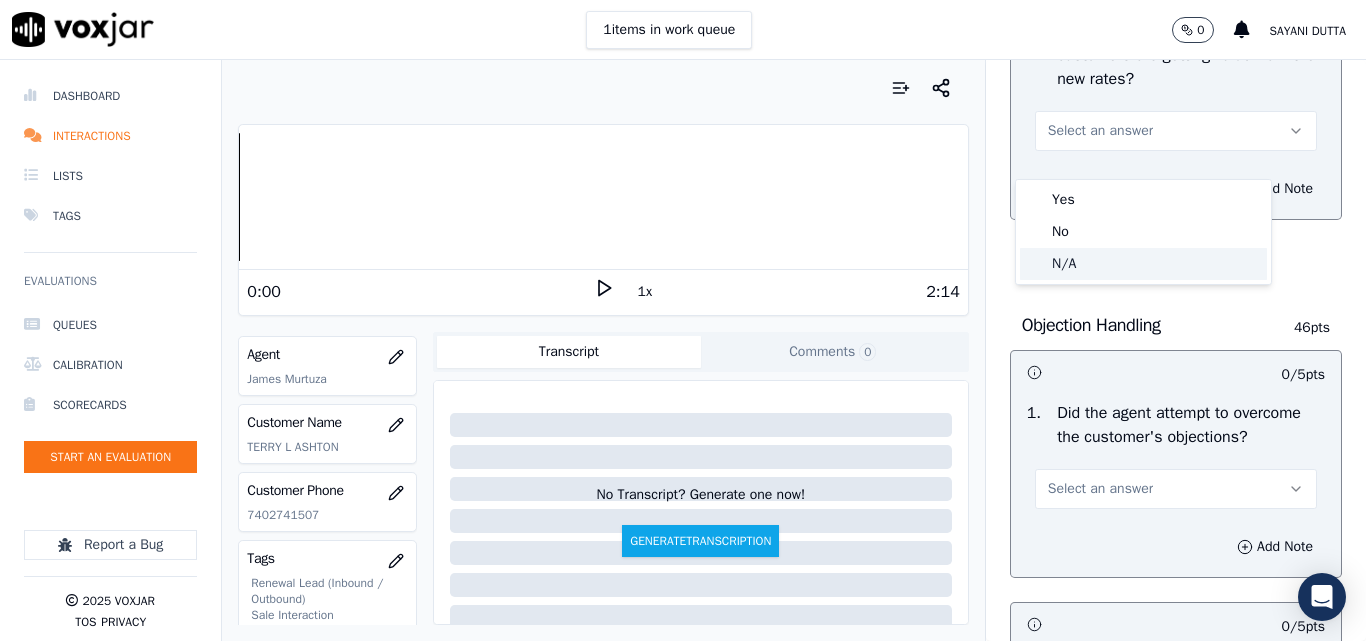 click on "N/A" 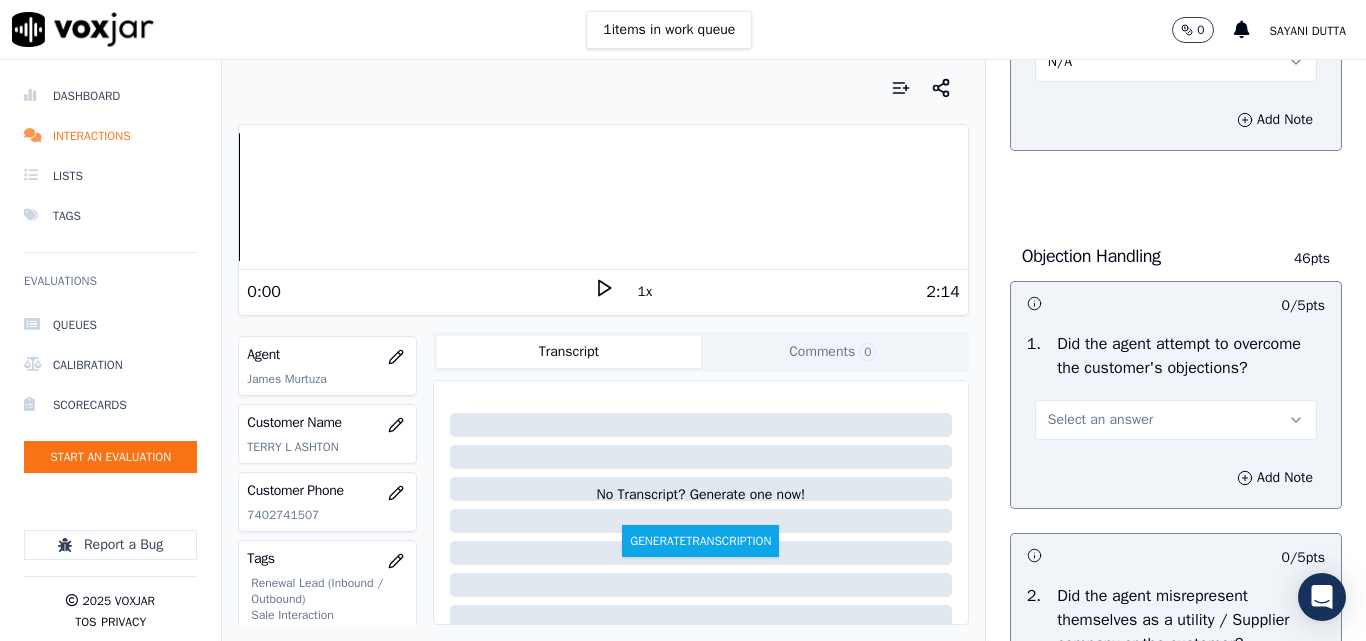 scroll, scrollTop: 1100, scrollLeft: 0, axis: vertical 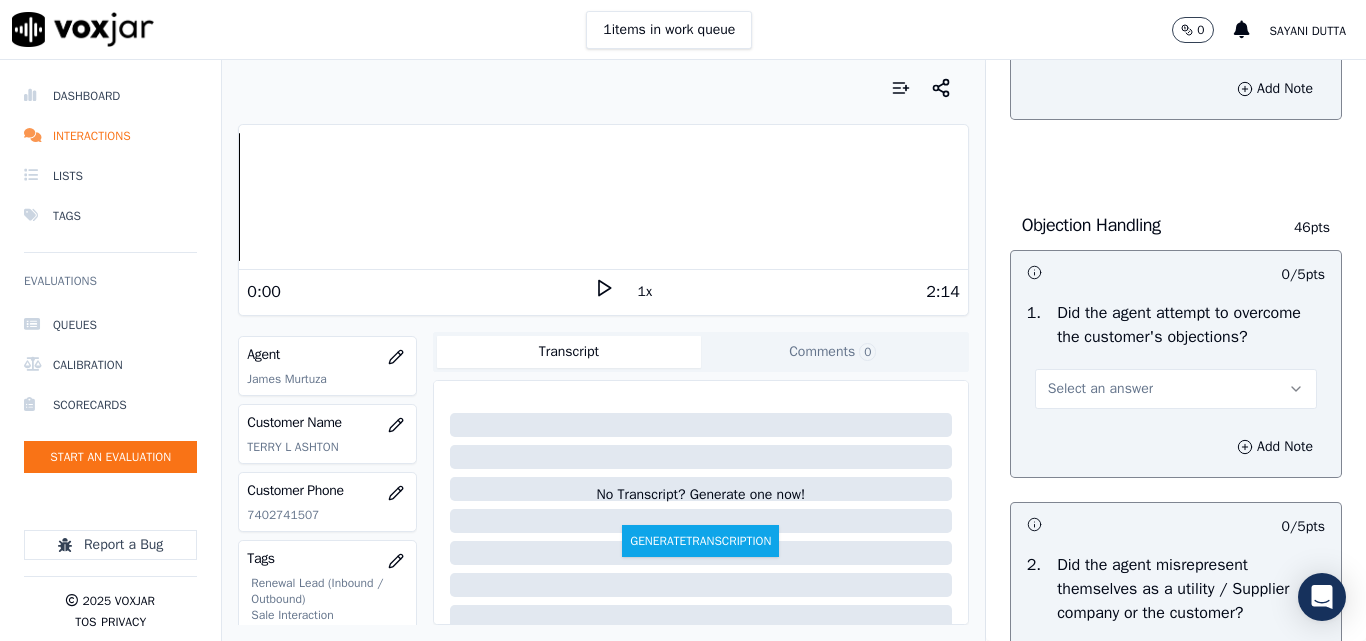 click on "Select an answer" at bounding box center (1100, 389) 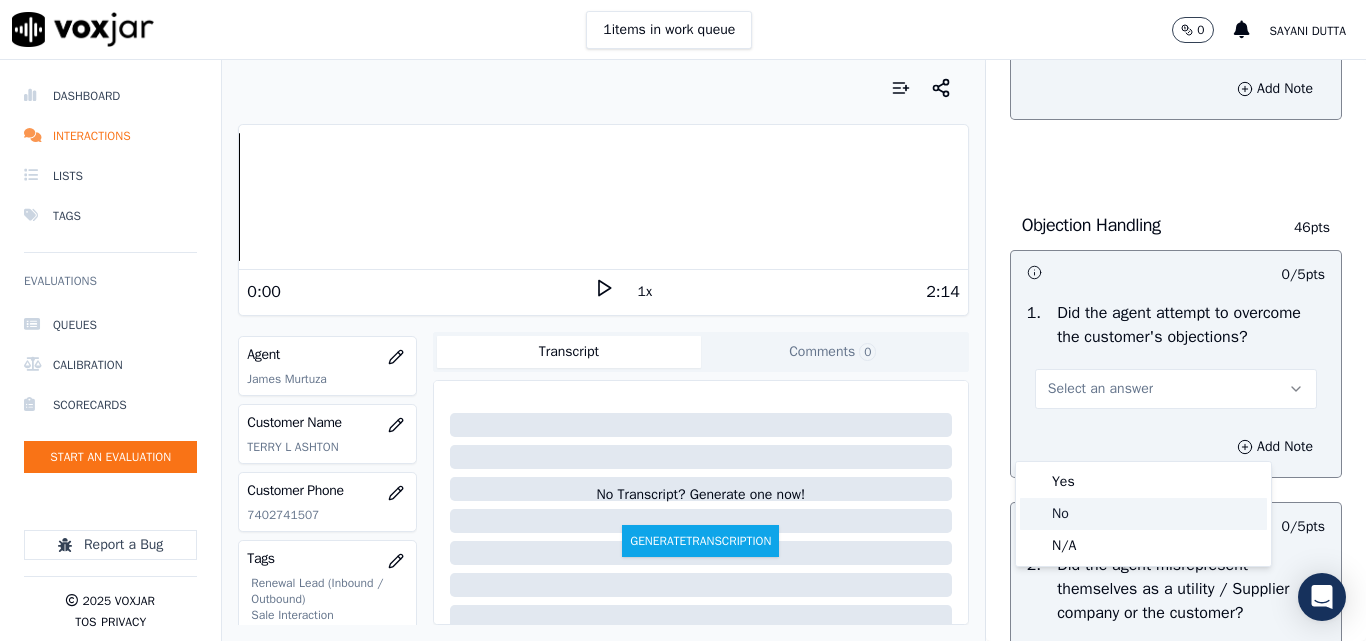 click on "Yes" at bounding box center (1143, 482) 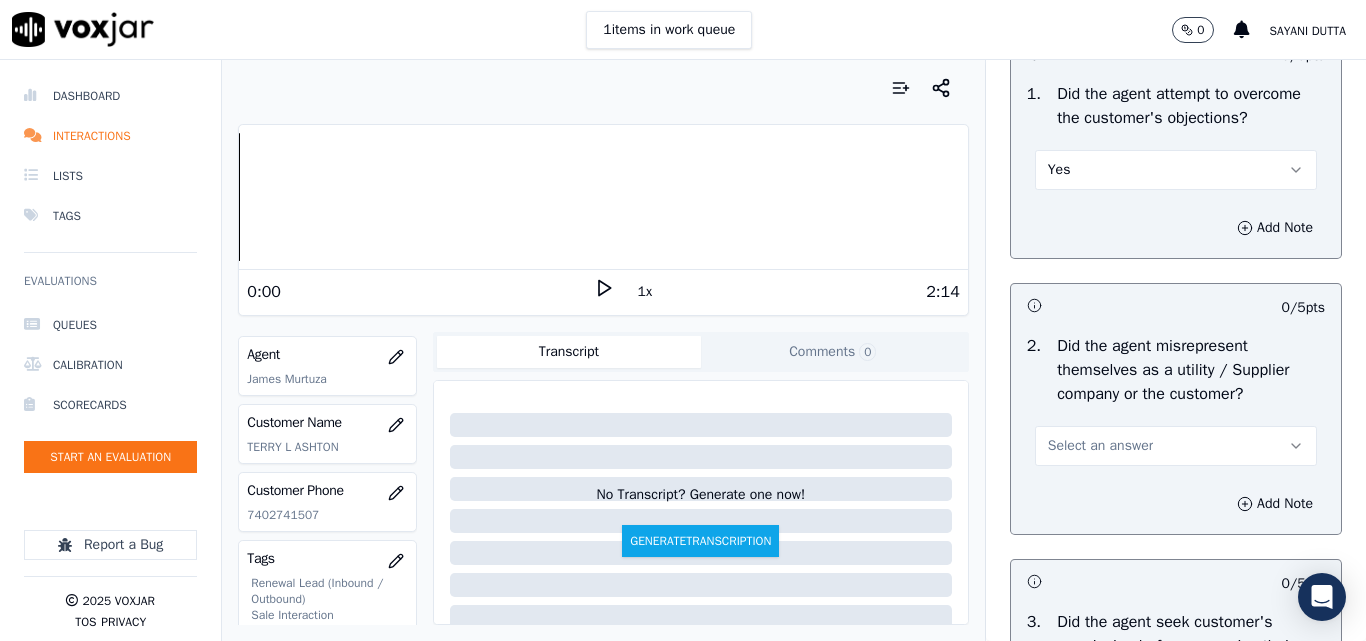 scroll, scrollTop: 1300, scrollLeft: 0, axis: vertical 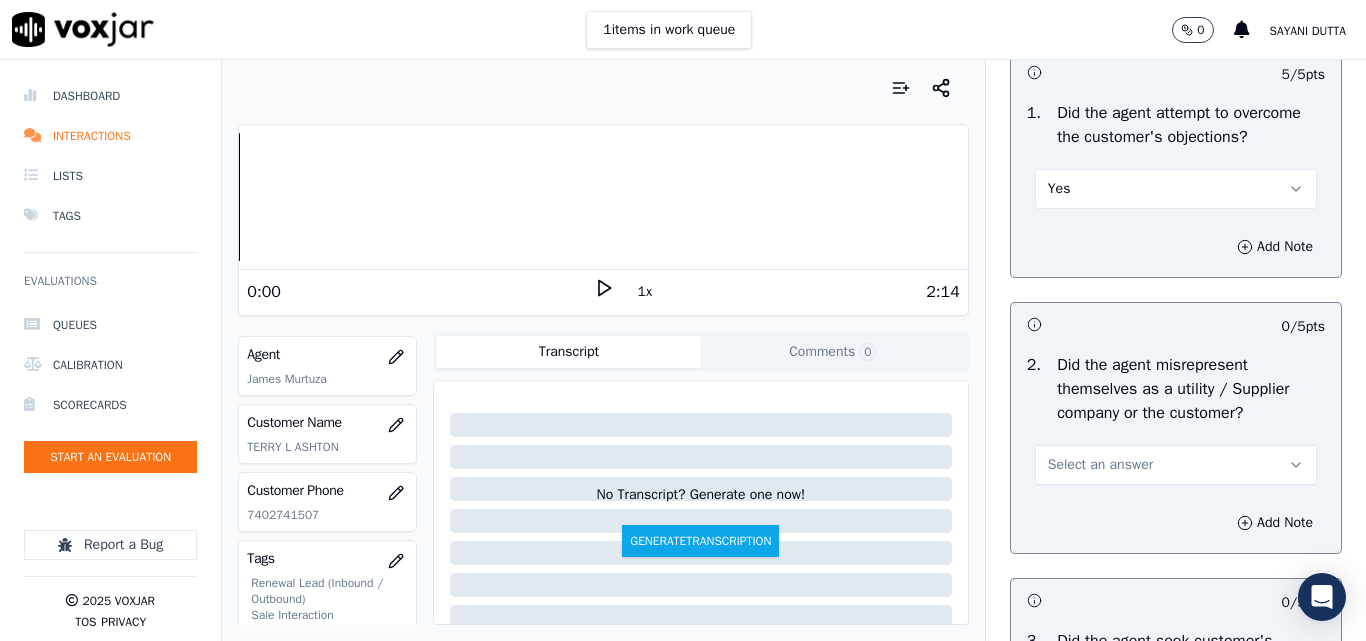 click on "Yes" at bounding box center [1176, 189] 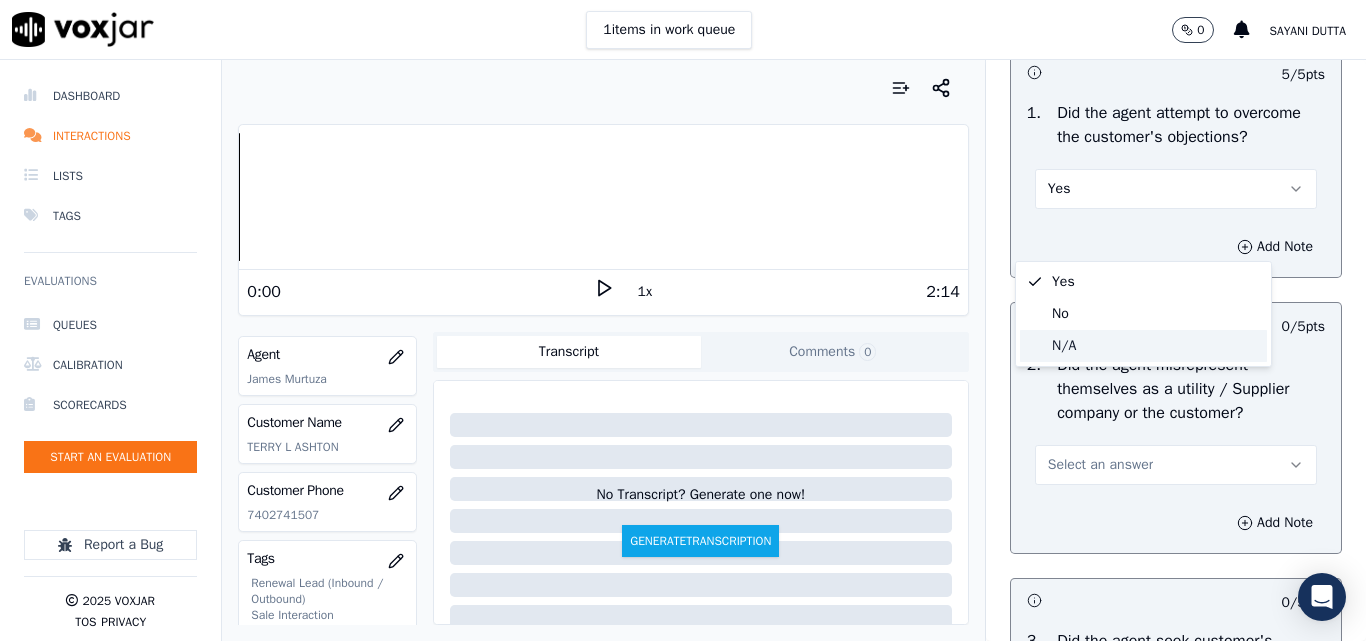 click on "N/A" 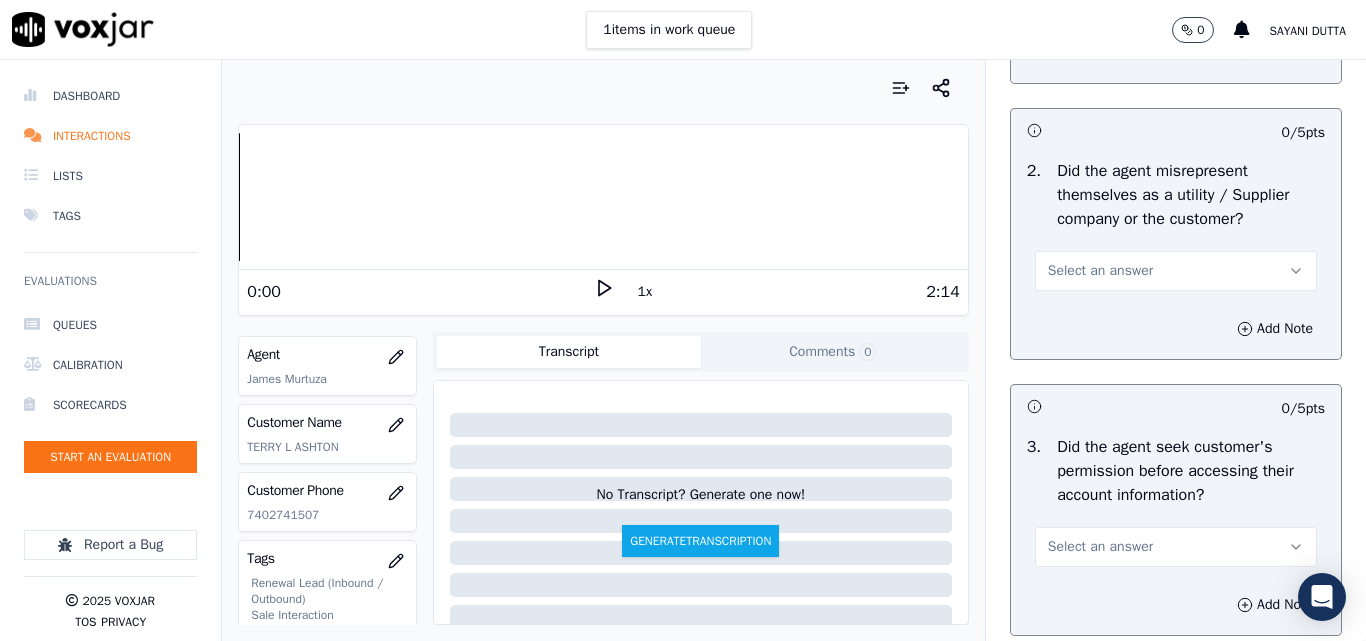 scroll, scrollTop: 1500, scrollLeft: 0, axis: vertical 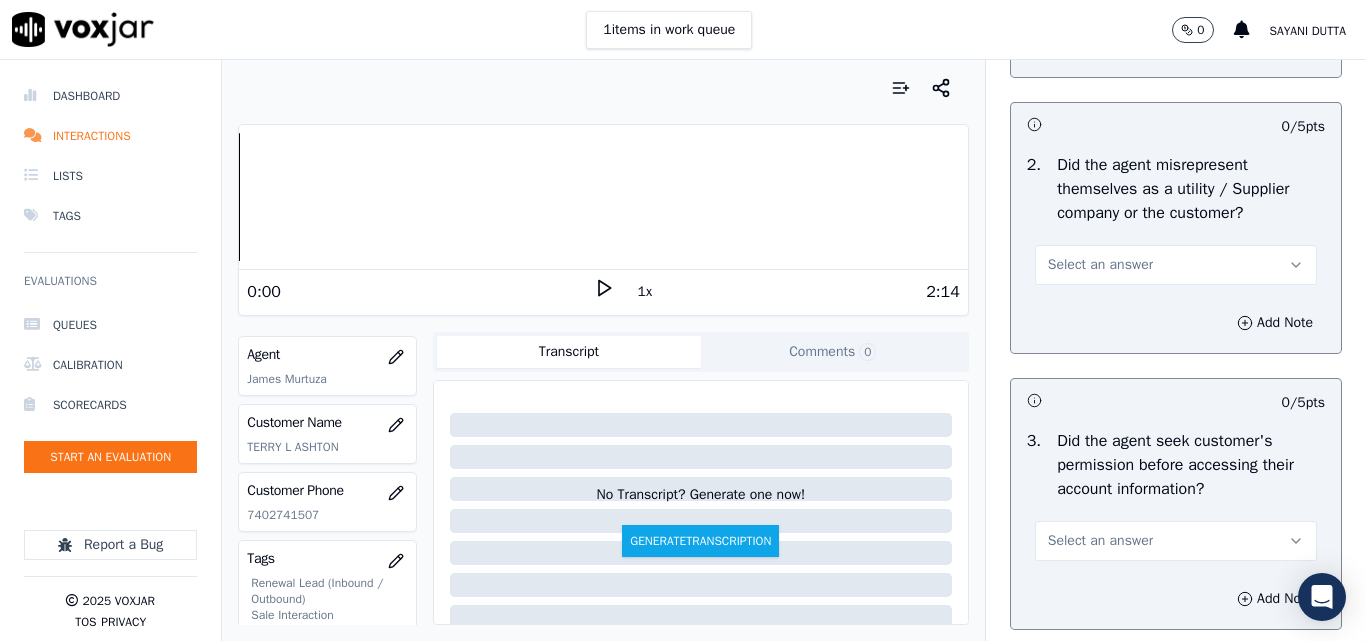 click on "Select an answer" at bounding box center (1176, 265) 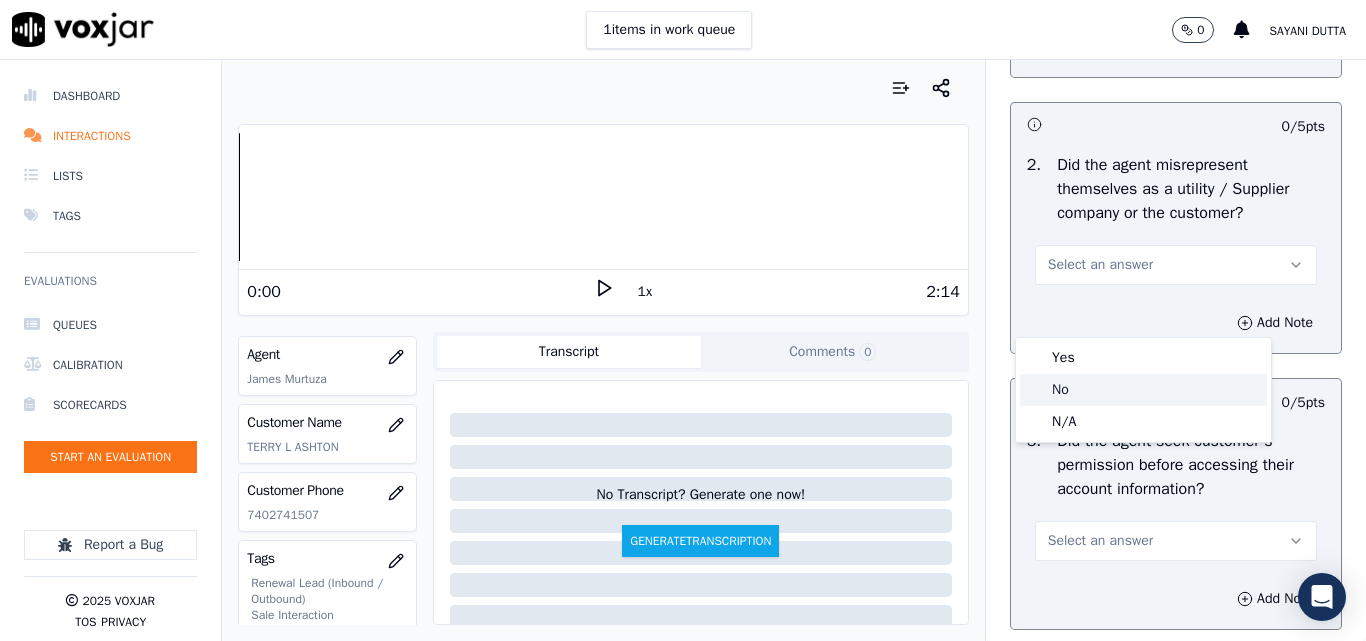 click on "No" 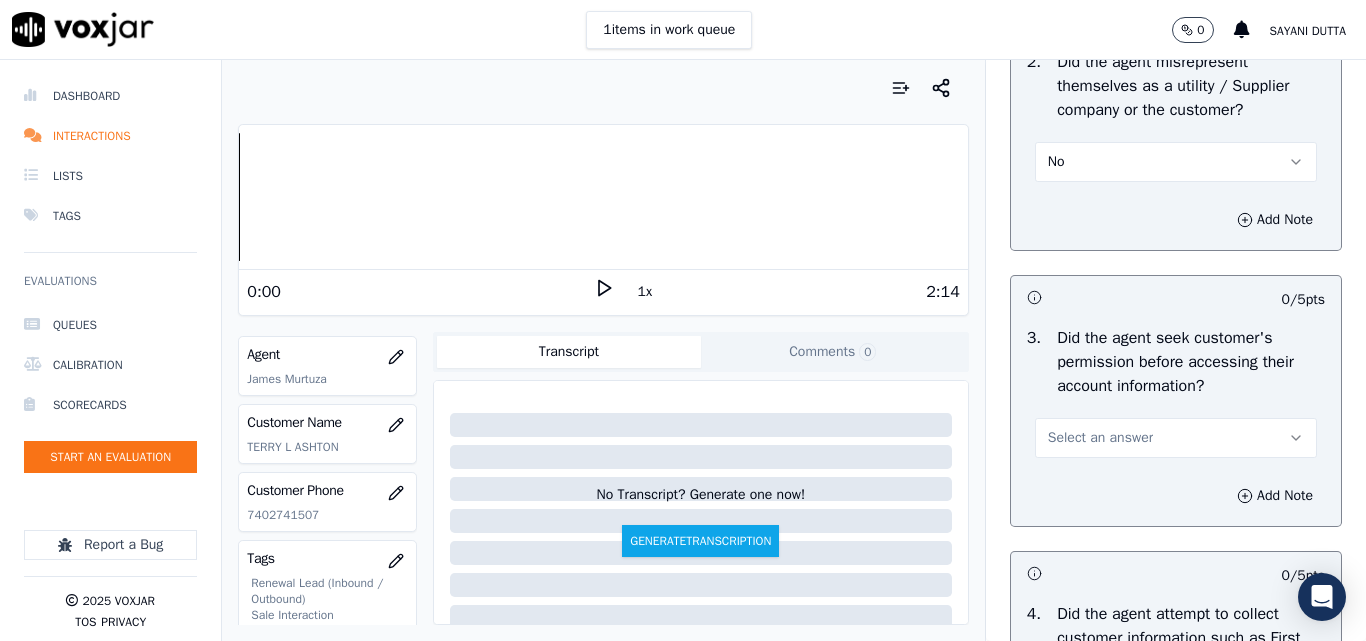 scroll, scrollTop: 1700, scrollLeft: 0, axis: vertical 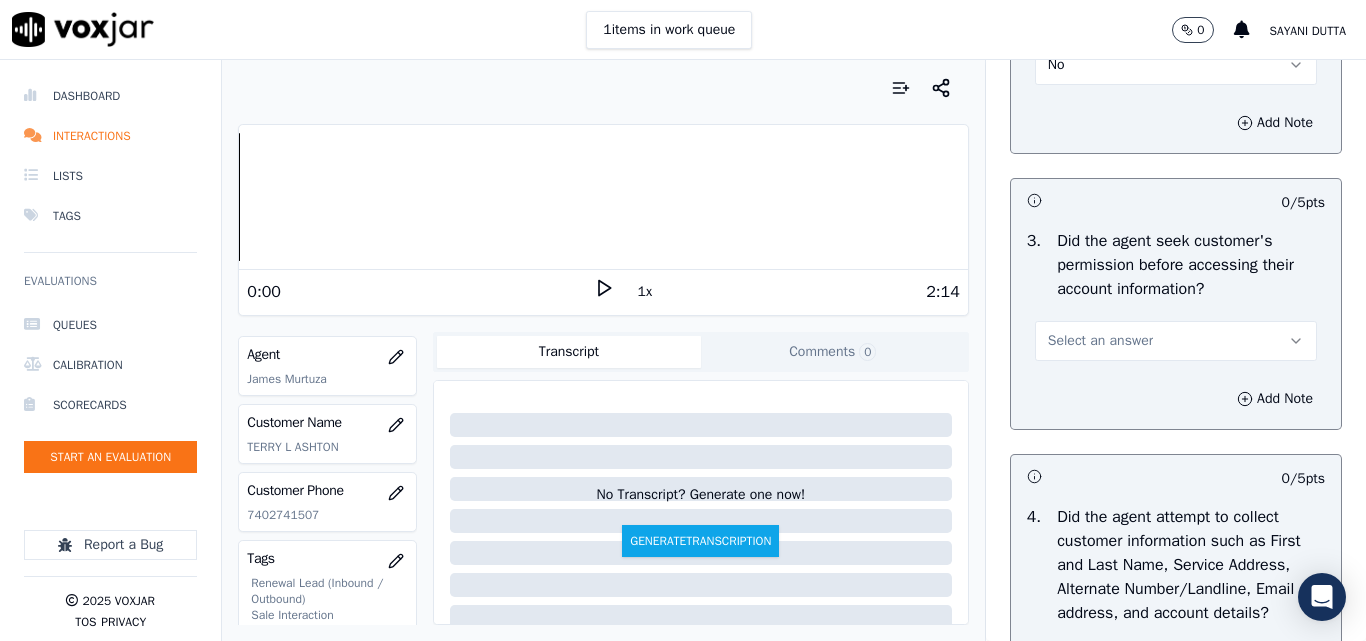 click on "Select an answer" at bounding box center [1100, 341] 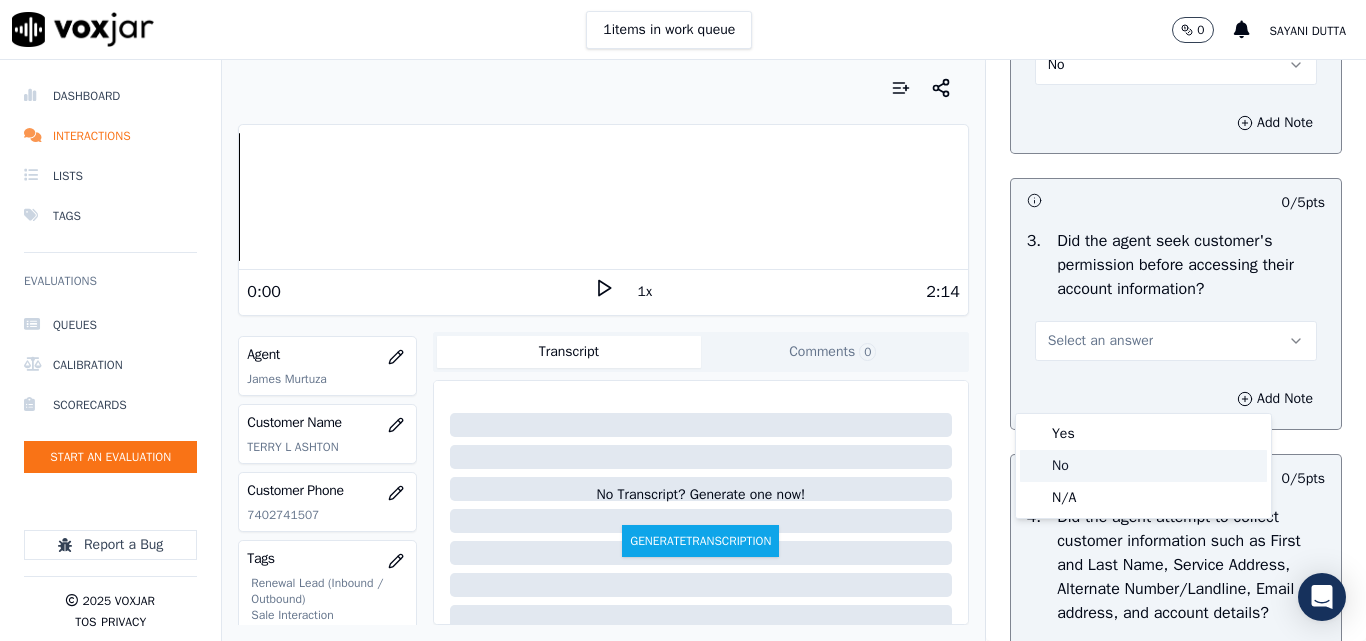 click on "No" 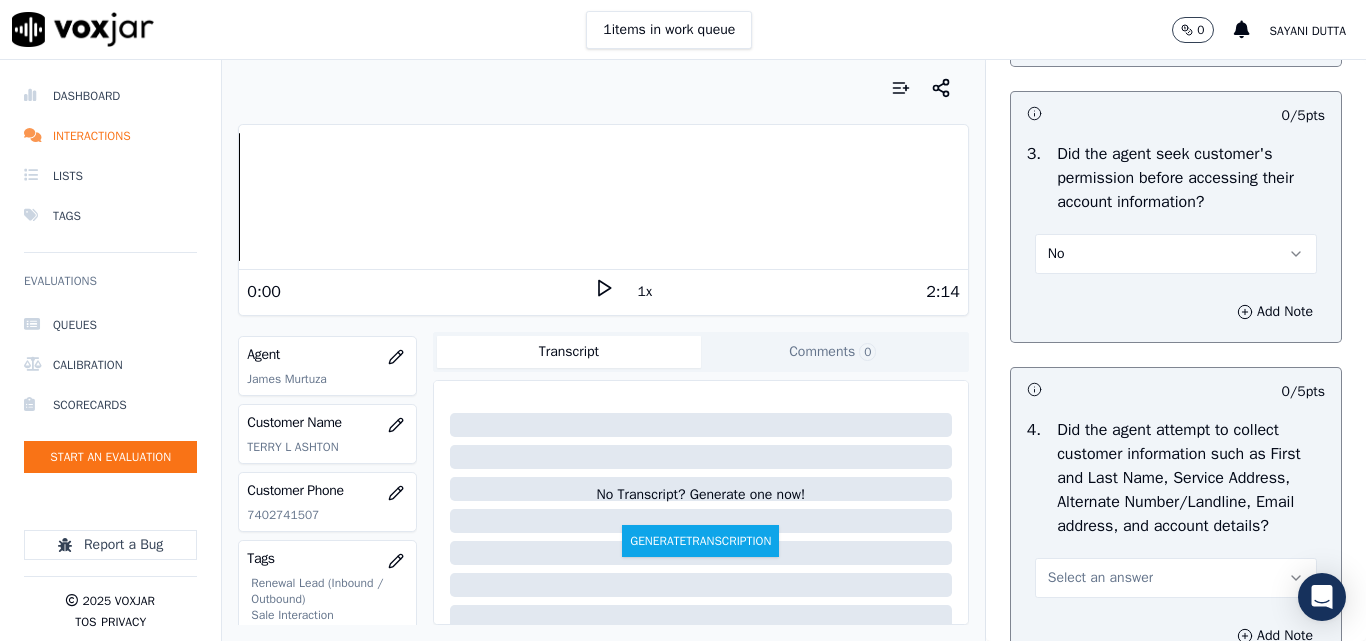 scroll, scrollTop: 2000, scrollLeft: 0, axis: vertical 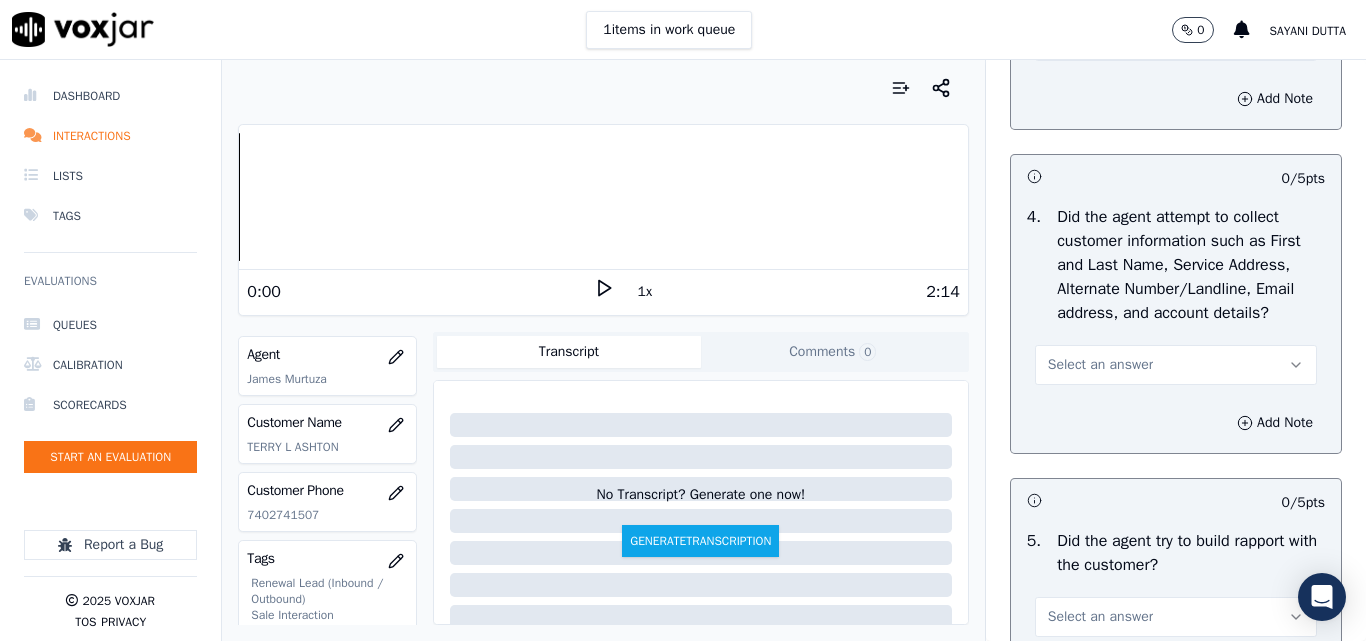 click on "Select an answer" at bounding box center (1100, 365) 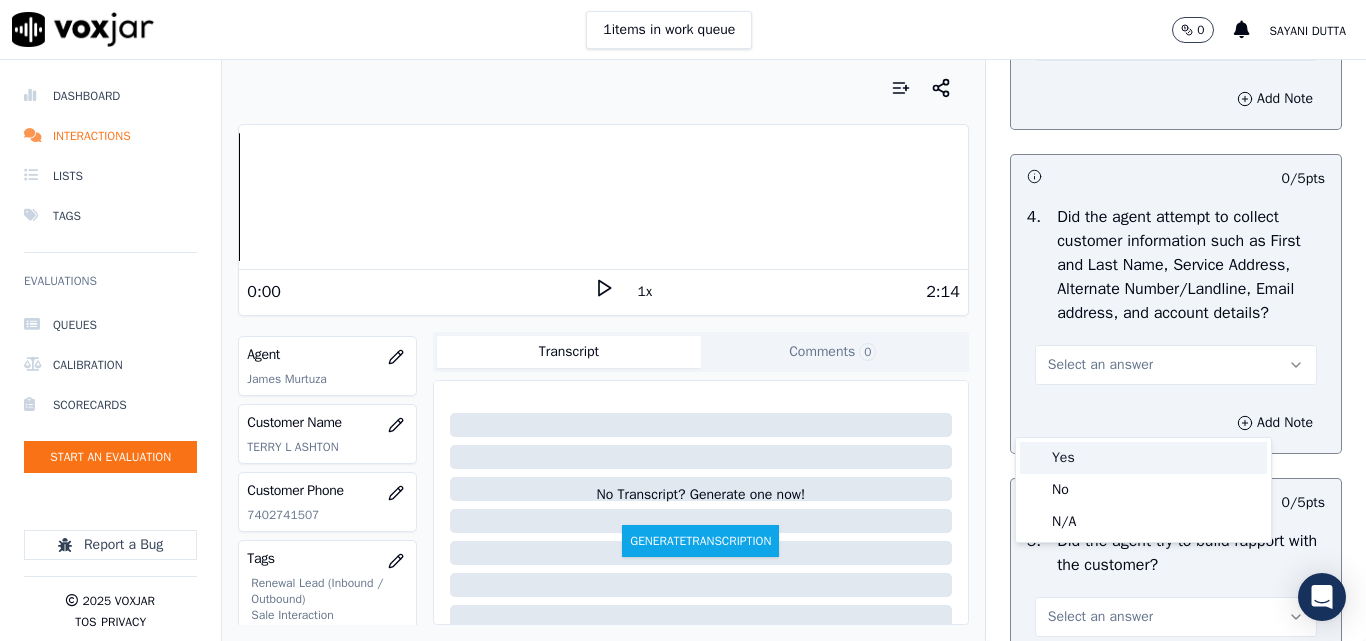 click on "Yes" at bounding box center [1143, 458] 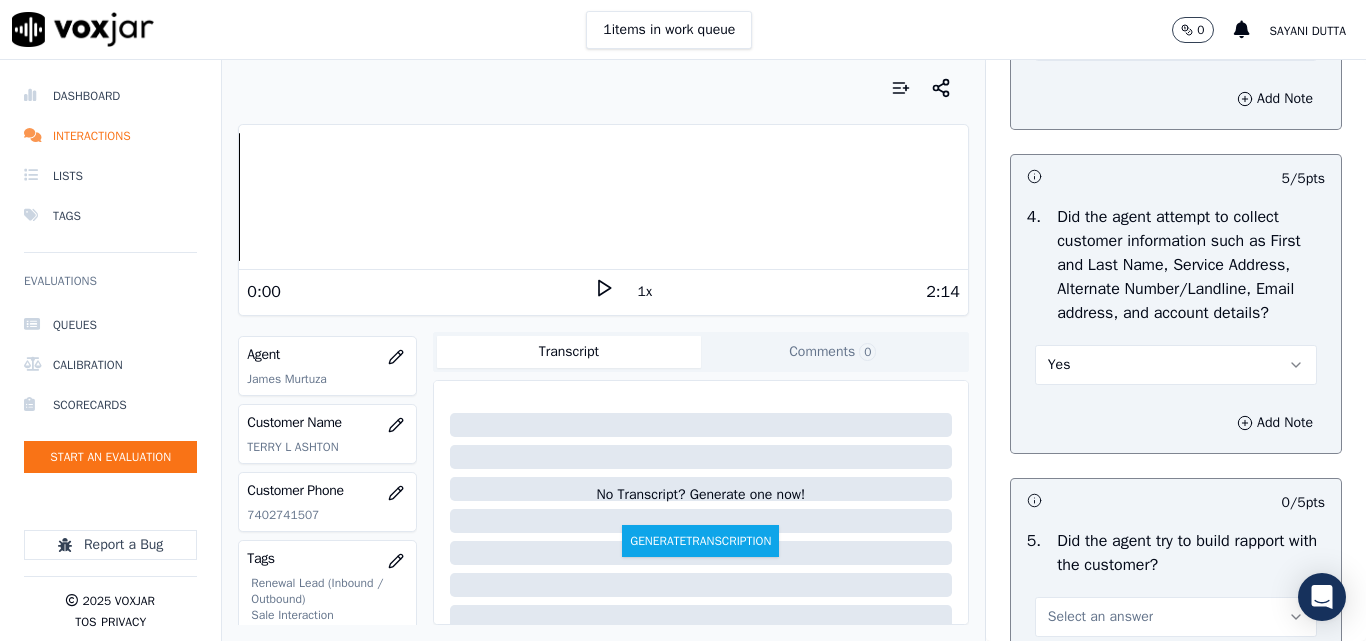 scroll, scrollTop: 2300, scrollLeft: 0, axis: vertical 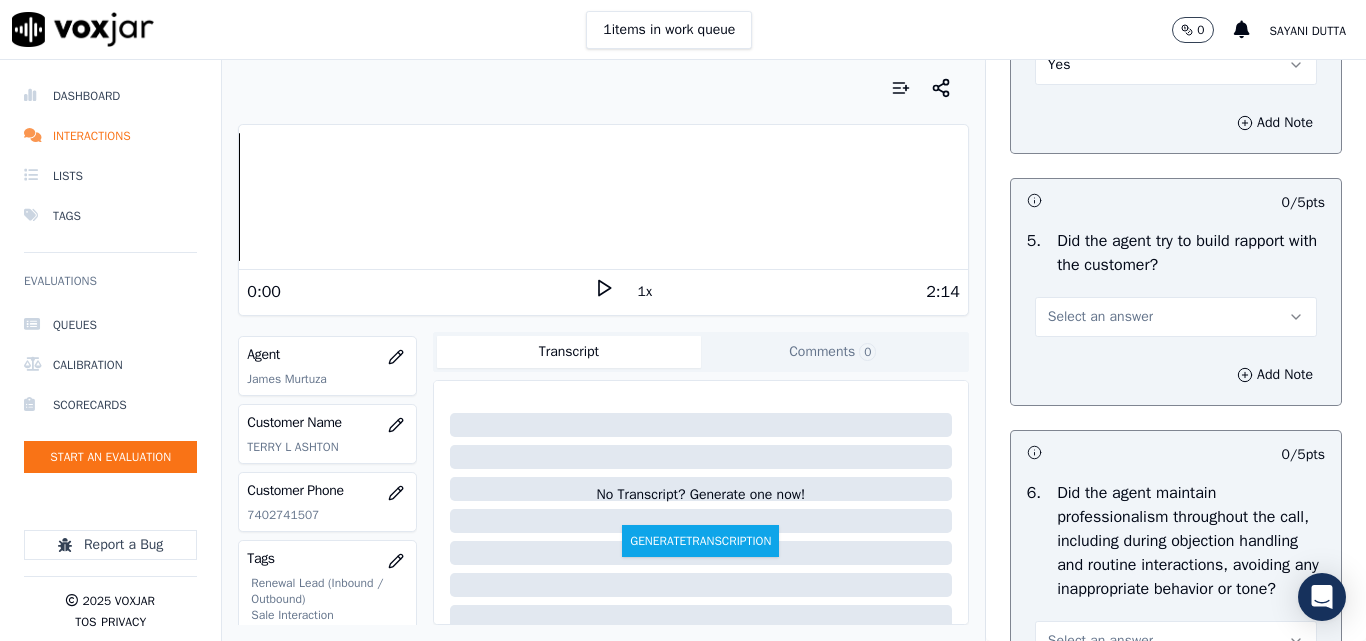 click on "Select an answer" at bounding box center (1100, 317) 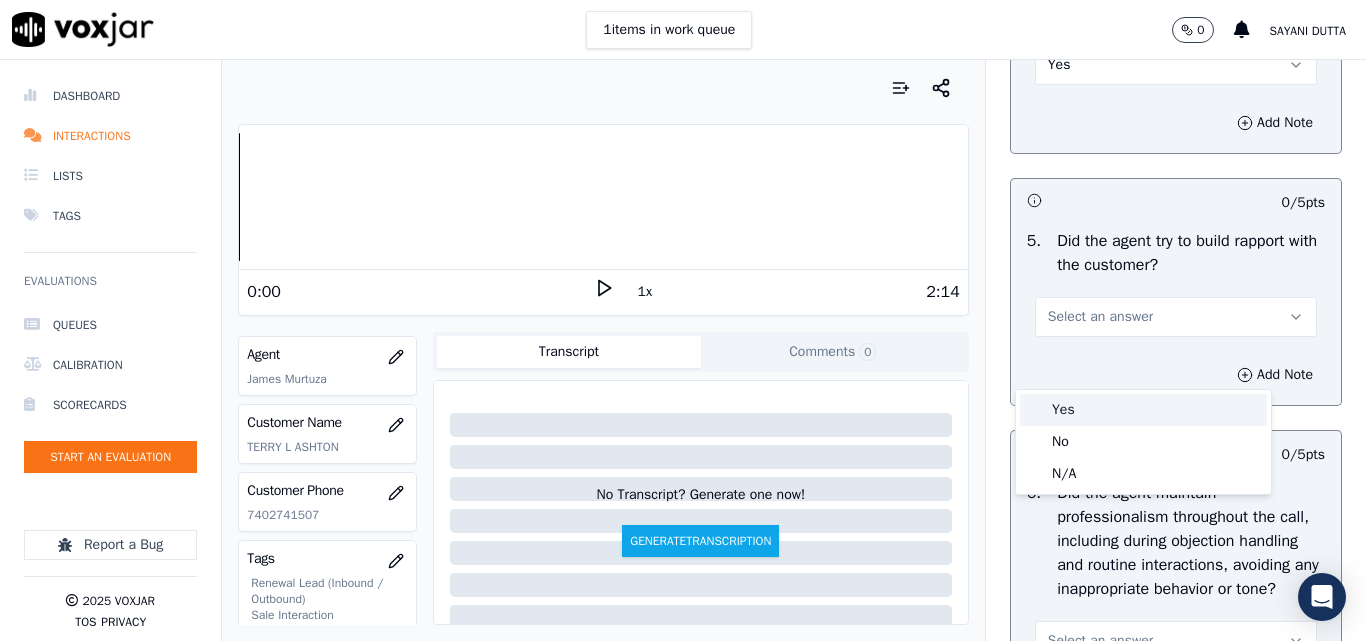 click on "Yes" at bounding box center (1143, 410) 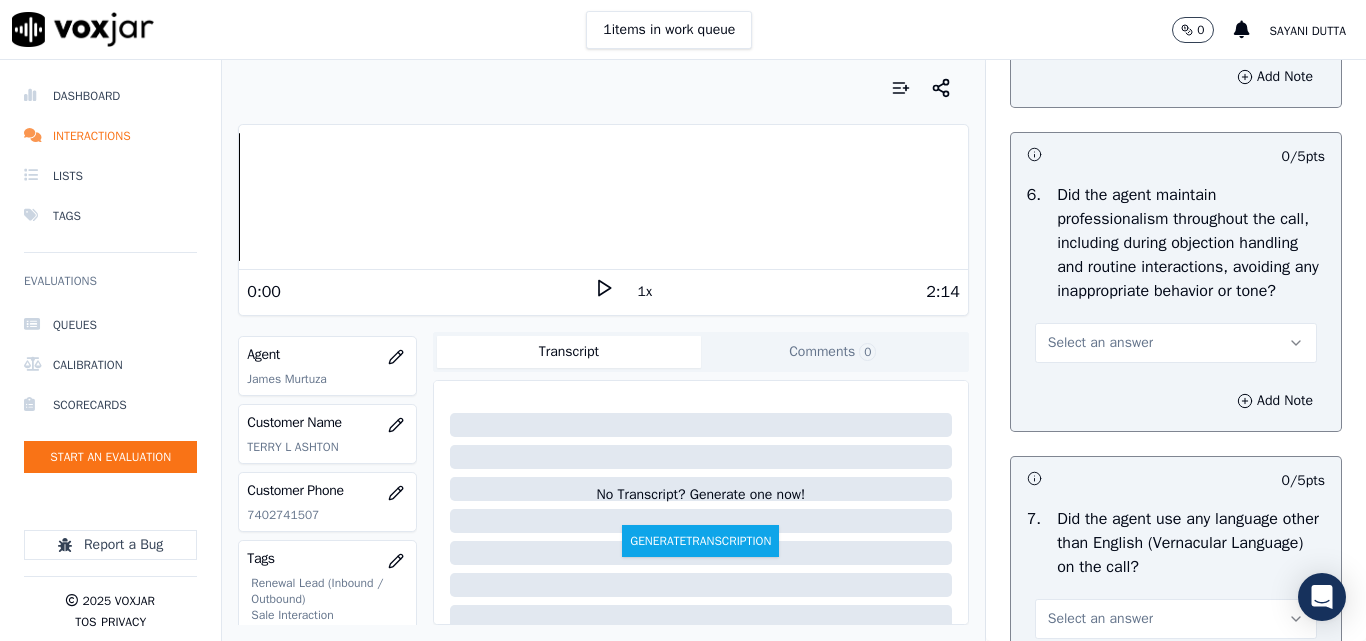 scroll, scrollTop: 2600, scrollLeft: 0, axis: vertical 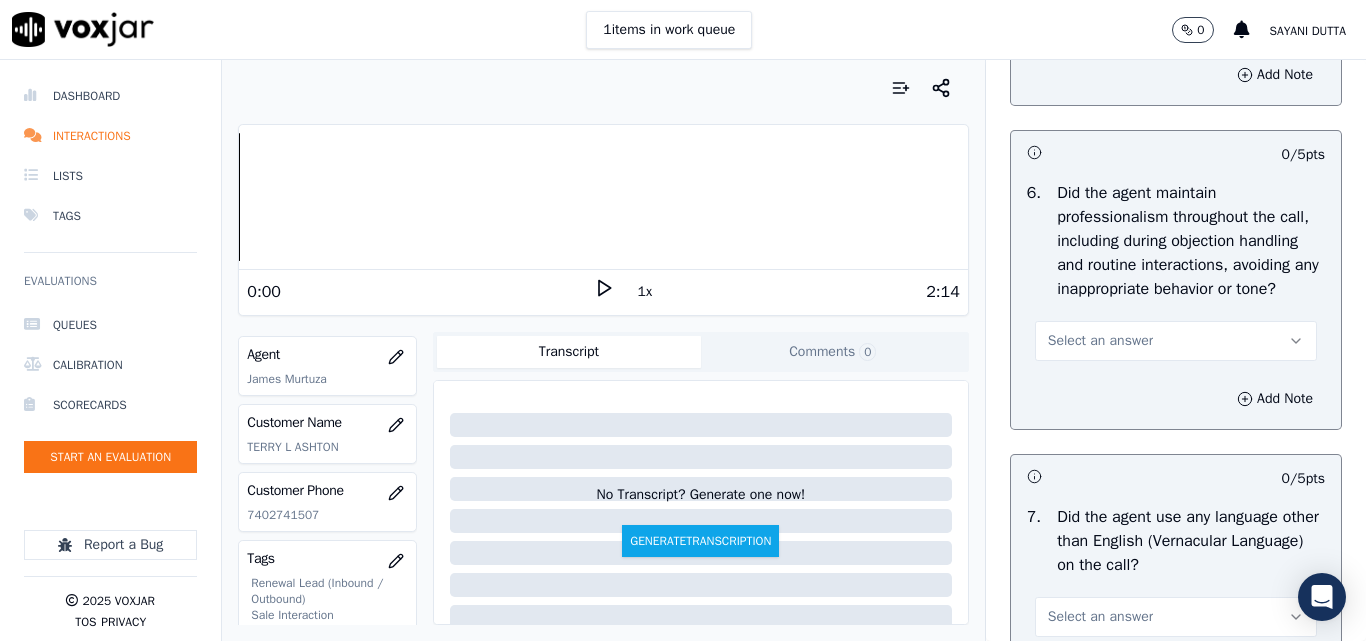click on "Select an answer" at bounding box center (1100, 341) 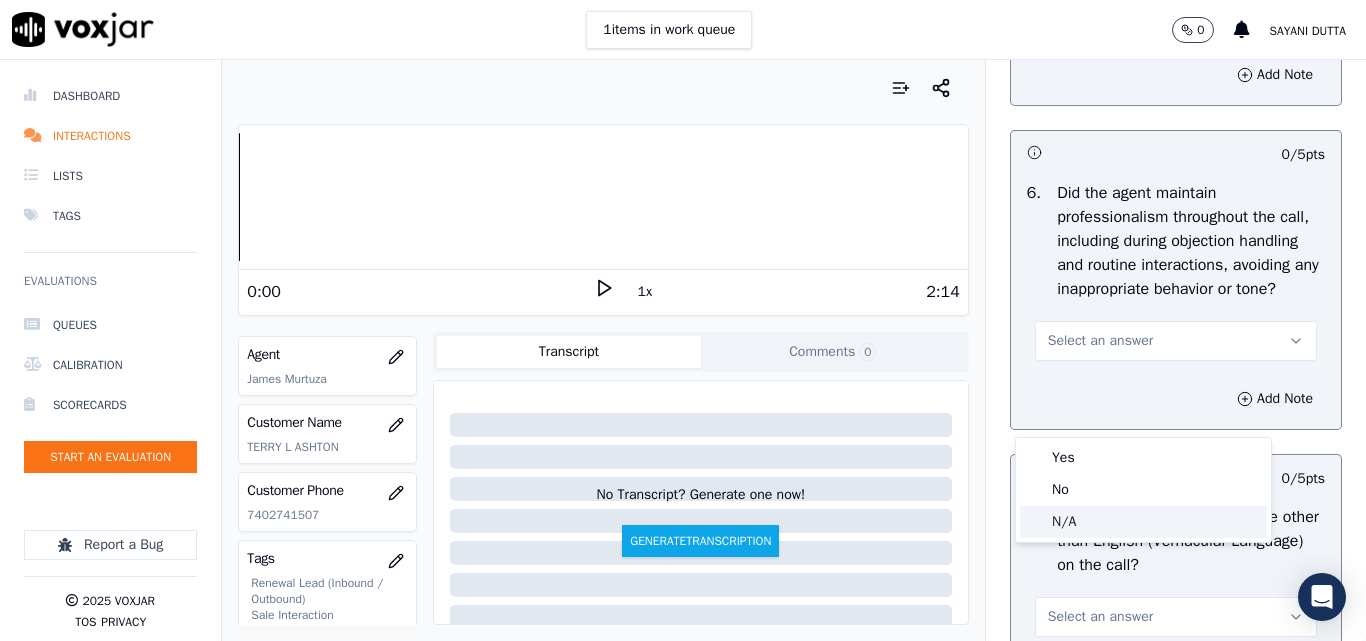 click on "N/A" 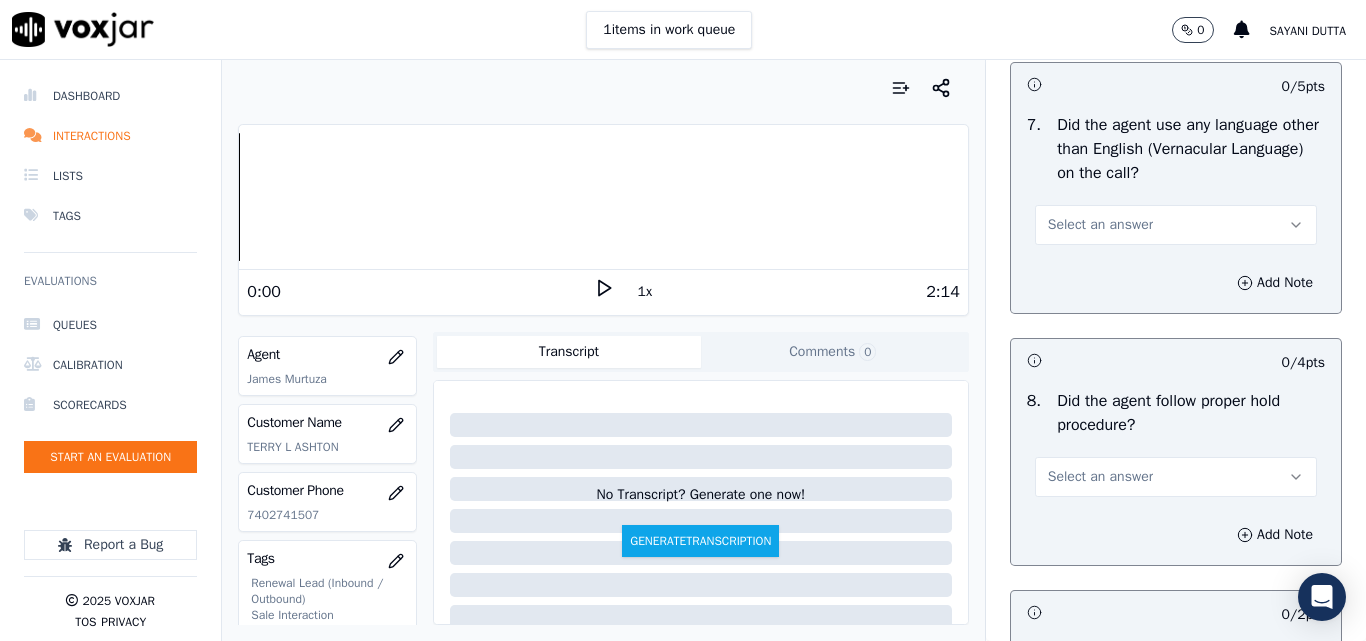 scroll, scrollTop: 3000, scrollLeft: 0, axis: vertical 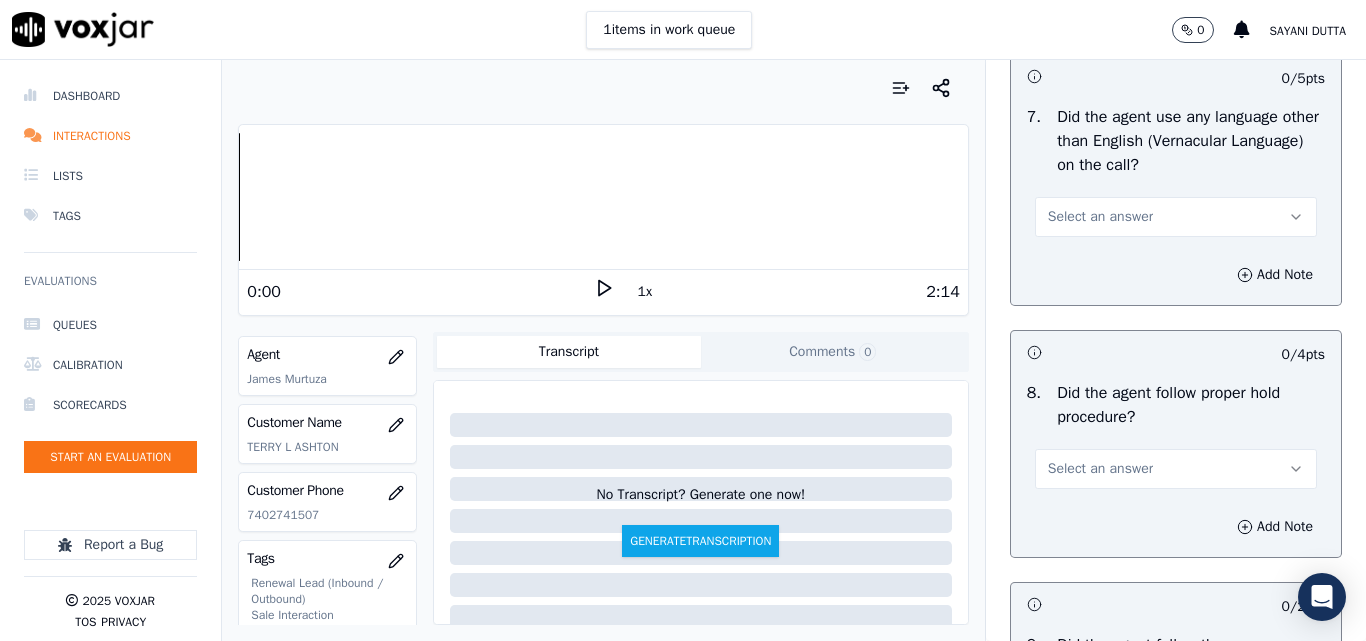 click on "Select an answer" at bounding box center [1100, 217] 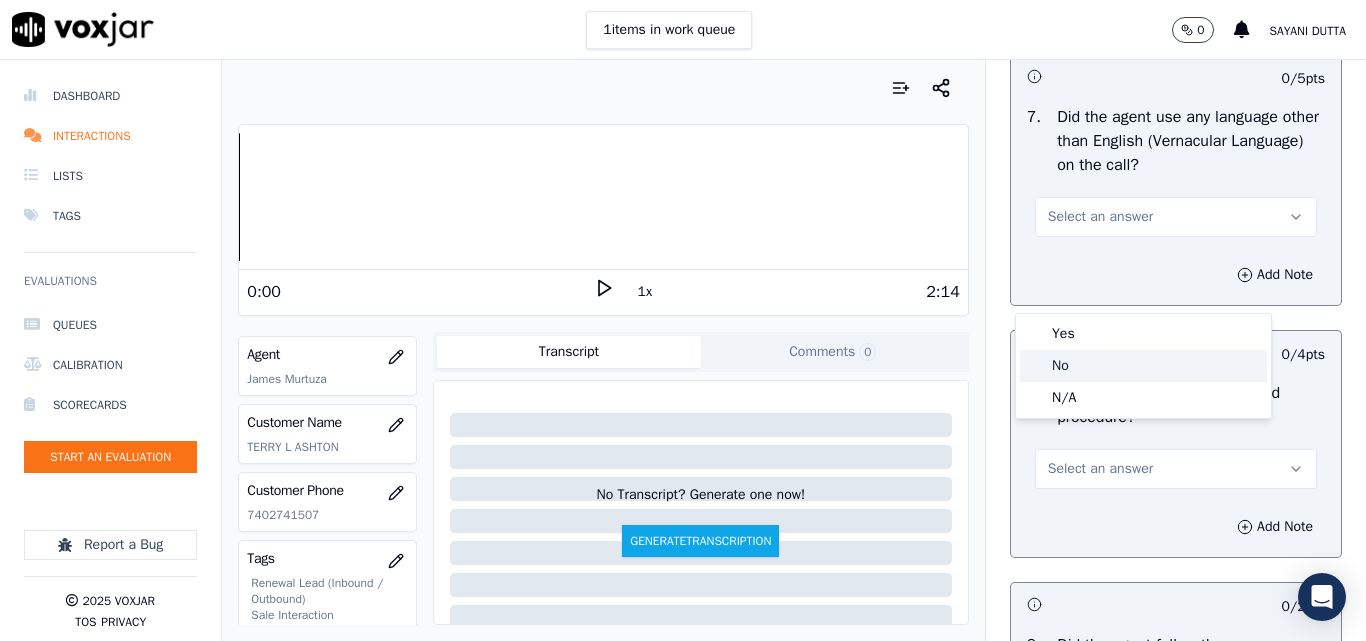 click on "No" 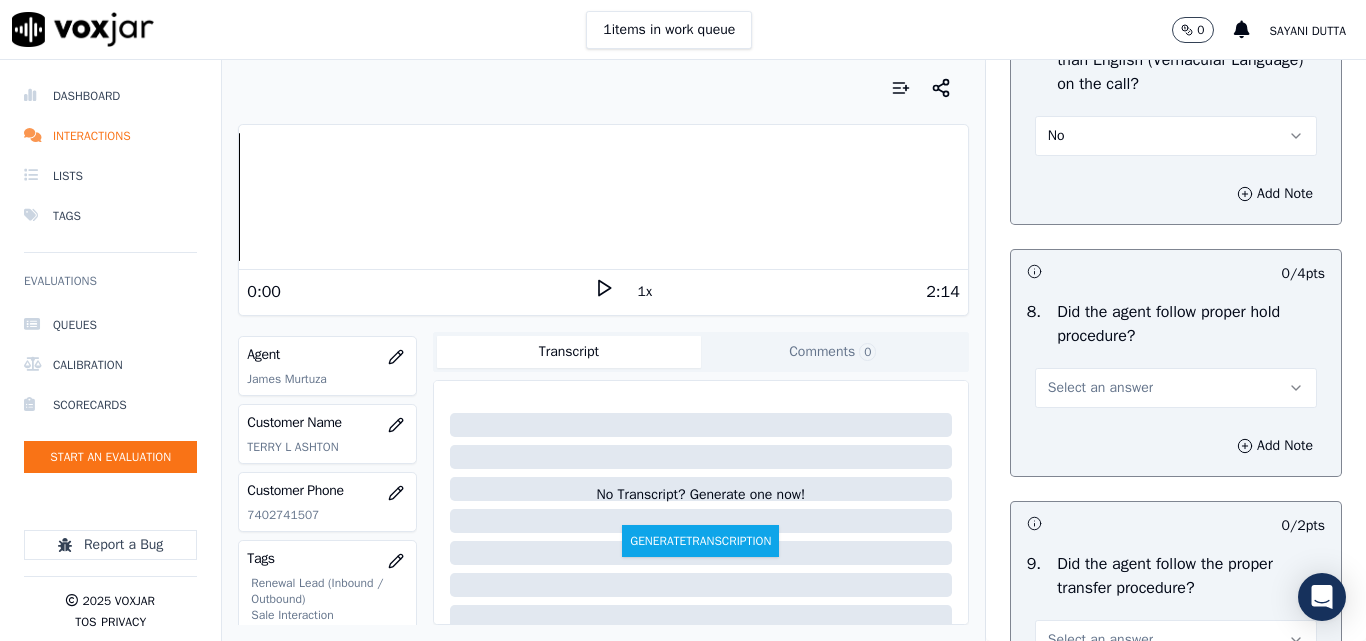 scroll, scrollTop: 3200, scrollLeft: 0, axis: vertical 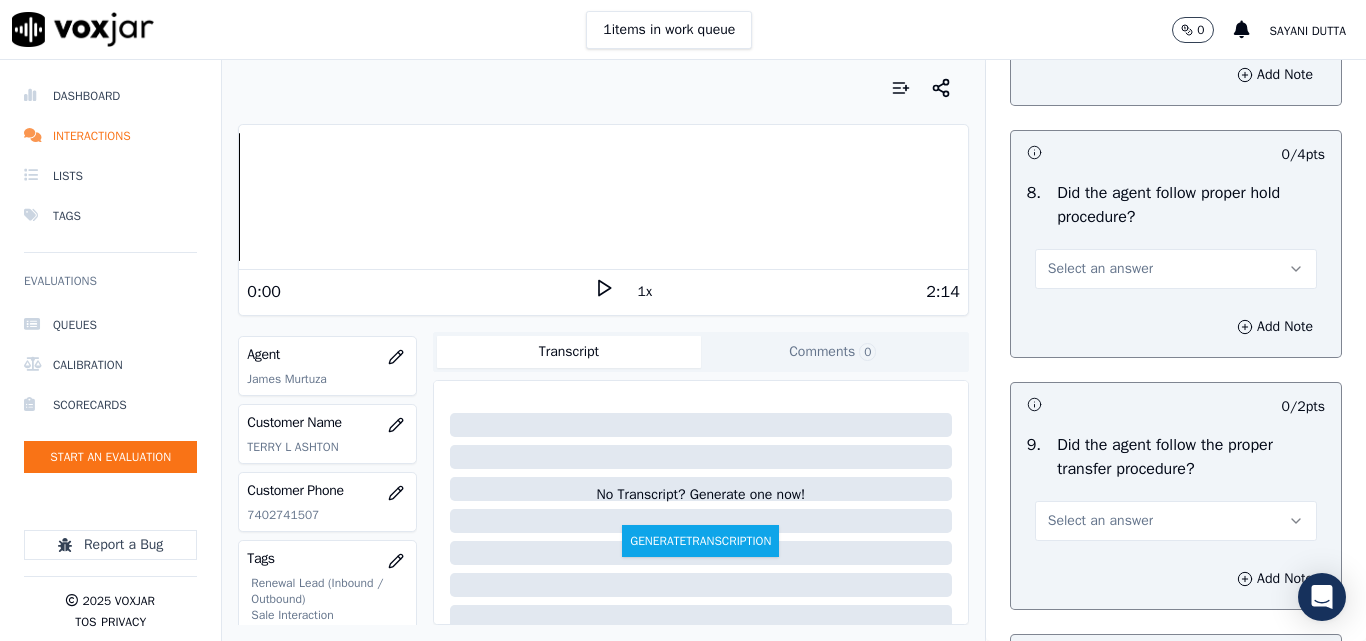 click on "Select an answer" at bounding box center [1100, 269] 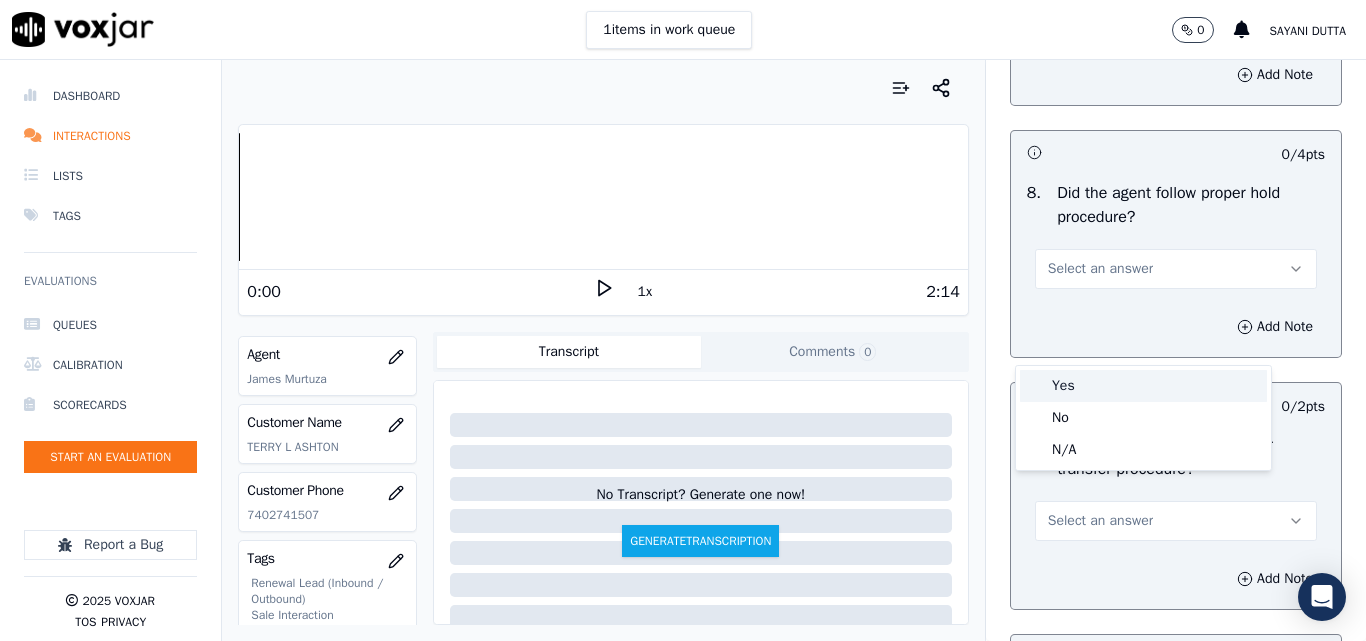 click on "Yes" at bounding box center [1143, 386] 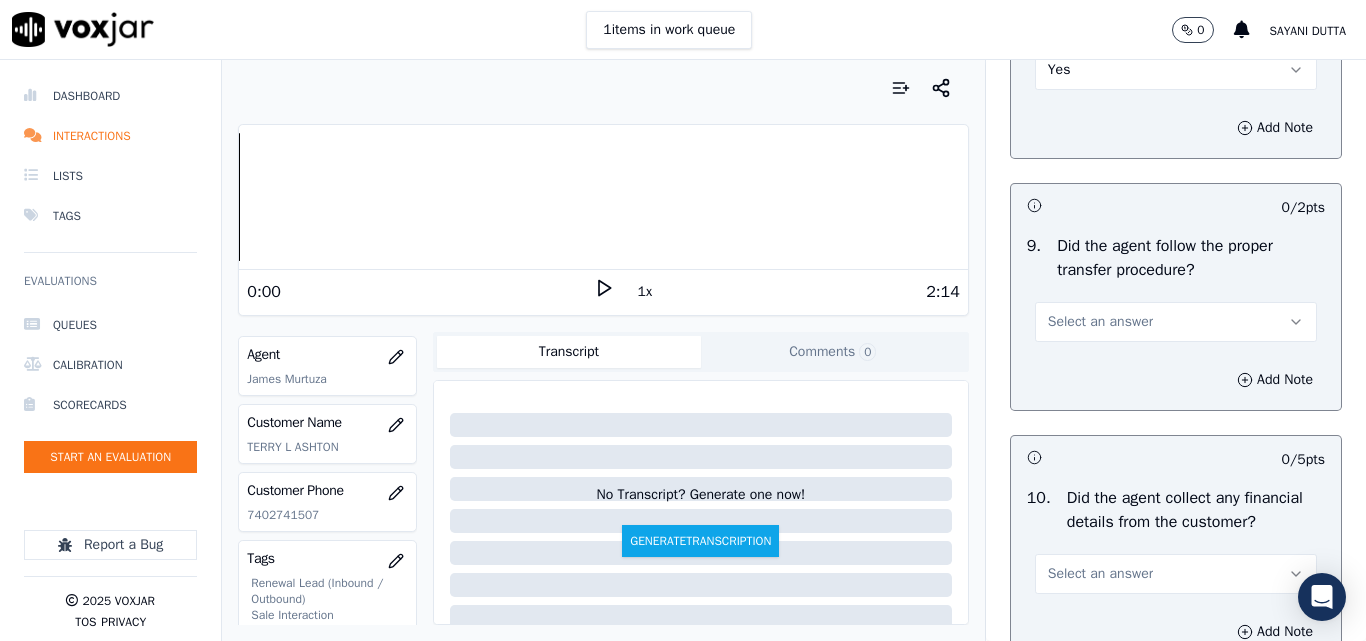 scroll, scrollTop: 3400, scrollLeft: 0, axis: vertical 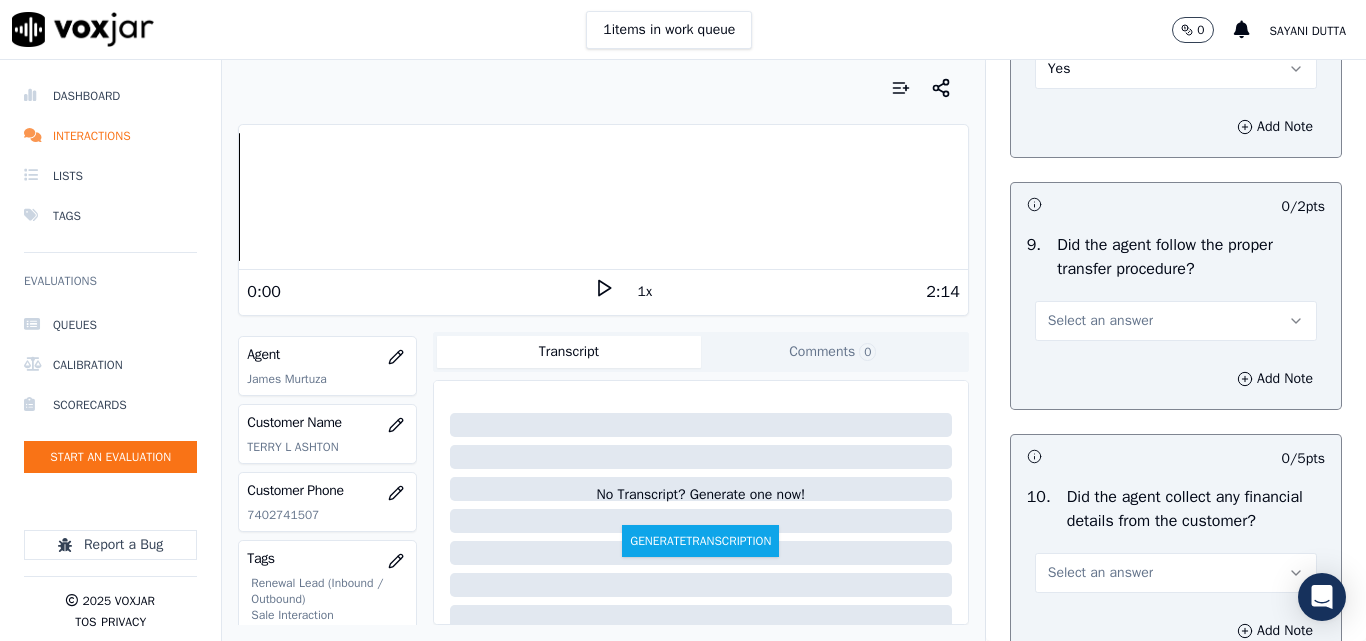 click on "Select an answer" at bounding box center (1100, 321) 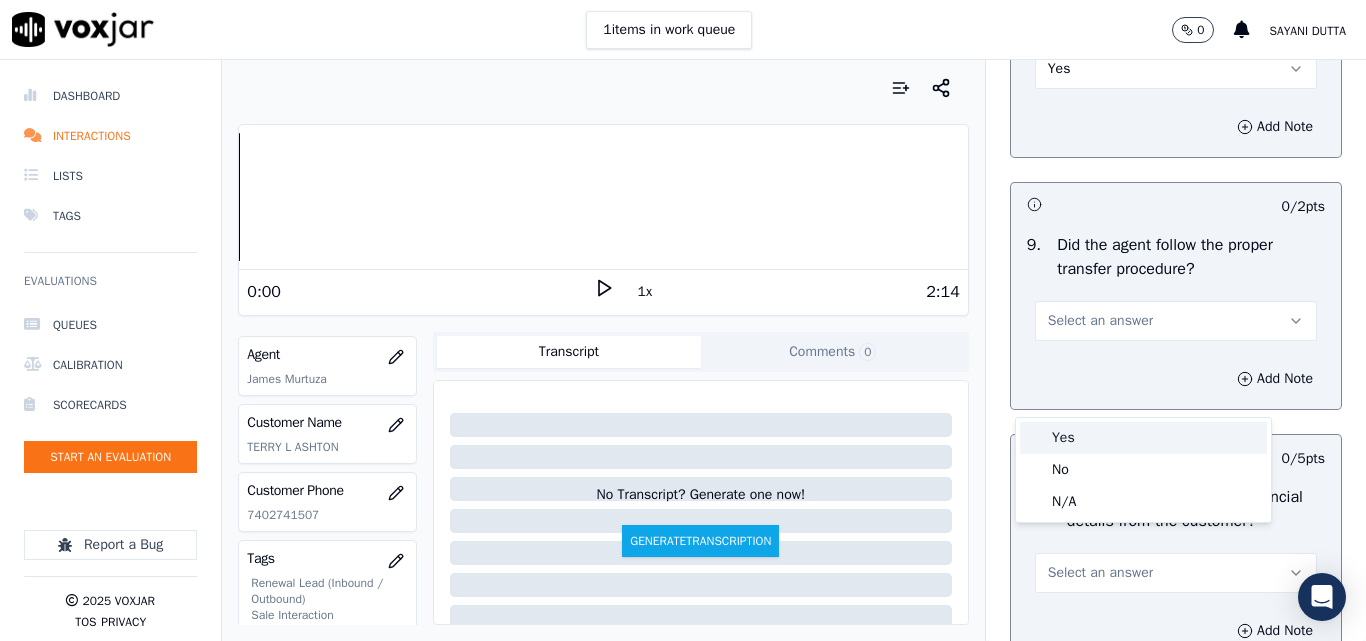 click on "Yes" at bounding box center [1143, 438] 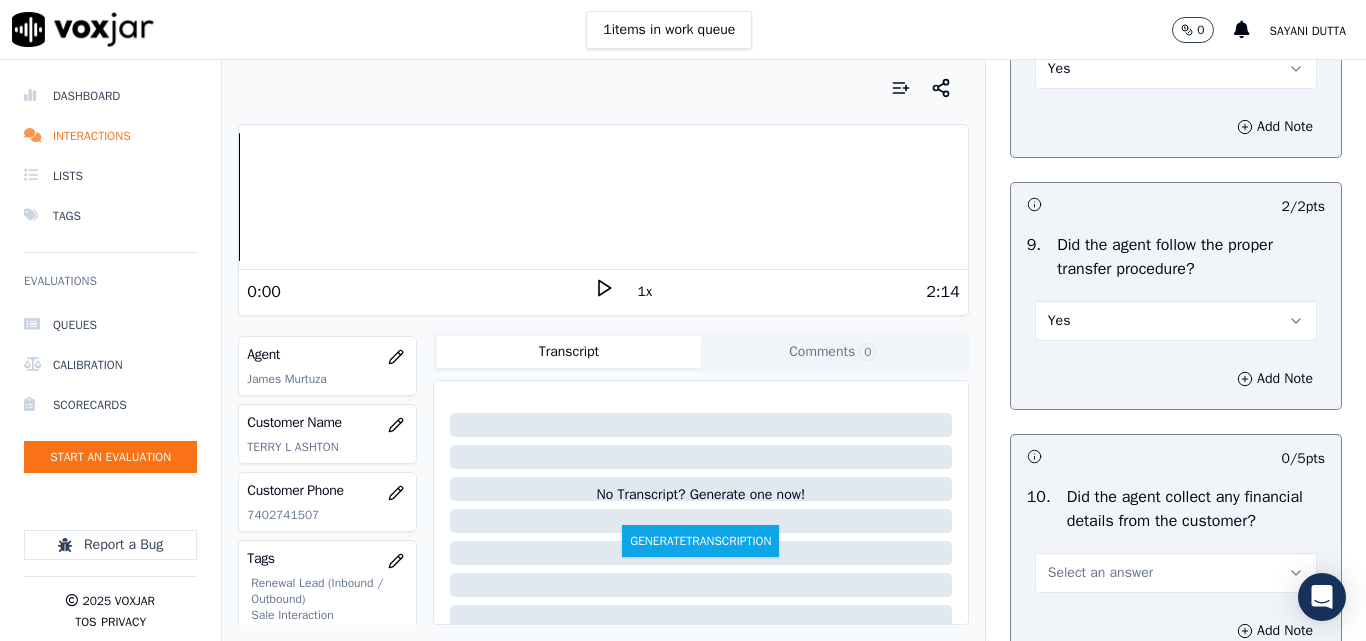 scroll, scrollTop: 3700, scrollLeft: 0, axis: vertical 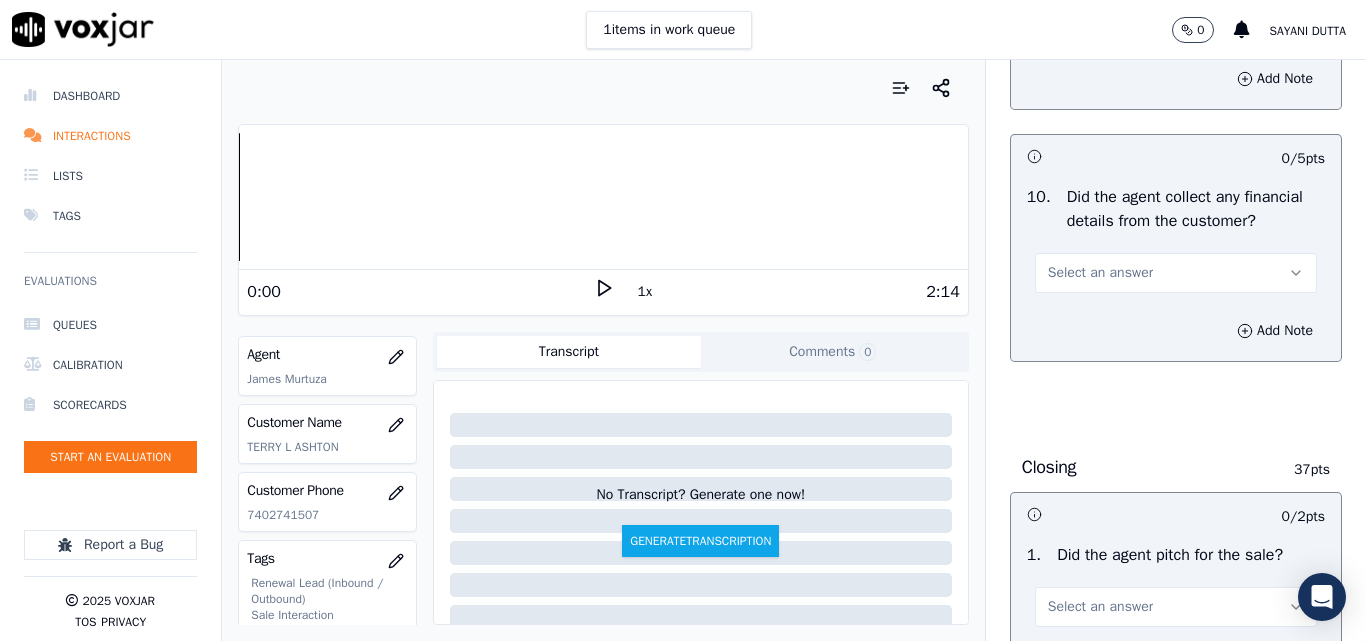 click on "Select an answer" at bounding box center (1100, 273) 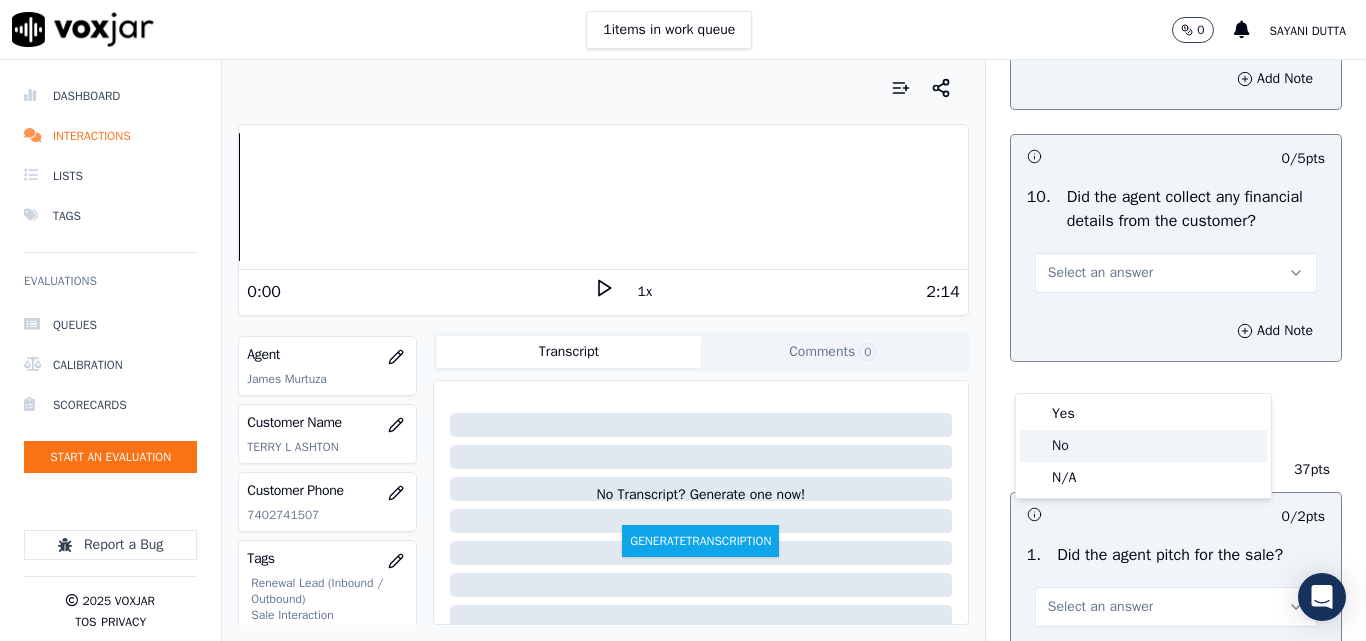 click on "No" 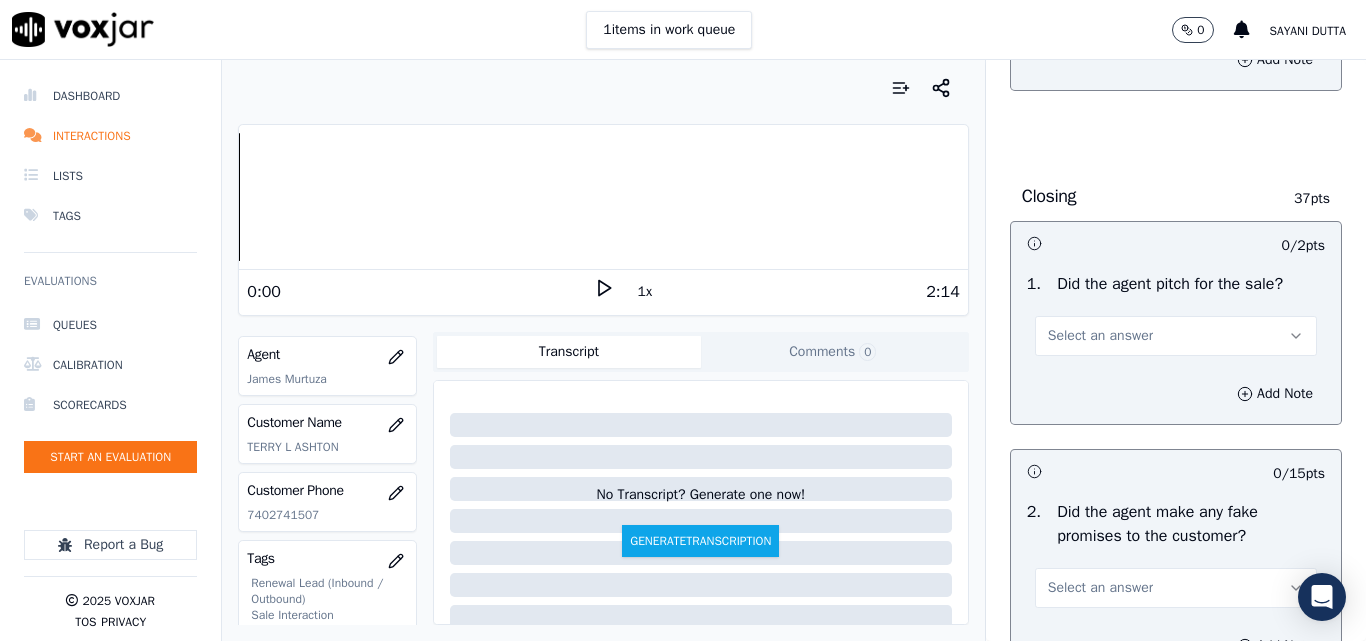 scroll, scrollTop: 4000, scrollLeft: 0, axis: vertical 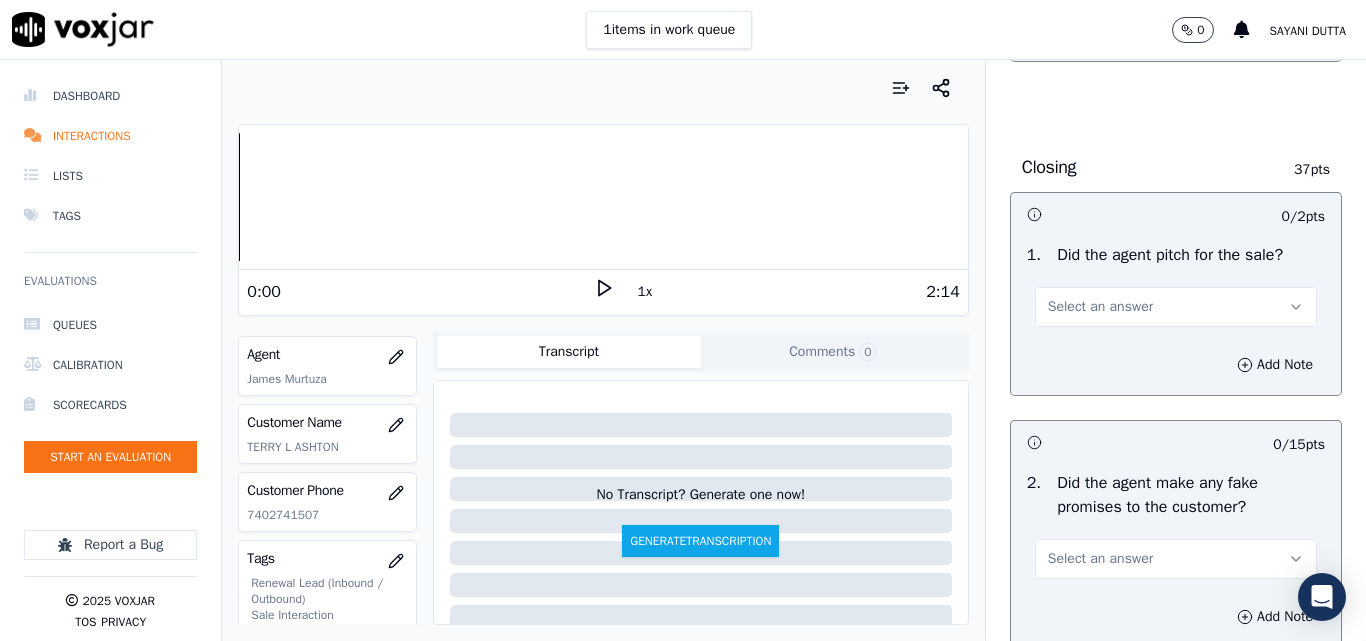 click on "Select an answer" at bounding box center (1100, 307) 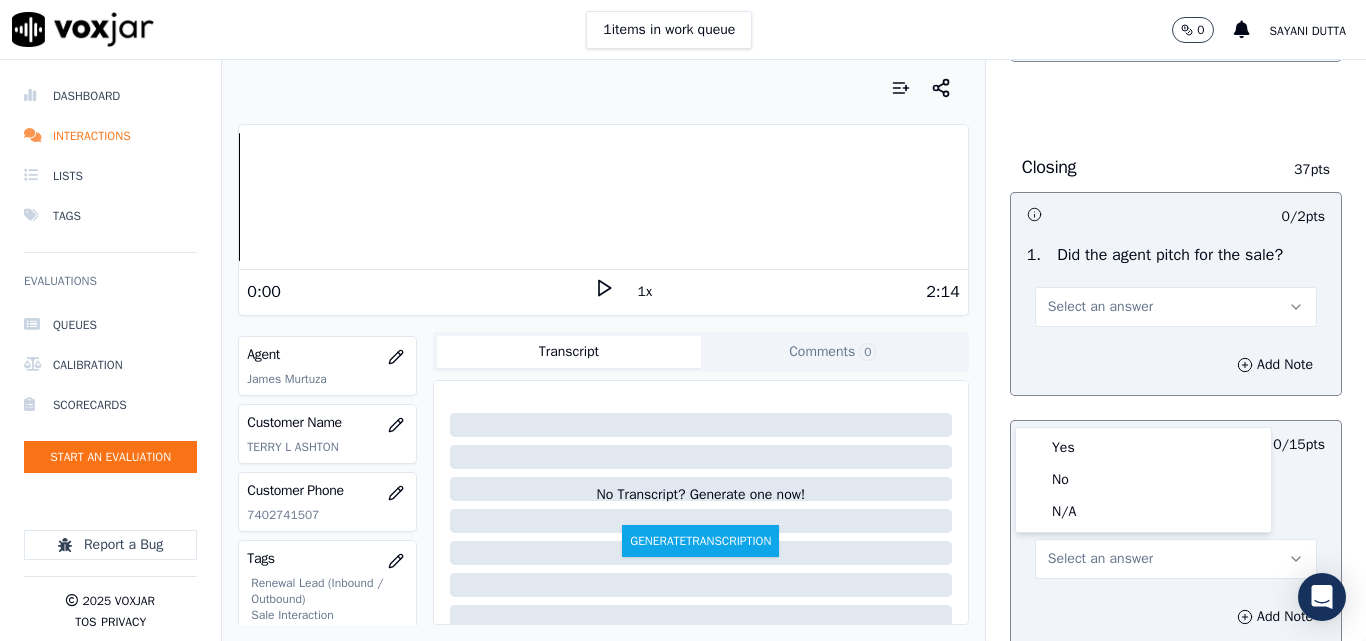 click on "Yes   No     N/A" at bounding box center [1143, 480] 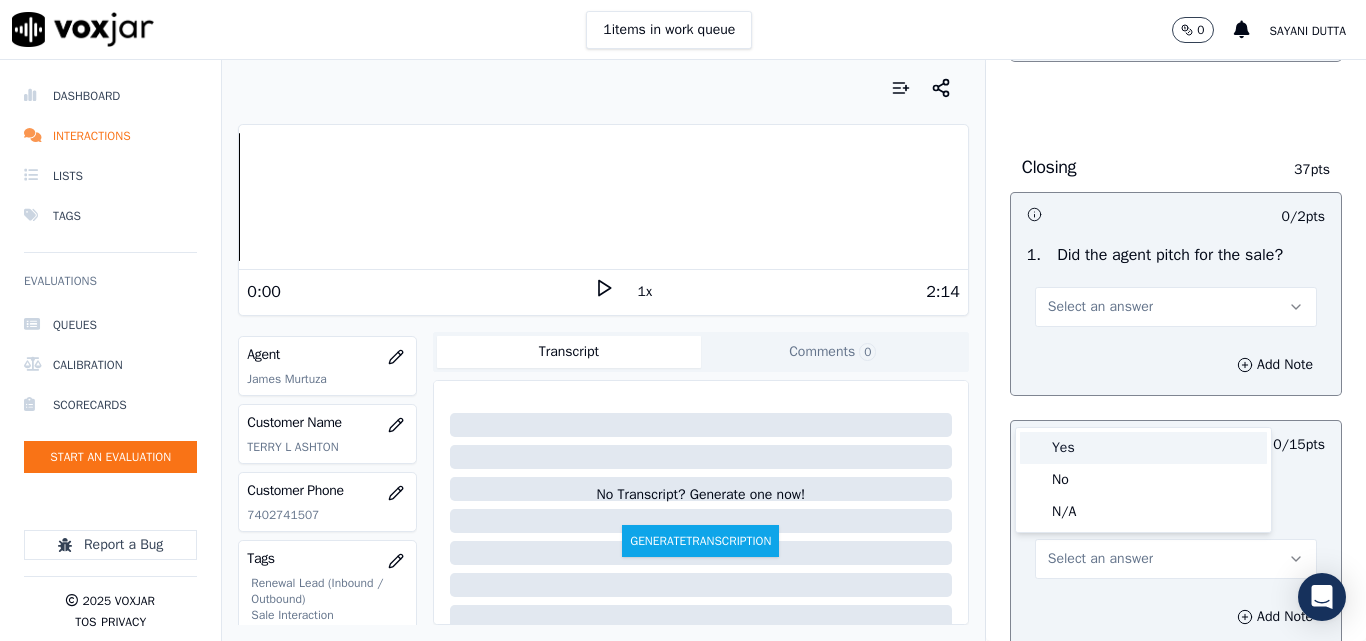 click on "Yes" at bounding box center [1143, 448] 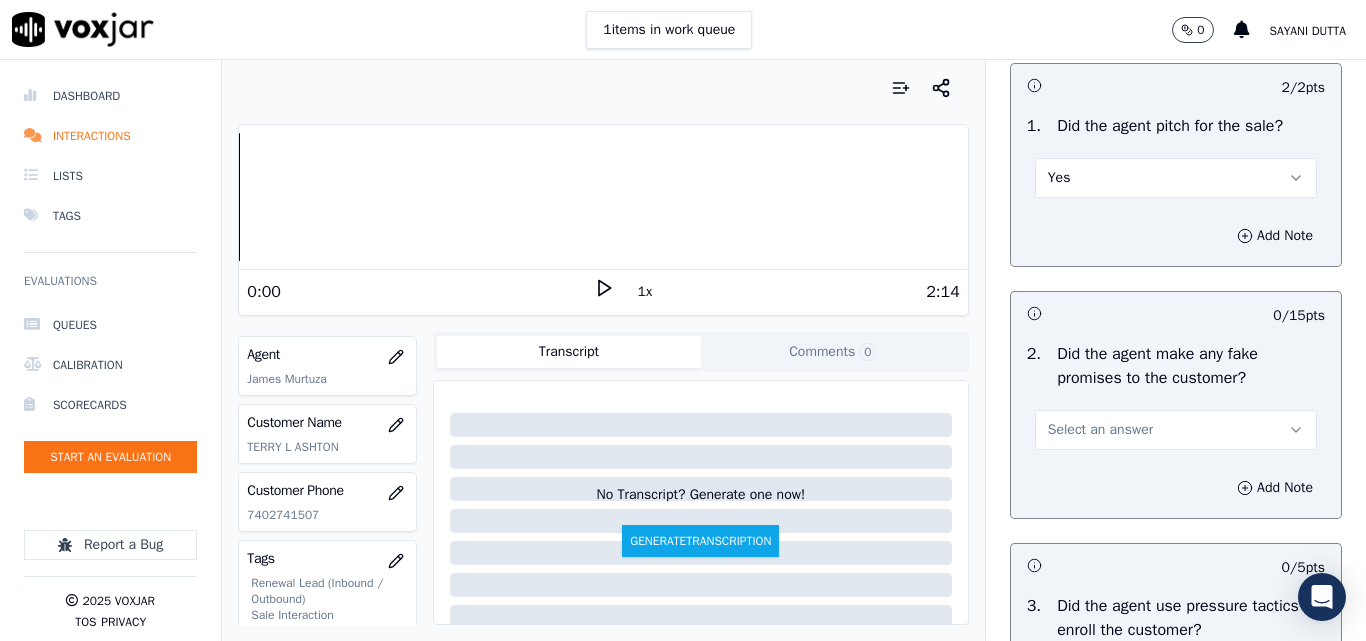 scroll, scrollTop: 4300, scrollLeft: 0, axis: vertical 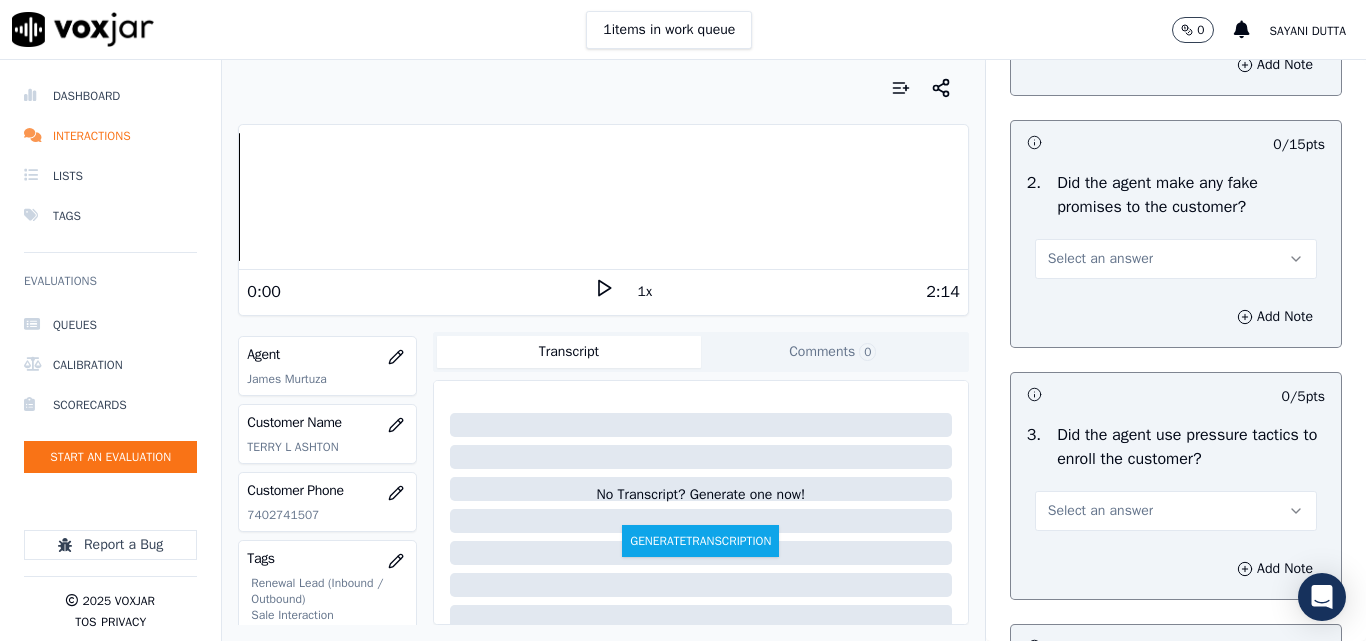 click on "Select an answer" at bounding box center [1100, 259] 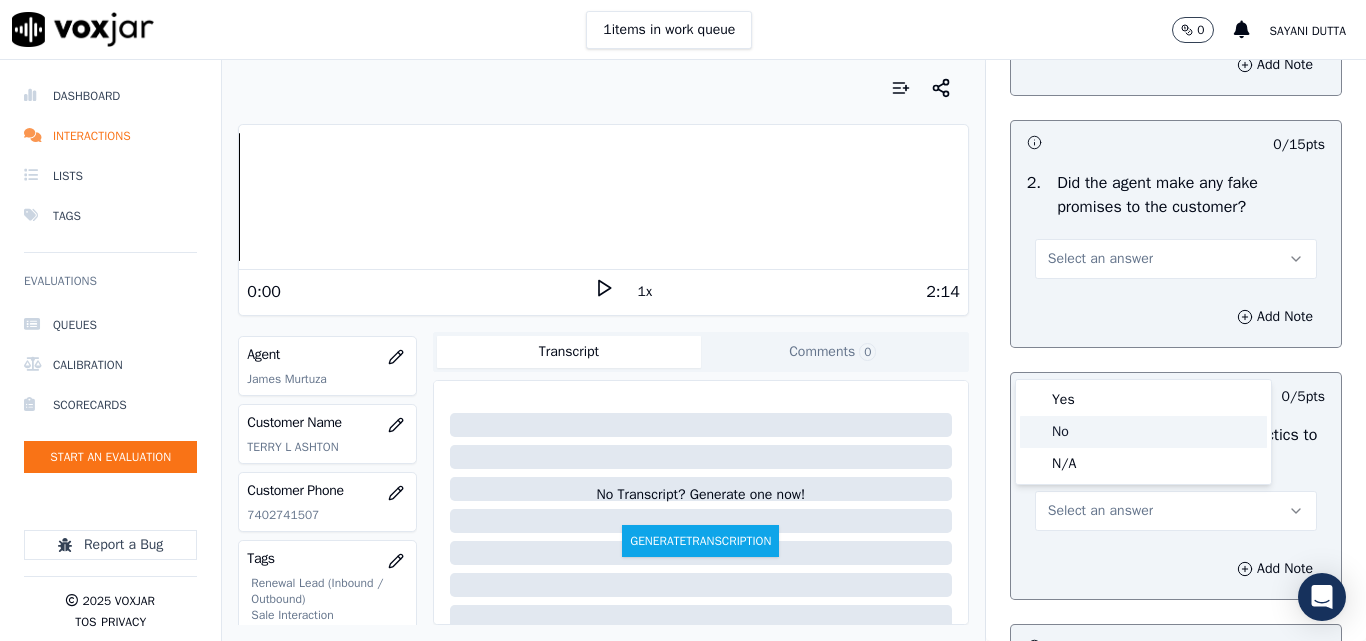 click on "No" 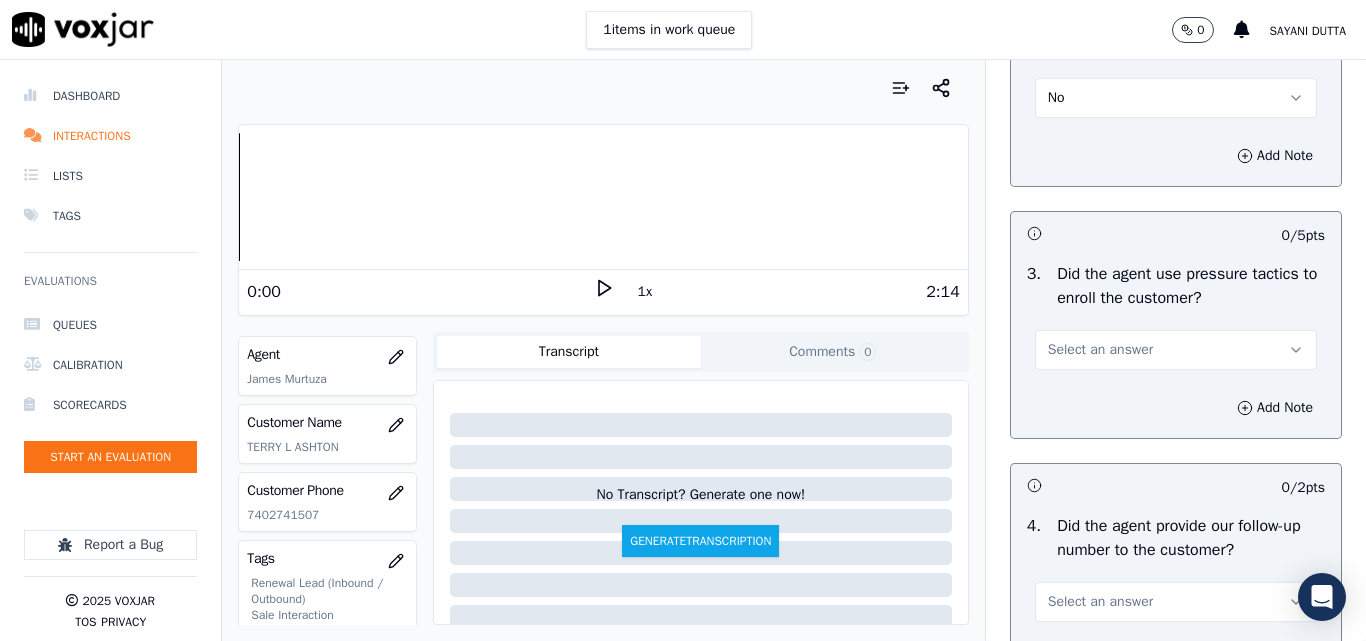 scroll, scrollTop: 4700, scrollLeft: 0, axis: vertical 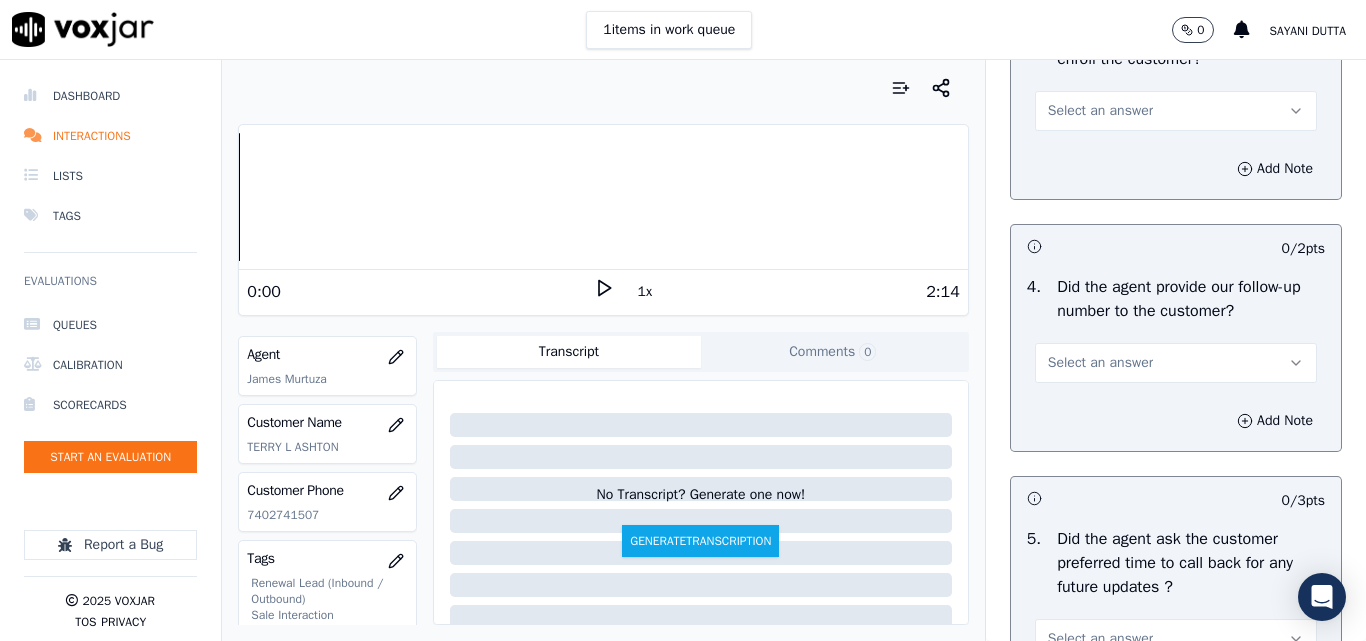 click on "Select an answer" at bounding box center (1100, 111) 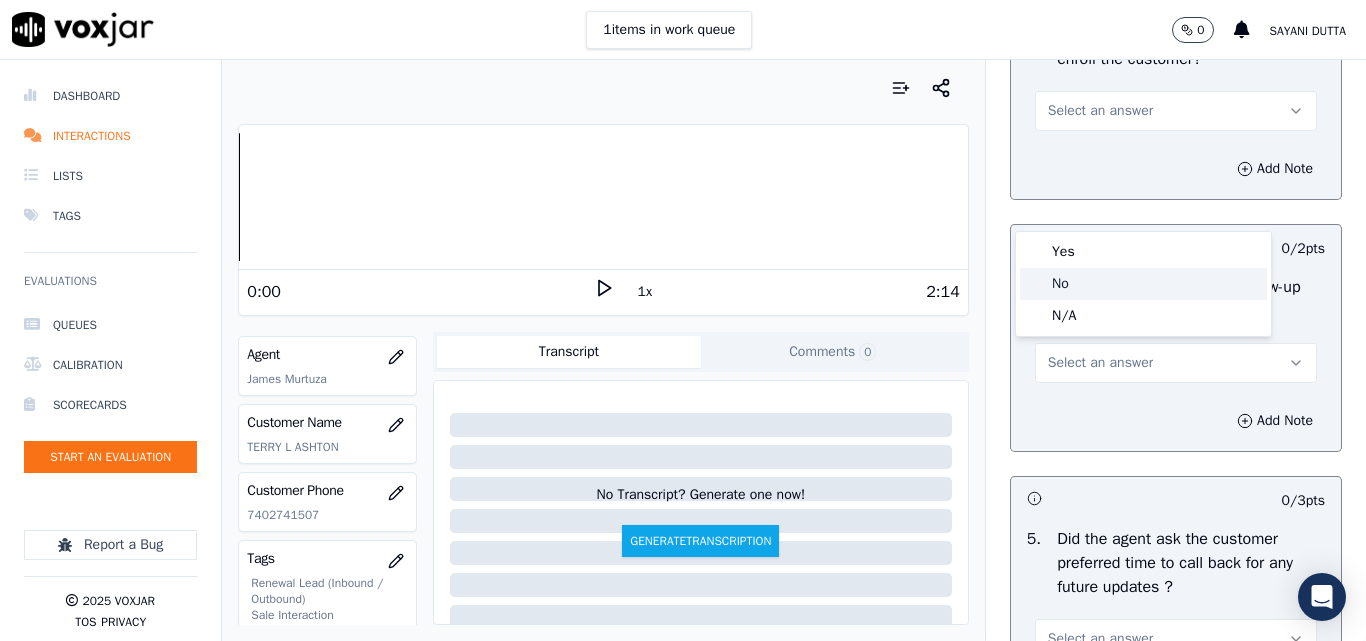 drag, startPoint x: 1071, startPoint y: 283, endPoint x: 1096, endPoint y: 286, distance: 25.179358 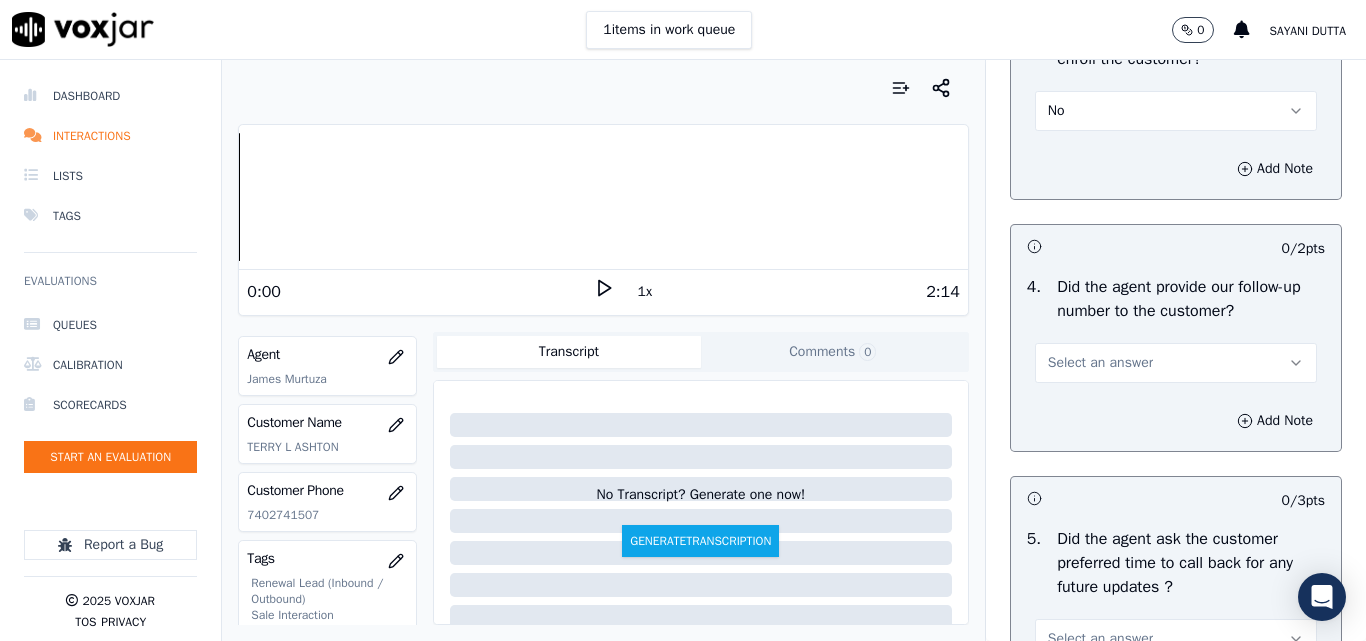 scroll, scrollTop: 4800, scrollLeft: 0, axis: vertical 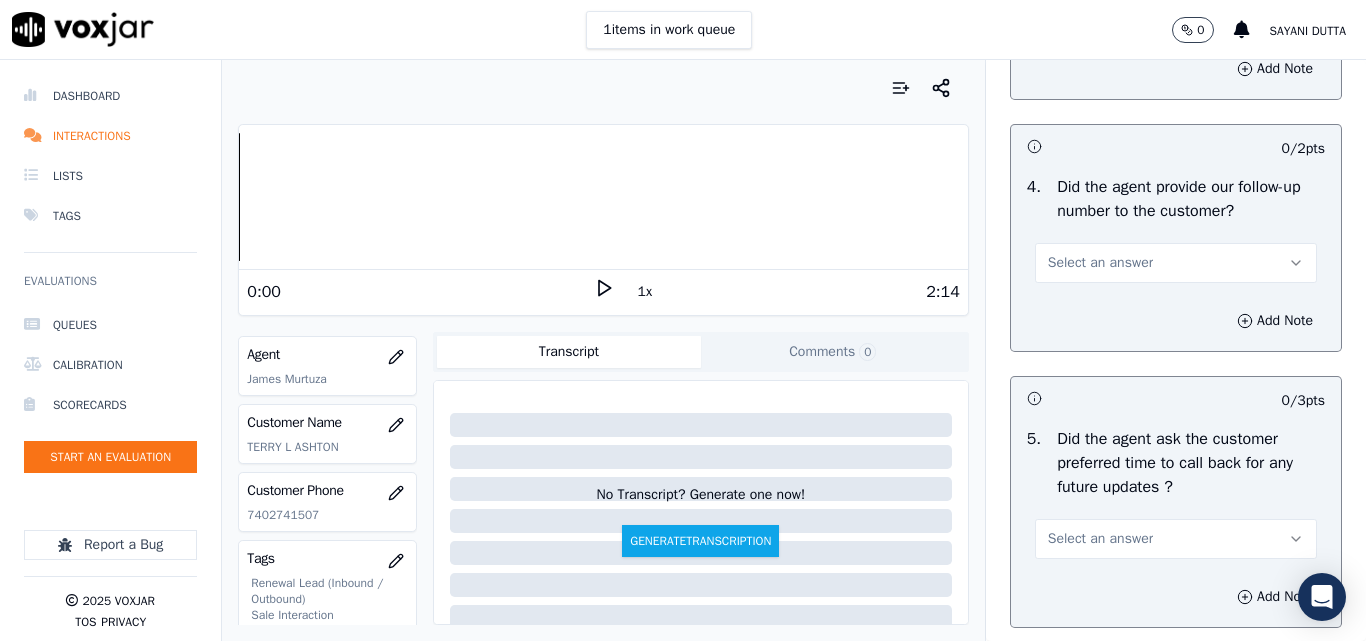 click on "Select an answer" at bounding box center (1100, 263) 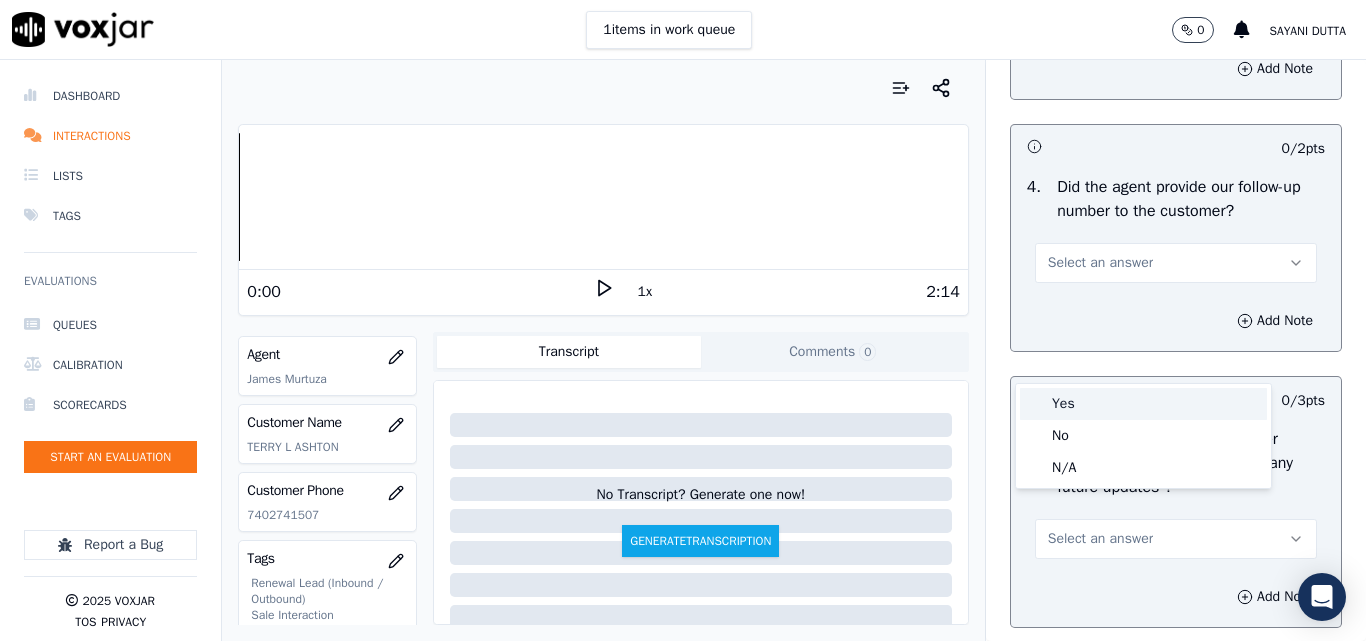click on "Yes" at bounding box center [1143, 404] 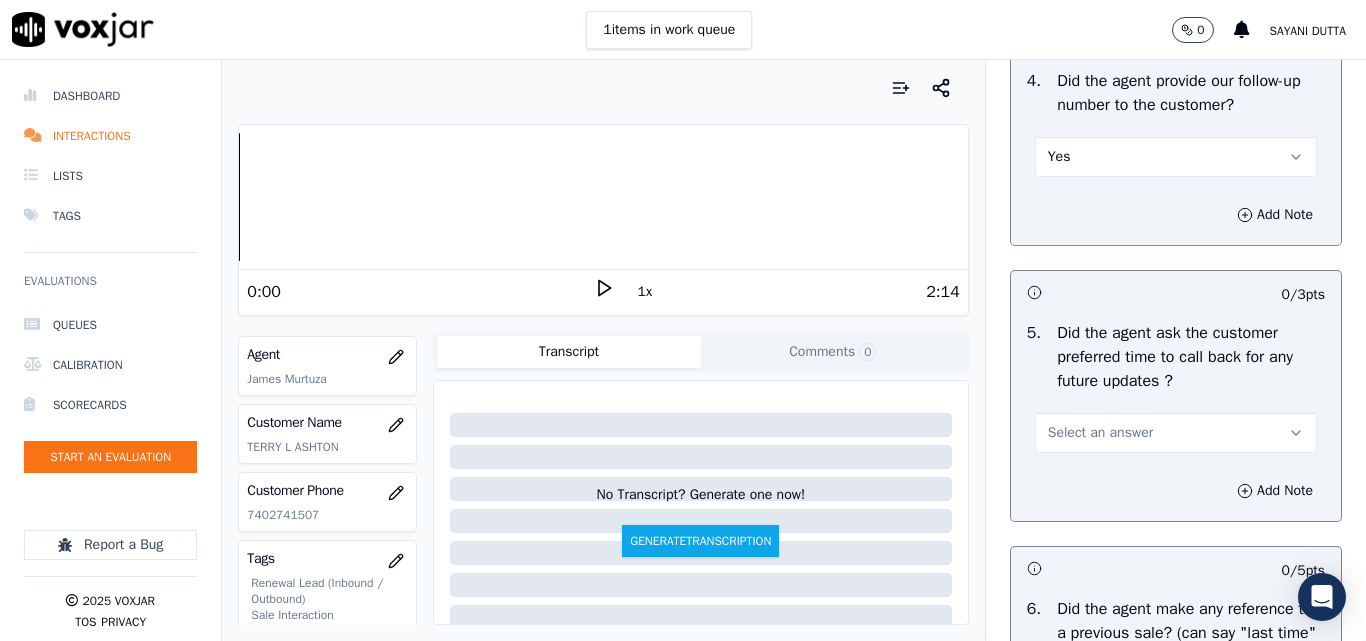 scroll, scrollTop: 5100, scrollLeft: 0, axis: vertical 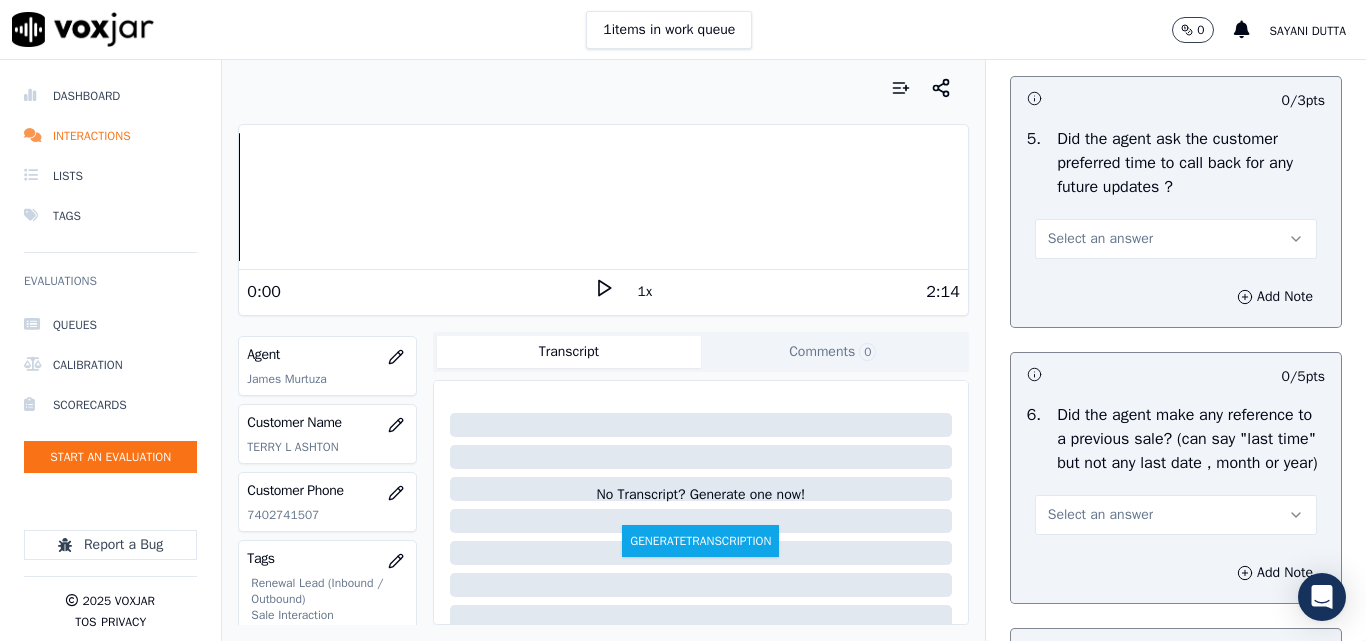 click on "Select an answer" at bounding box center [1176, 239] 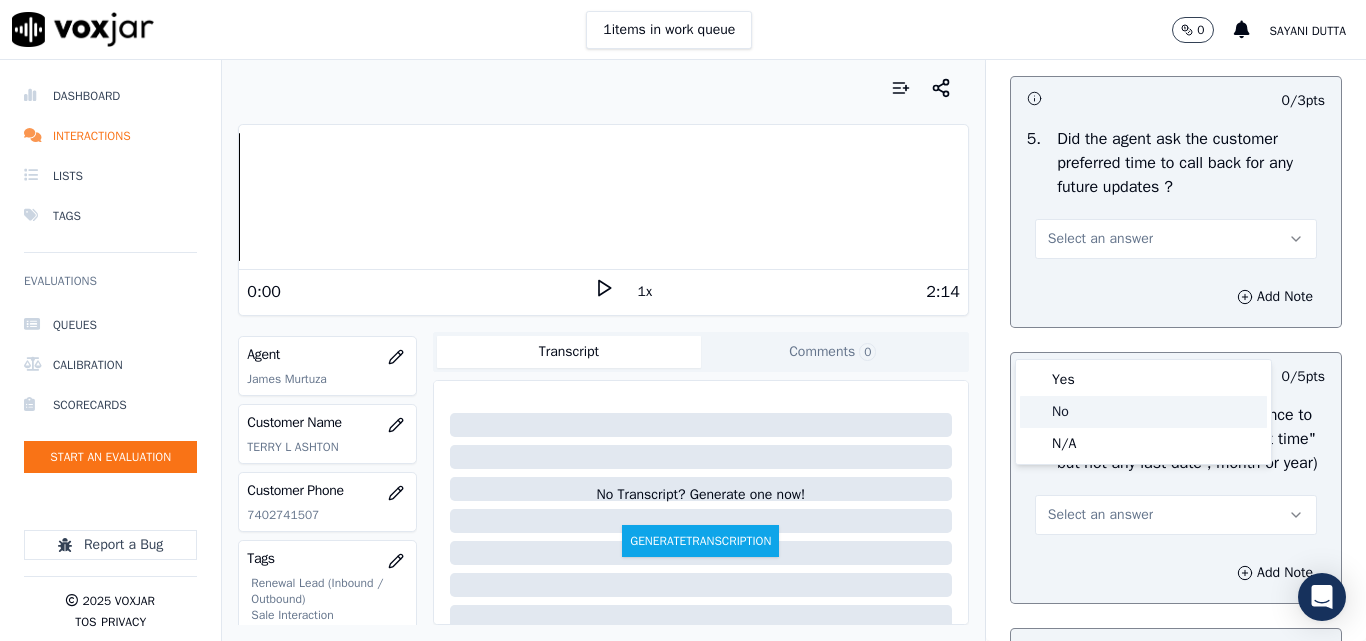 click on "No" 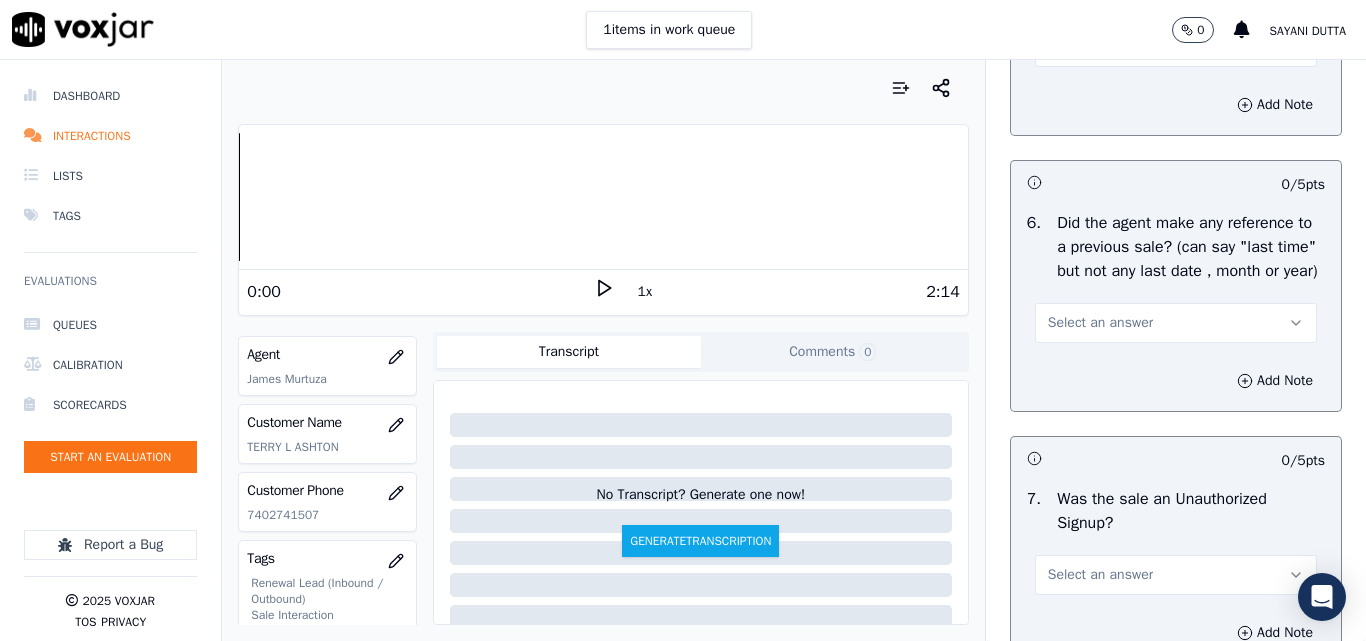 scroll, scrollTop: 5300, scrollLeft: 0, axis: vertical 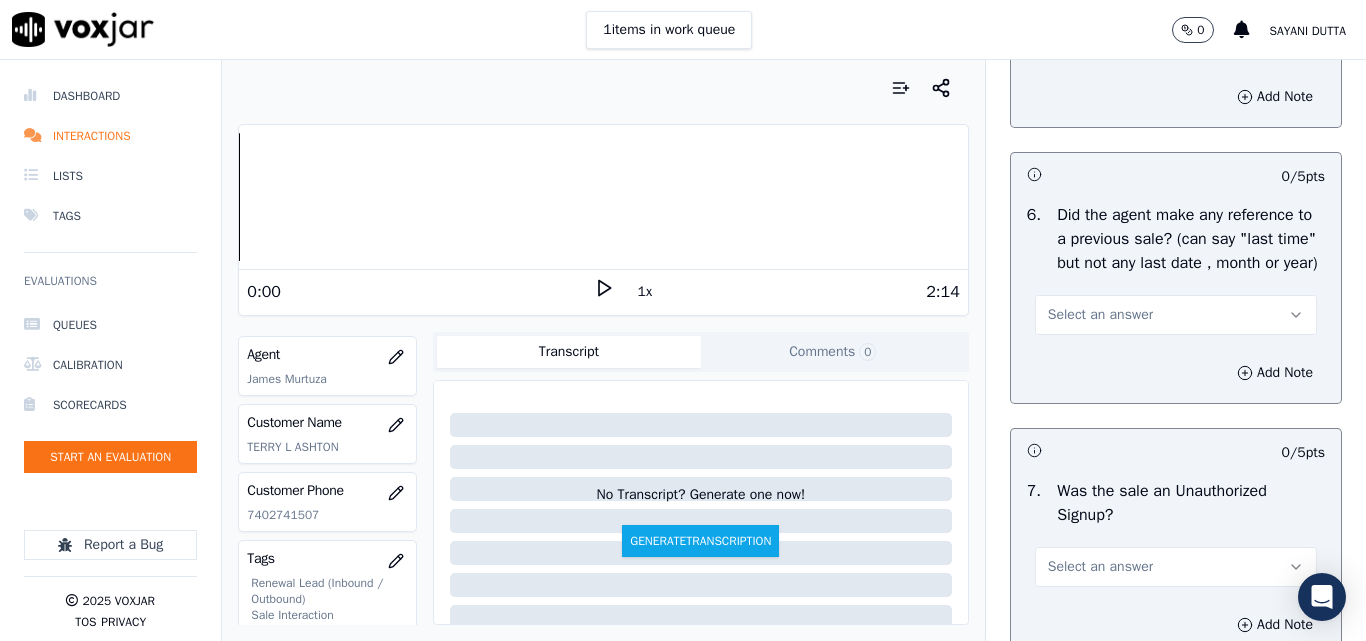 click on "Select an answer" at bounding box center [1100, 315] 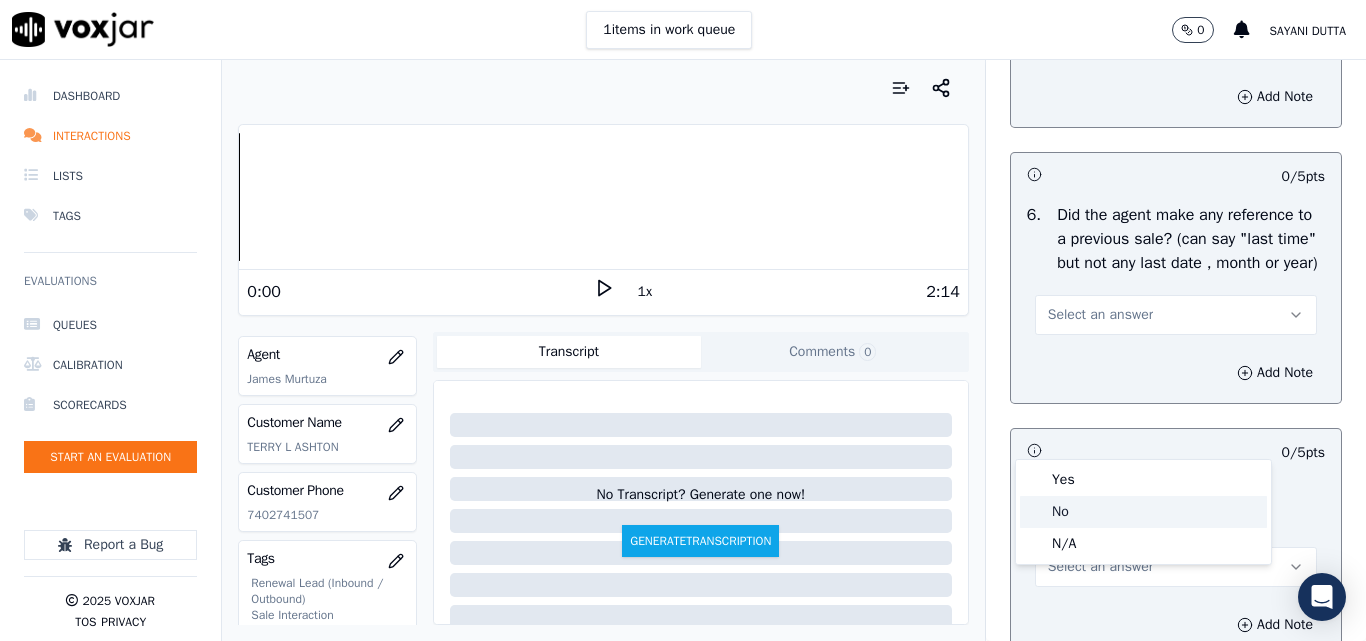 click on "No" 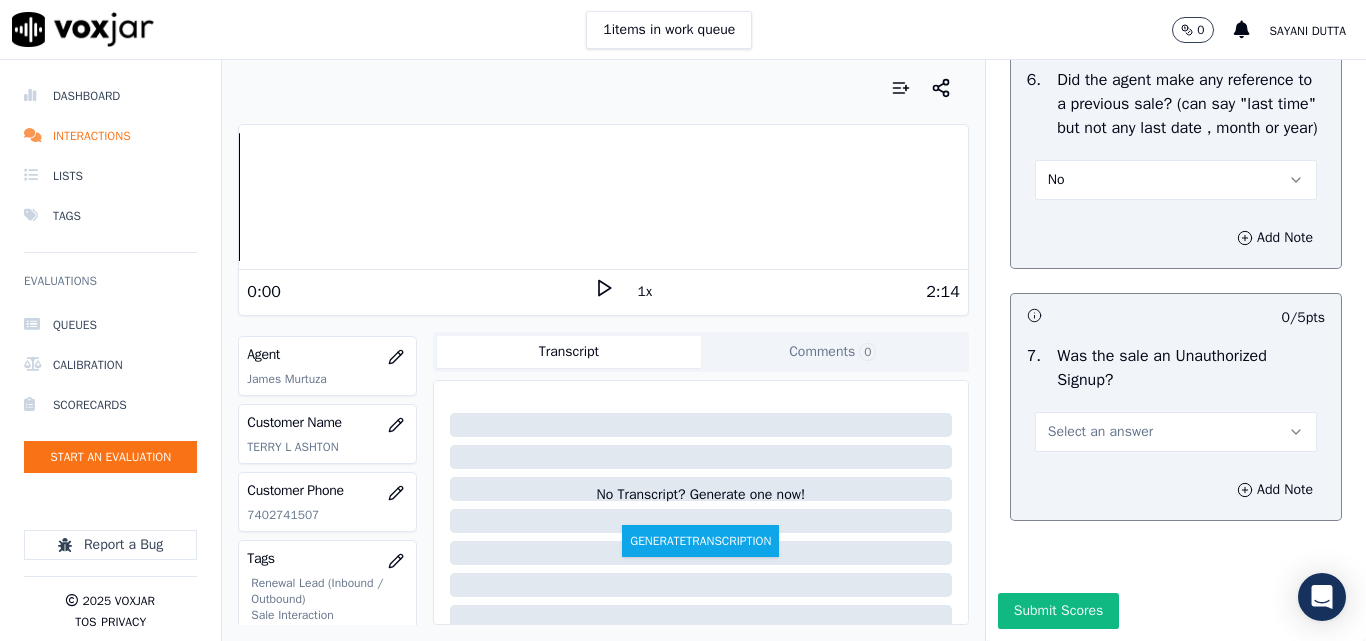 scroll, scrollTop: 5600, scrollLeft: 0, axis: vertical 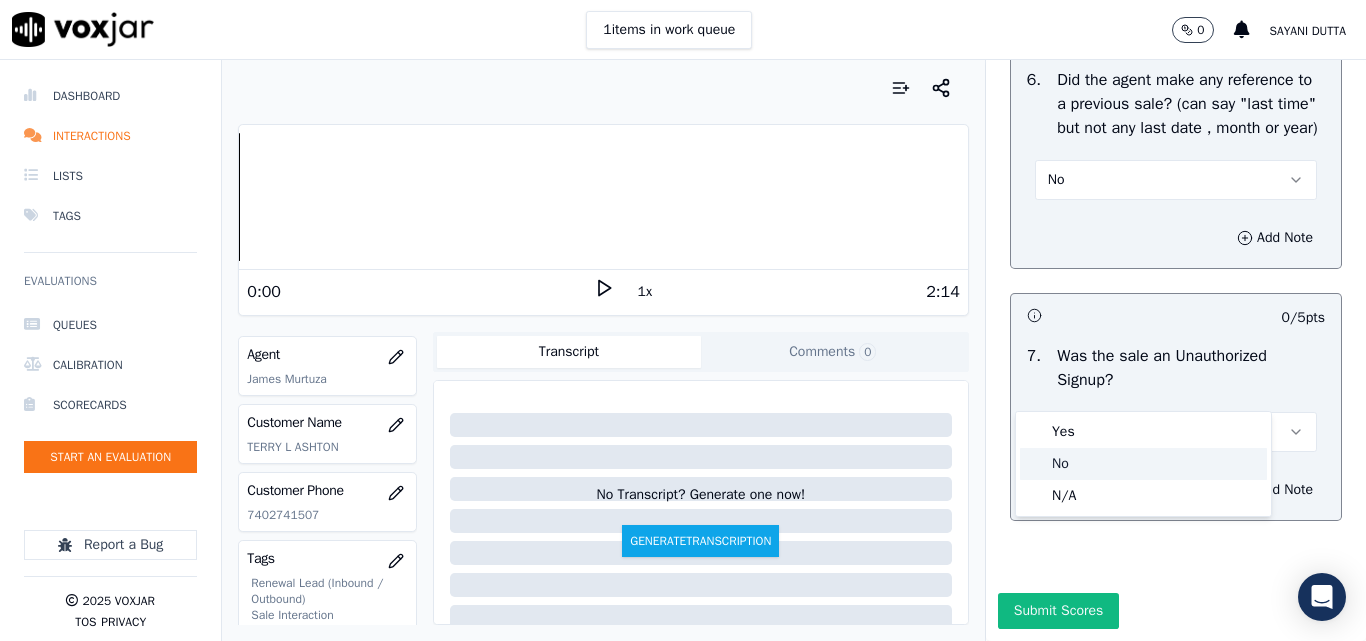 click on "No" 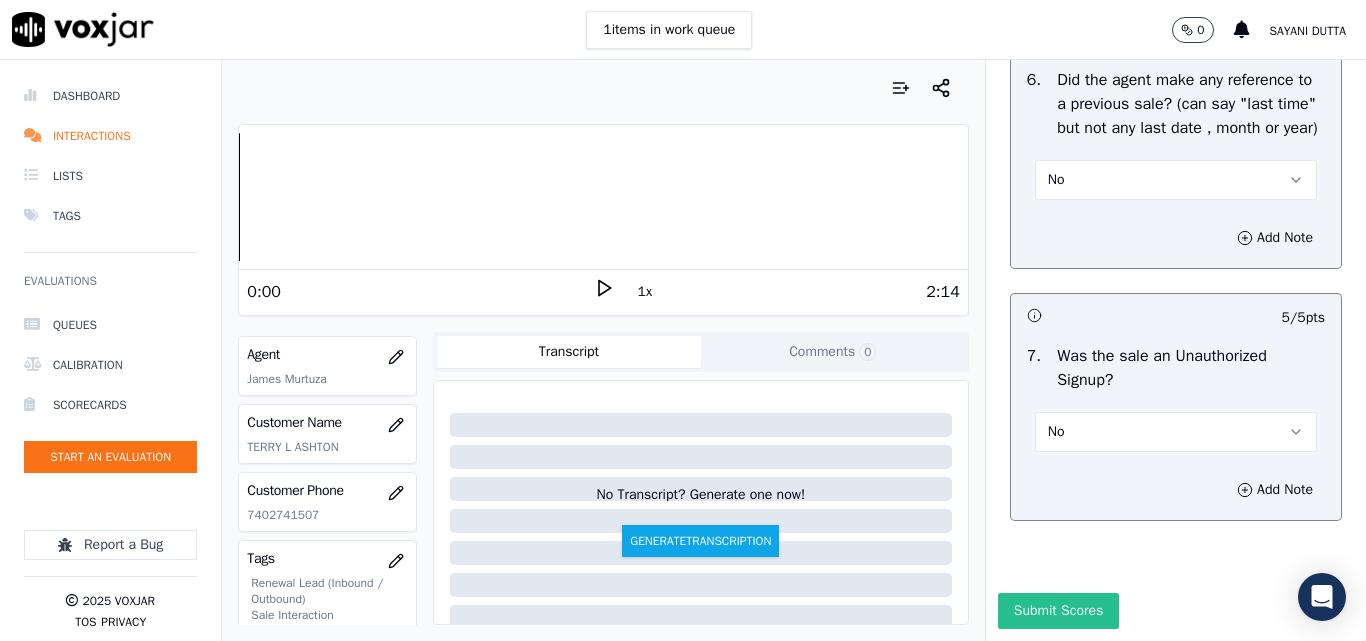 click on "Submit Scores" at bounding box center [1058, 611] 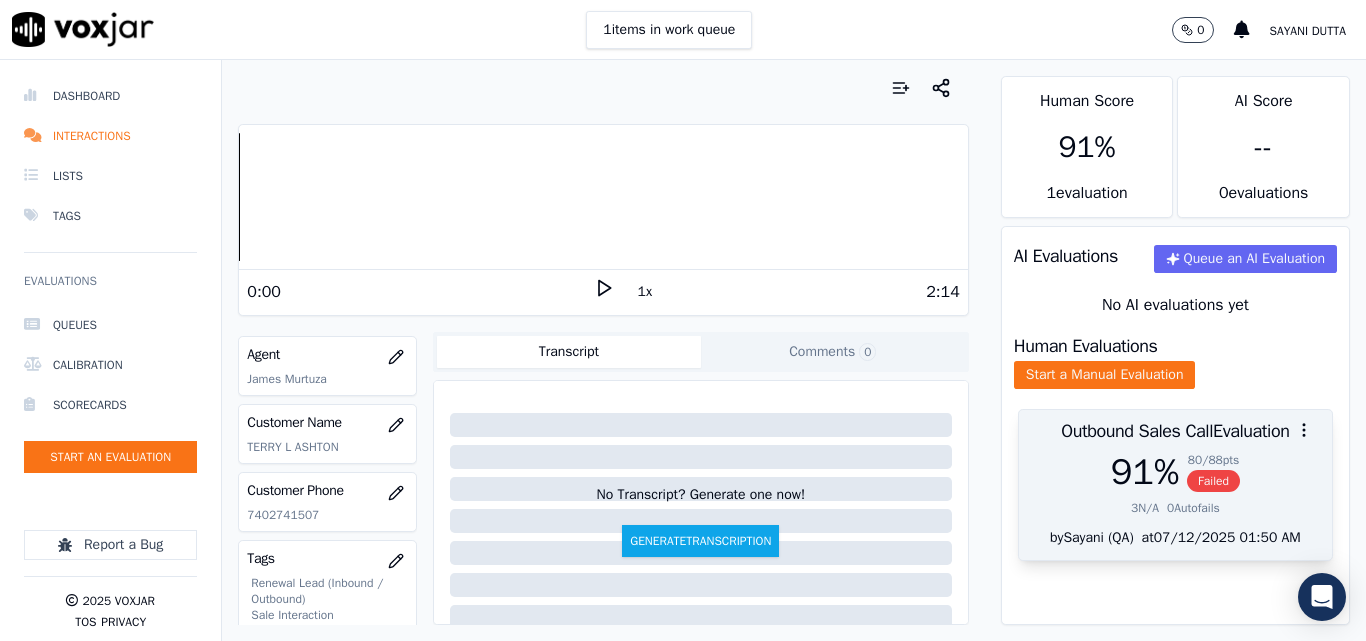 click on "Failed" at bounding box center (1213, 481) 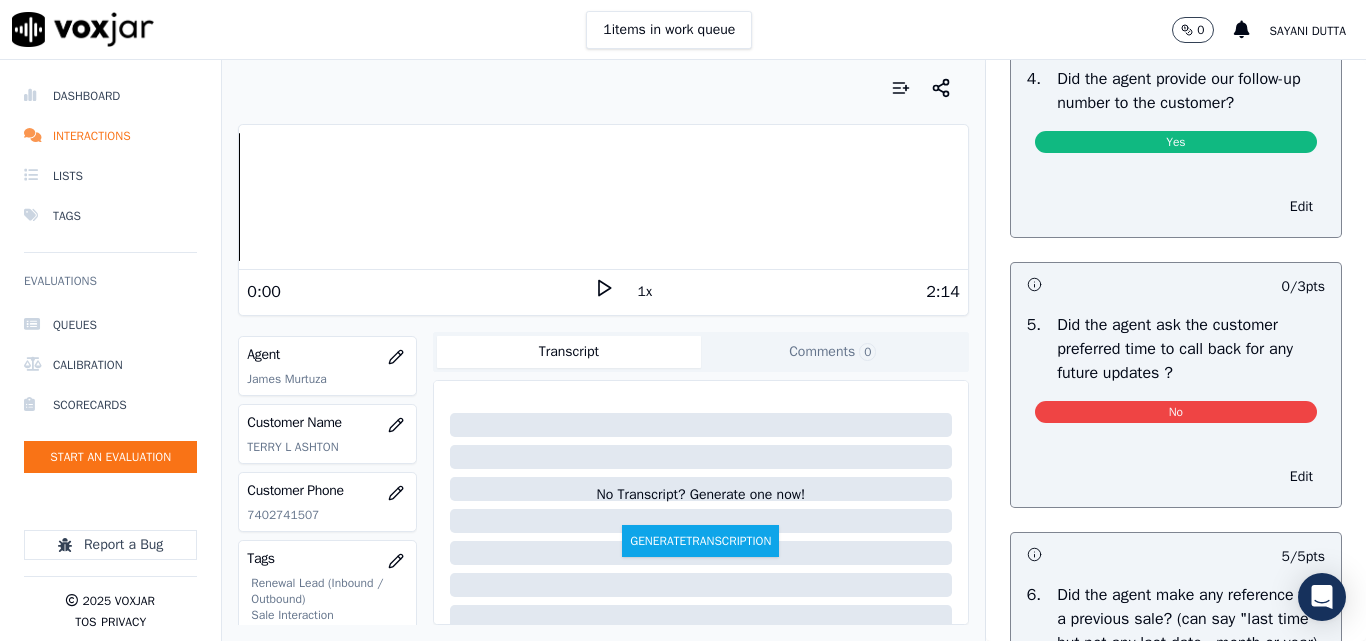 scroll, scrollTop: 4800, scrollLeft: 0, axis: vertical 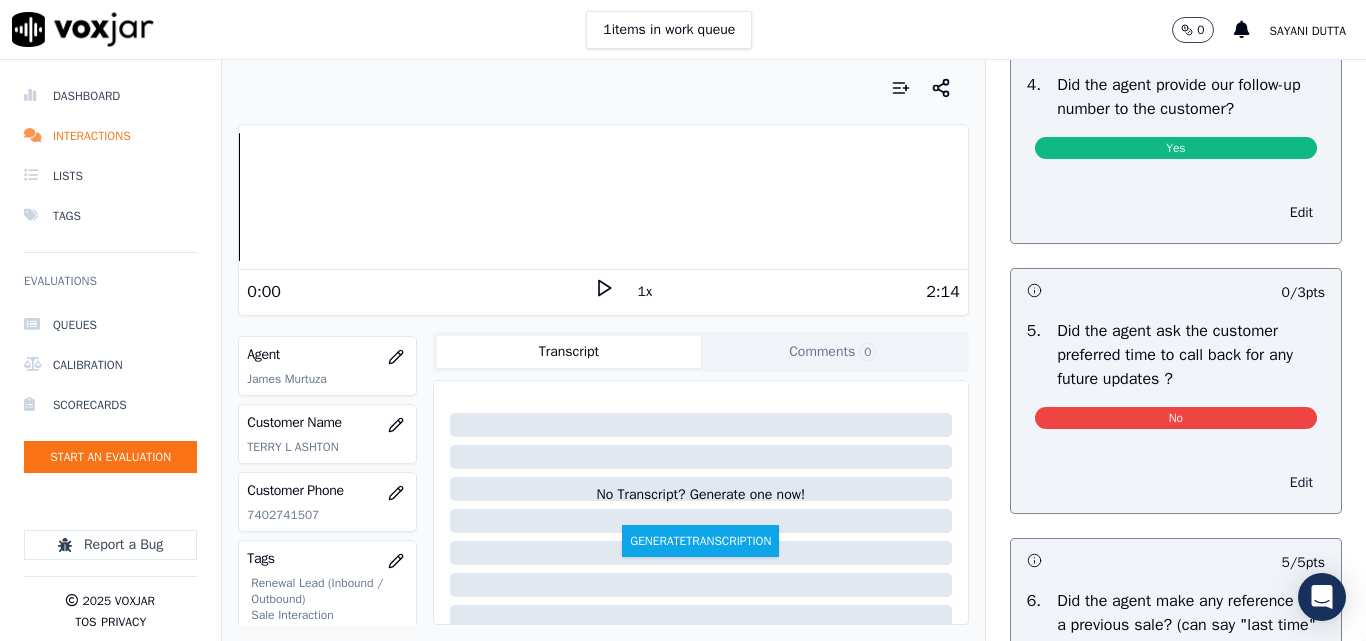 click on "Edit" at bounding box center (1301, 483) 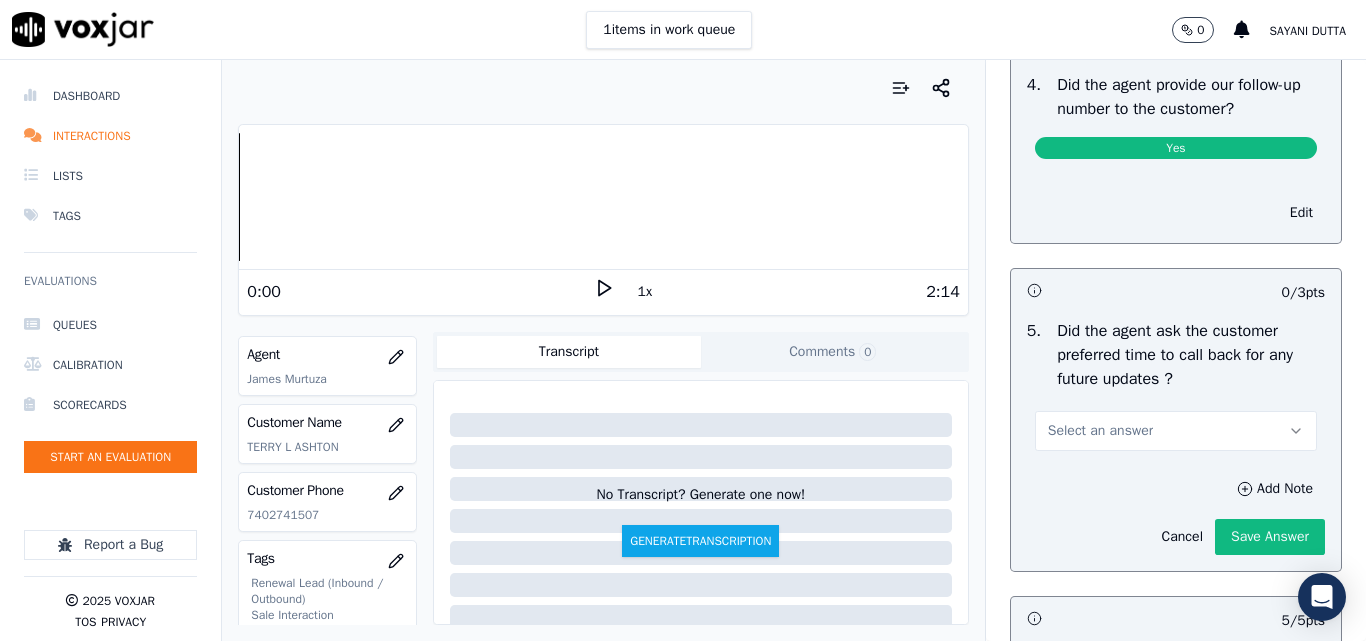 click on "Select an answer" at bounding box center (1176, 431) 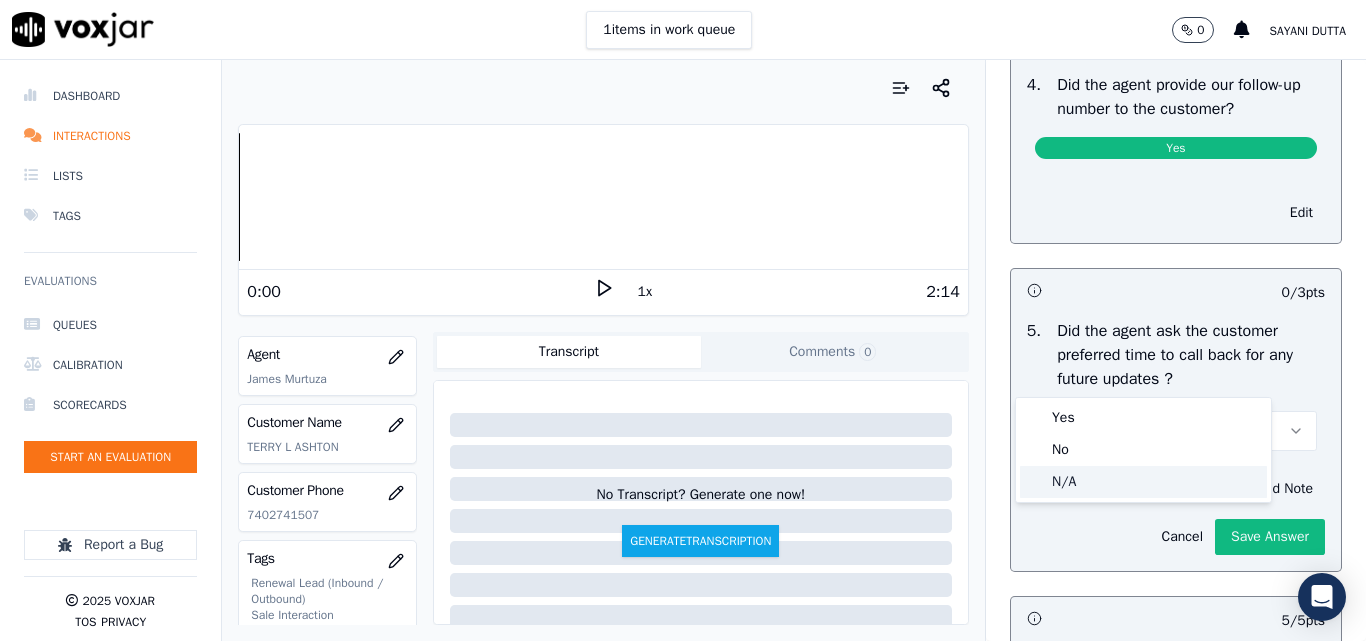 click on "N/A" 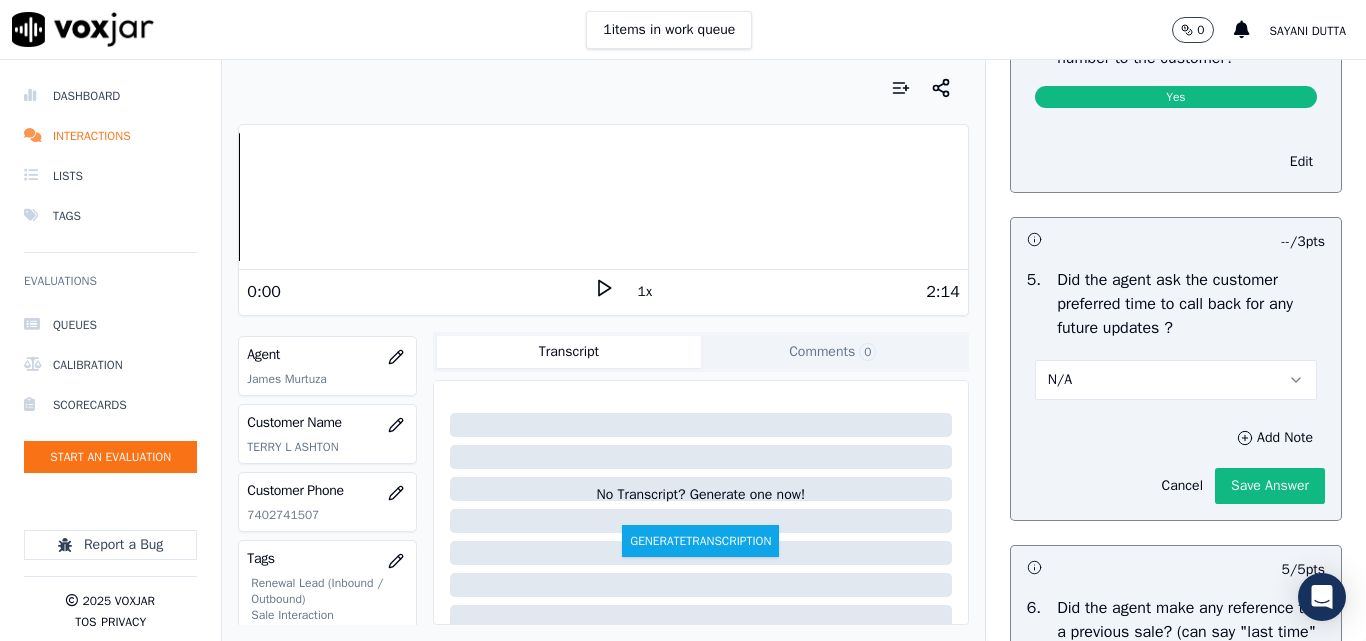 scroll, scrollTop: 4900, scrollLeft: 0, axis: vertical 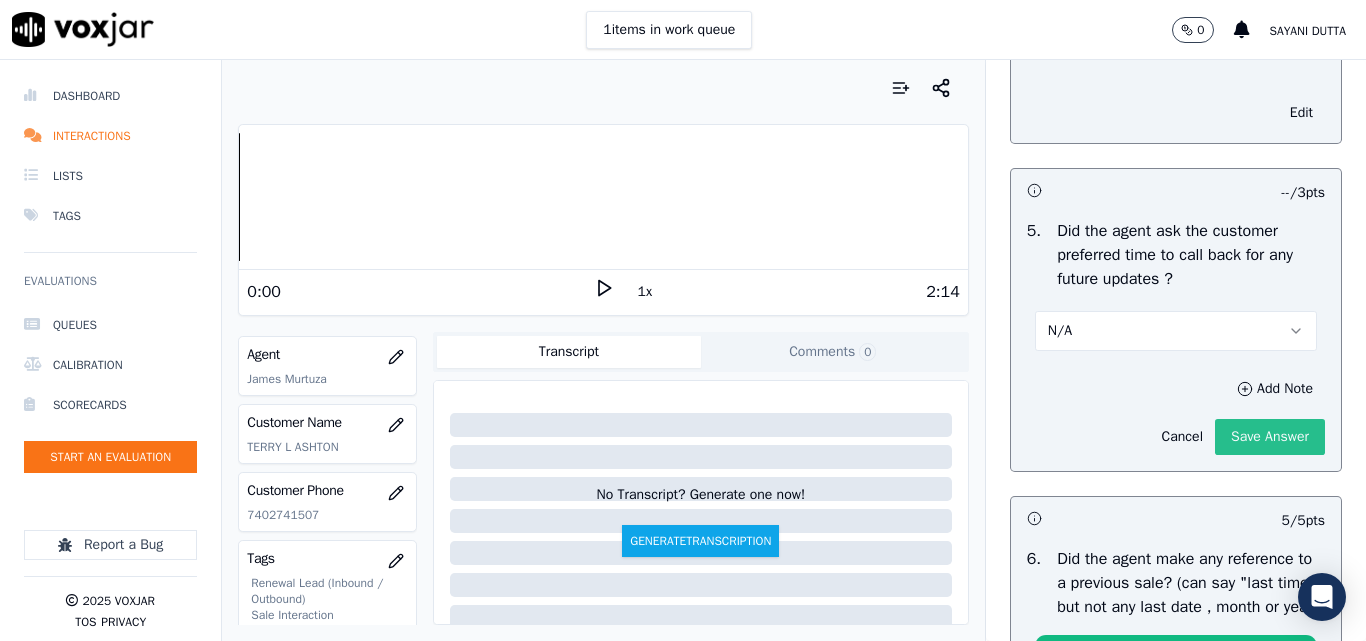 click on "Save Answer" 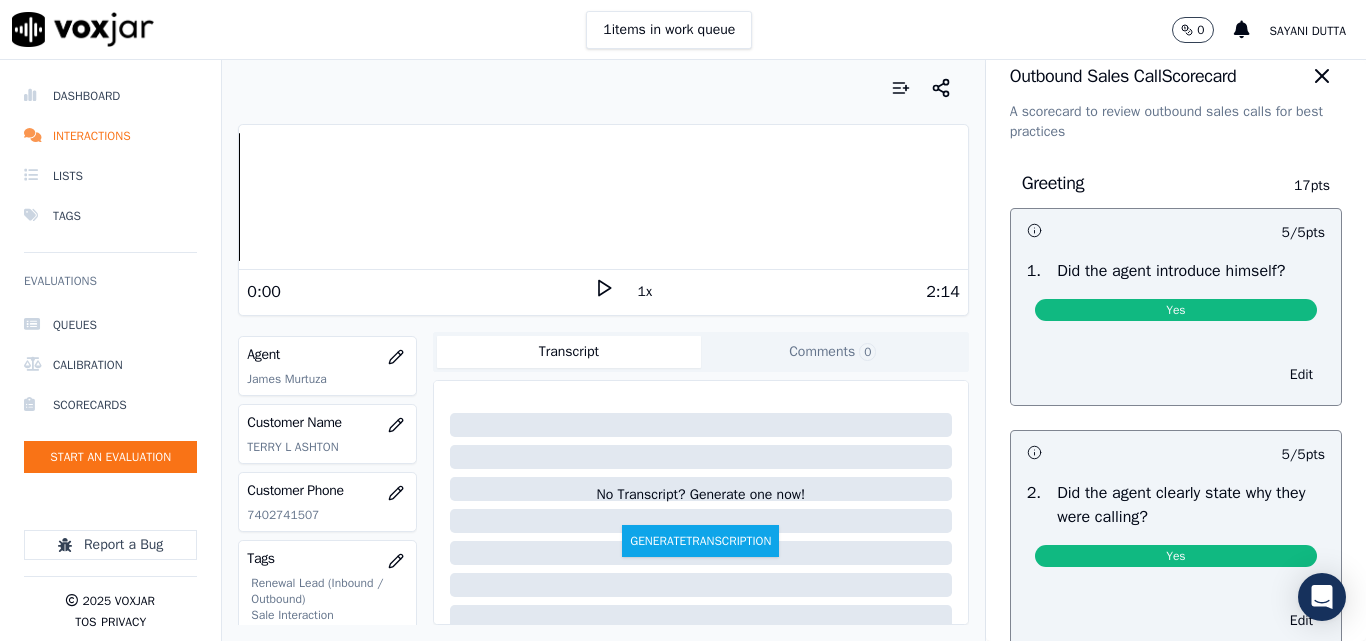 scroll, scrollTop: 0, scrollLeft: 0, axis: both 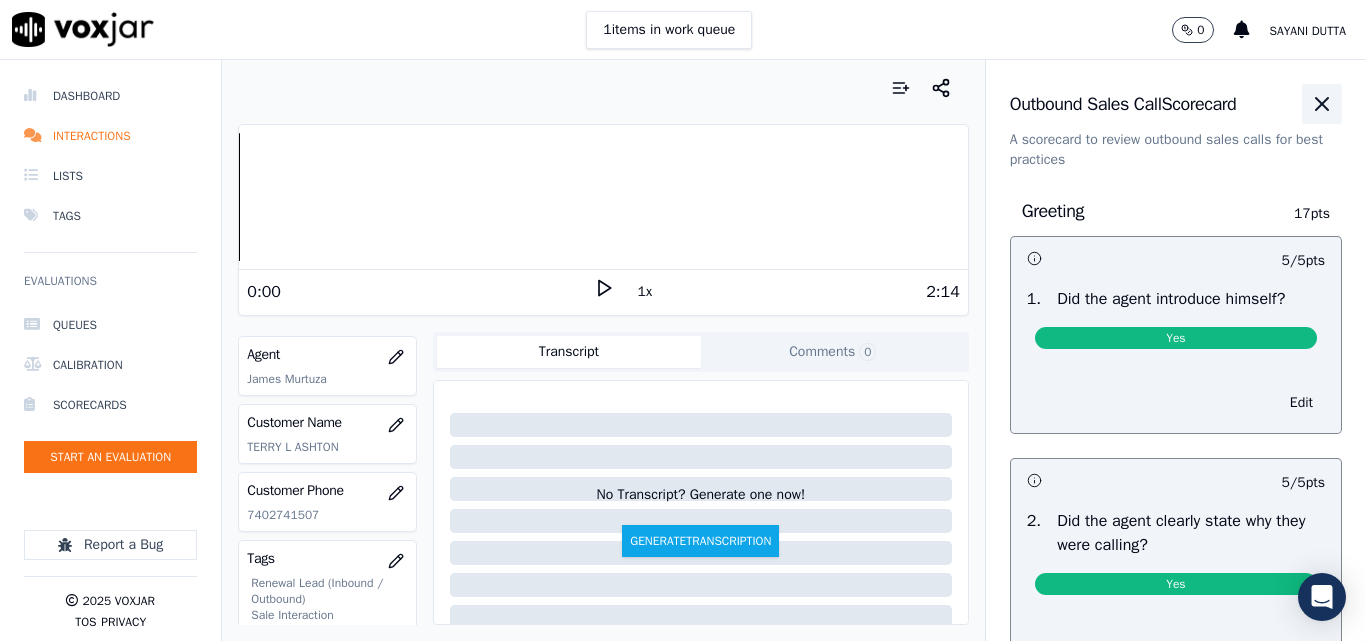 click 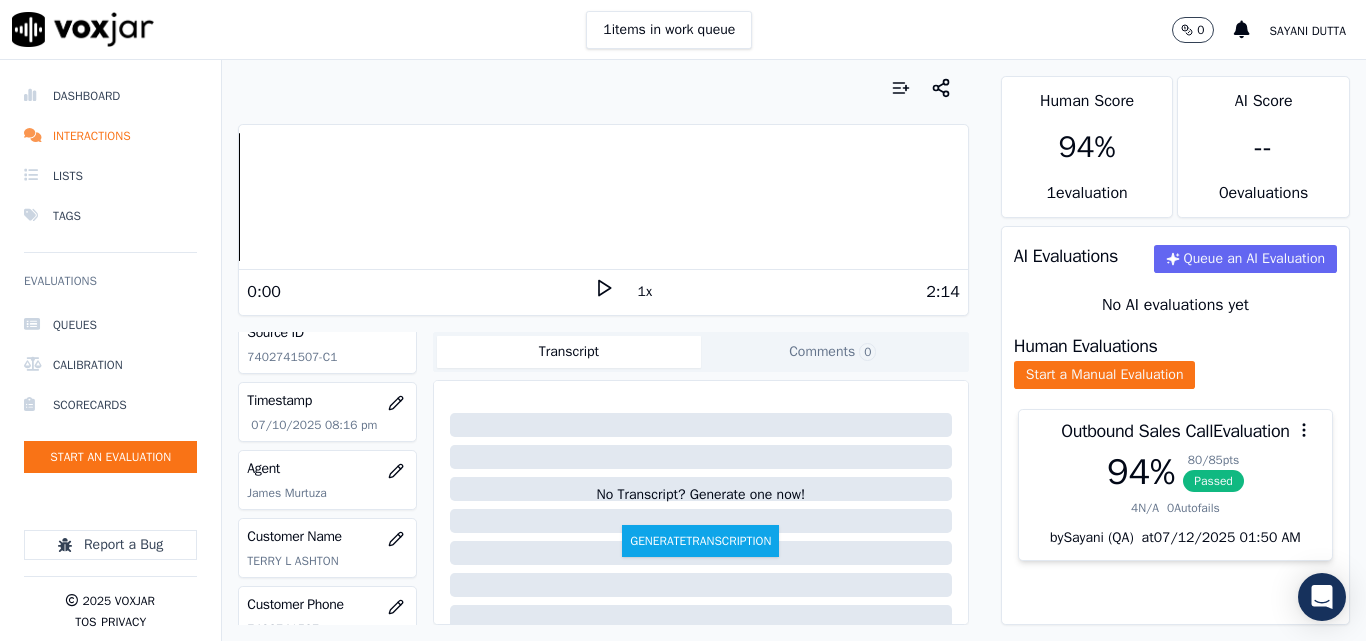 scroll, scrollTop: 120, scrollLeft: 0, axis: vertical 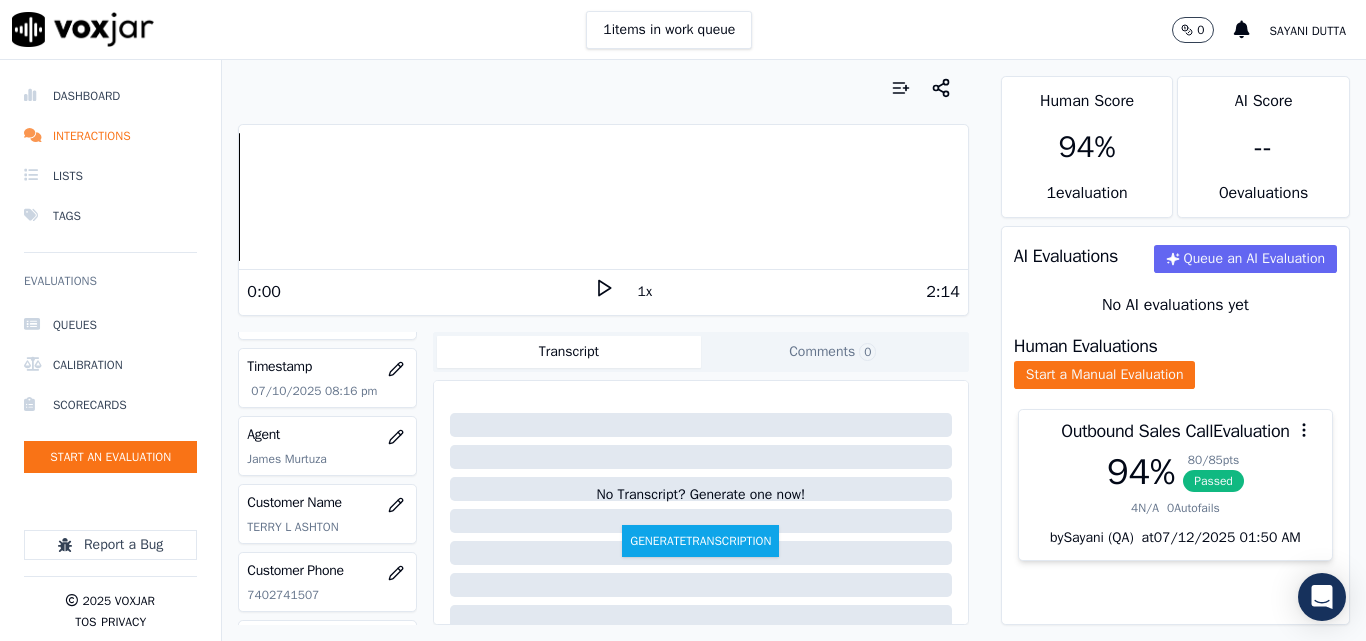 click on "1  items in work queue     0         Sayani Dutta" at bounding box center (683, 30) 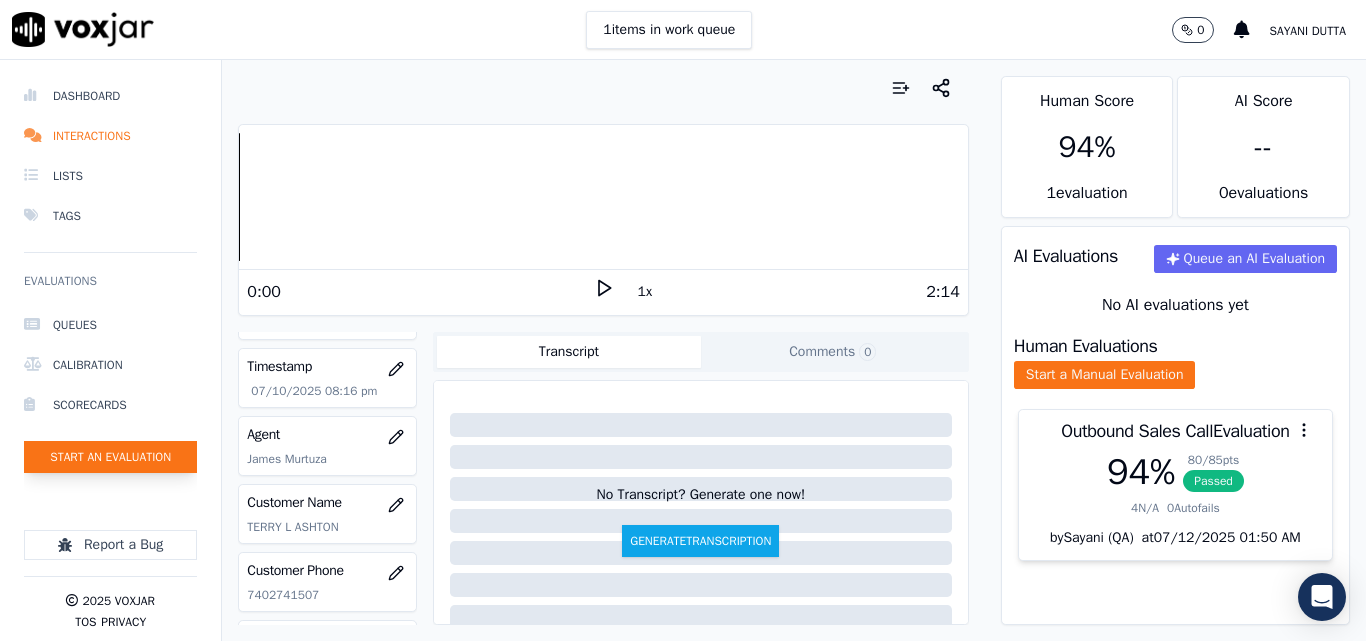 click on "Start an Evaluation" 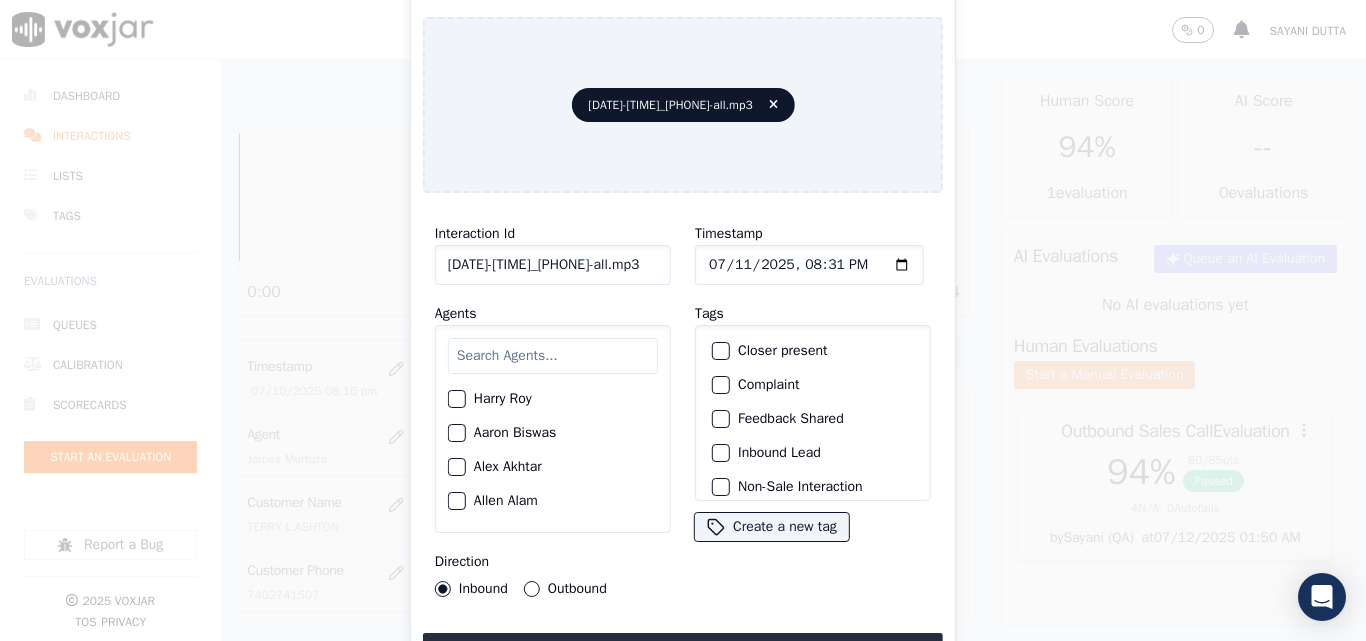 scroll, scrollTop: 0, scrollLeft: 40, axis: horizontal 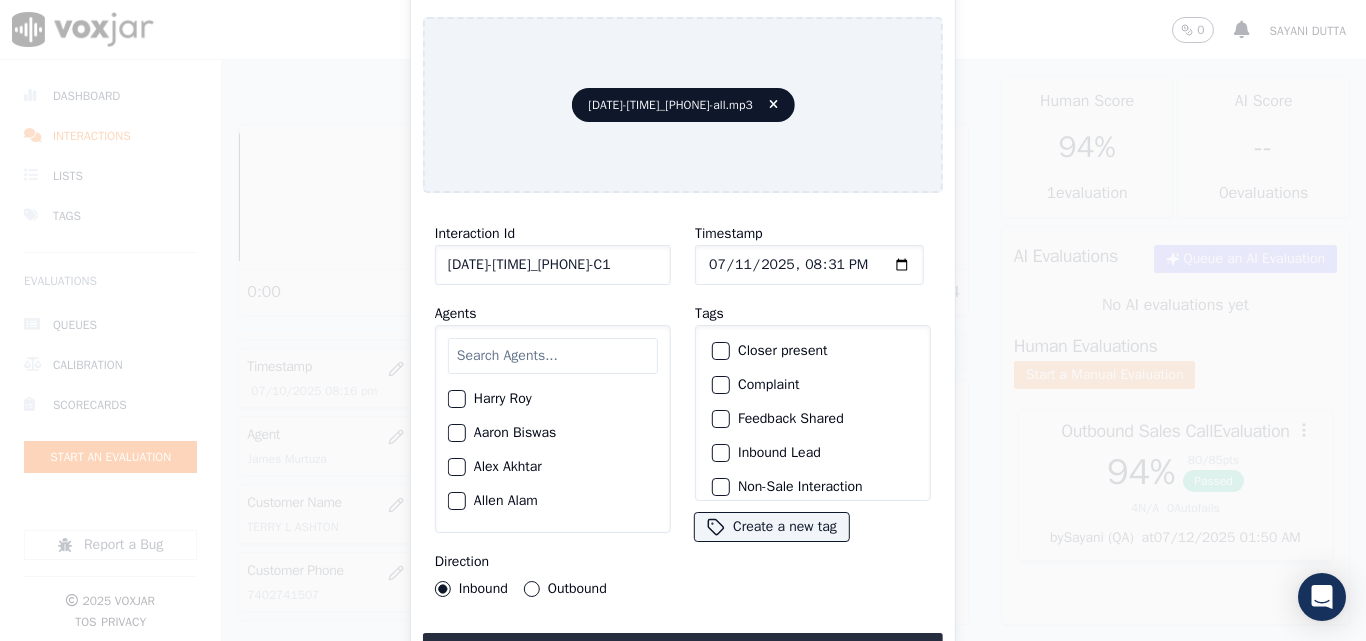 type on "[DATE]-[TIME]_[PHONE]-C1" 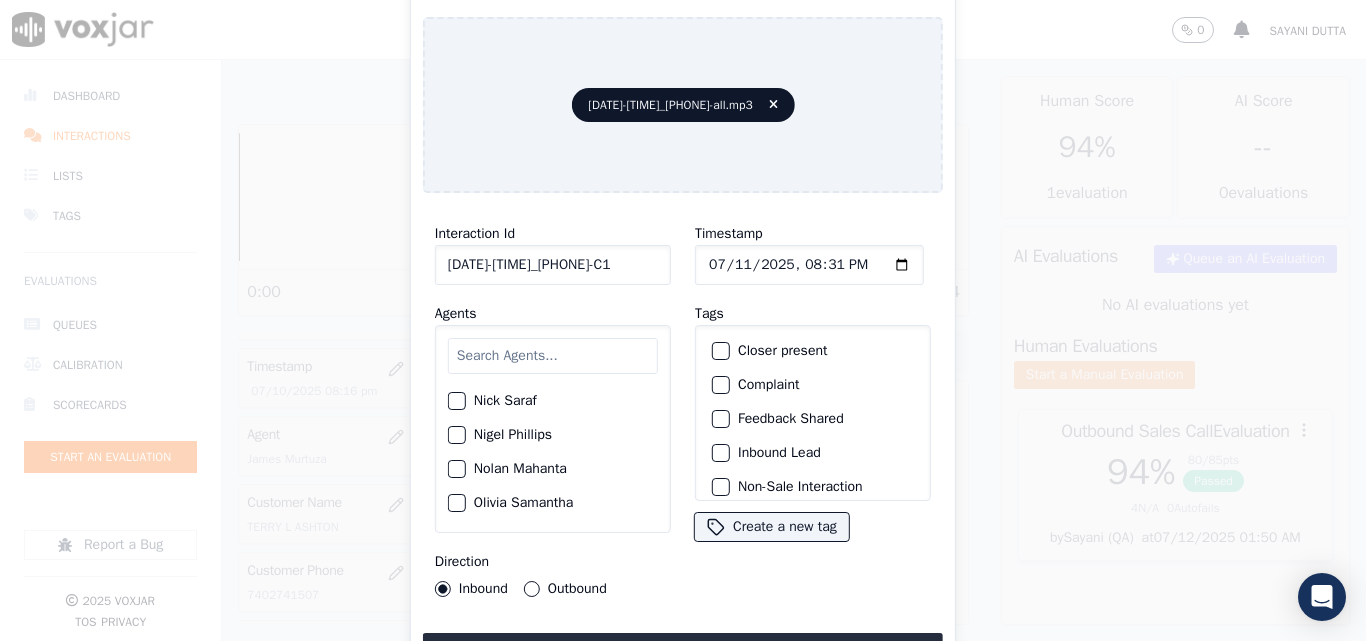scroll, scrollTop: 1600, scrollLeft: 0, axis: vertical 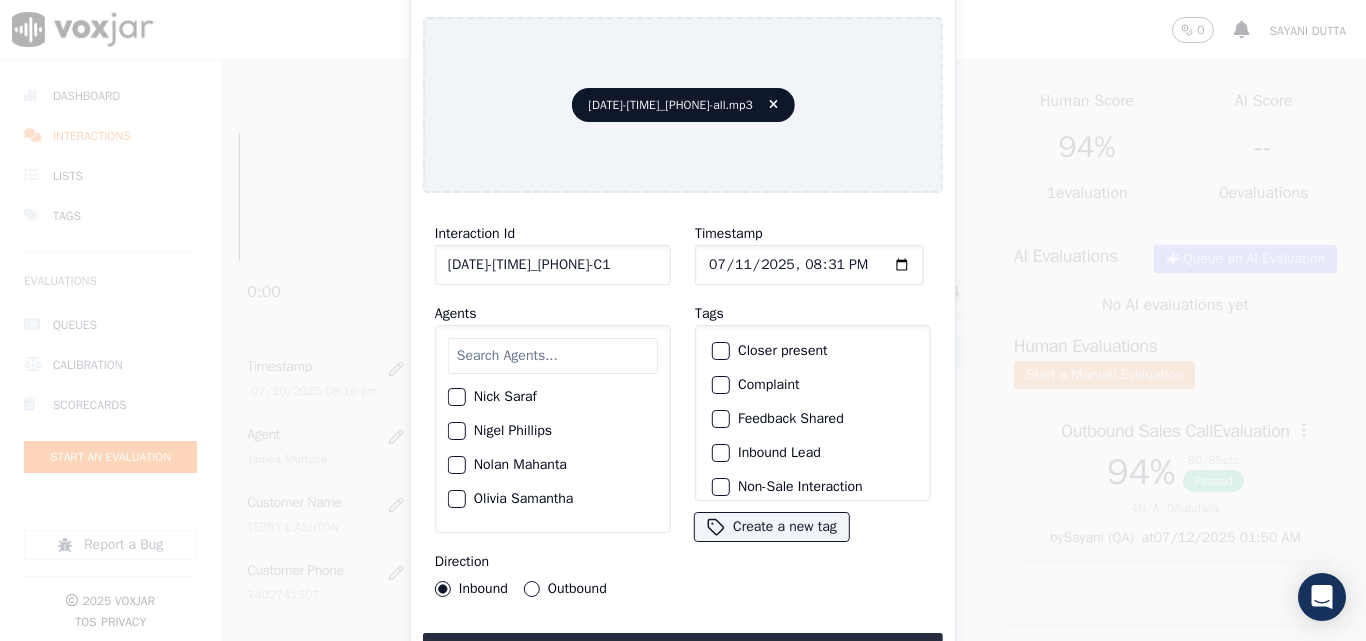 click on "Nick Saraf" at bounding box center (553, 397) 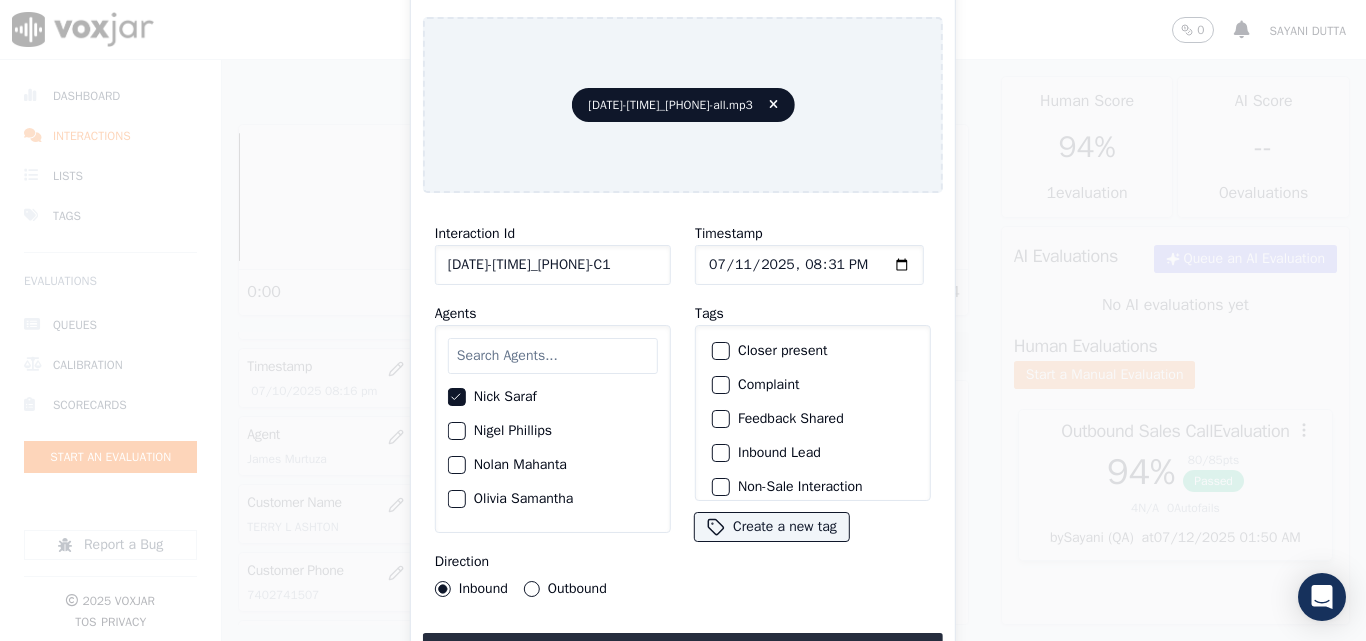 click on "Closer present" 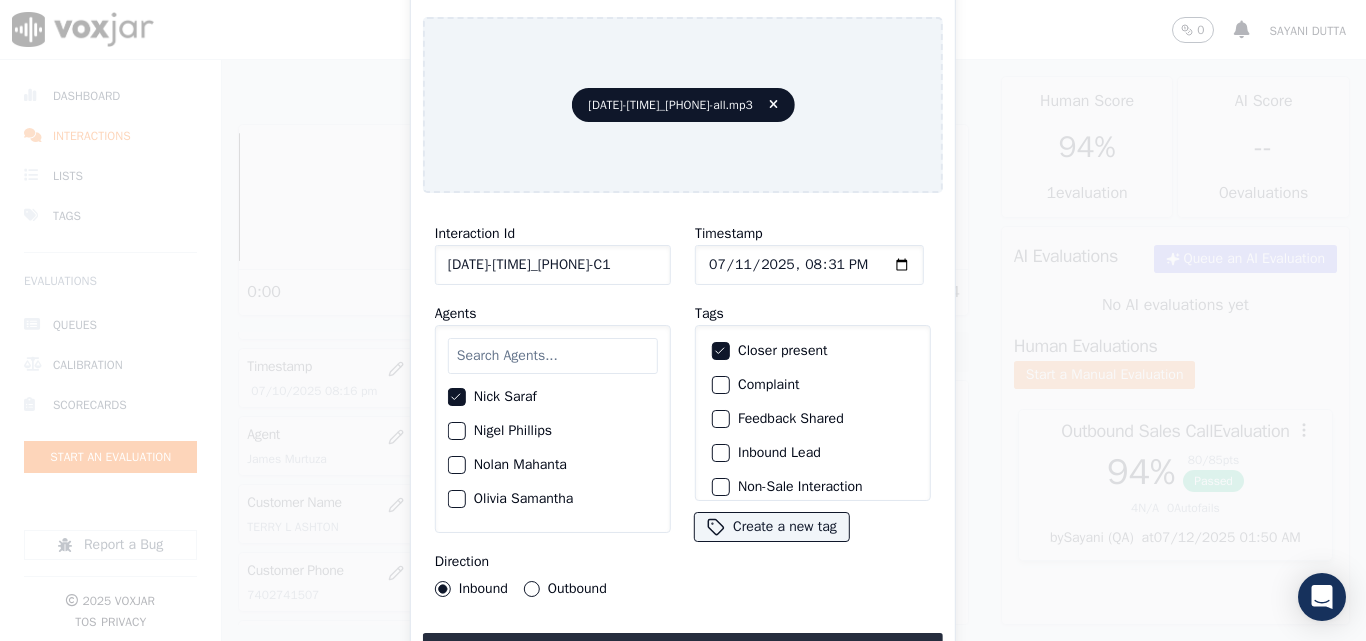 click on "Inbound Lead" 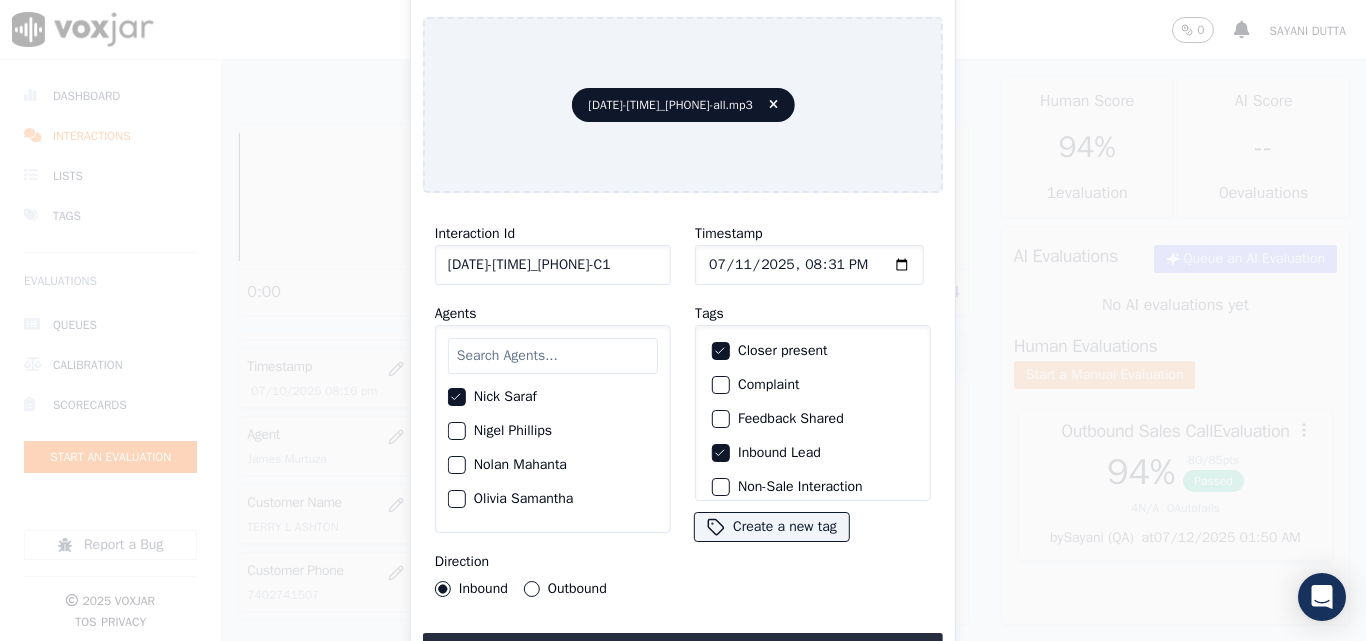 scroll, scrollTop: 173, scrollLeft: 0, axis: vertical 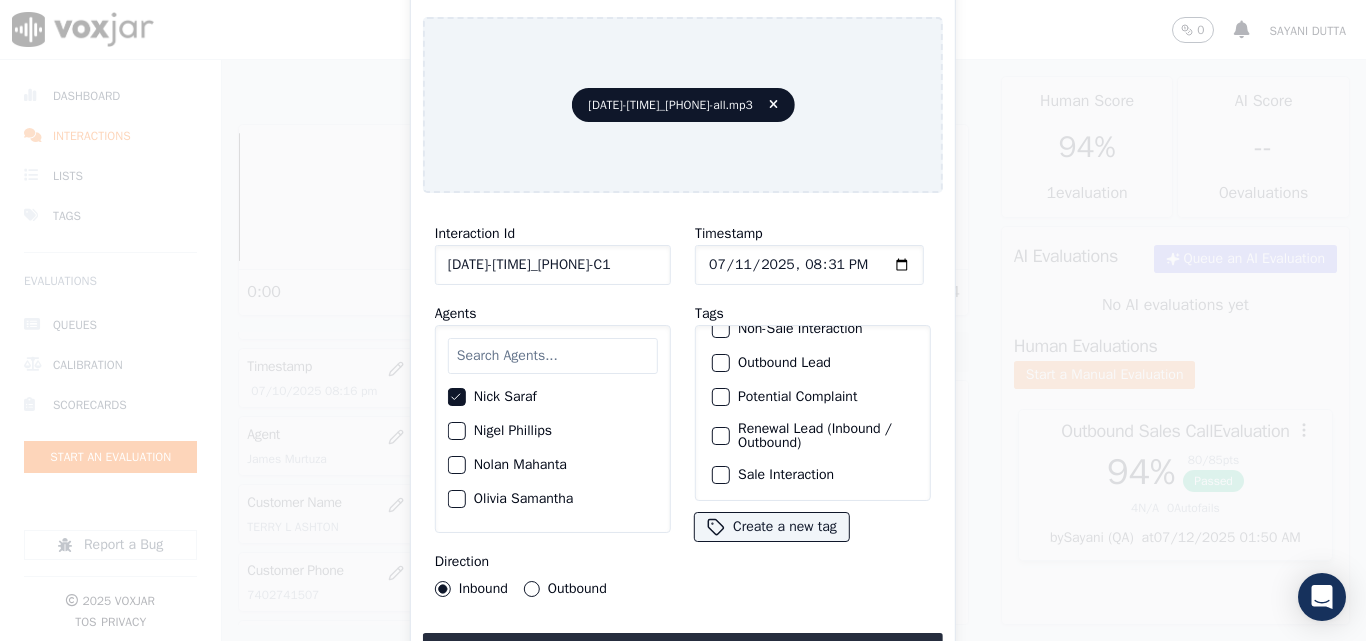click on "Sale Interaction" 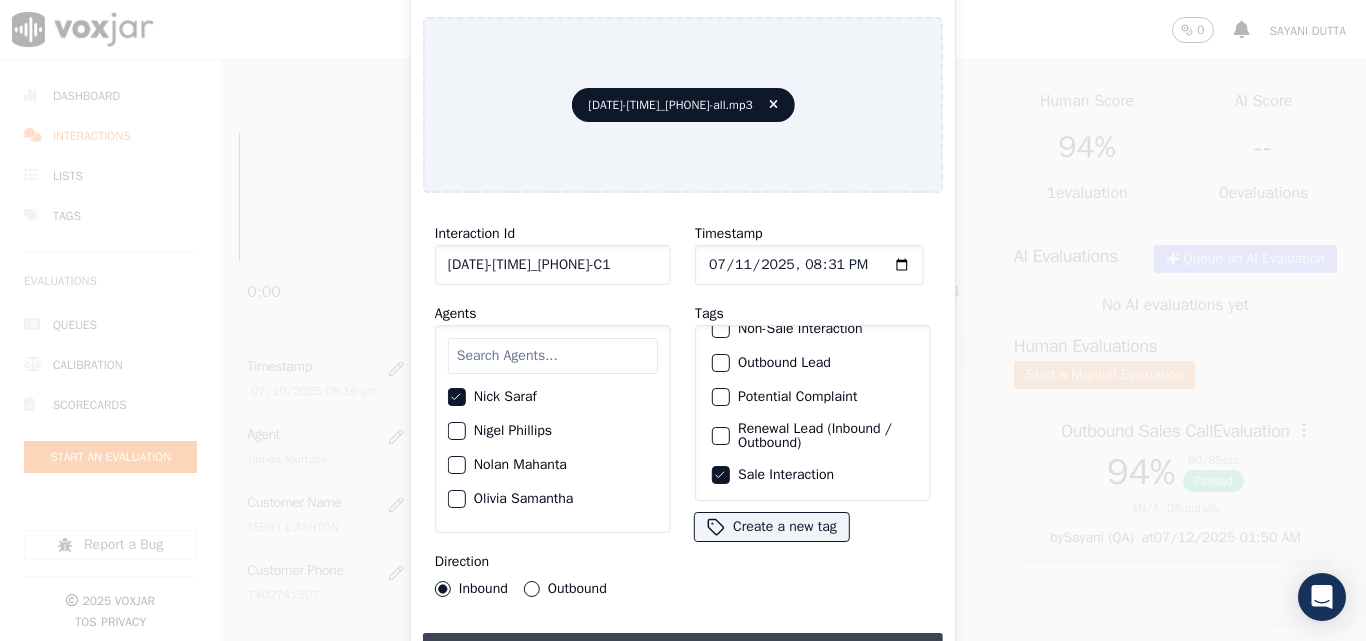 click on "Upload interaction to start evaluation" at bounding box center [683, 651] 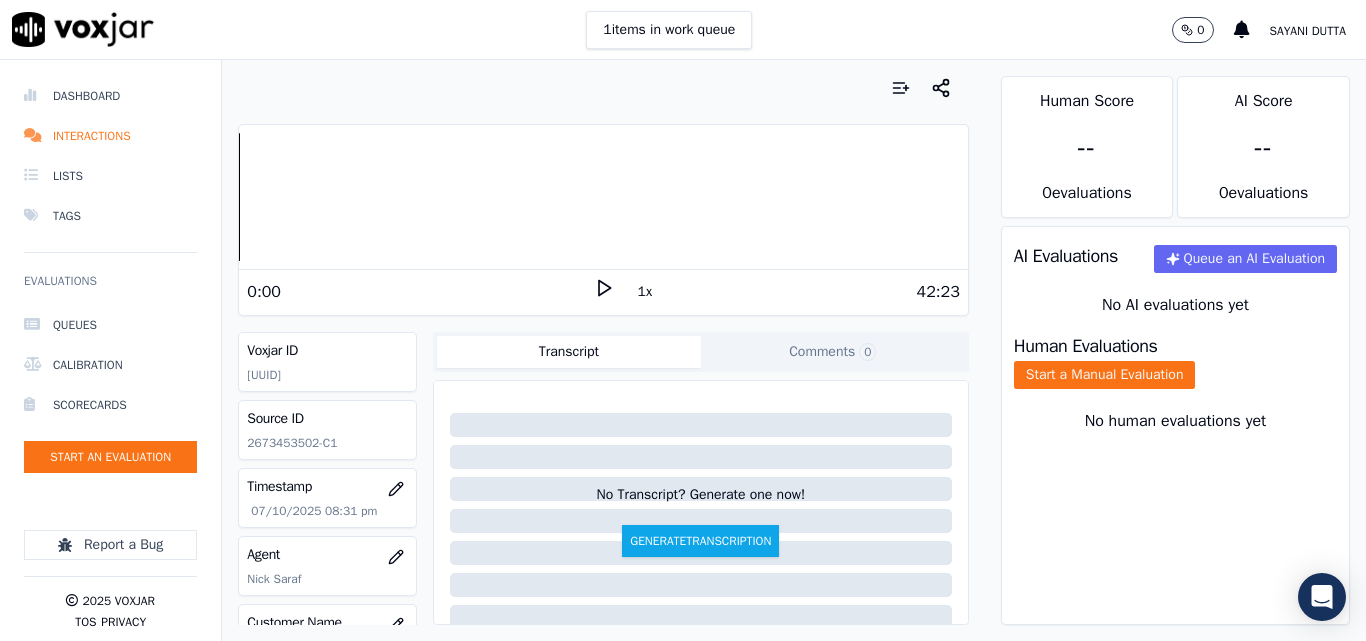 scroll, scrollTop: 200, scrollLeft: 0, axis: vertical 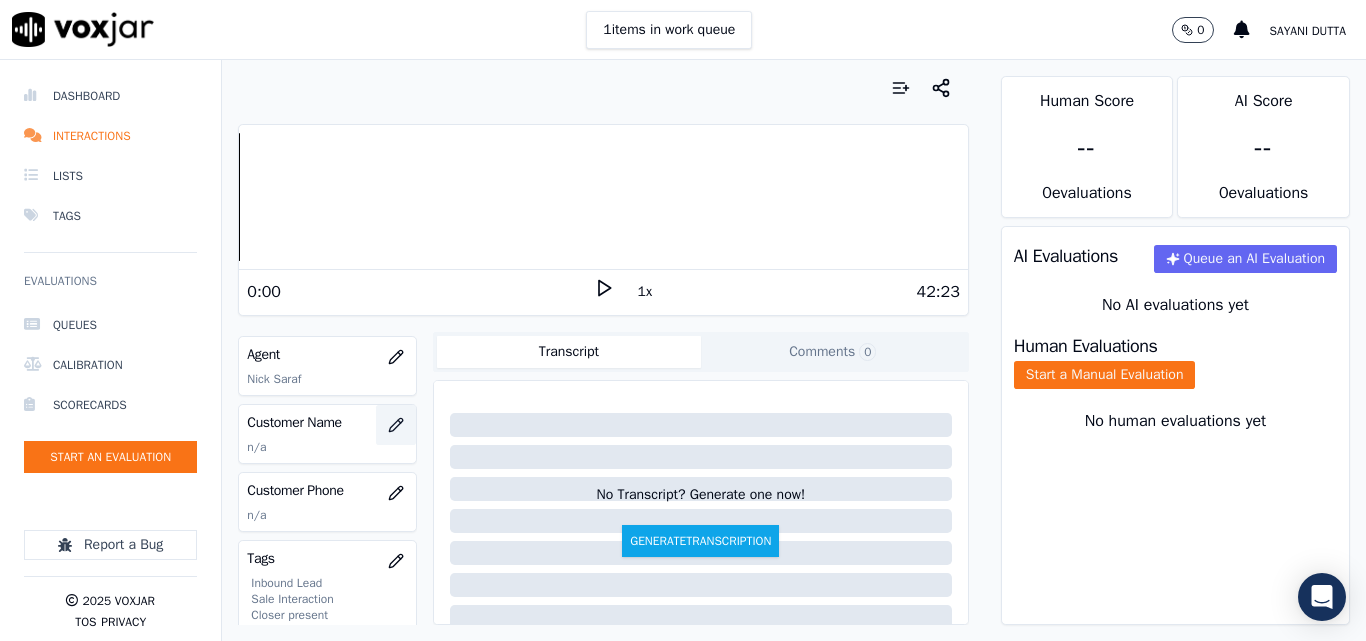 click 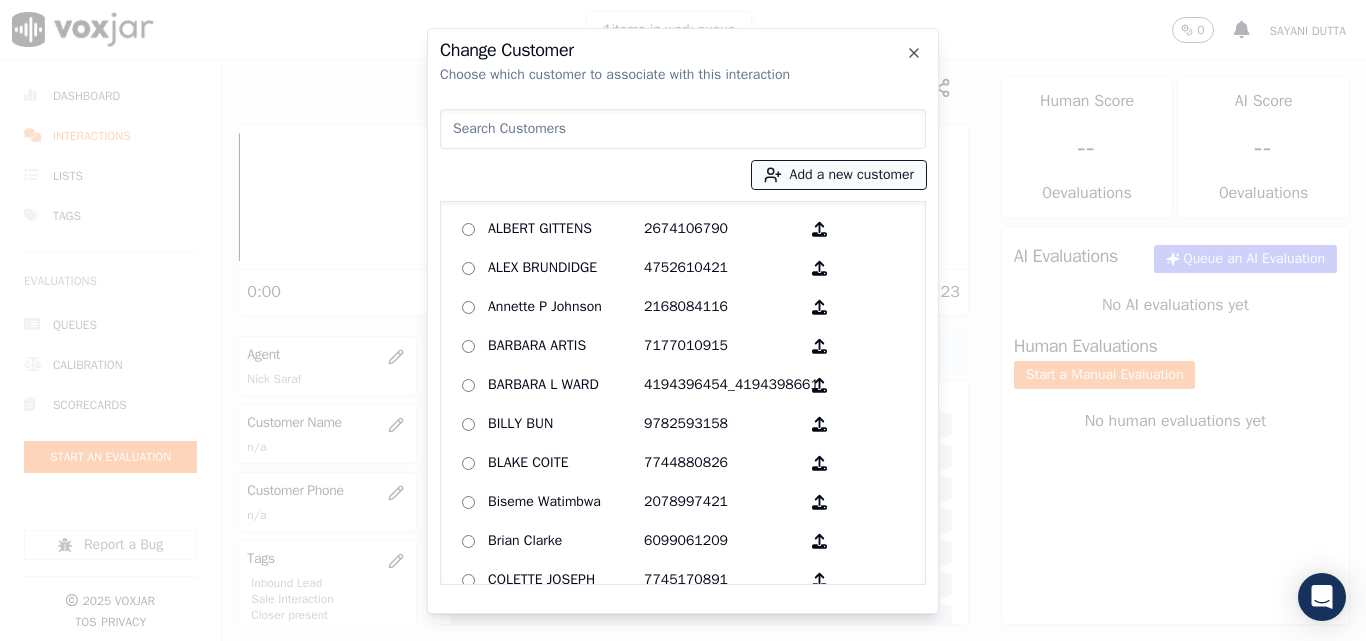 click on "Add a new customer" at bounding box center (839, 175) 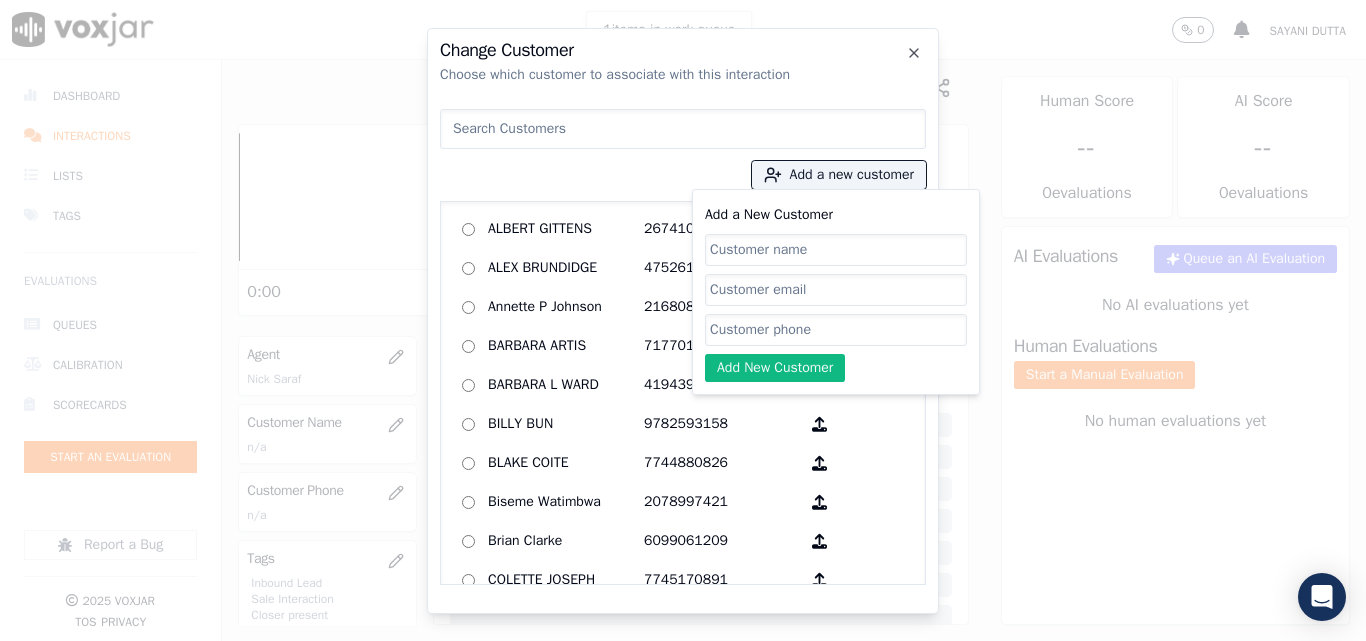 click on "Add a New Customer" 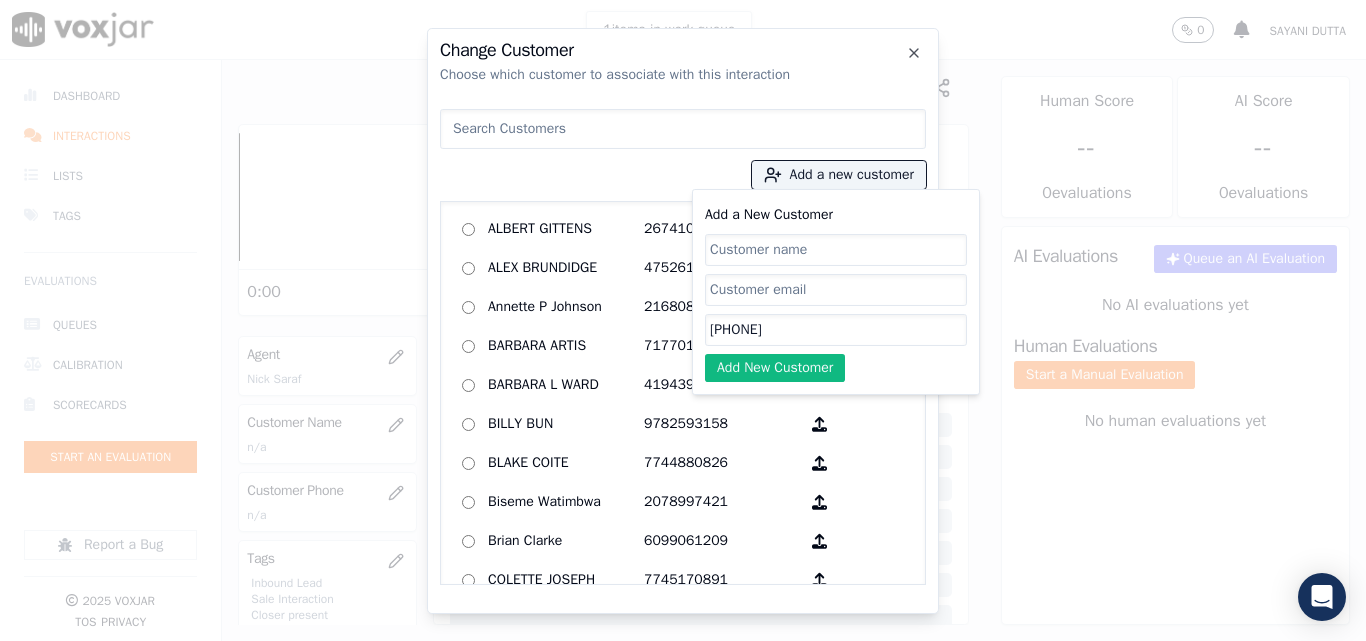 type on "[PHONE]" 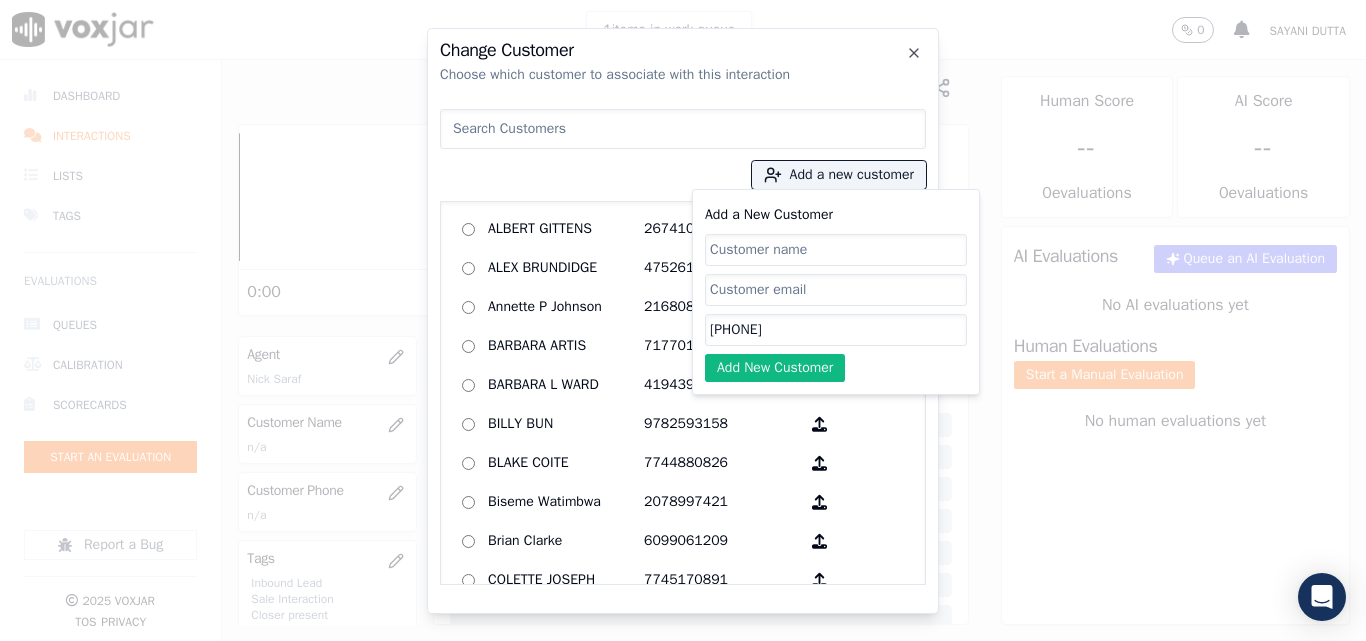paste on "[FIRST] [LAST]" 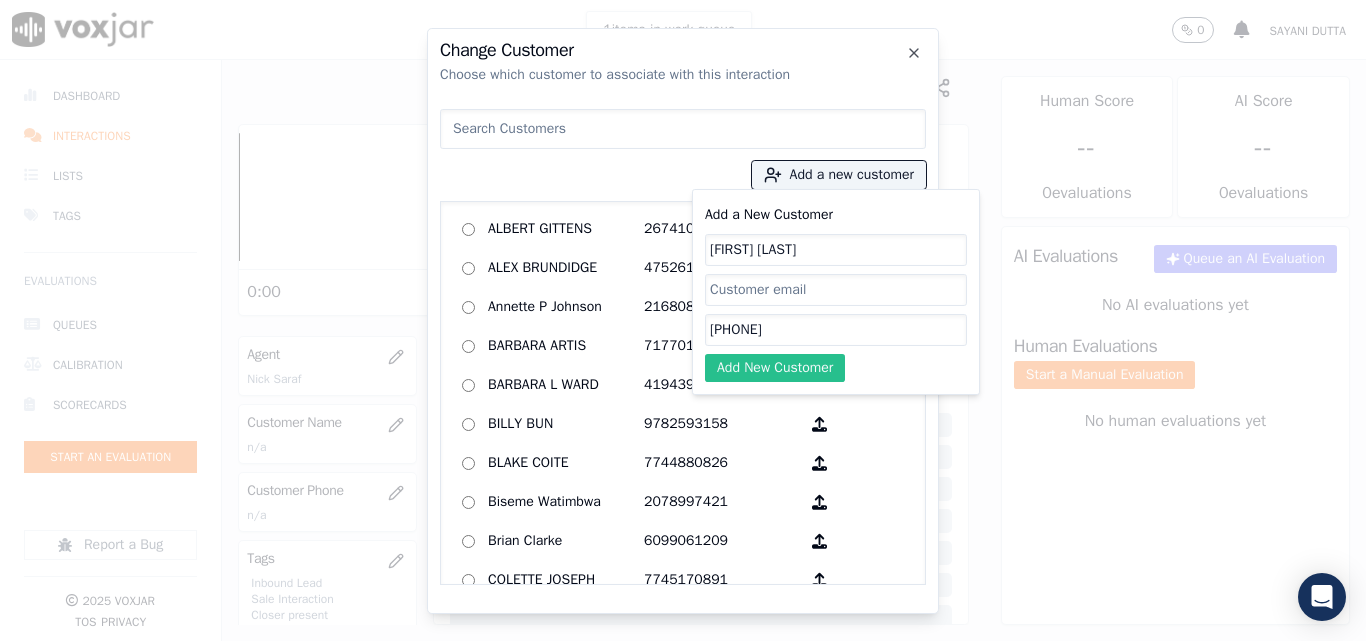 type on "[FIRST] [LAST]" 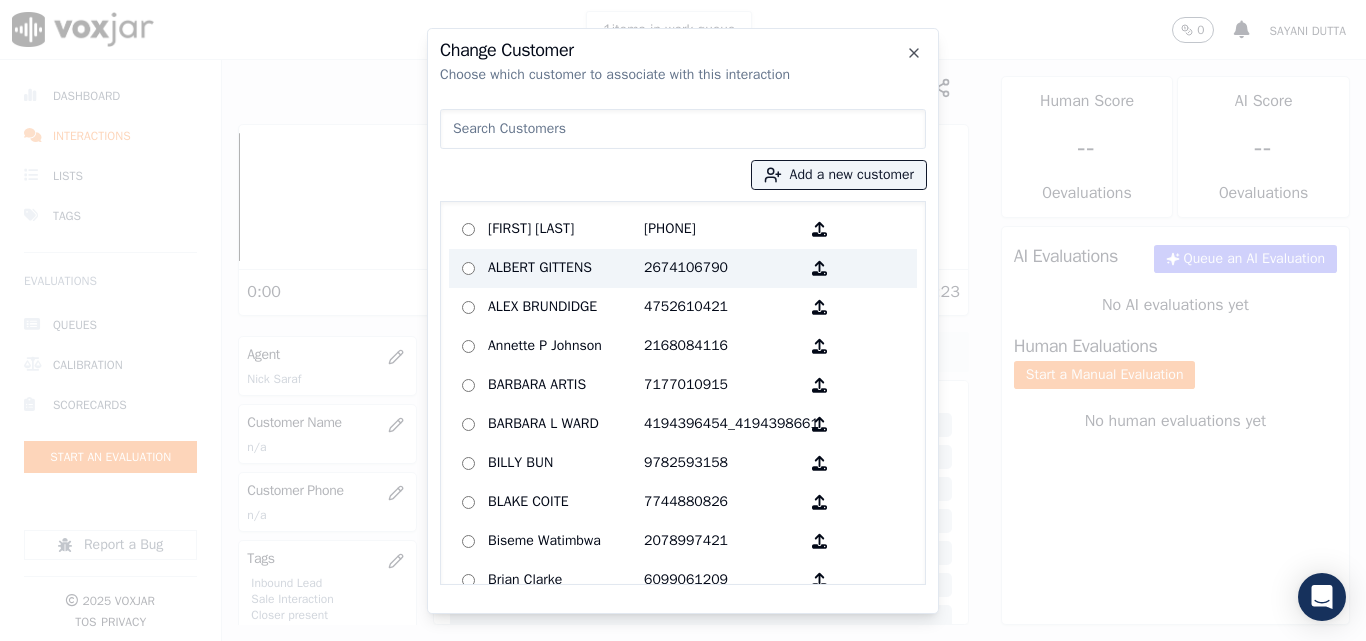 drag, startPoint x: 521, startPoint y: 221, endPoint x: 608, endPoint y: 264, distance: 97.04638 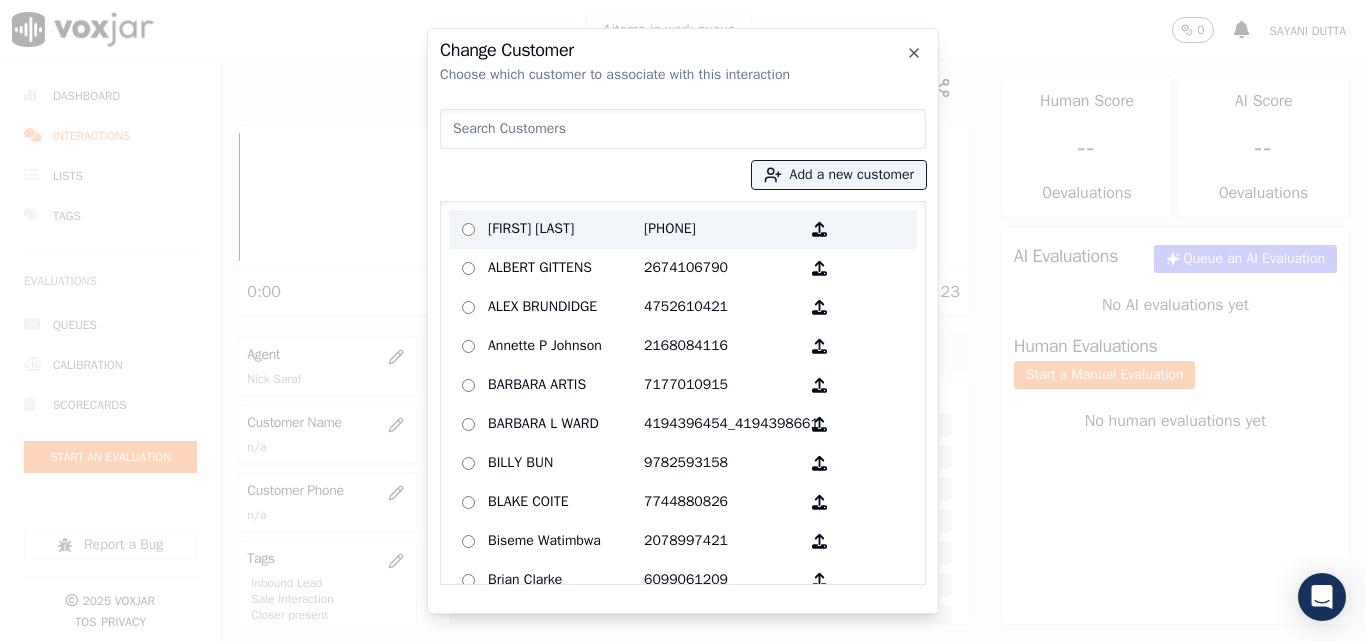 click at bounding box center (468, 229) 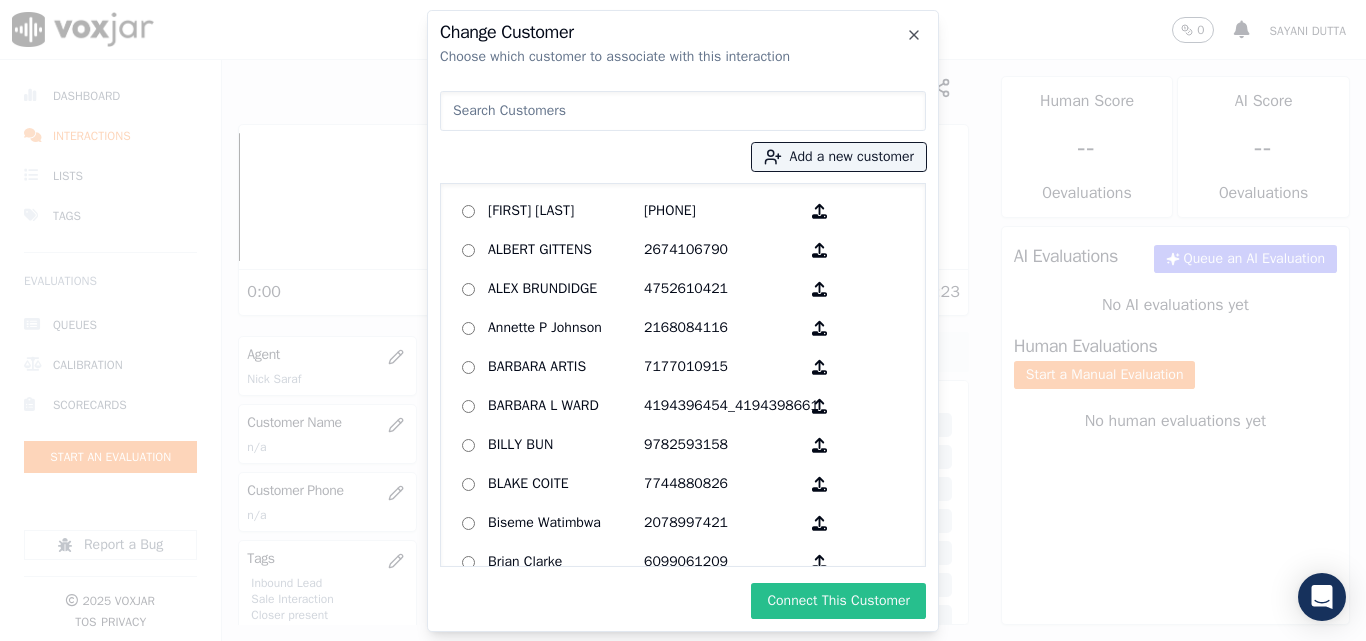 click on "Connect This Customer" at bounding box center [838, 601] 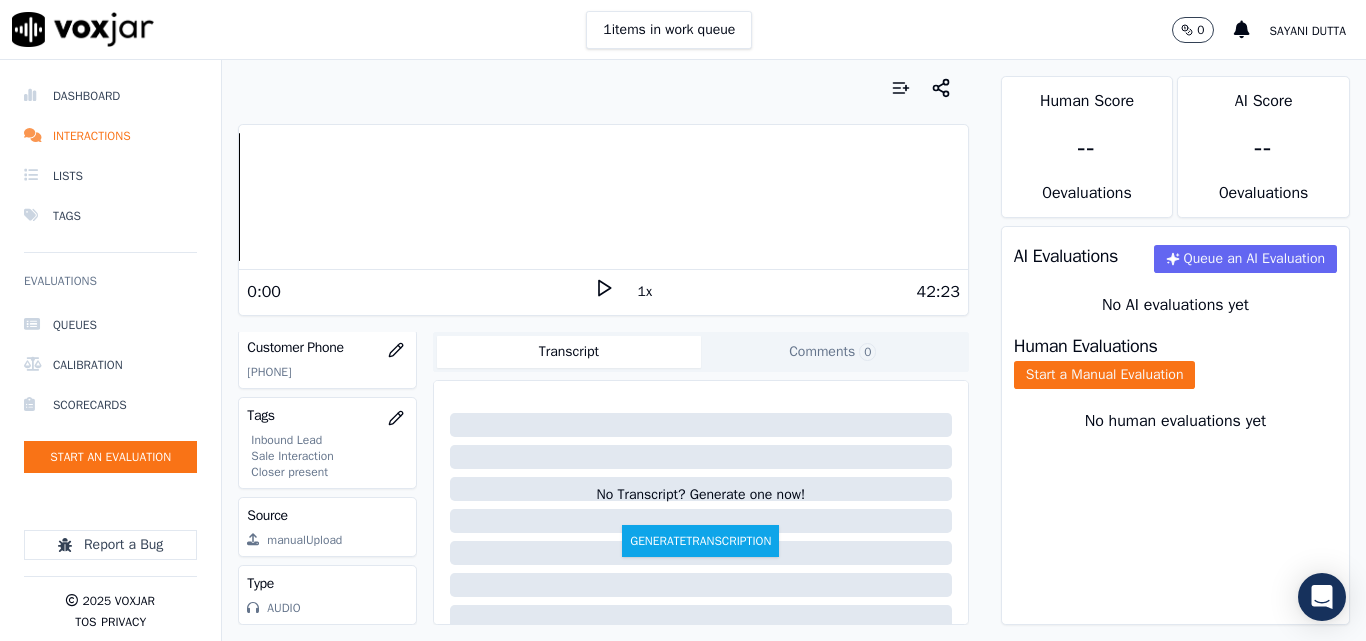 scroll, scrollTop: 404, scrollLeft: 0, axis: vertical 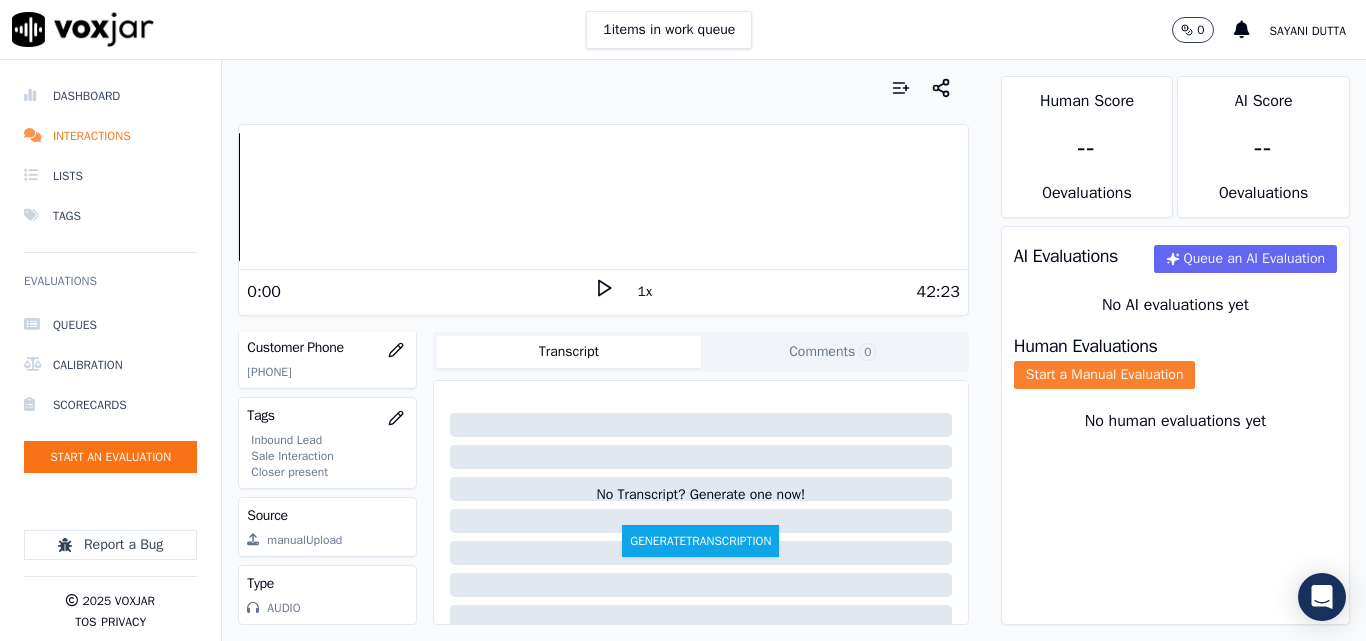 click on "Start a Manual Evaluation" 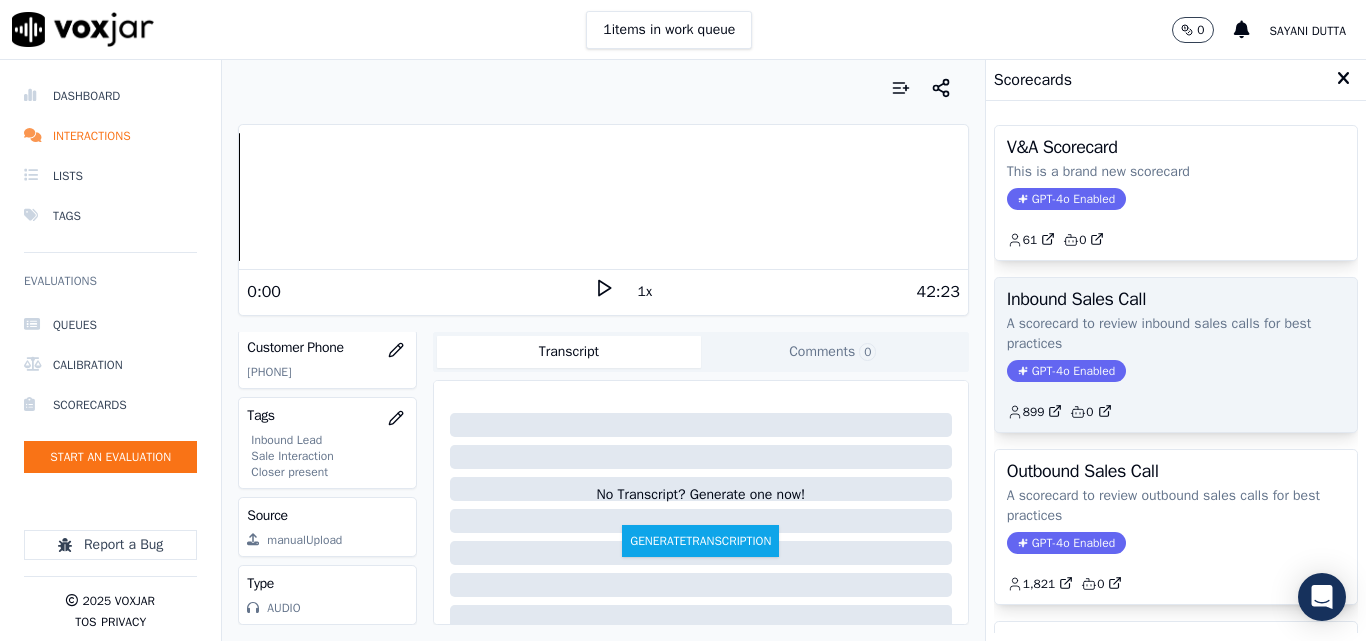 click on "GPT-4o Enabled" 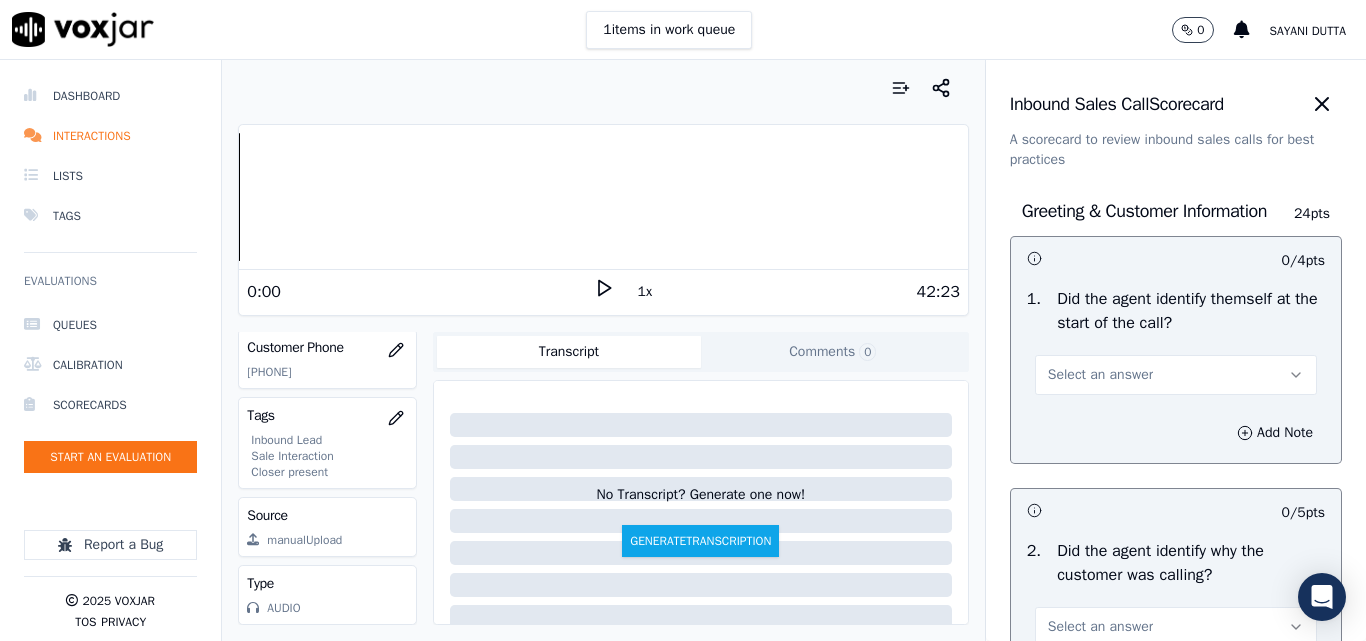 click on "Select an answer" at bounding box center (1100, 375) 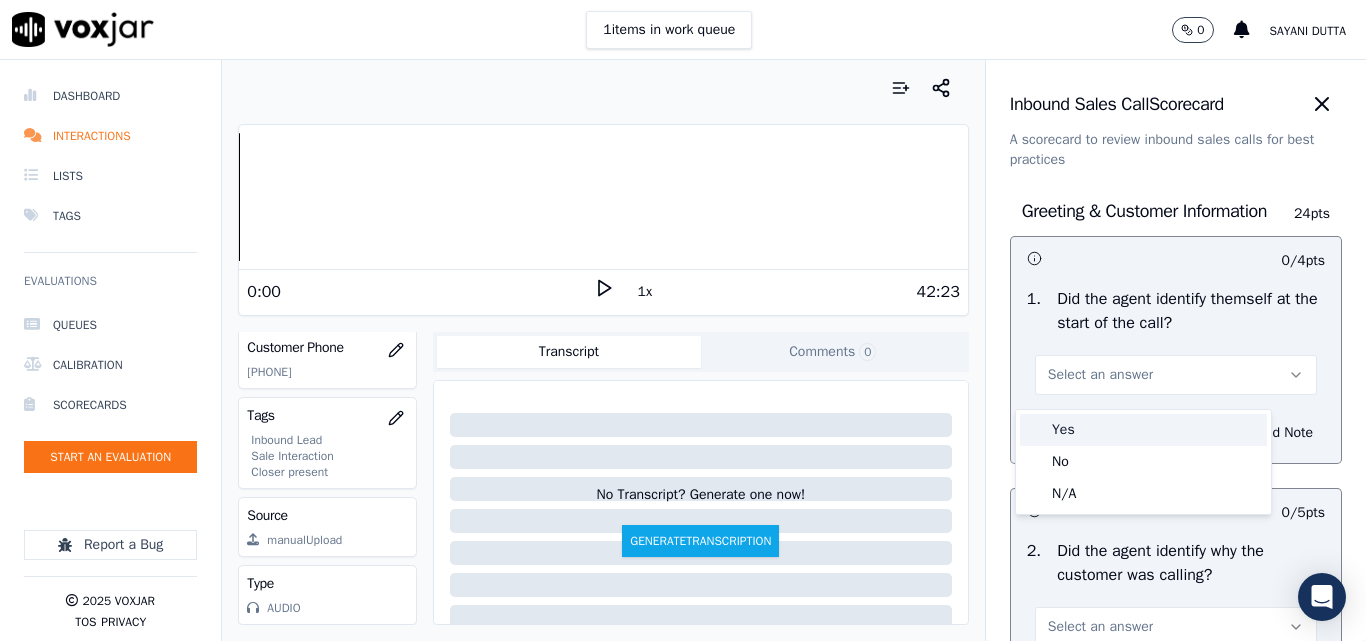 drag, startPoint x: 1104, startPoint y: 434, endPoint x: 1113, endPoint y: 417, distance: 19.235384 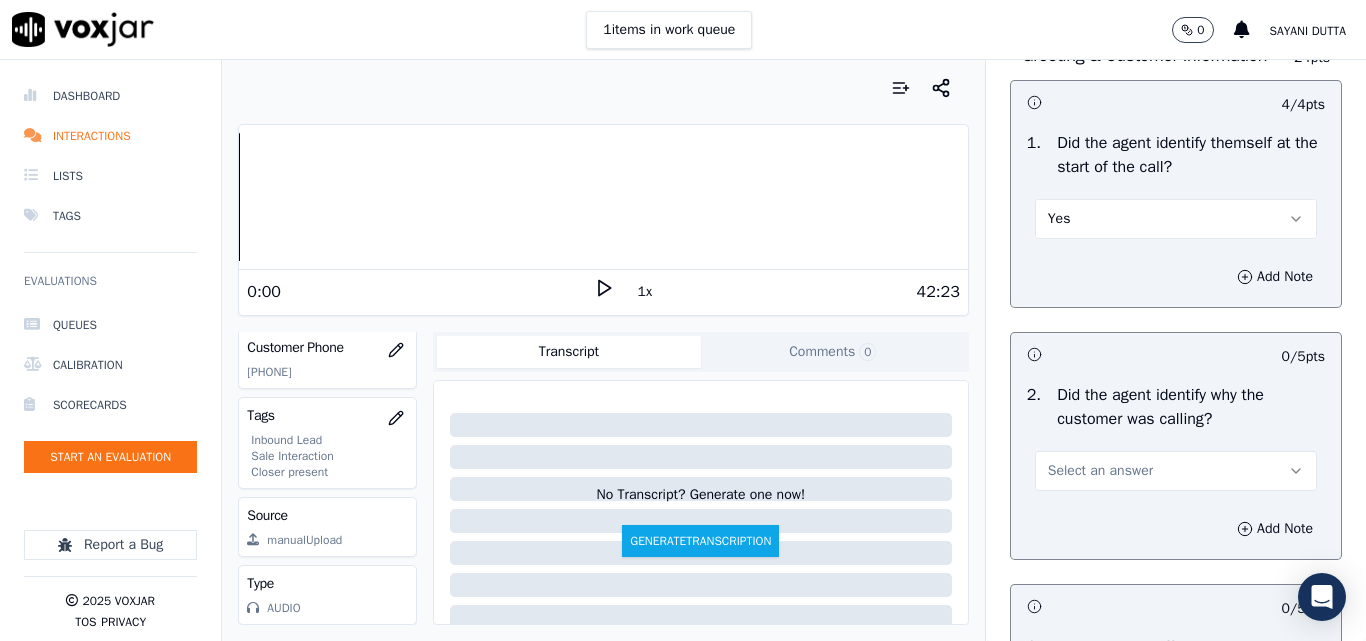 scroll, scrollTop: 300, scrollLeft: 0, axis: vertical 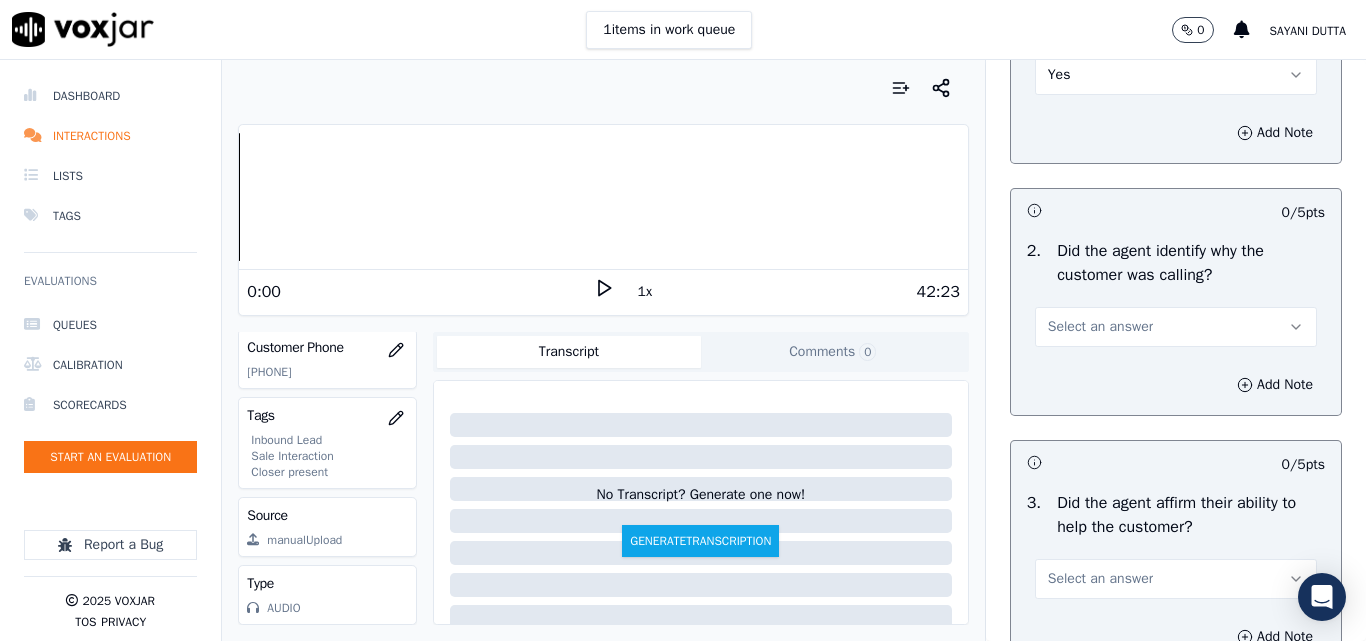 click on "Select an answer" at bounding box center (1100, 327) 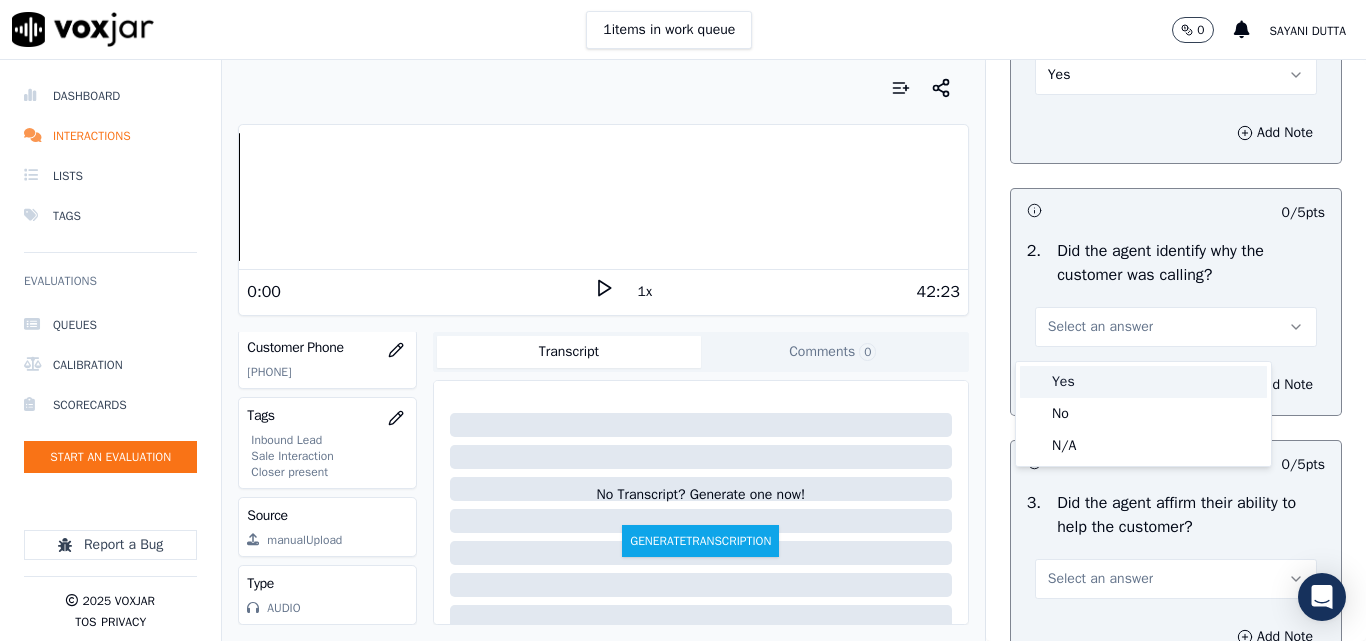click on "Yes" at bounding box center (1143, 382) 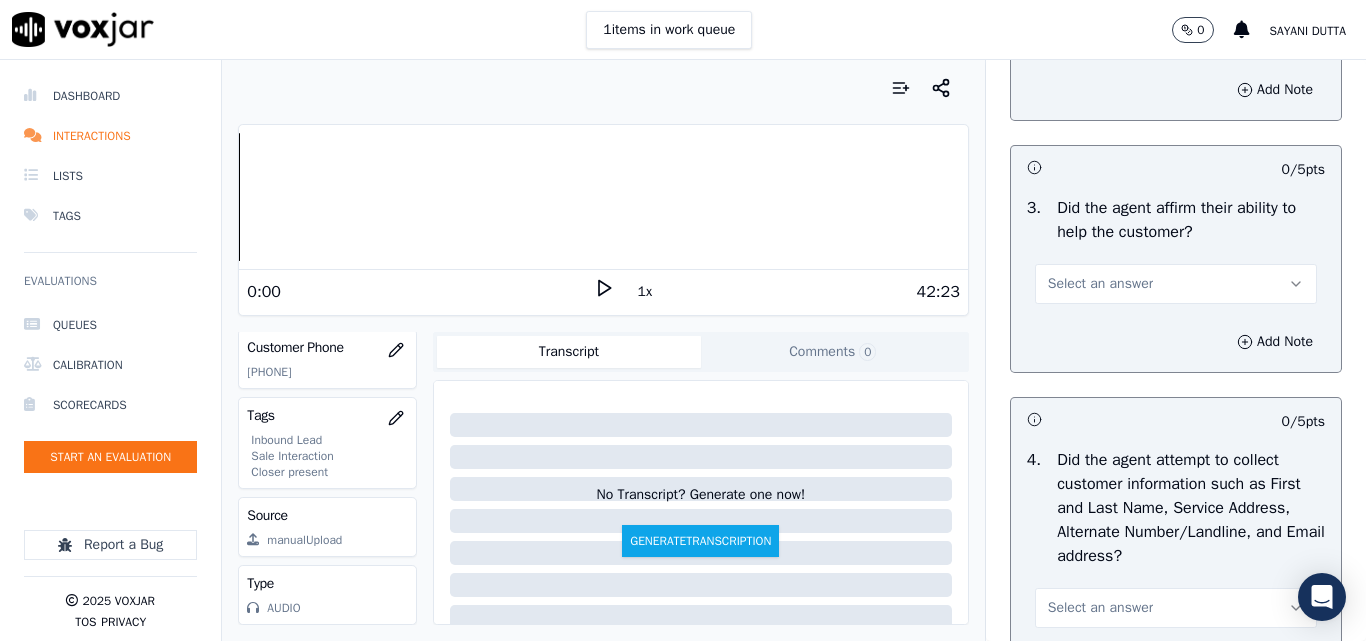 scroll, scrollTop: 600, scrollLeft: 0, axis: vertical 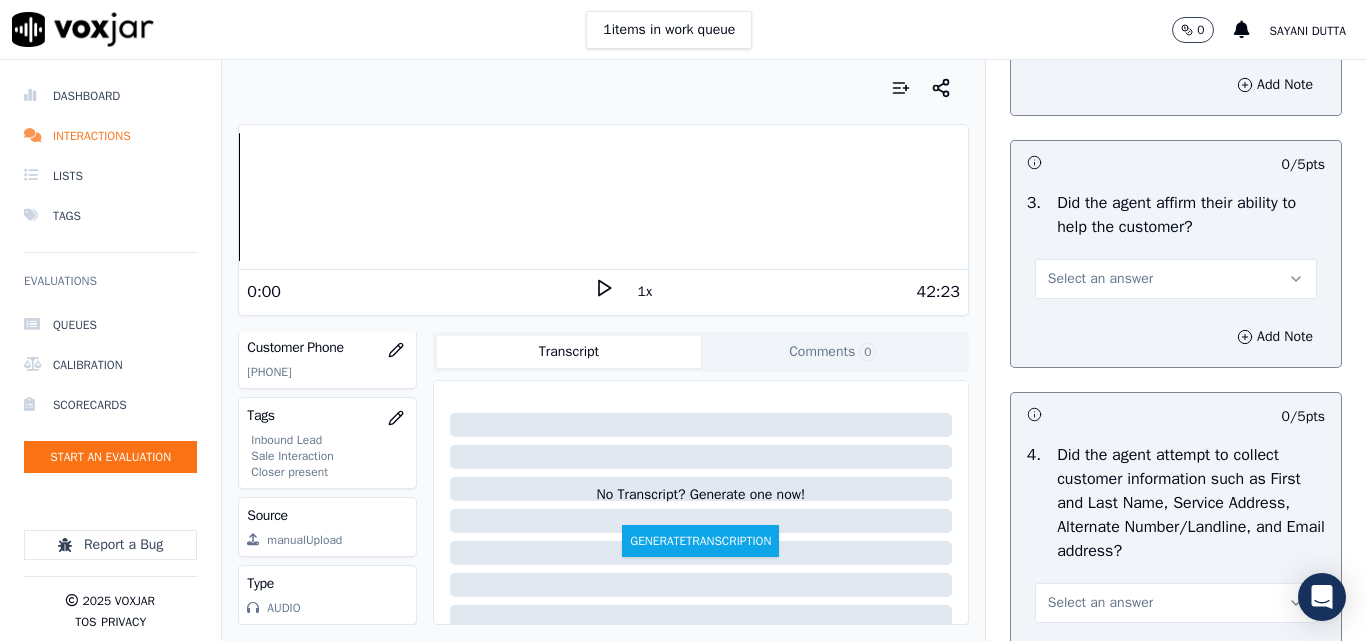 click on "Select an answer" at bounding box center (1176, 279) 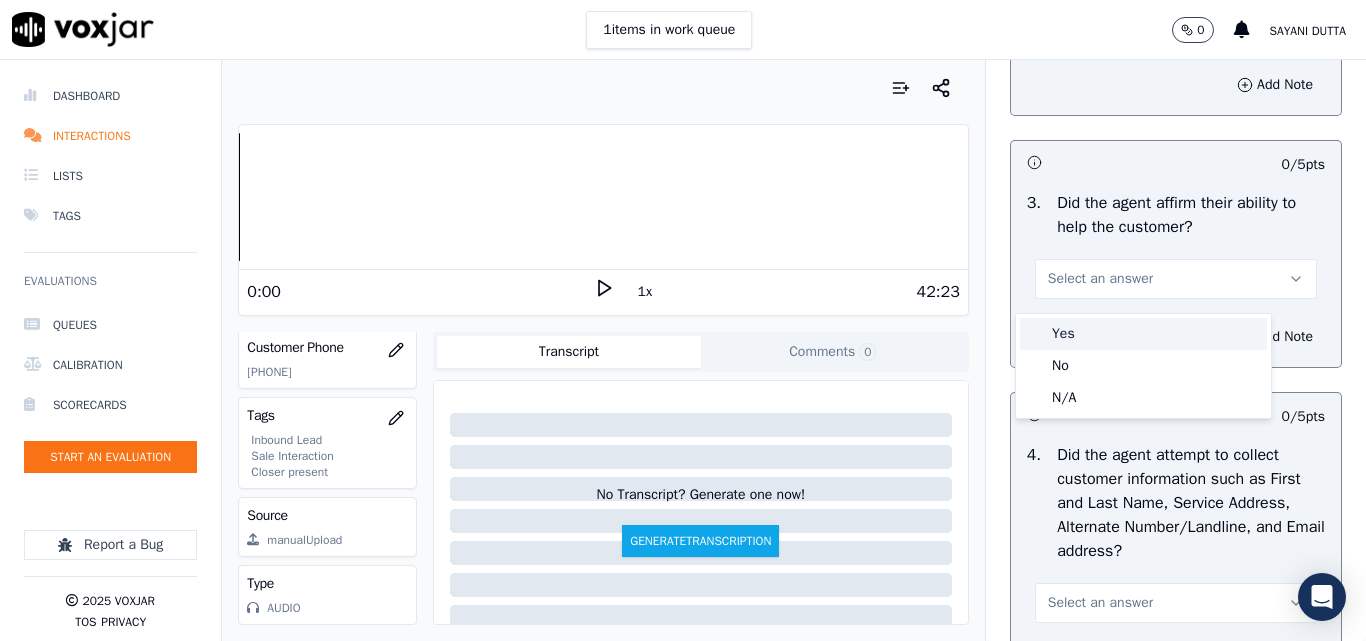 click on "Yes" at bounding box center (1143, 334) 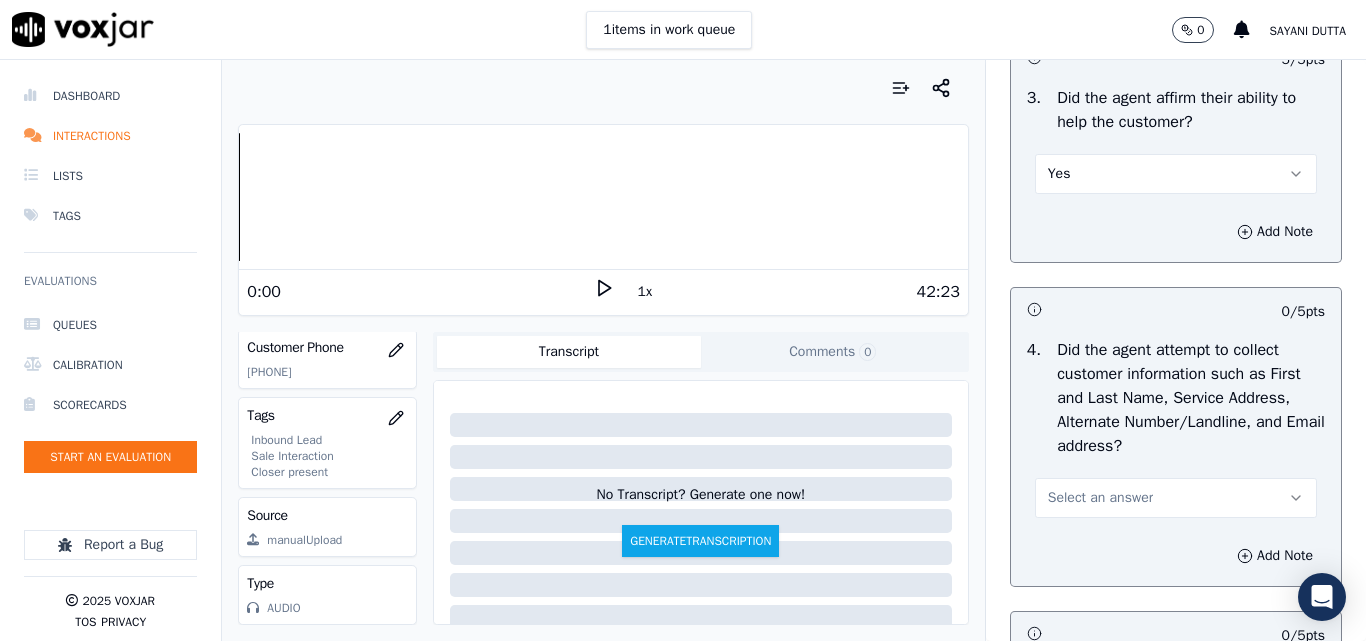 scroll, scrollTop: 800, scrollLeft: 0, axis: vertical 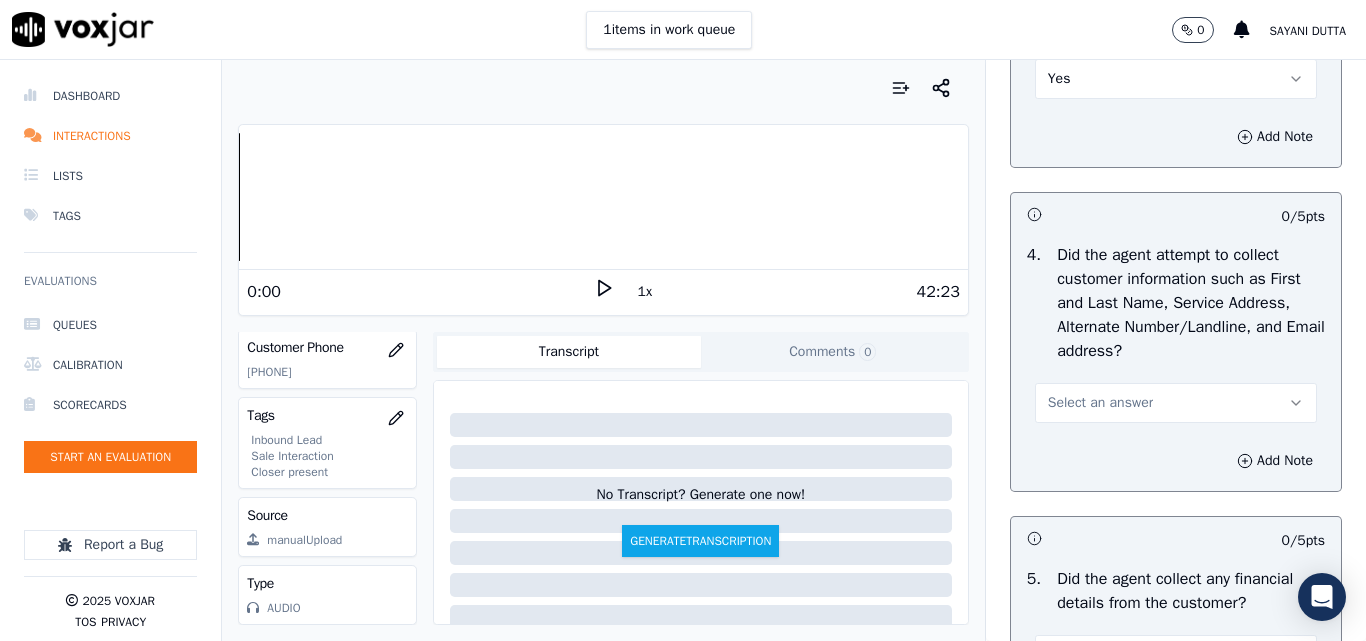 drag, startPoint x: 1088, startPoint y: 414, endPoint x: 1091, endPoint y: 430, distance: 16.27882 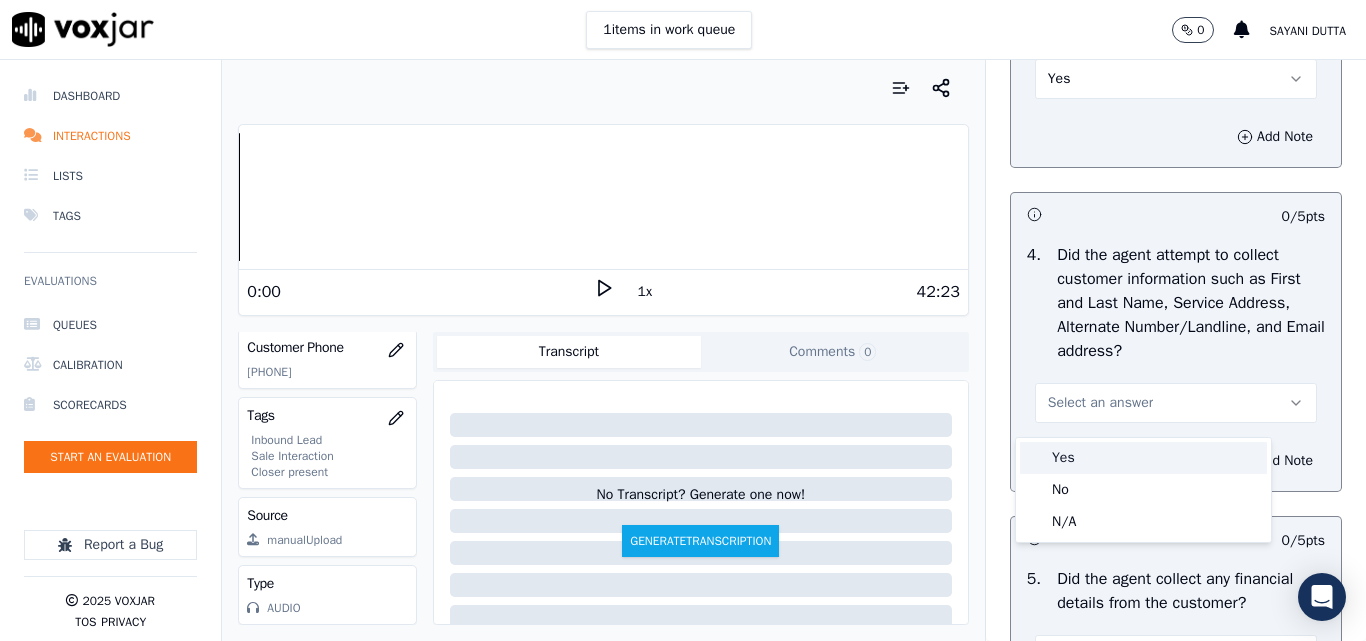 click on "Yes" at bounding box center (1143, 458) 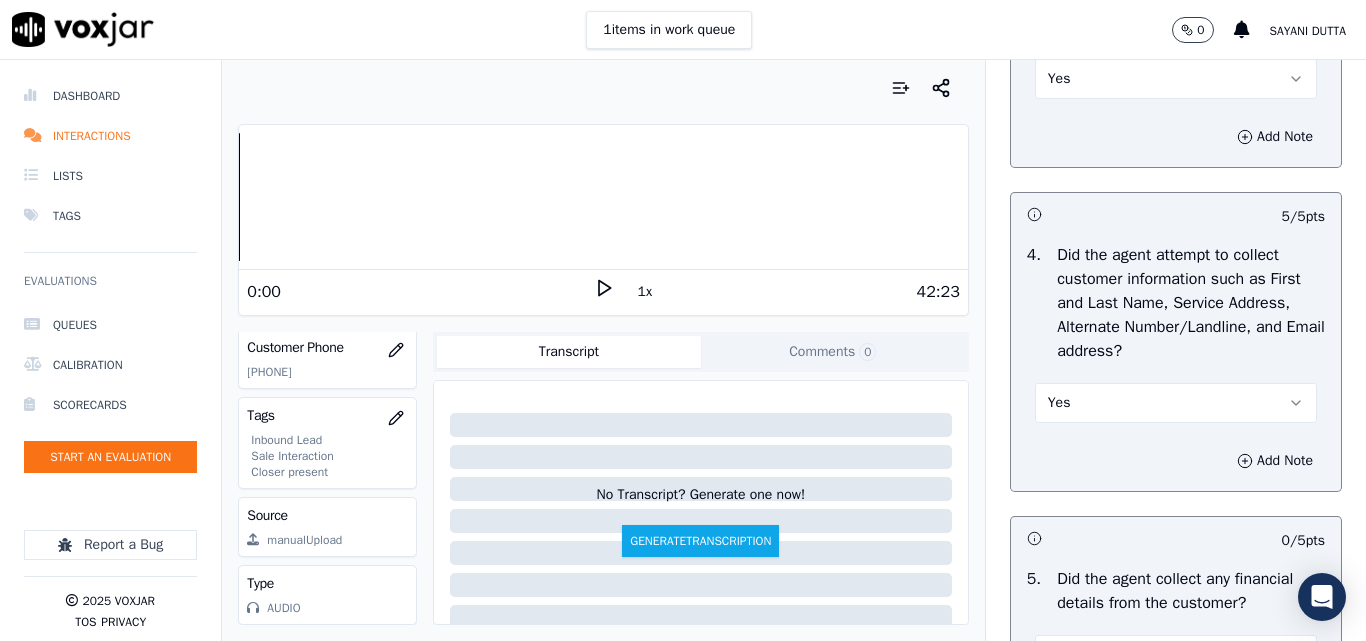 scroll, scrollTop: 1100, scrollLeft: 0, axis: vertical 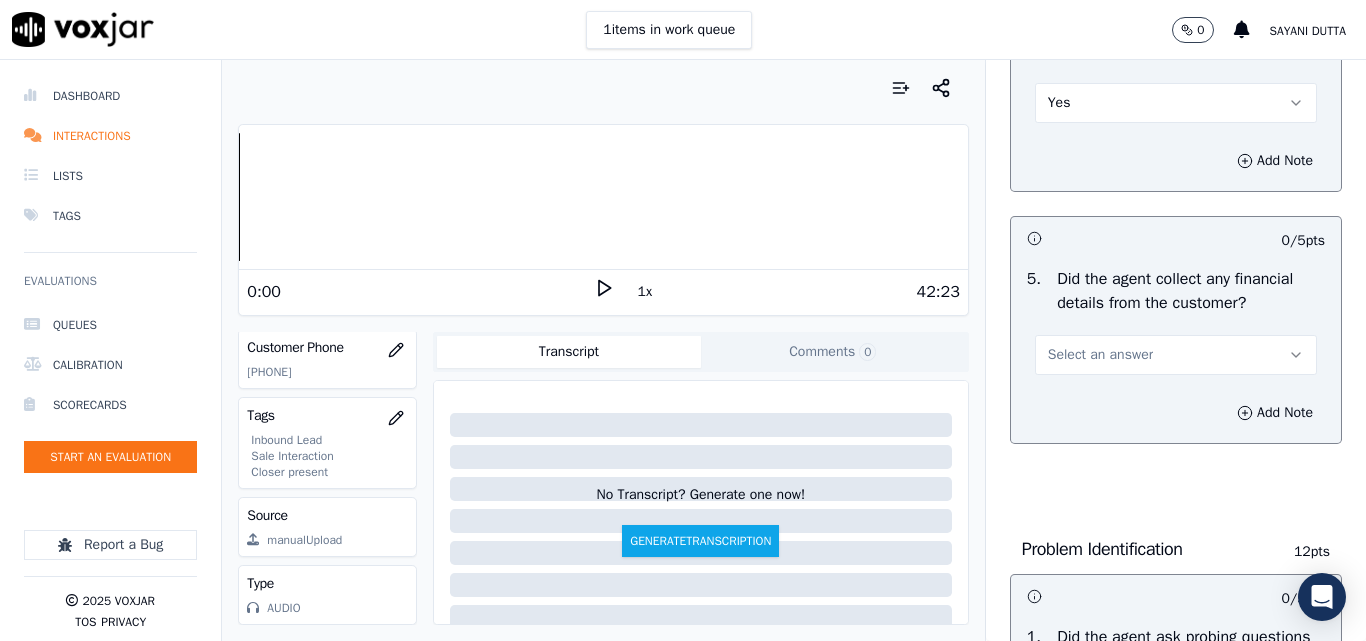 click on "Select an answer" at bounding box center [1100, 355] 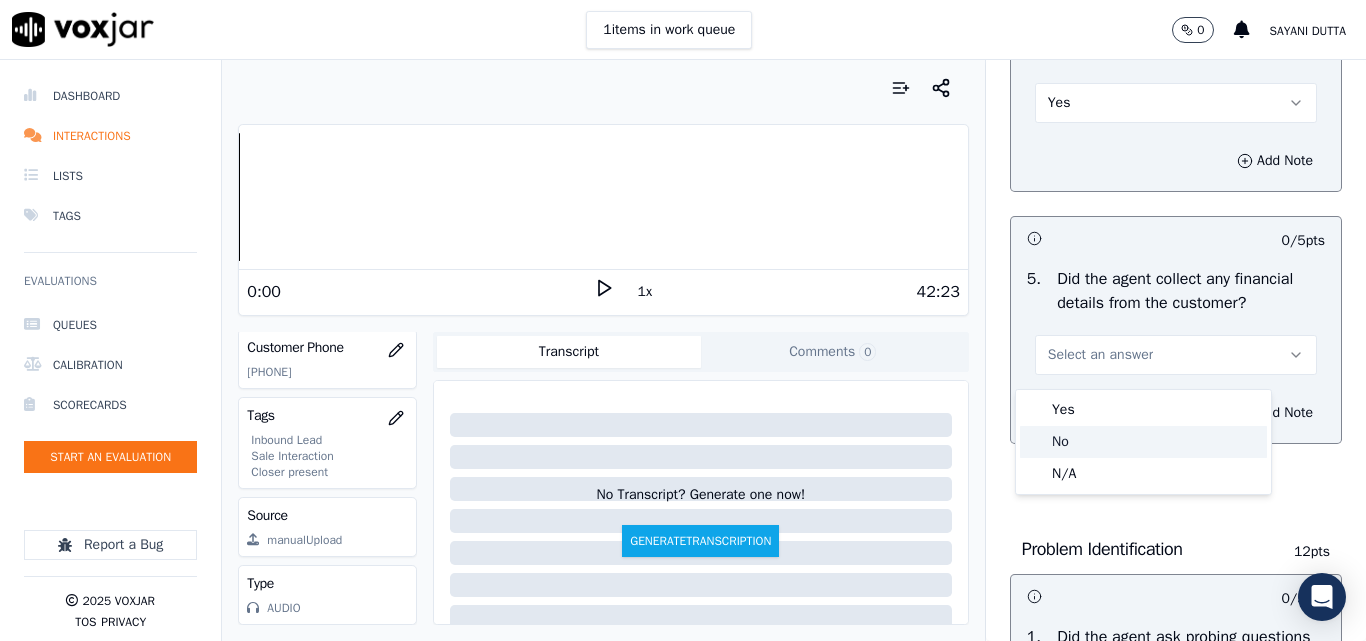 drag, startPoint x: 1084, startPoint y: 449, endPoint x: 1212, endPoint y: 461, distance: 128.56126 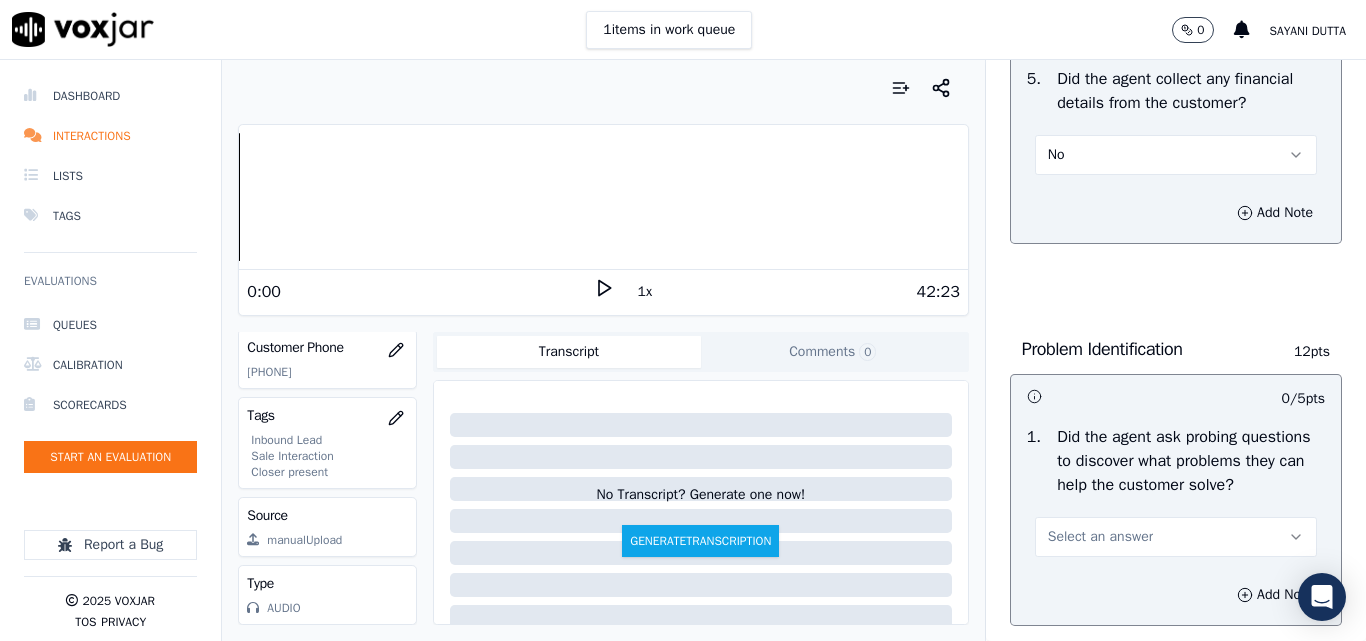 scroll, scrollTop: 1400, scrollLeft: 0, axis: vertical 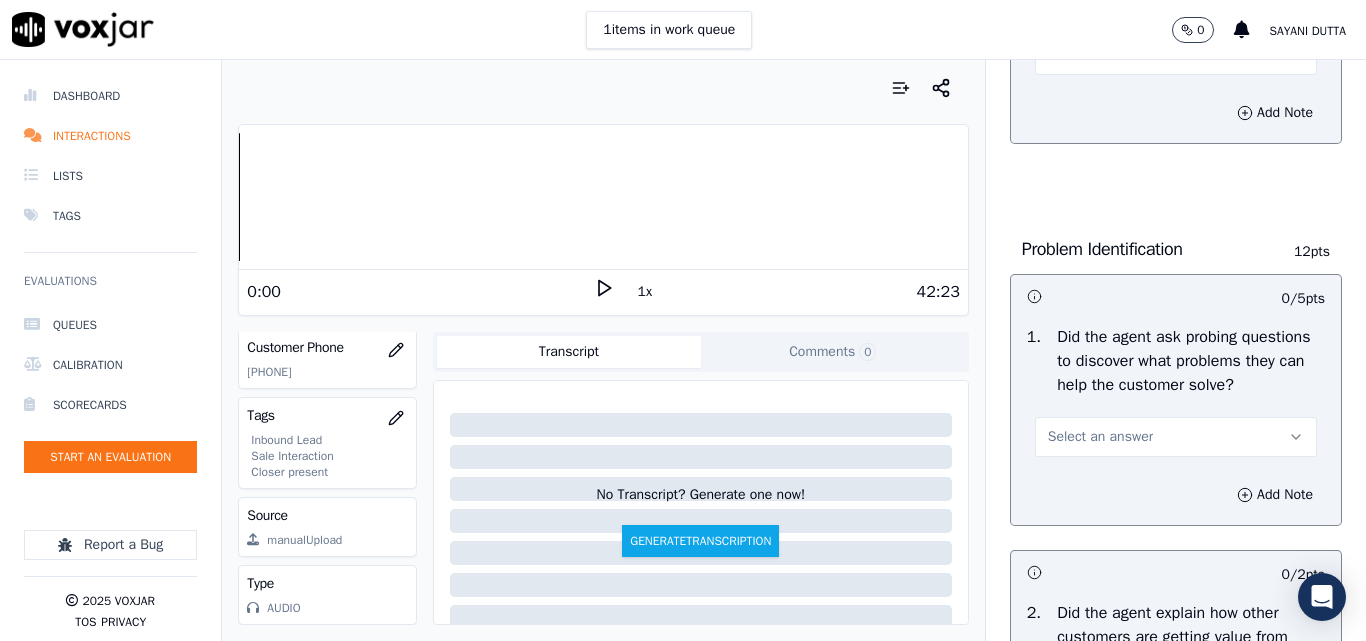 click on "Select an answer" at bounding box center (1100, 437) 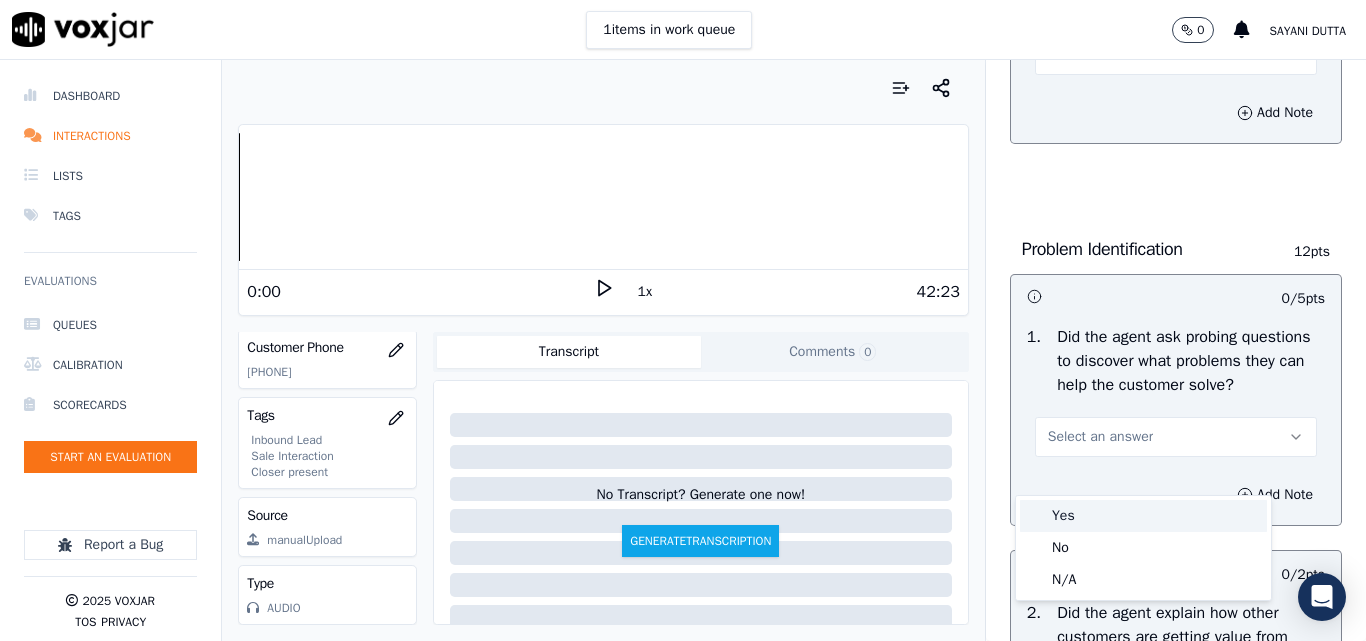 click on "Yes" at bounding box center [1143, 516] 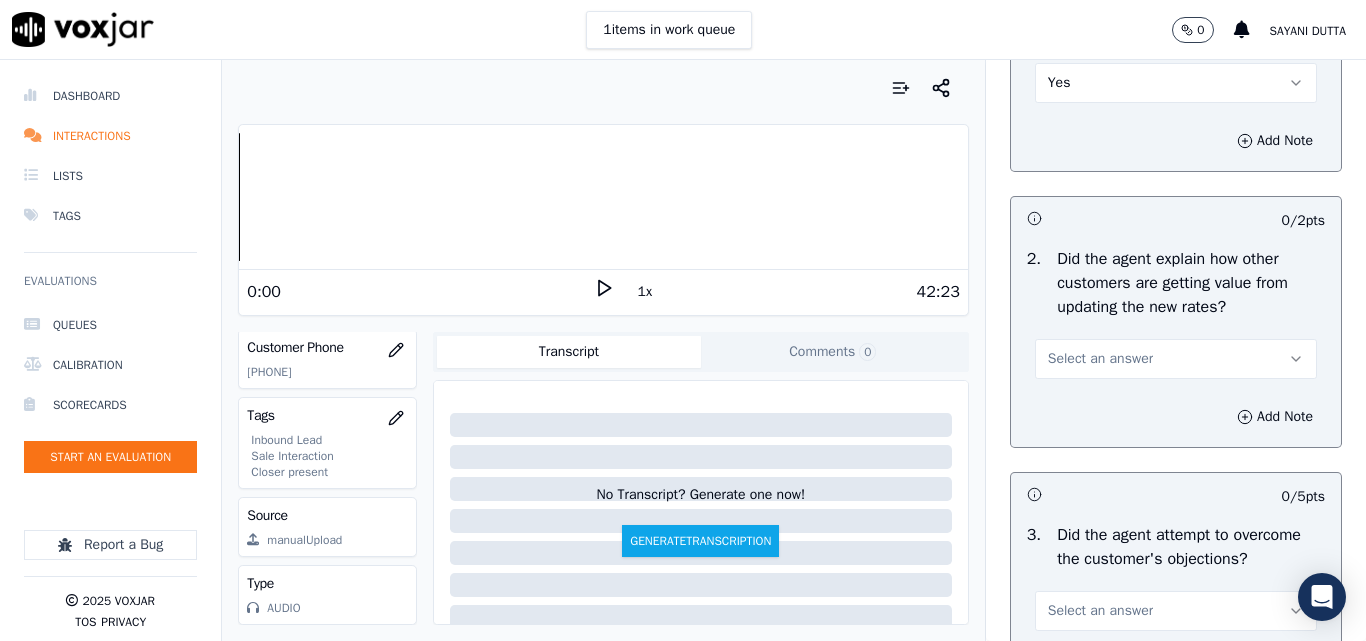 scroll, scrollTop: 1800, scrollLeft: 0, axis: vertical 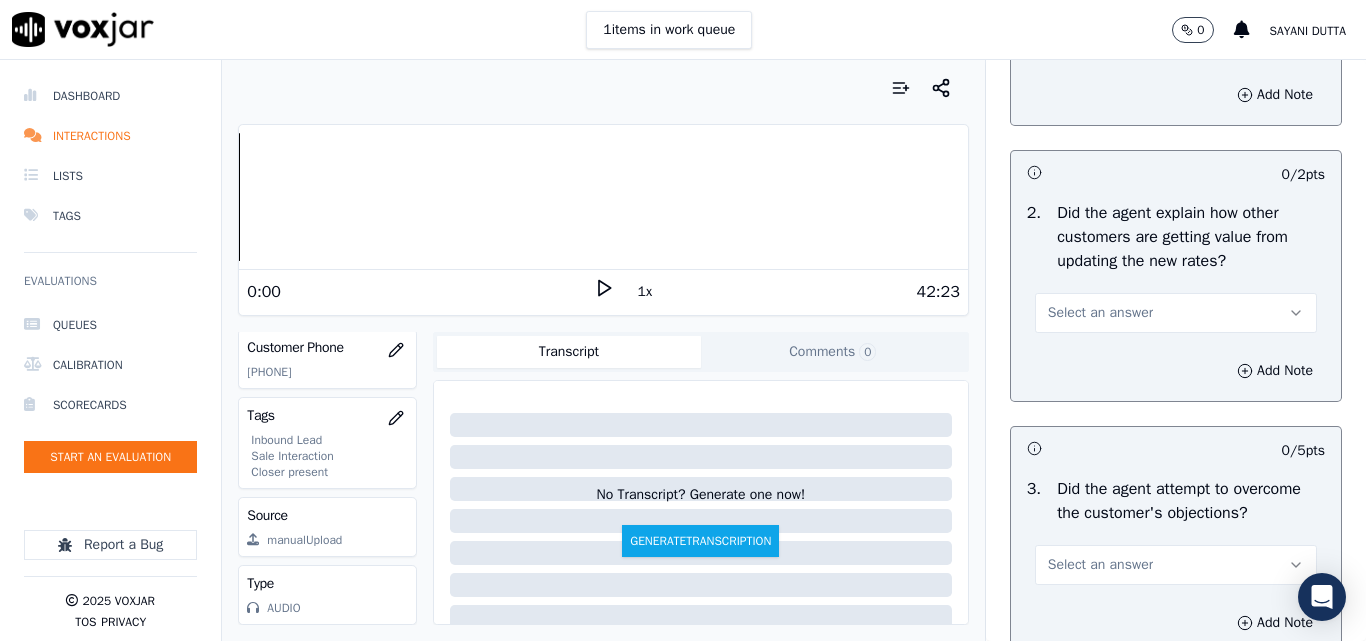 click on "Select an answer" at bounding box center (1100, 313) 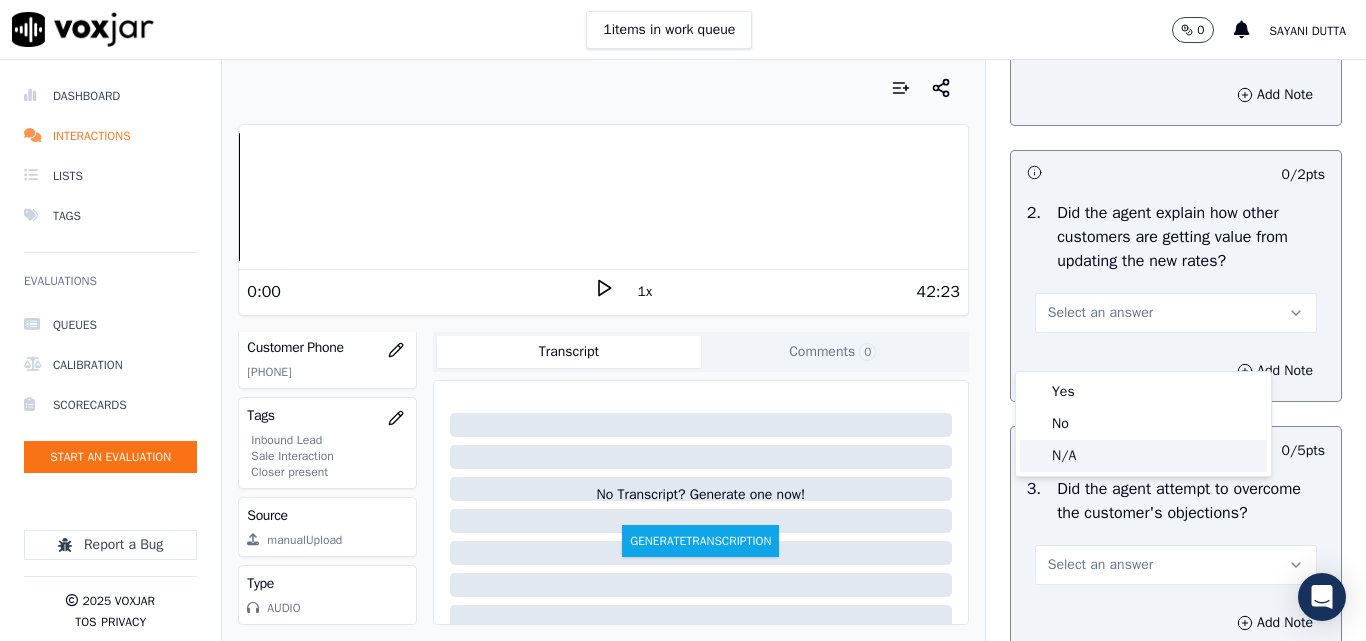 click on "N/A" 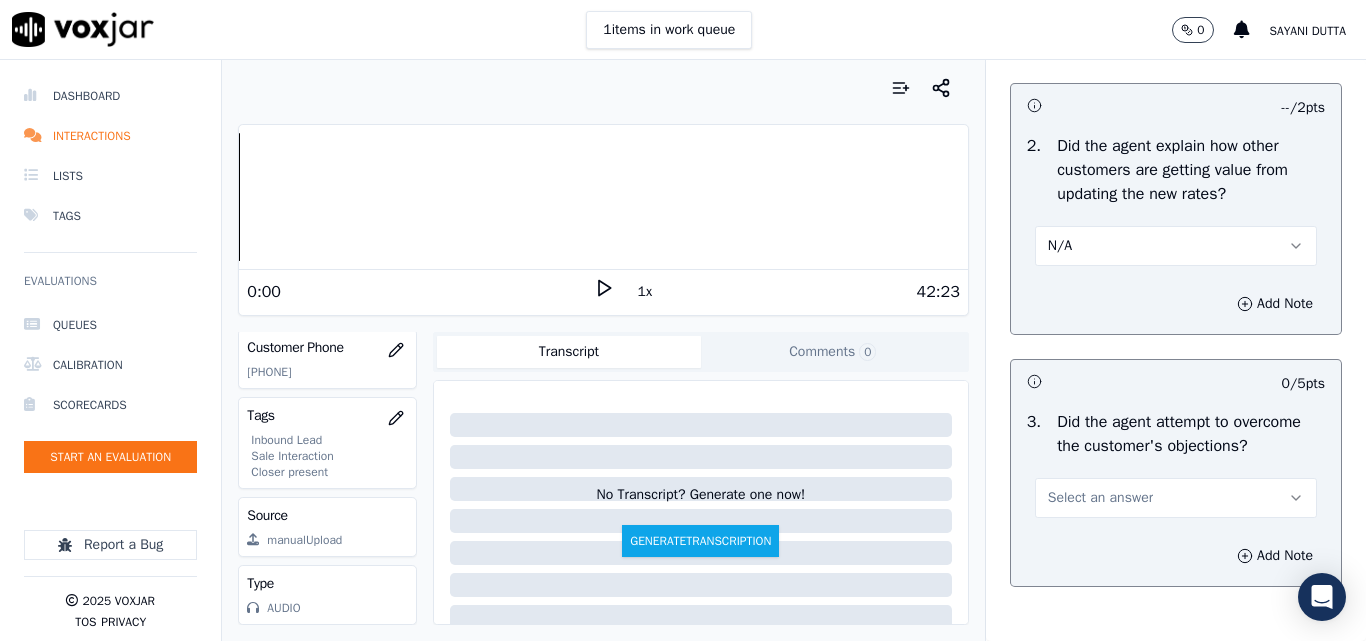 scroll, scrollTop: 2100, scrollLeft: 0, axis: vertical 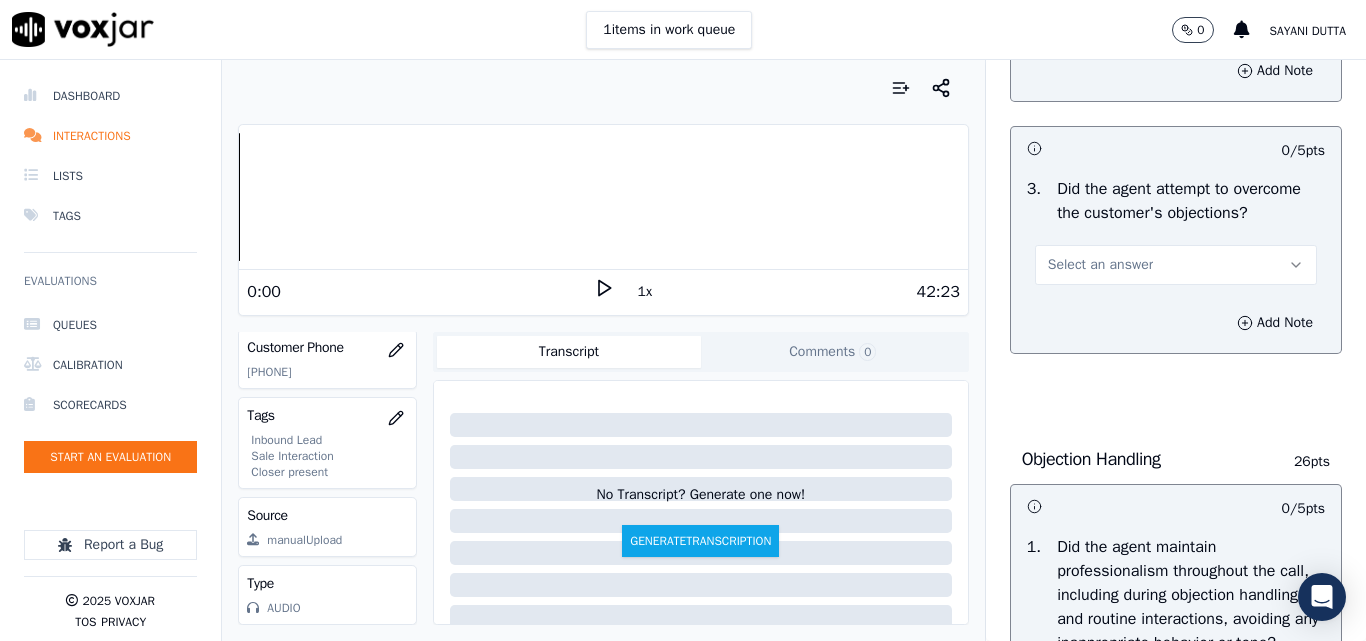 click on "Select an answer" at bounding box center [1100, 265] 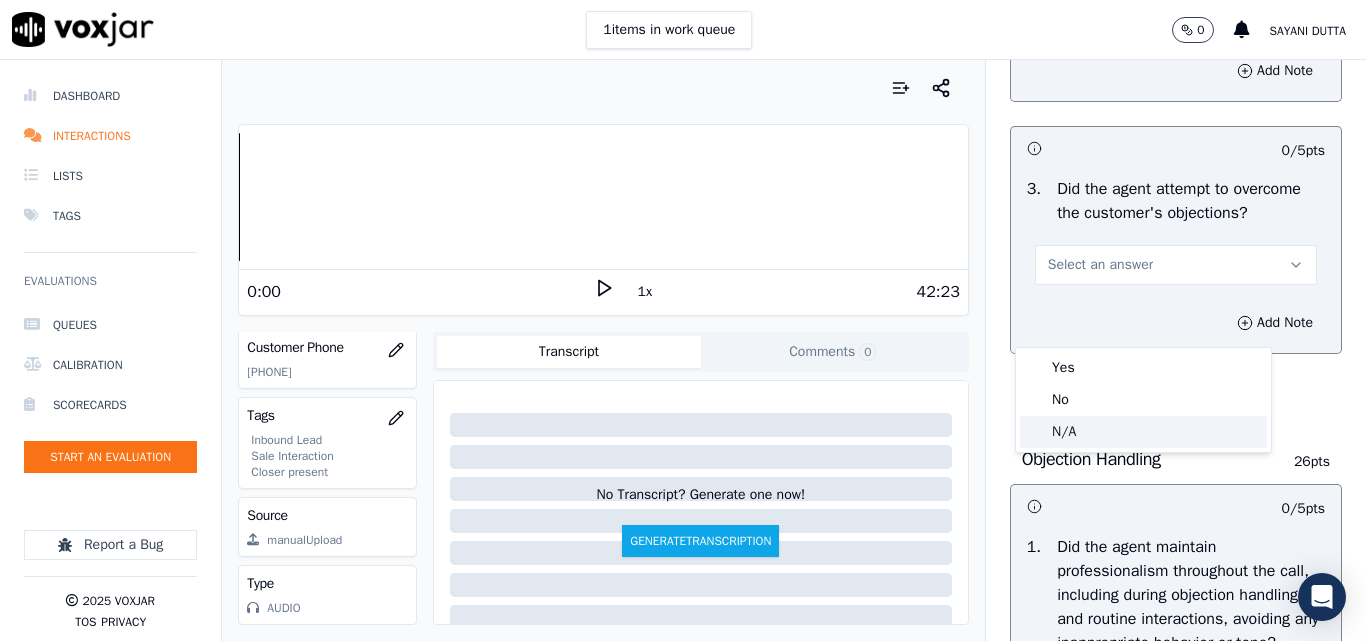 click on "N/A" 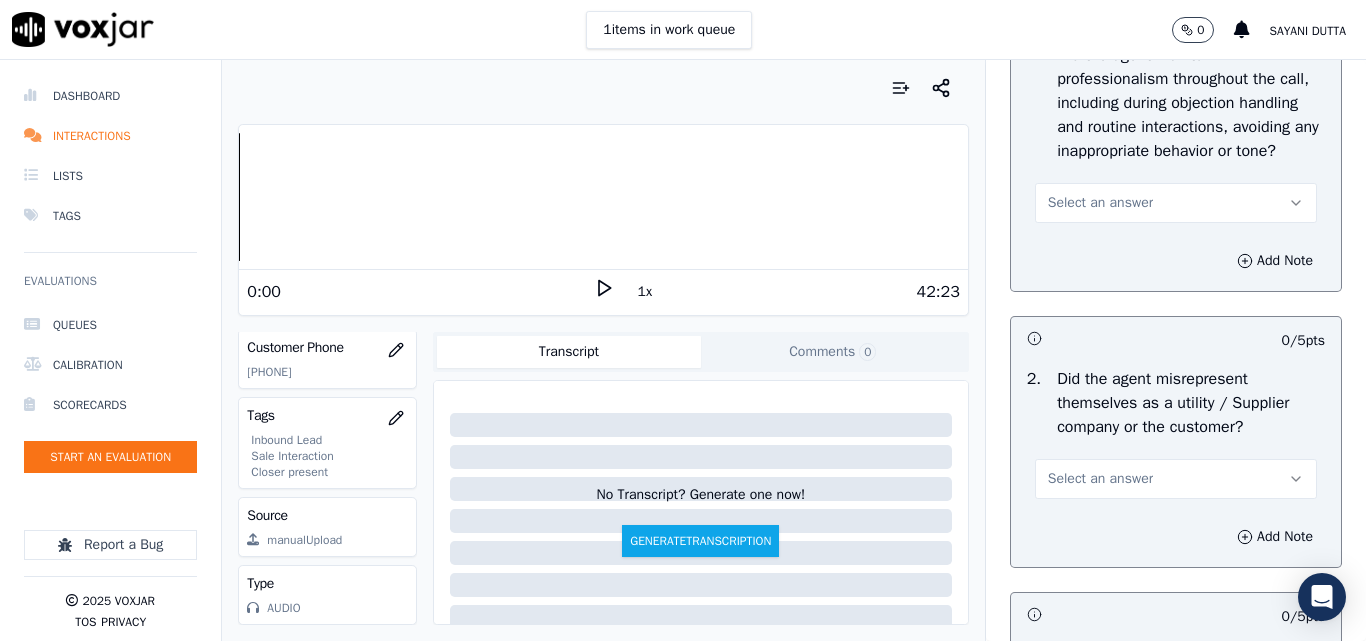 scroll, scrollTop: 2700, scrollLeft: 0, axis: vertical 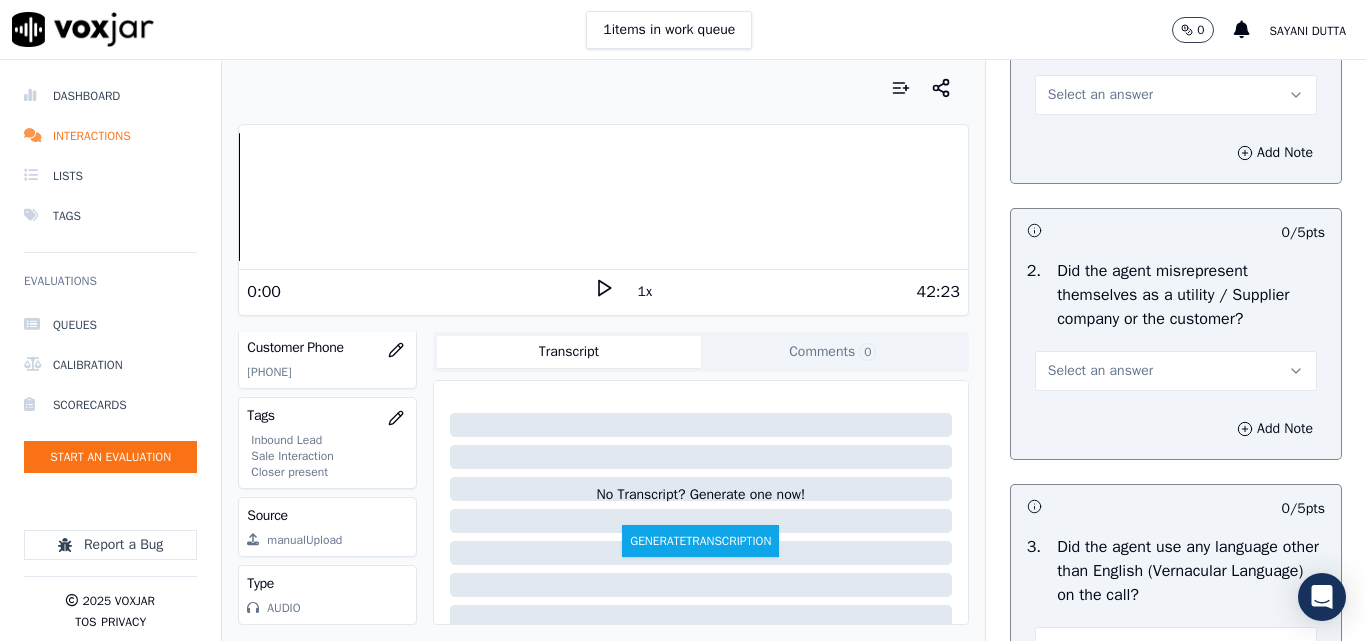 click on "Select an answer" at bounding box center (1176, 95) 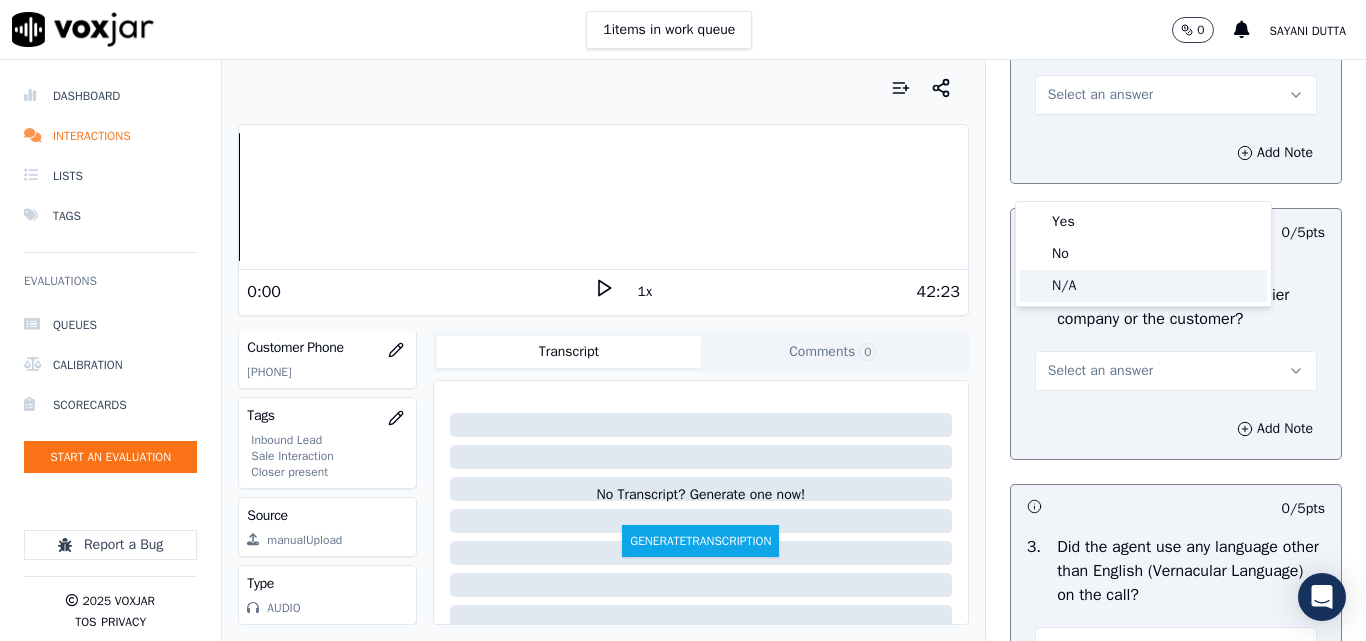 click on "N/A" 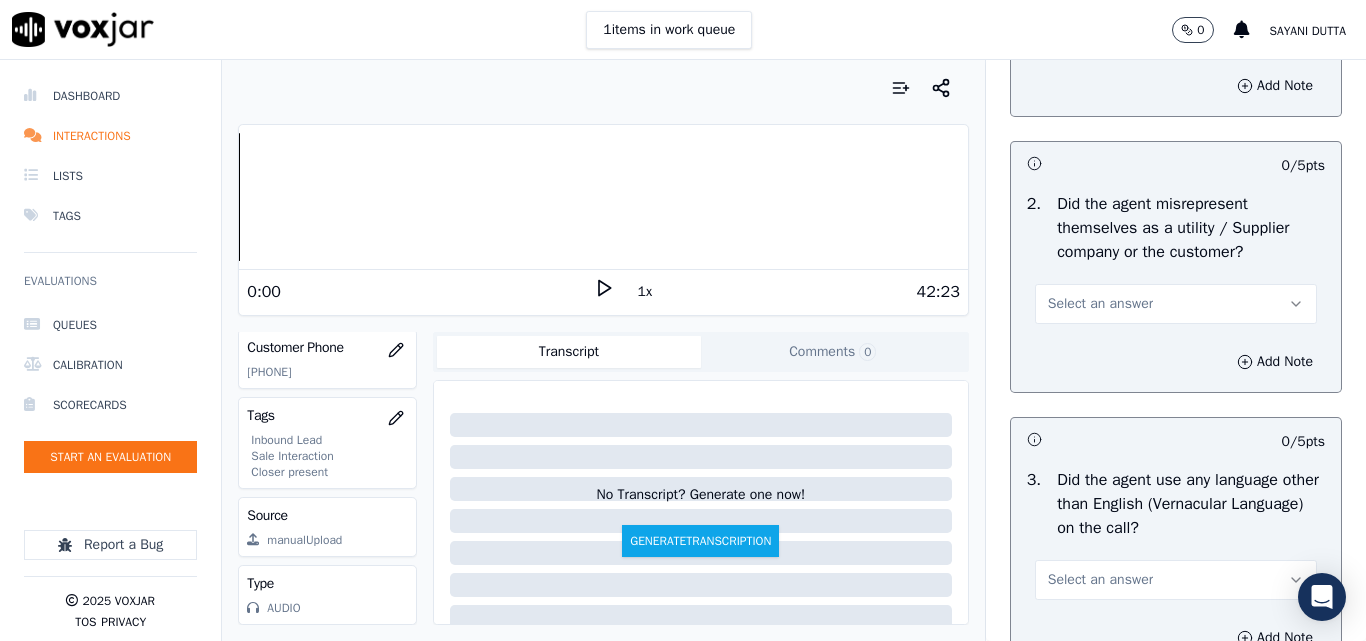 scroll, scrollTop: 2800, scrollLeft: 0, axis: vertical 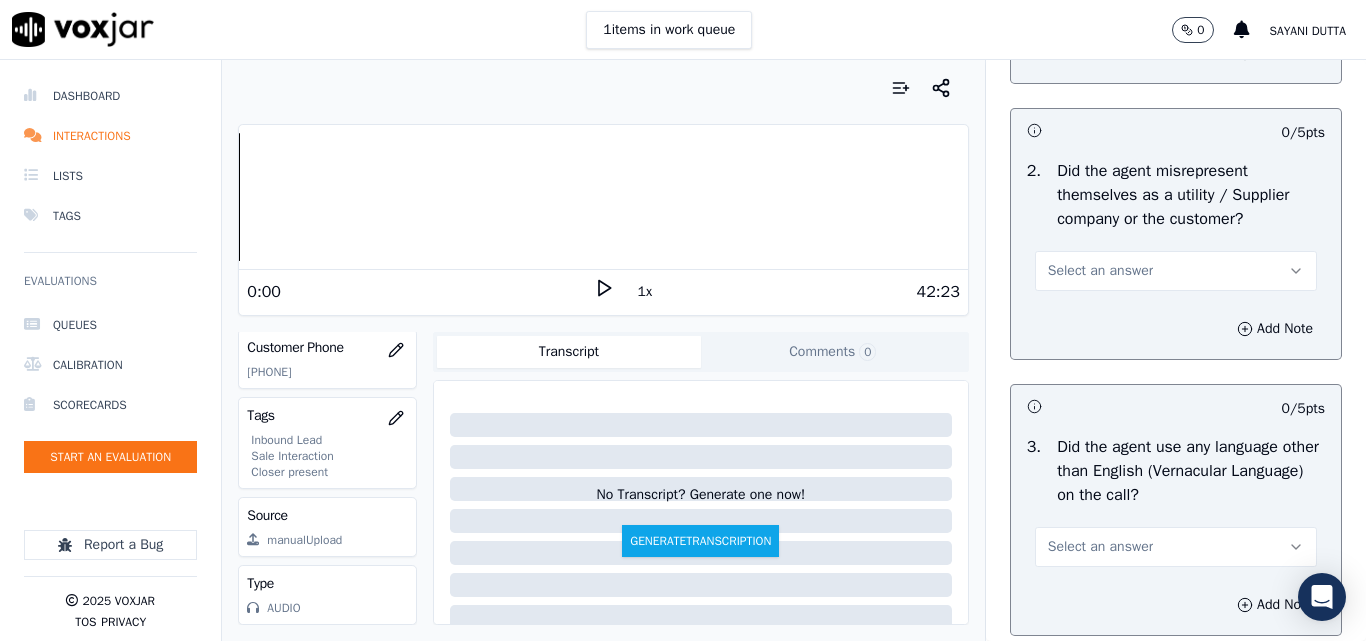 click on "Select an answer" at bounding box center [1100, 271] 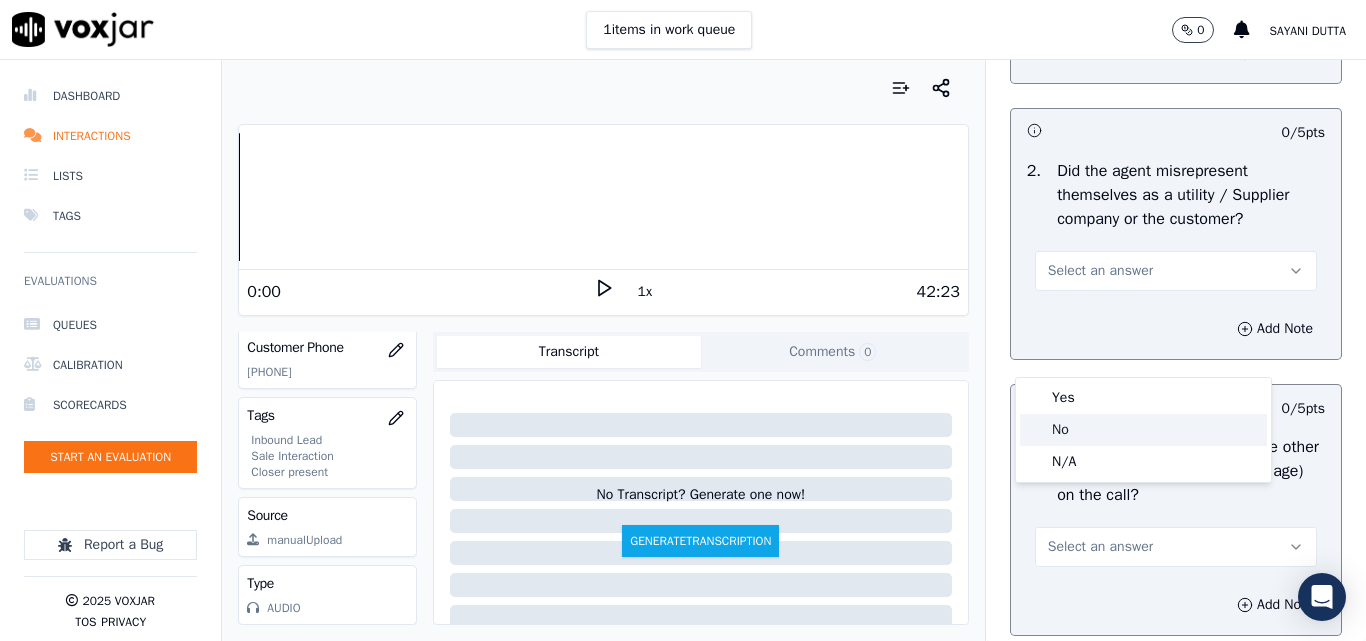 drag, startPoint x: 1065, startPoint y: 424, endPoint x: 1125, endPoint y: 328, distance: 113.20777 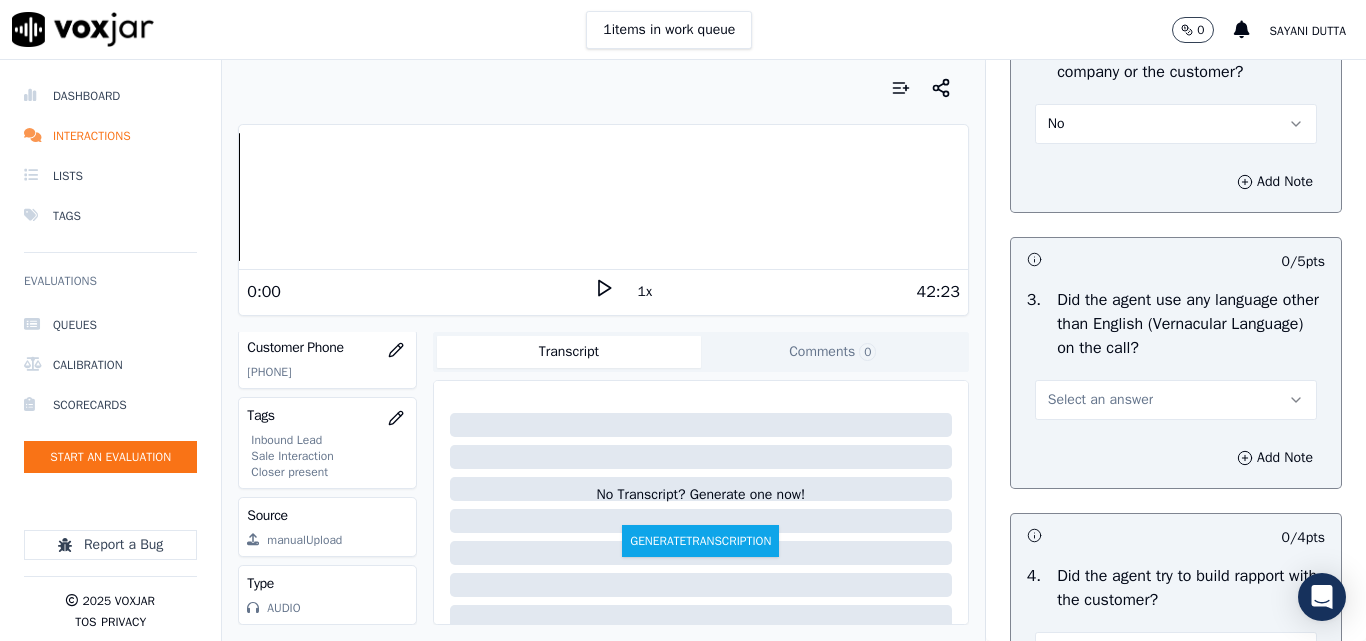 scroll, scrollTop: 3100, scrollLeft: 0, axis: vertical 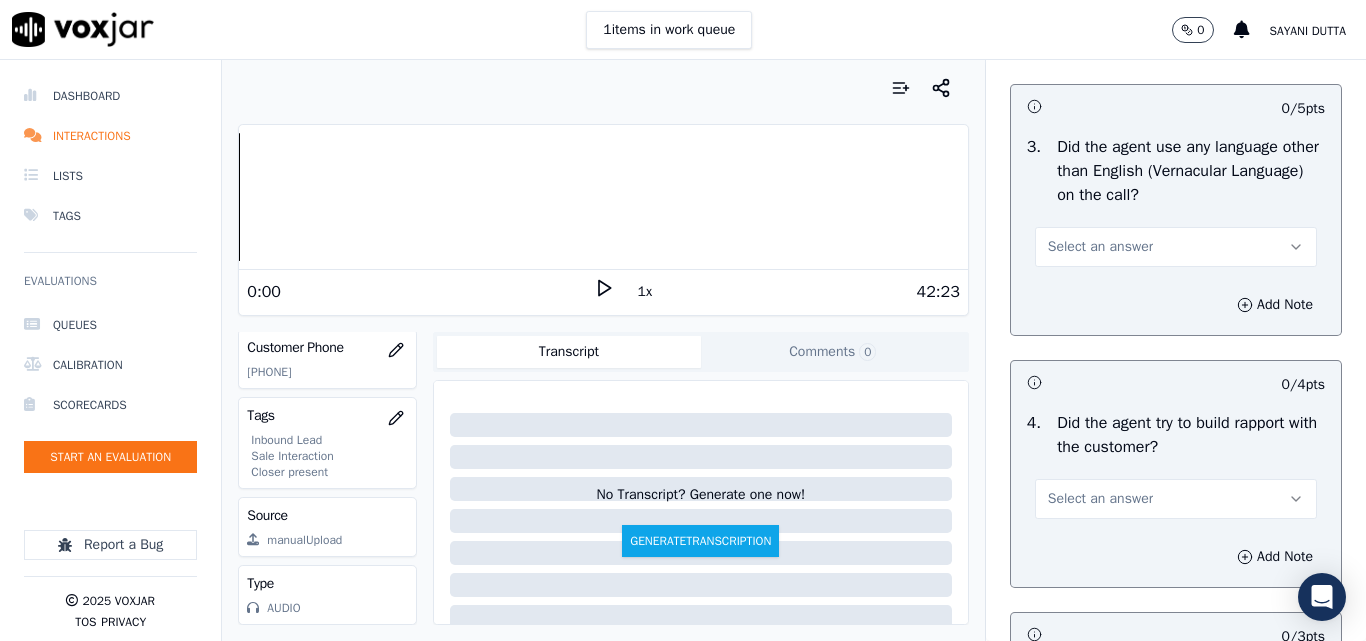 click on "Select an answer" at bounding box center (1100, 247) 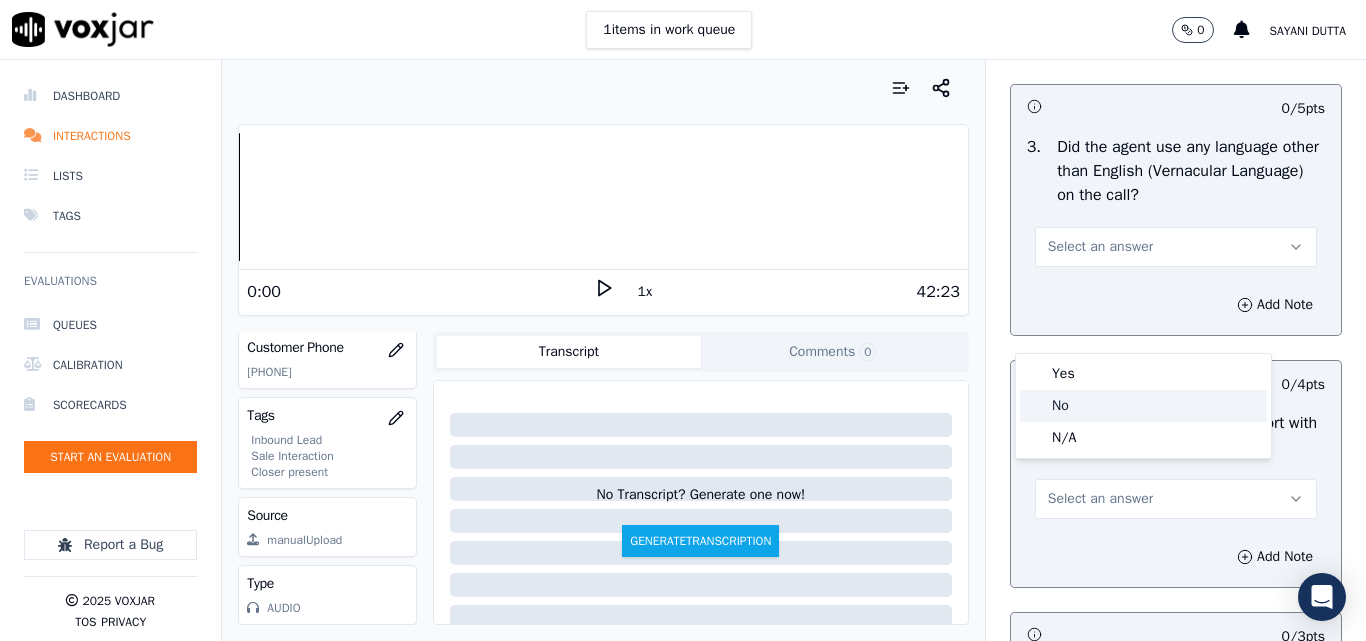 click on "No" 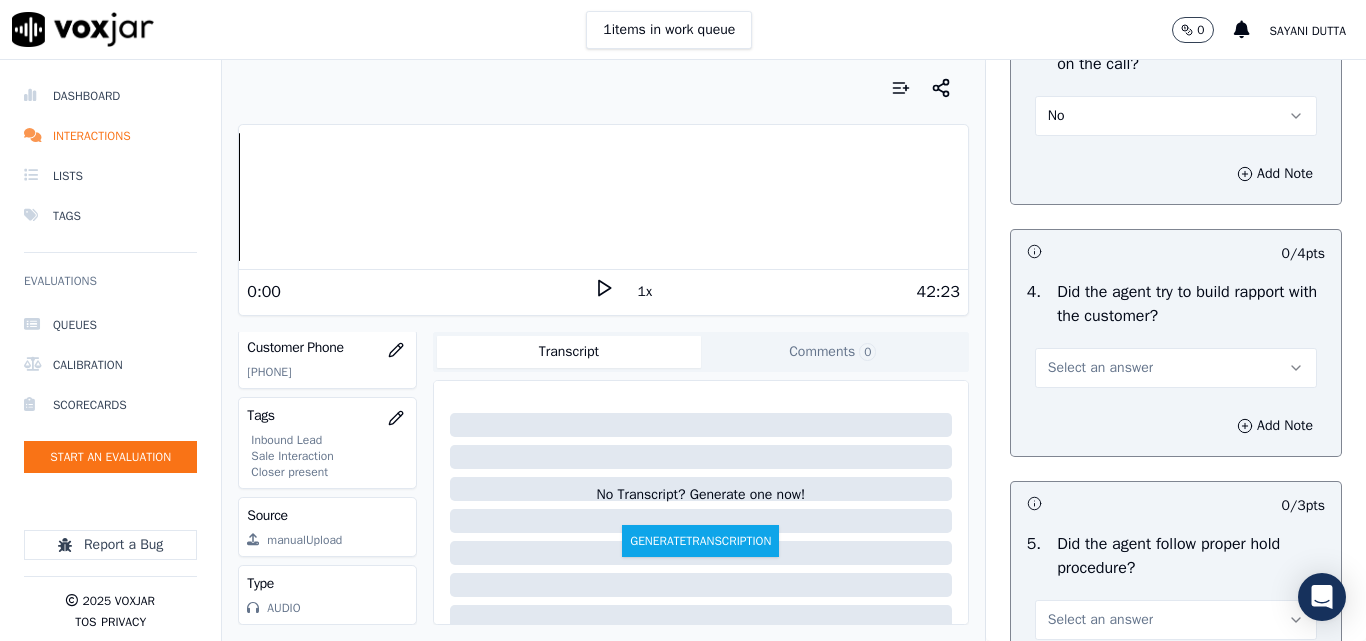 scroll, scrollTop: 3400, scrollLeft: 0, axis: vertical 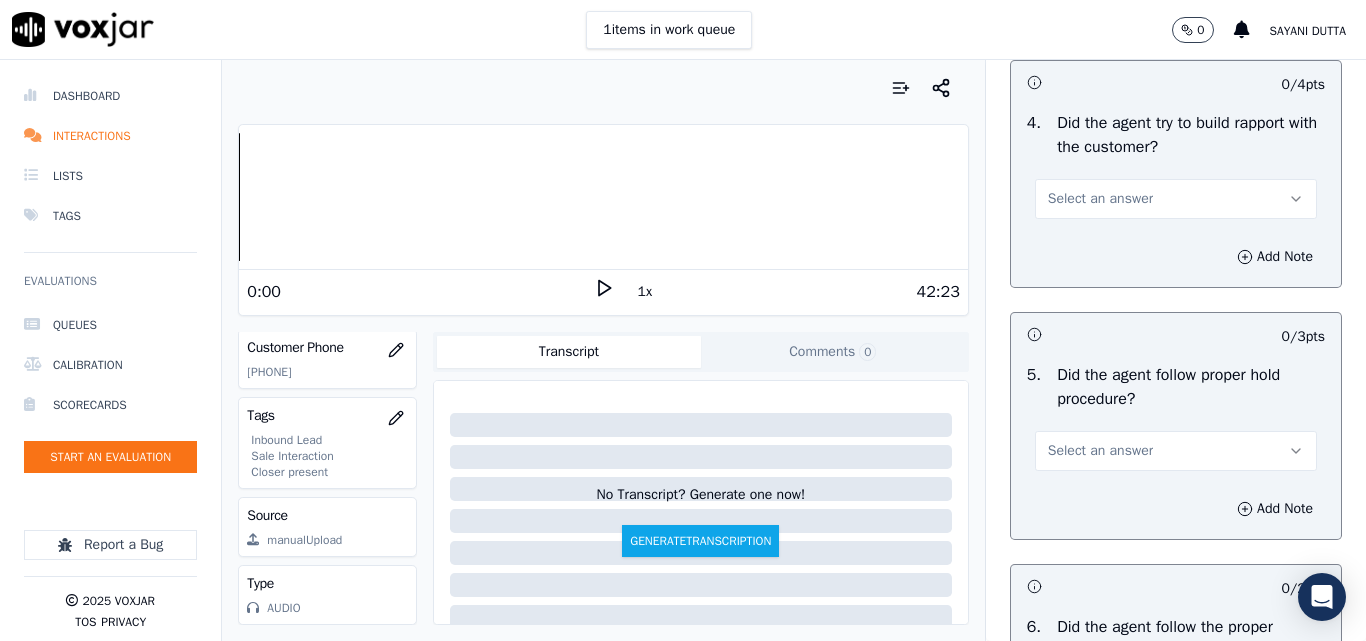 click on "Select an answer" at bounding box center (1100, 199) 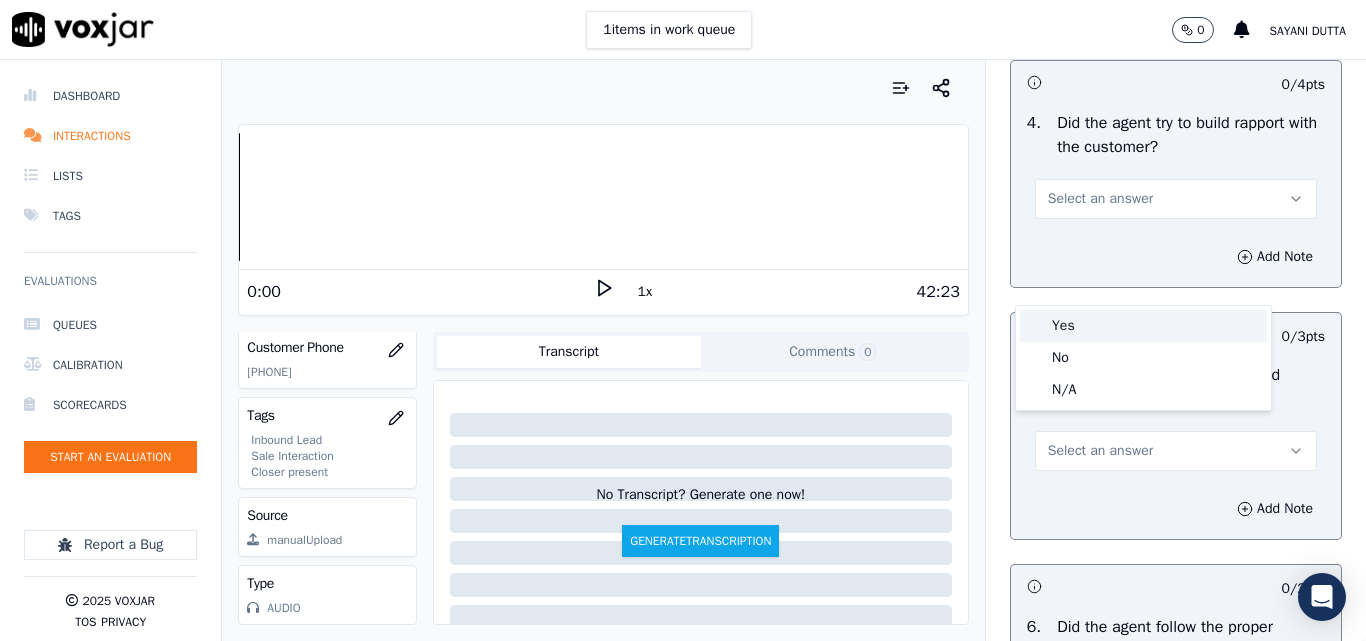 click on "Yes" at bounding box center [1143, 326] 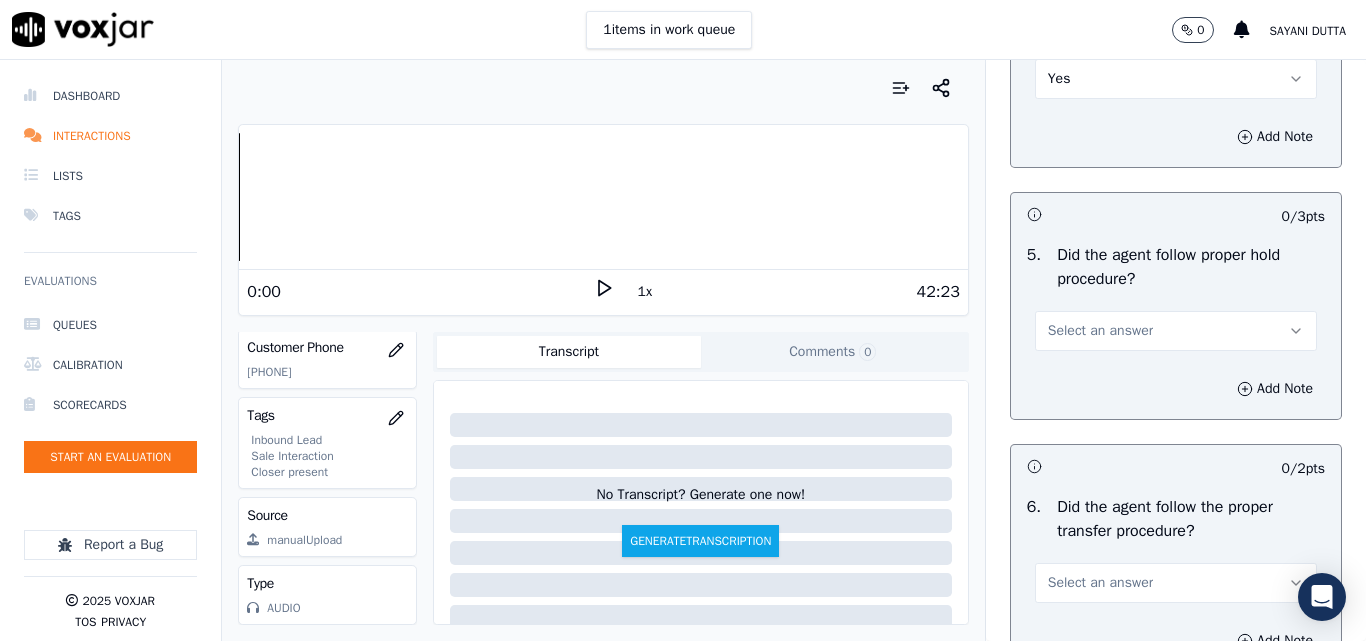 scroll, scrollTop: 3700, scrollLeft: 0, axis: vertical 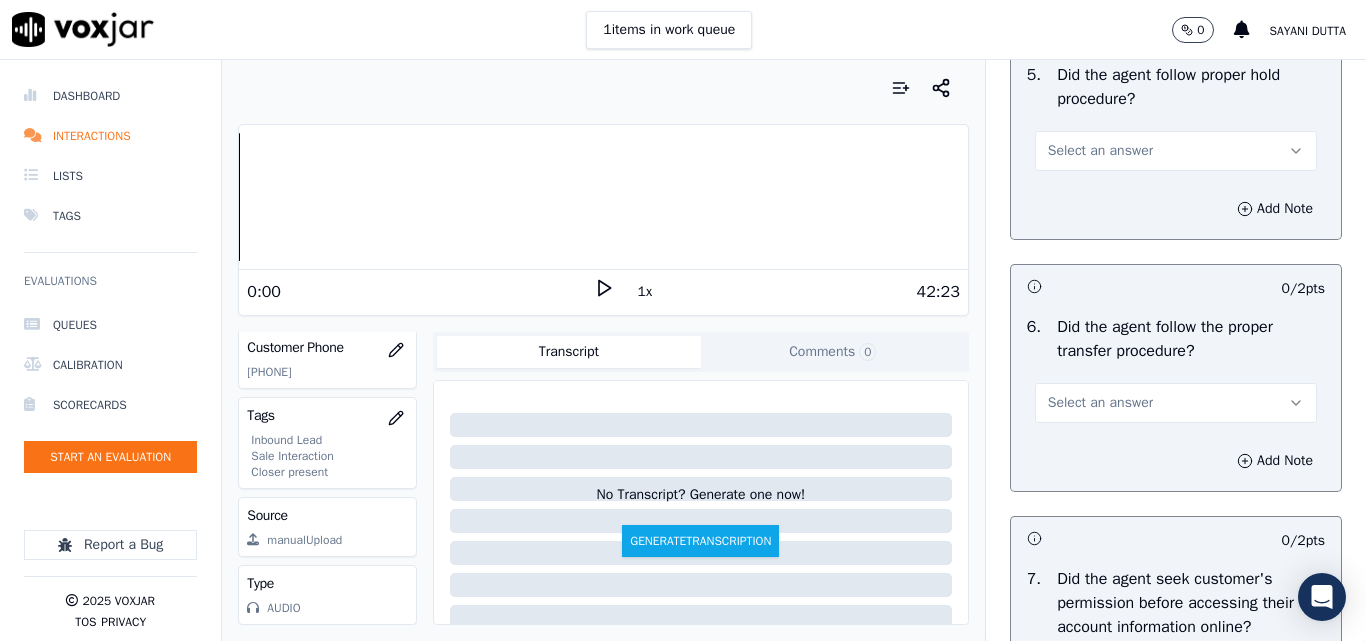 click on "Select an answer" at bounding box center (1100, 151) 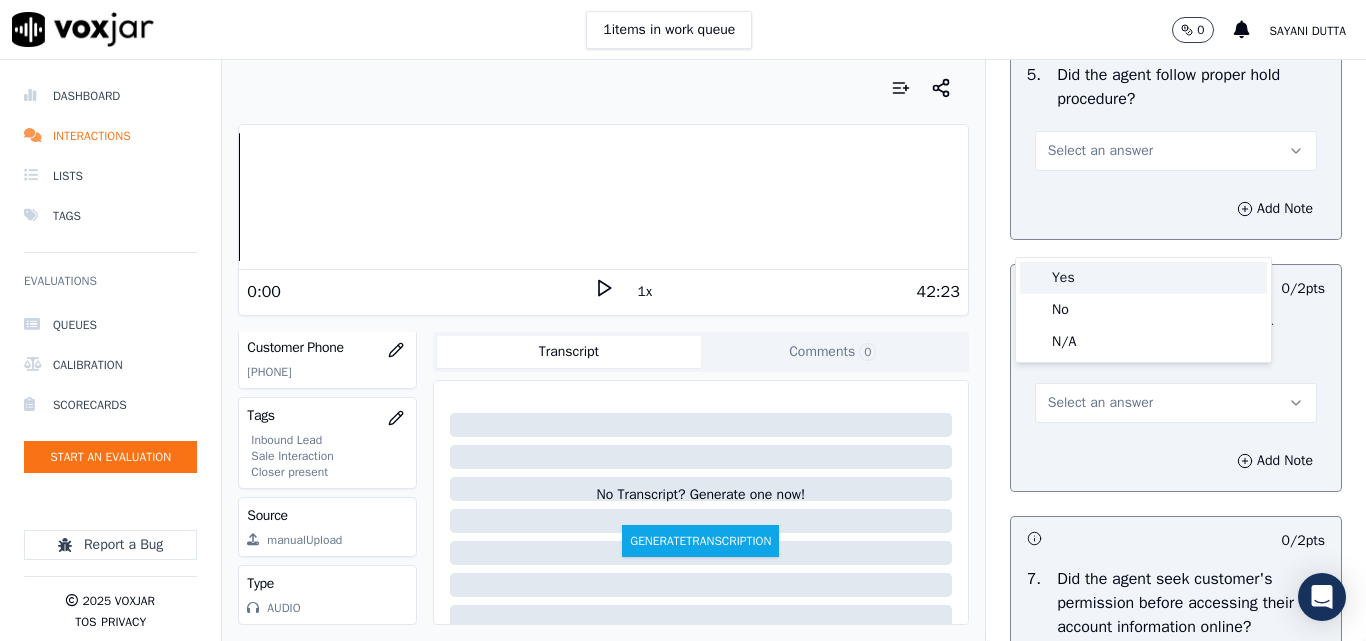 click on "Yes" at bounding box center (1143, 278) 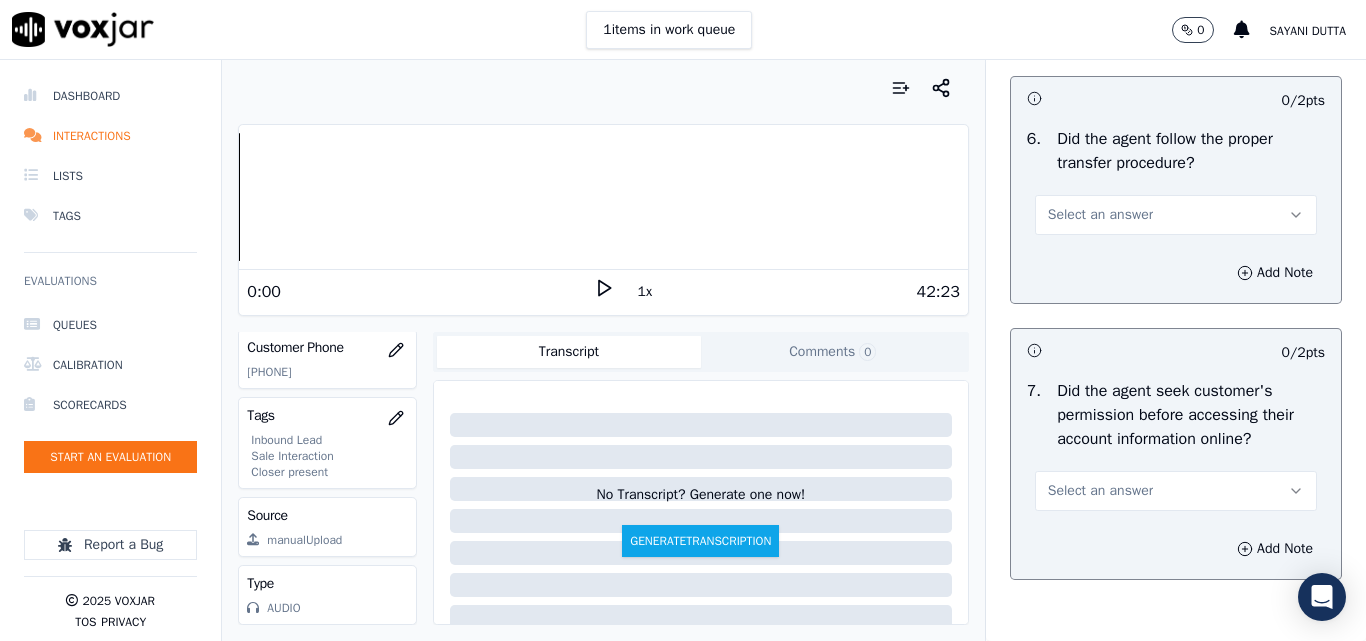 scroll, scrollTop: 3900, scrollLeft: 0, axis: vertical 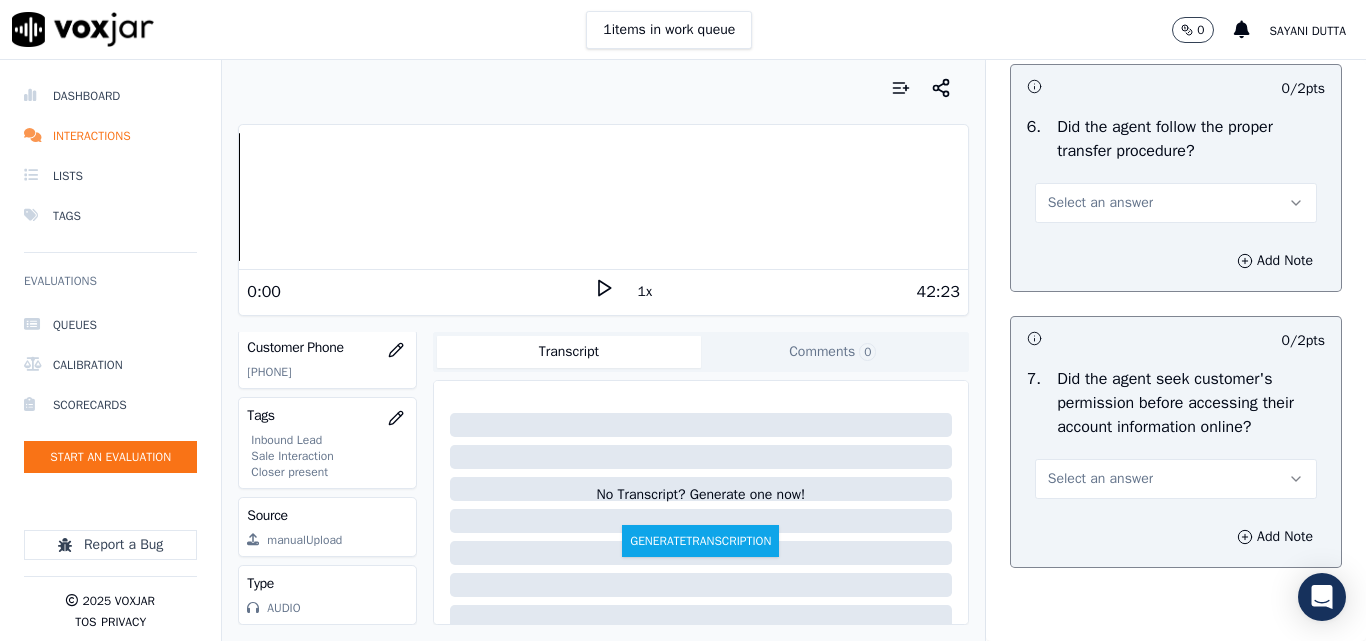 click on "Select an answer" at bounding box center (1100, 203) 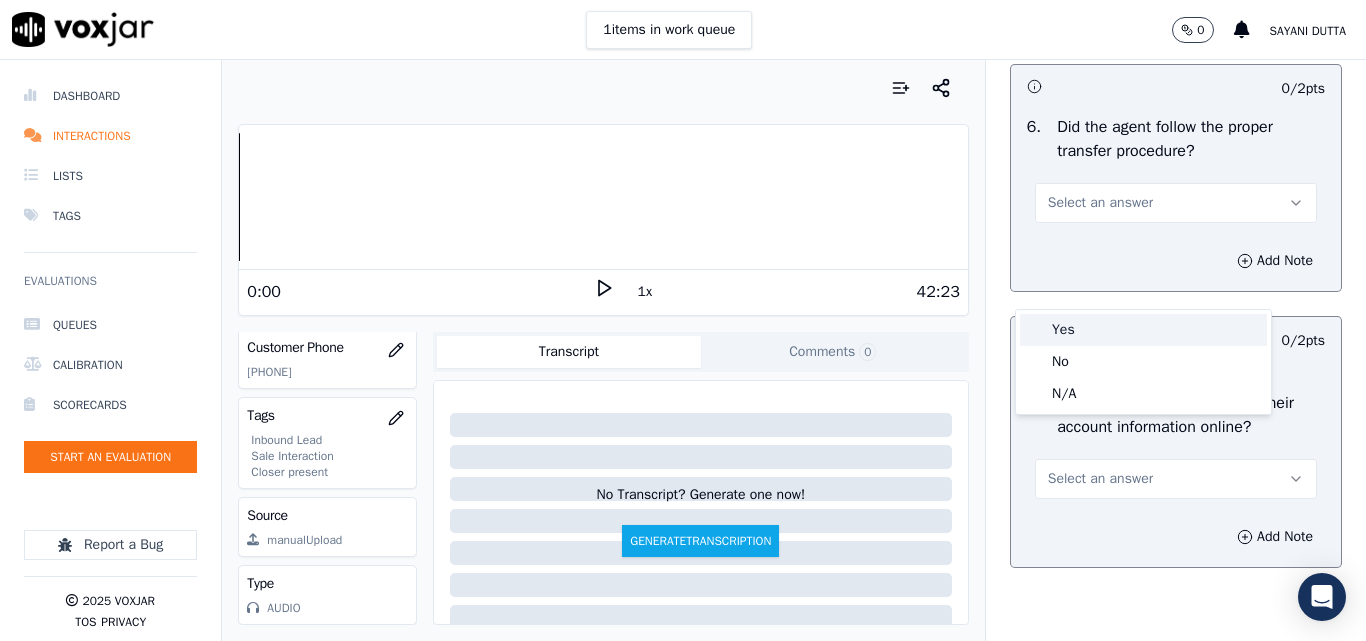 click on "Yes" at bounding box center (1143, 330) 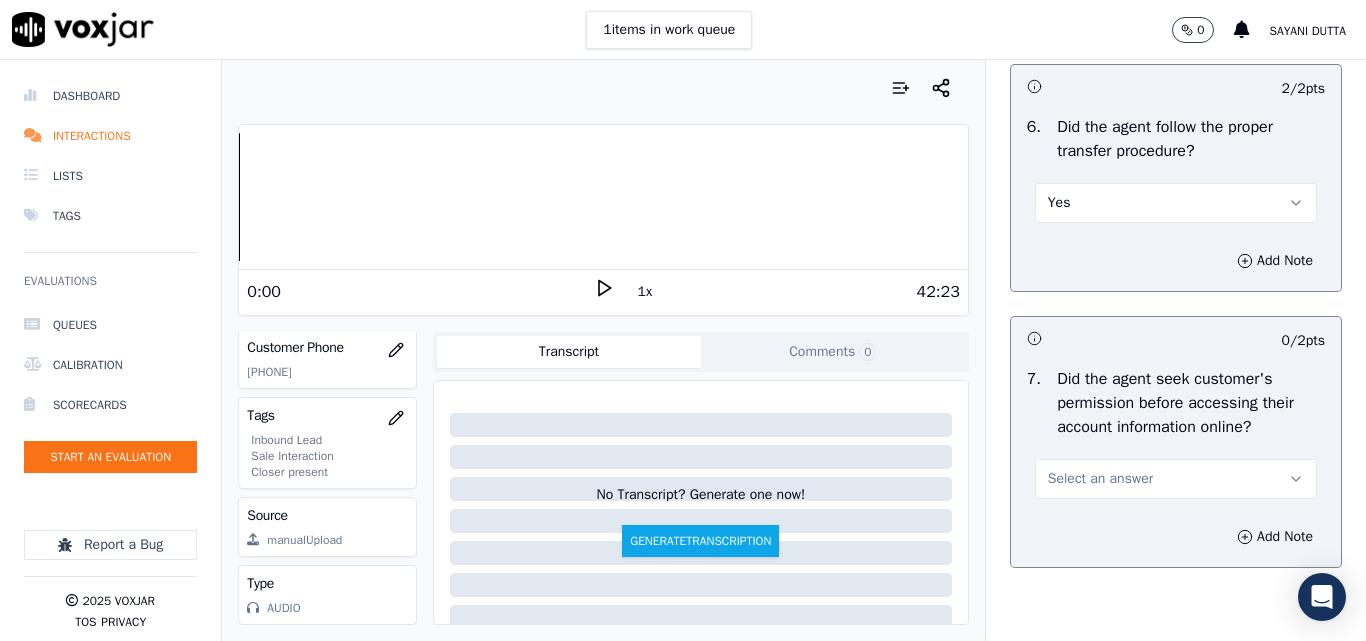 scroll, scrollTop: 4100, scrollLeft: 0, axis: vertical 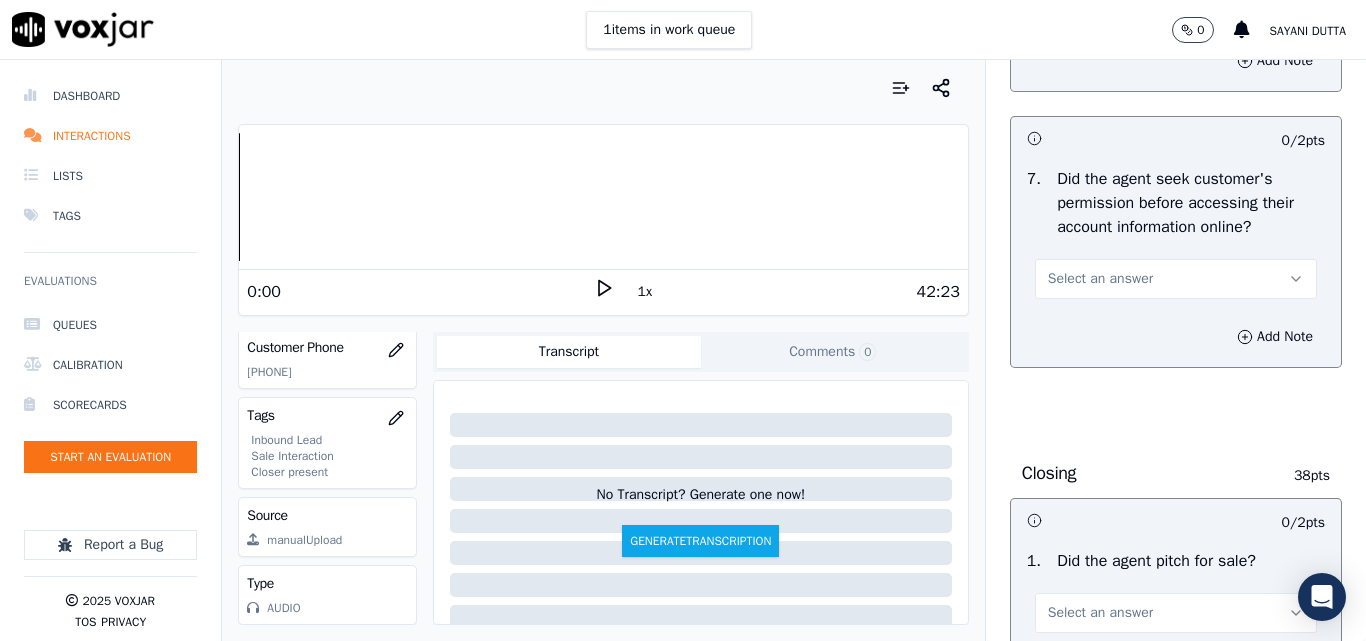 click on "Select an answer" at bounding box center [1100, 279] 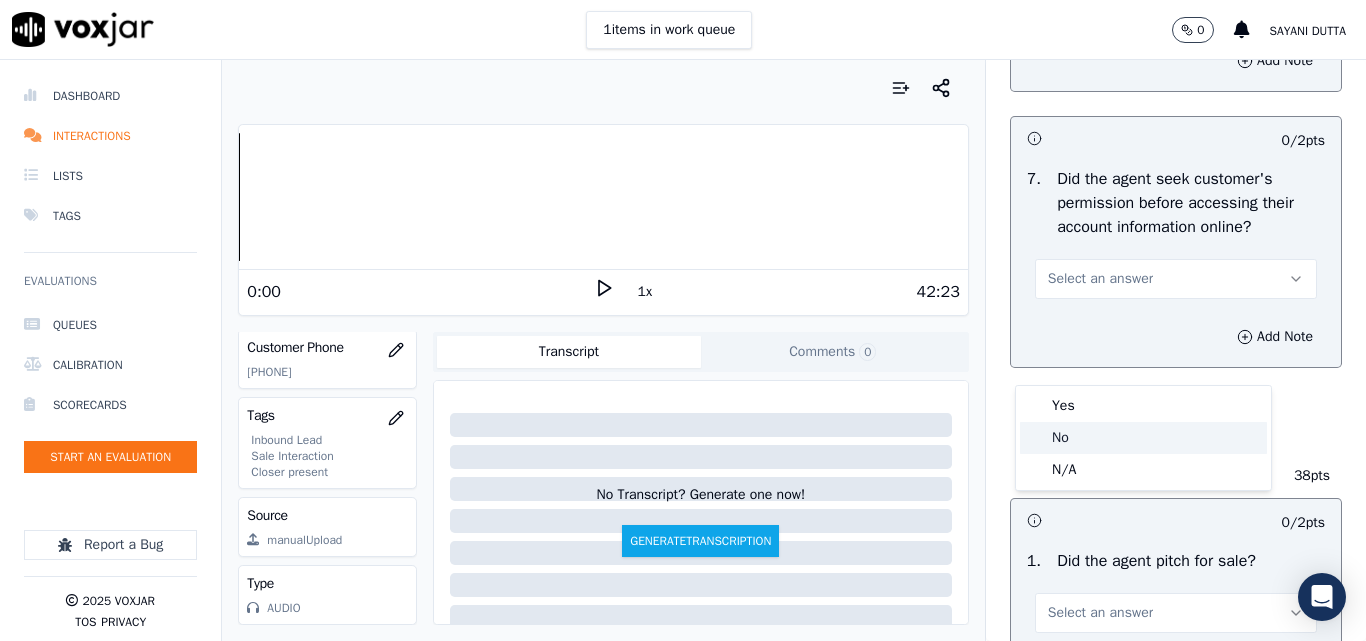 click on "No" 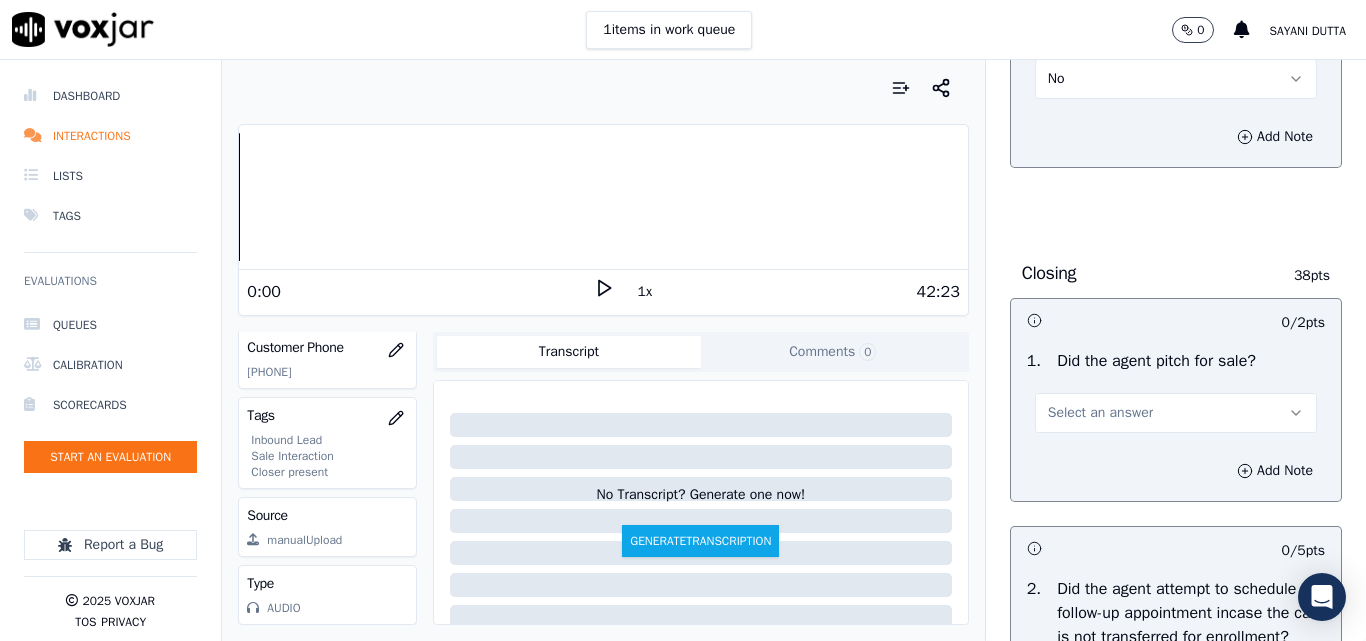 scroll, scrollTop: 4500, scrollLeft: 0, axis: vertical 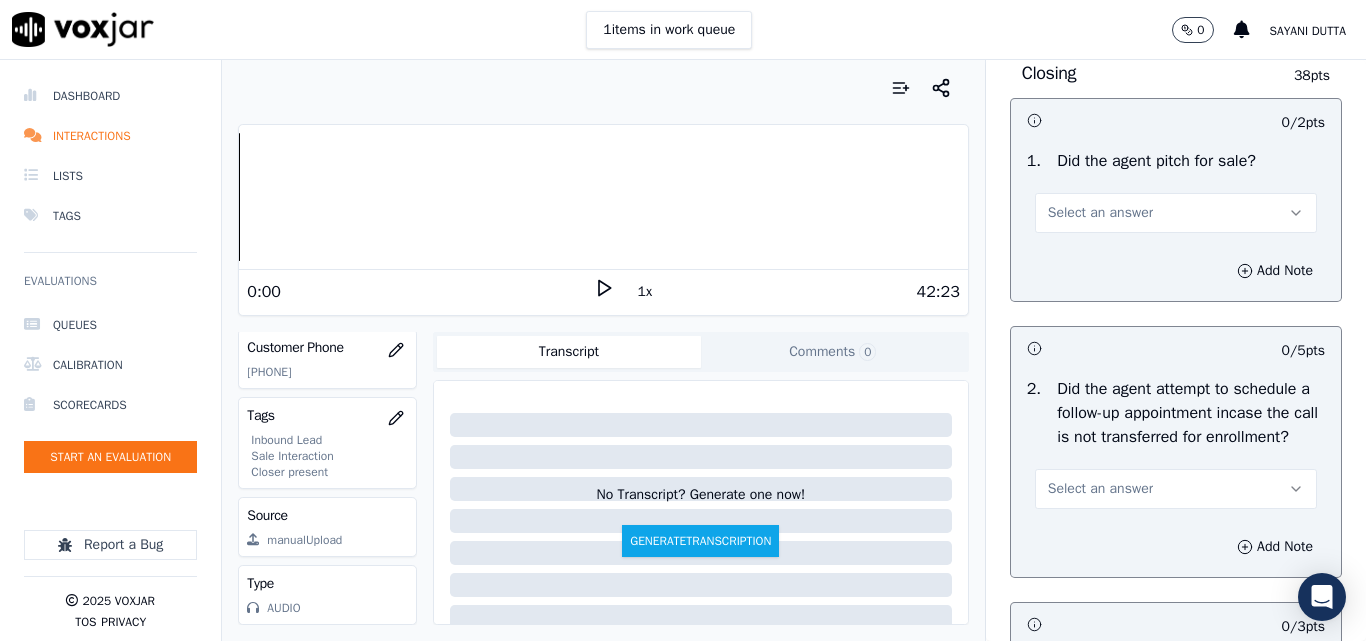 click on "Select an answer" at bounding box center [1176, 213] 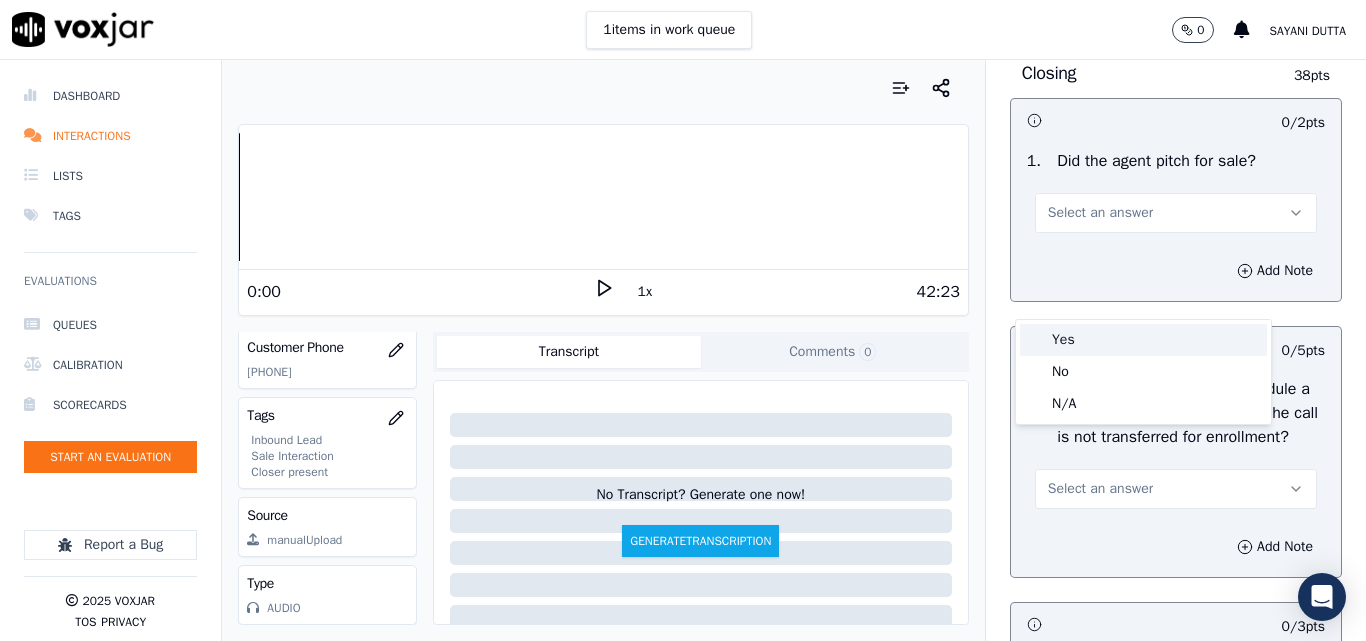drag, startPoint x: 1063, startPoint y: 344, endPoint x: 1121, endPoint y: 361, distance: 60.440052 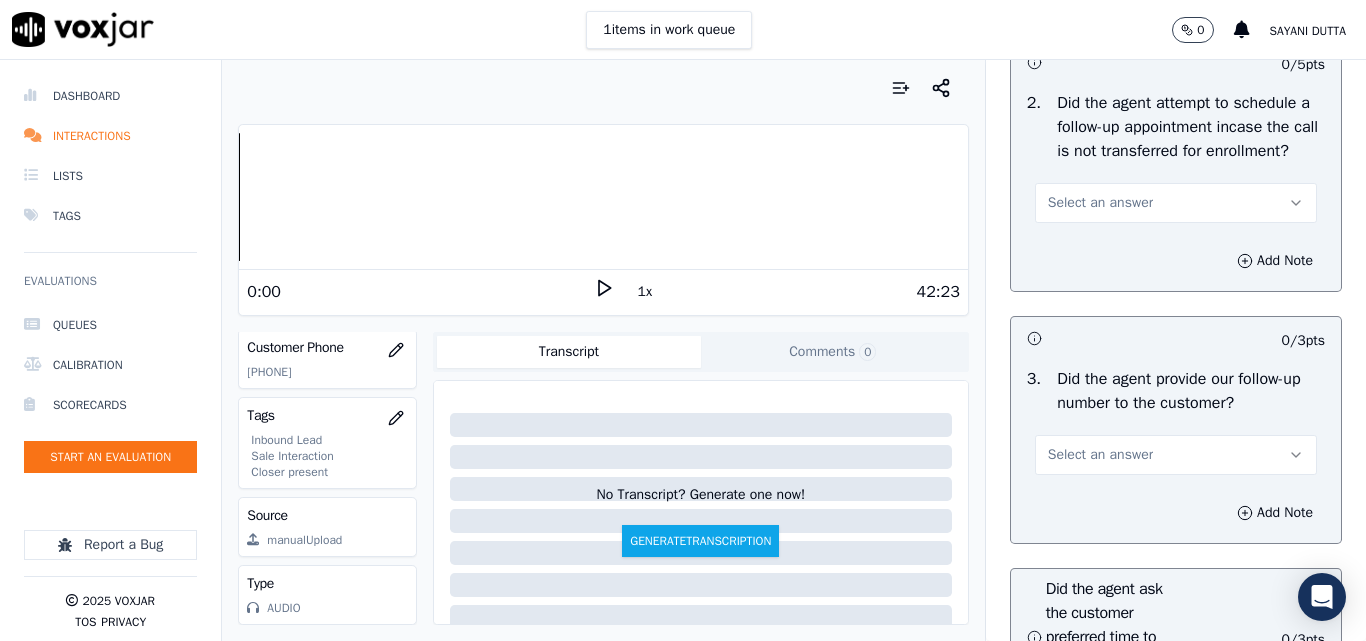 scroll, scrollTop: 4800, scrollLeft: 0, axis: vertical 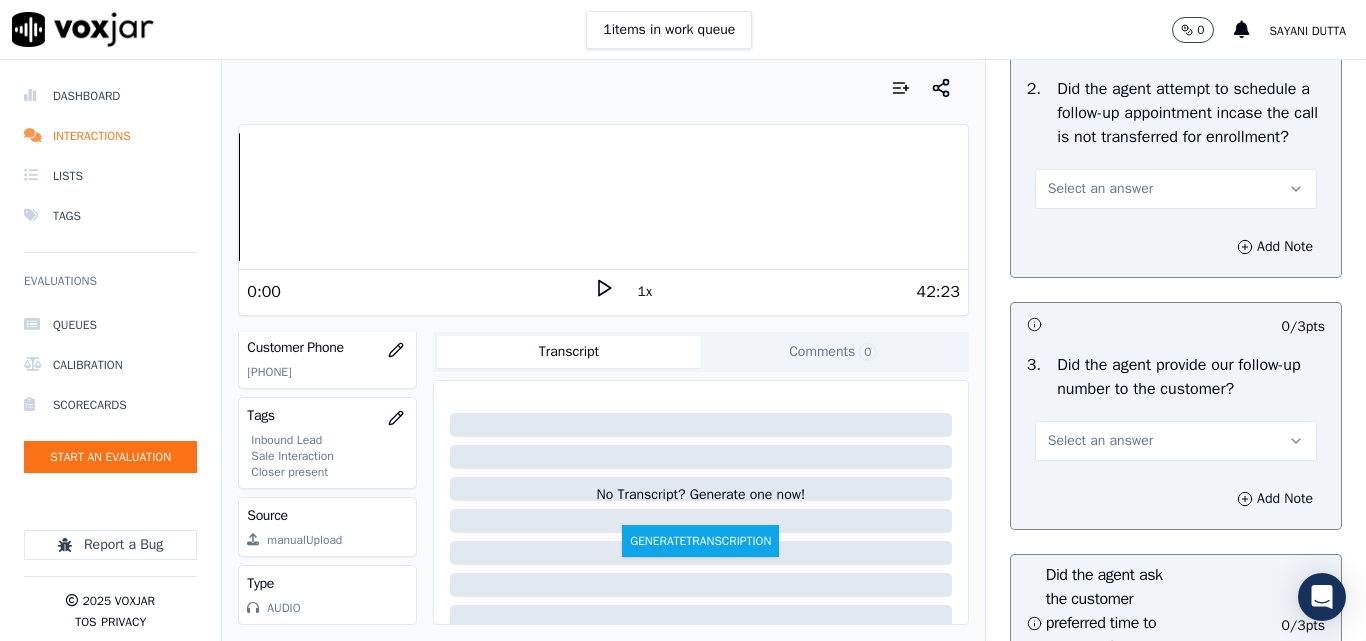 click on "Select an answer" at bounding box center (1100, 189) 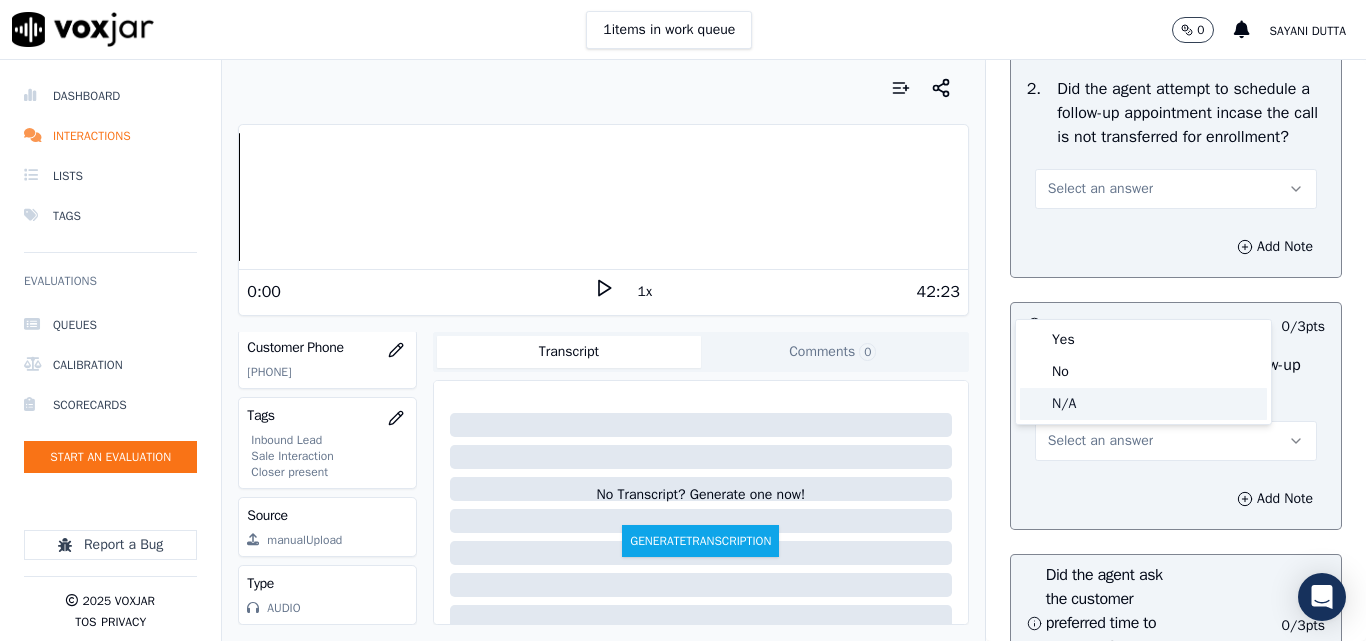 click on "N/A" 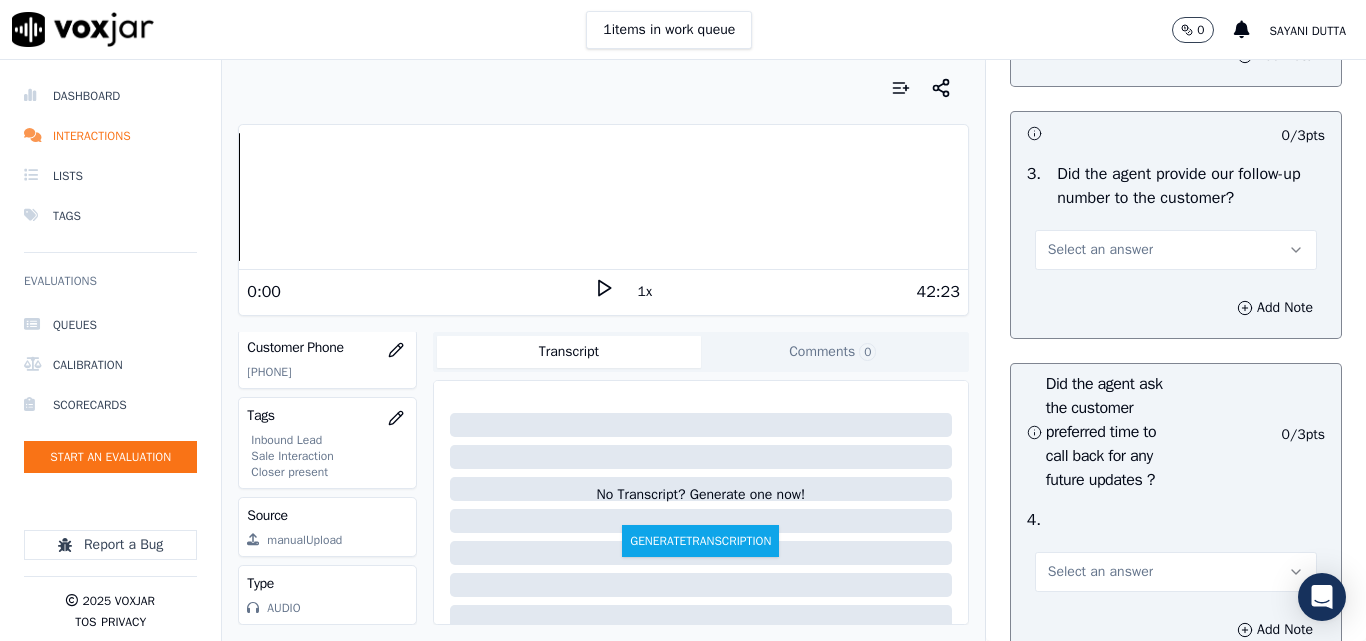 scroll, scrollTop: 5100, scrollLeft: 0, axis: vertical 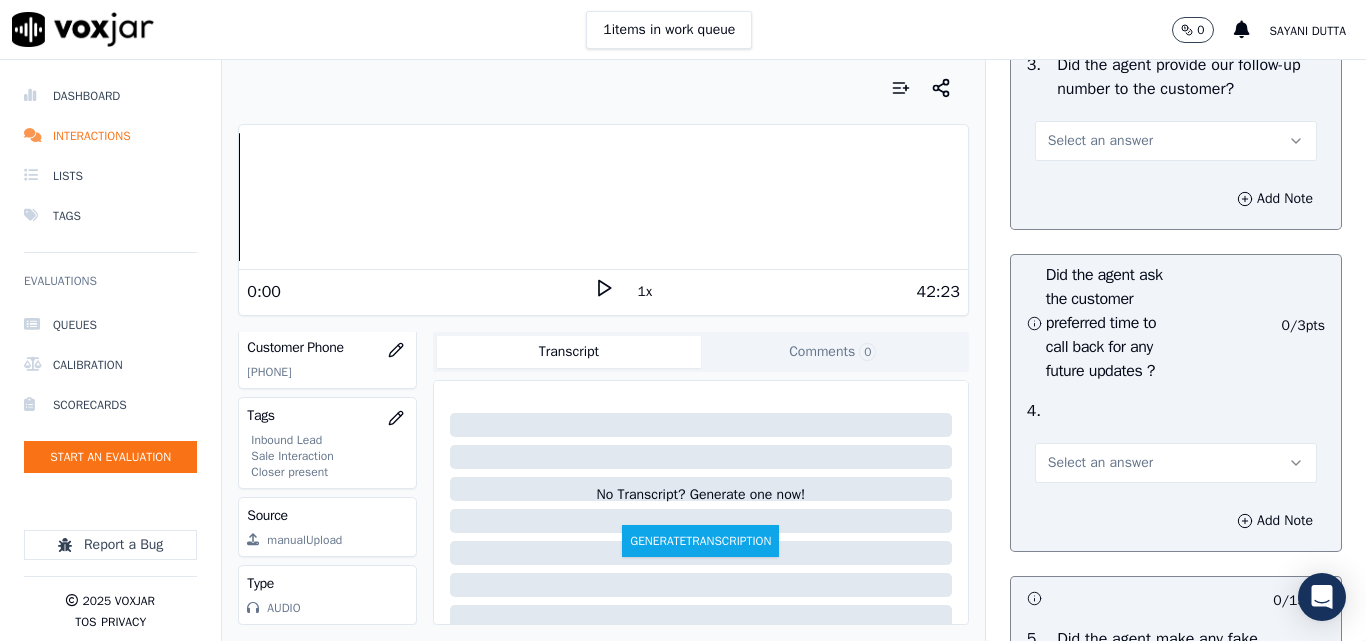 click on "Select an answer" at bounding box center (1100, 141) 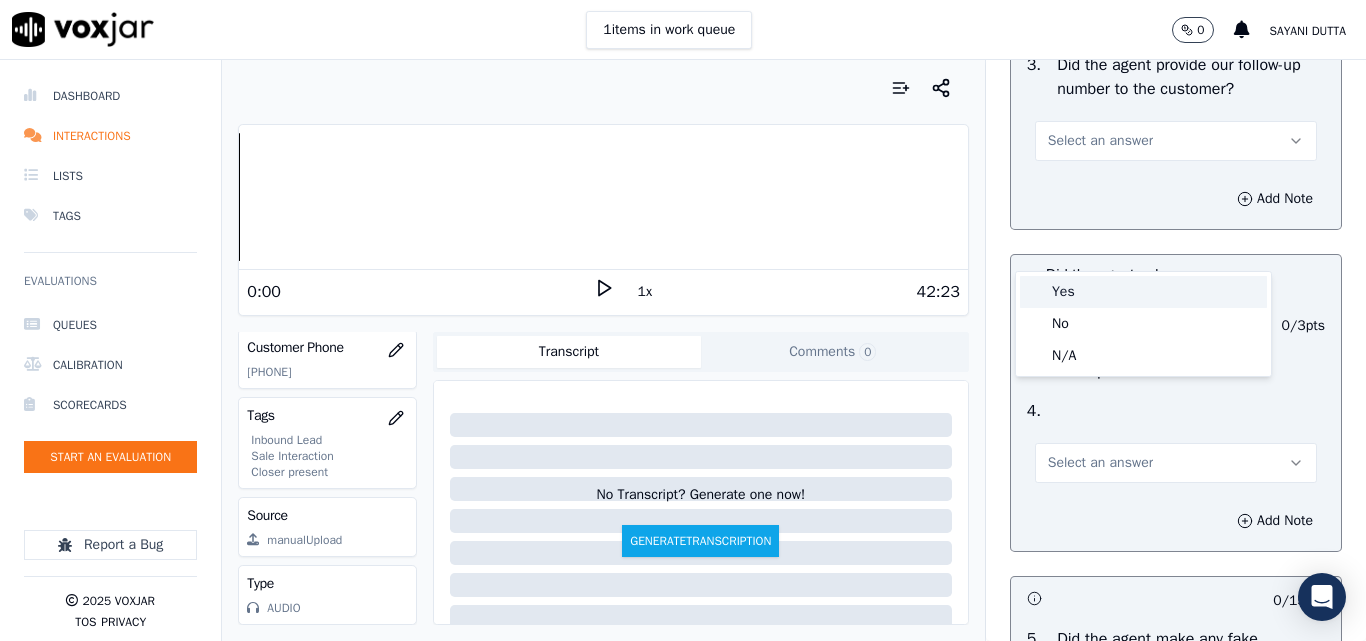 click on "Yes" at bounding box center (1143, 292) 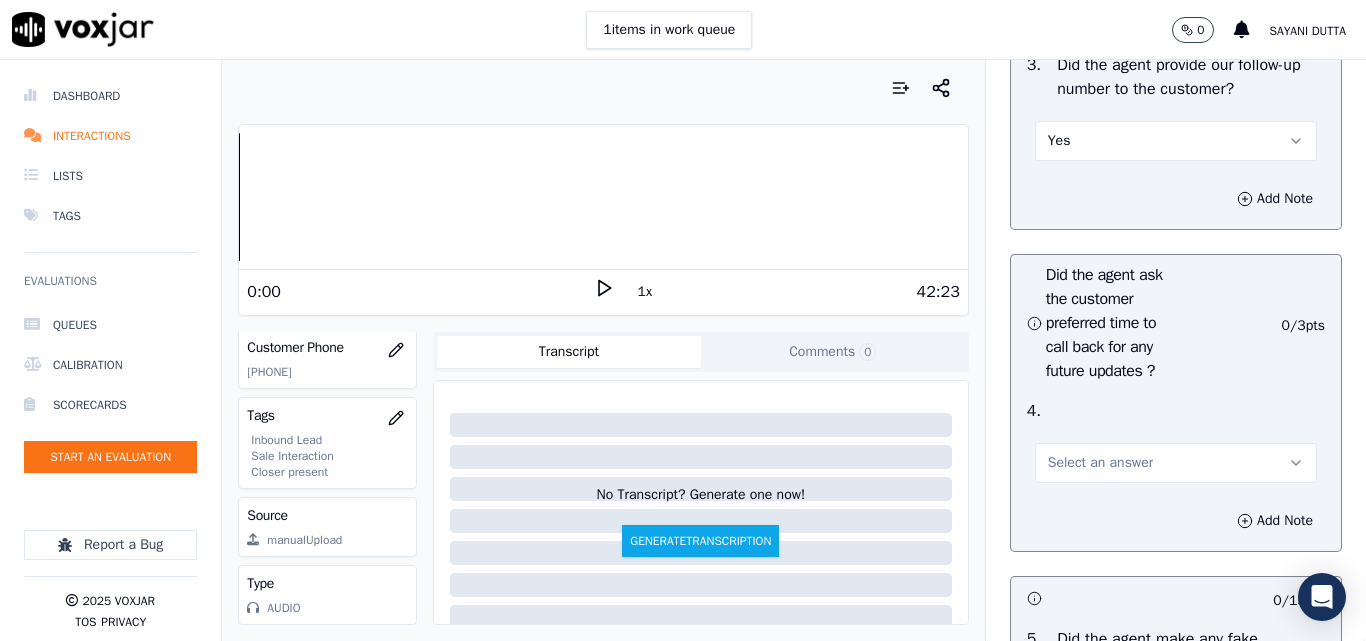 click on "Select an answer" at bounding box center (1100, 463) 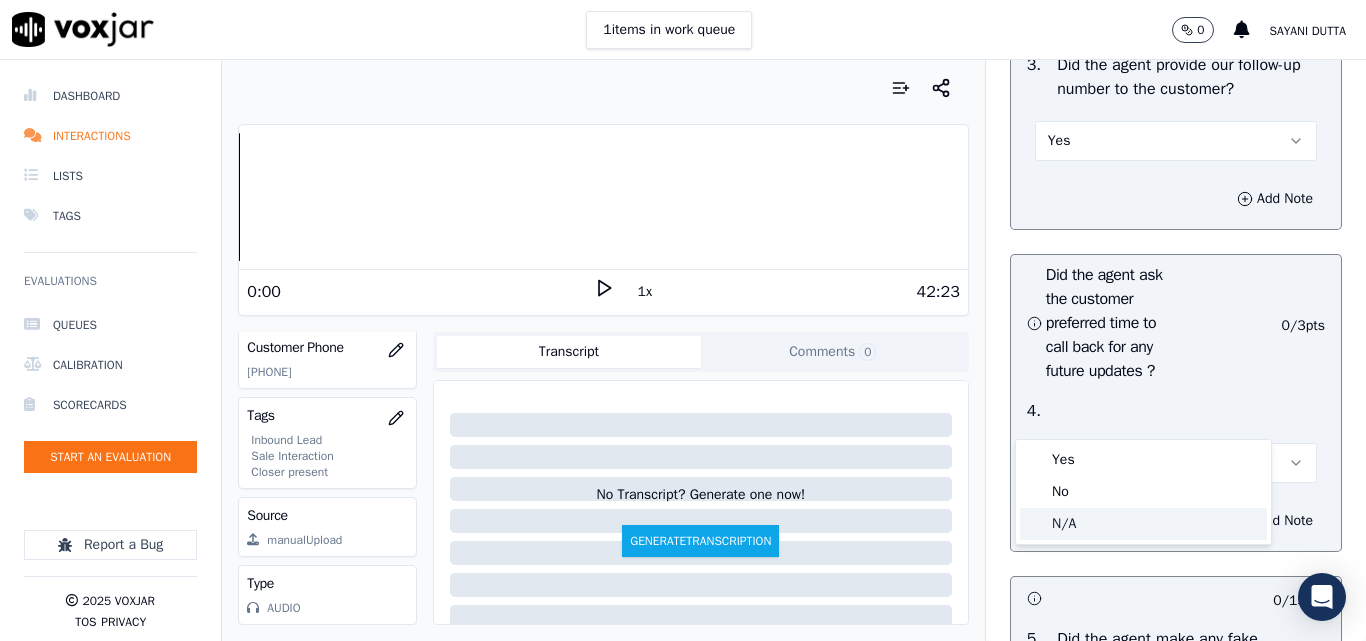 click on "N/A" 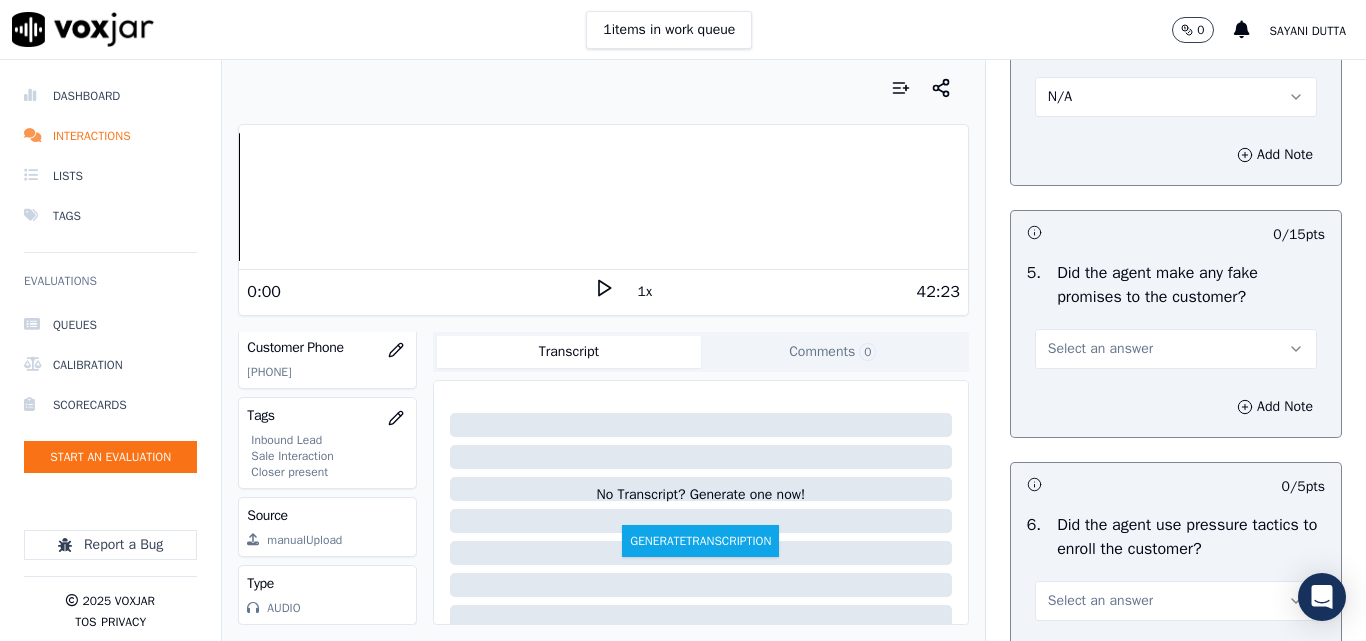 scroll, scrollTop: 5600, scrollLeft: 0, axis: vertical 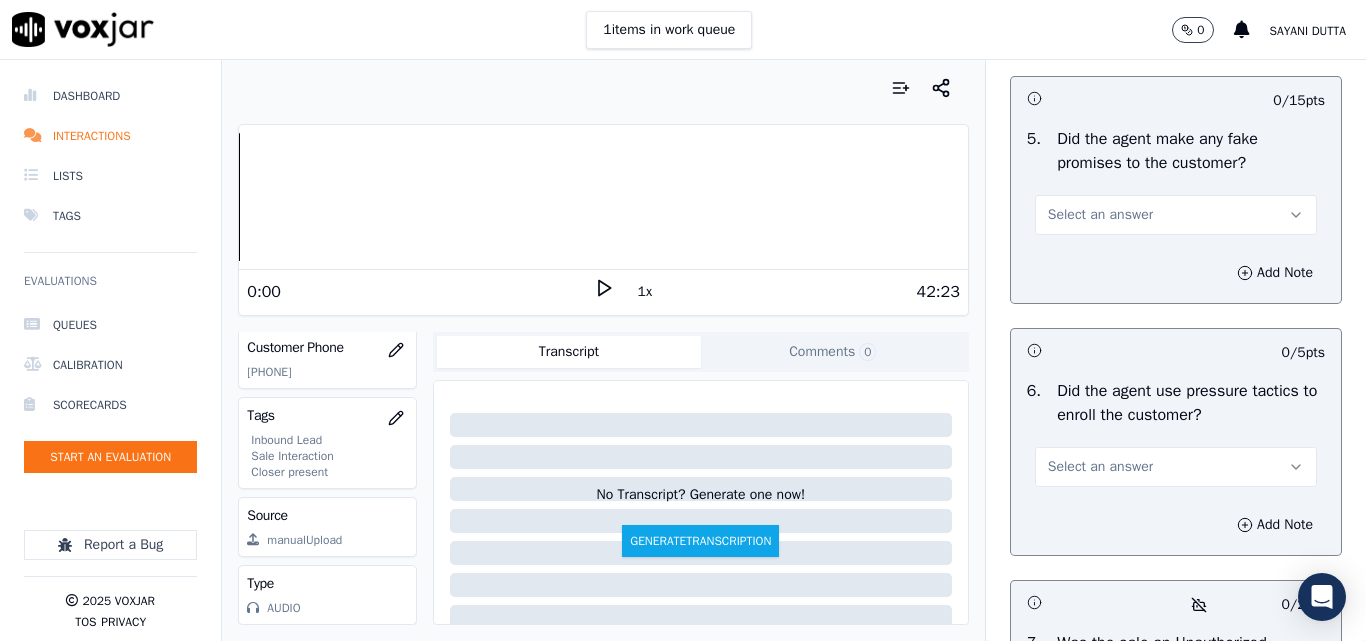 click on "Select an answer" at bounding box center (1100, 215) 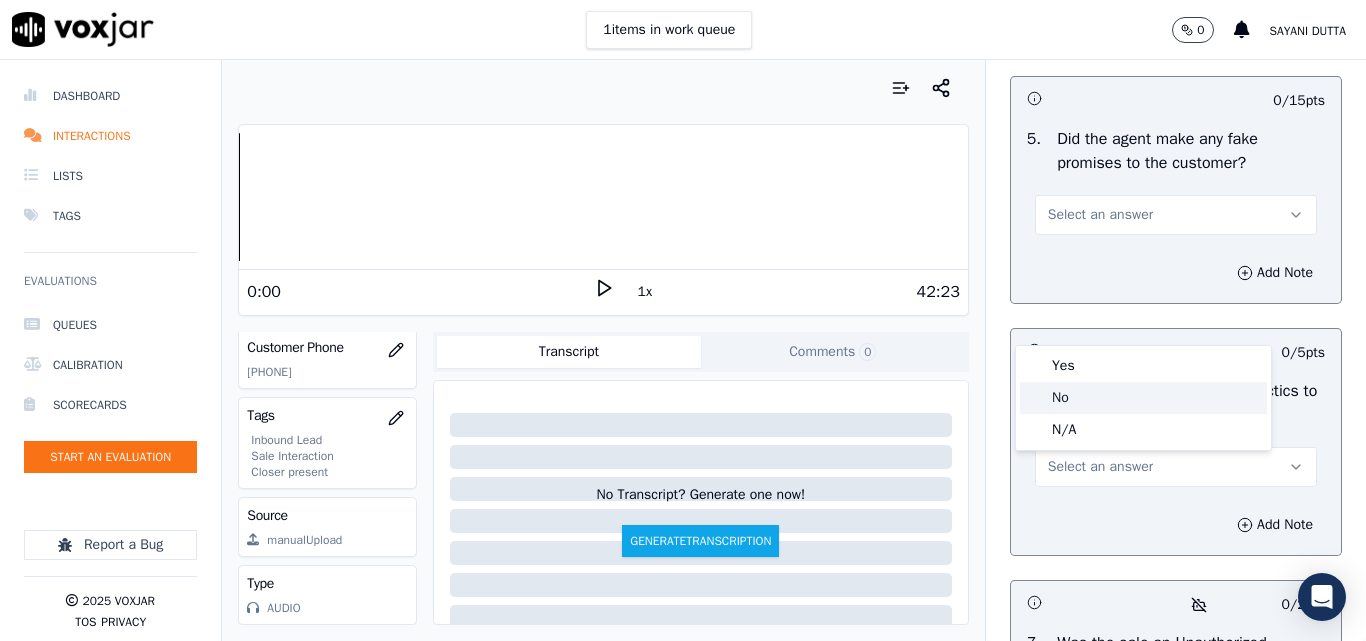 click on "No" 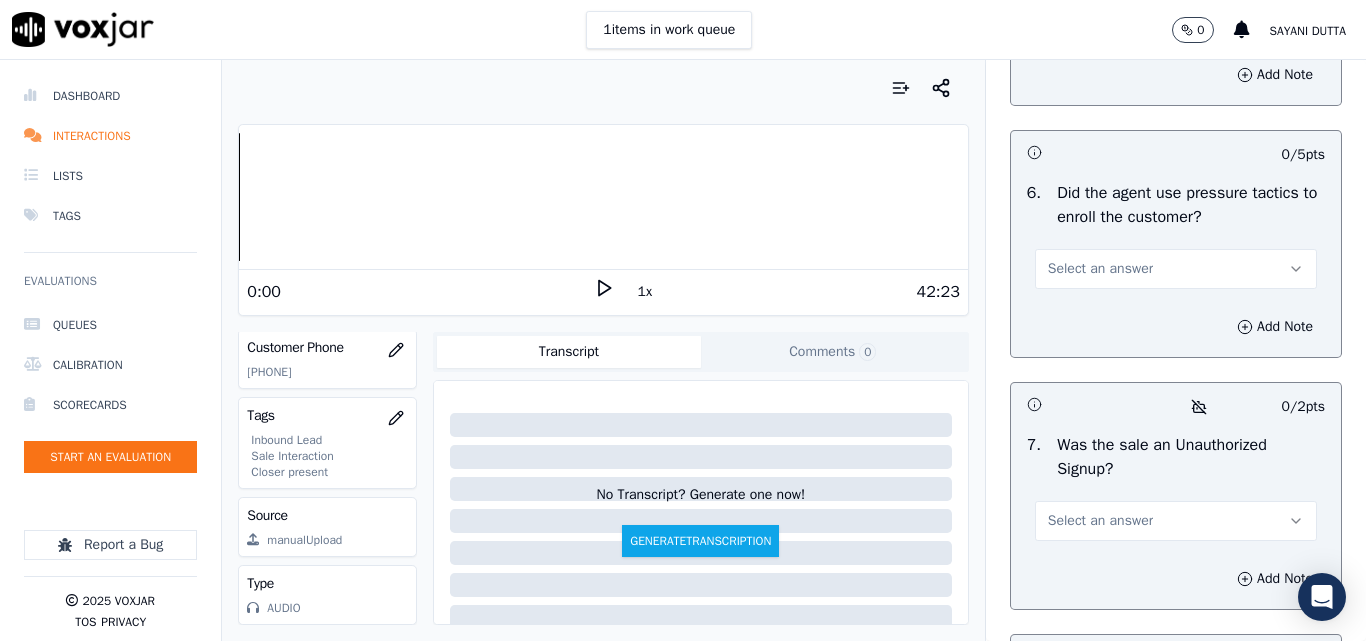 scroll, scrollTop: 5800, scrollLeft: 0, axis: vertical 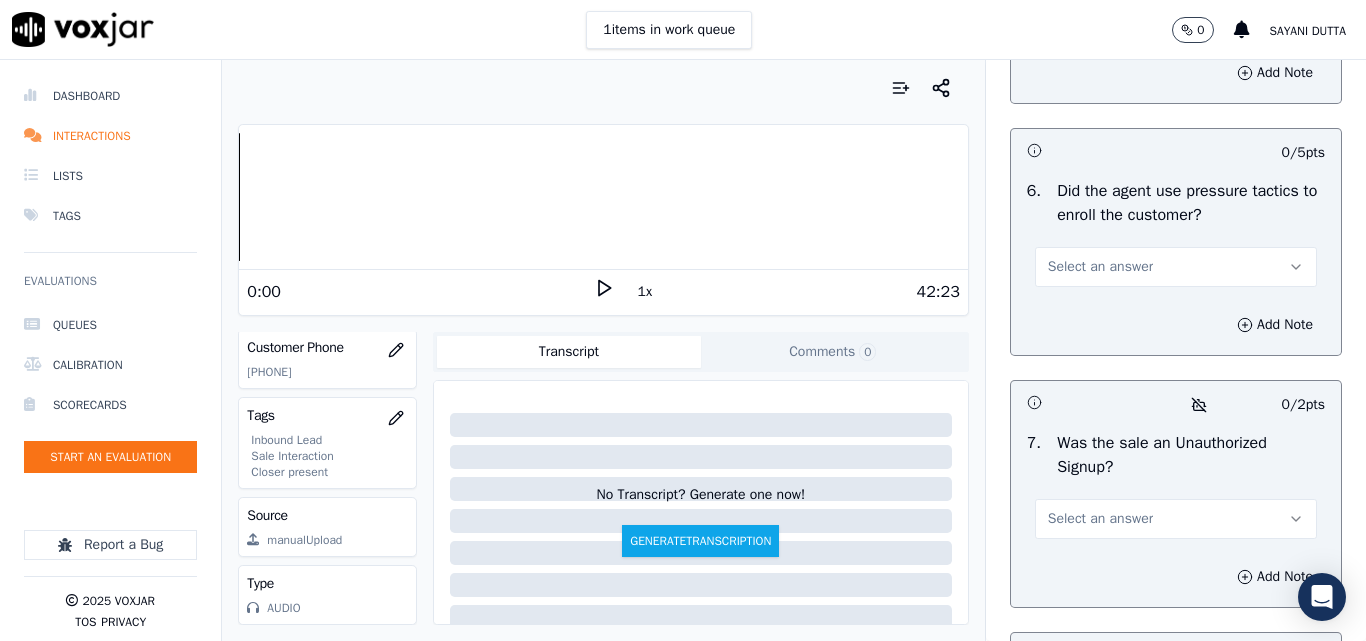 click on "Select an answer" at bounding box center (1100, 267) 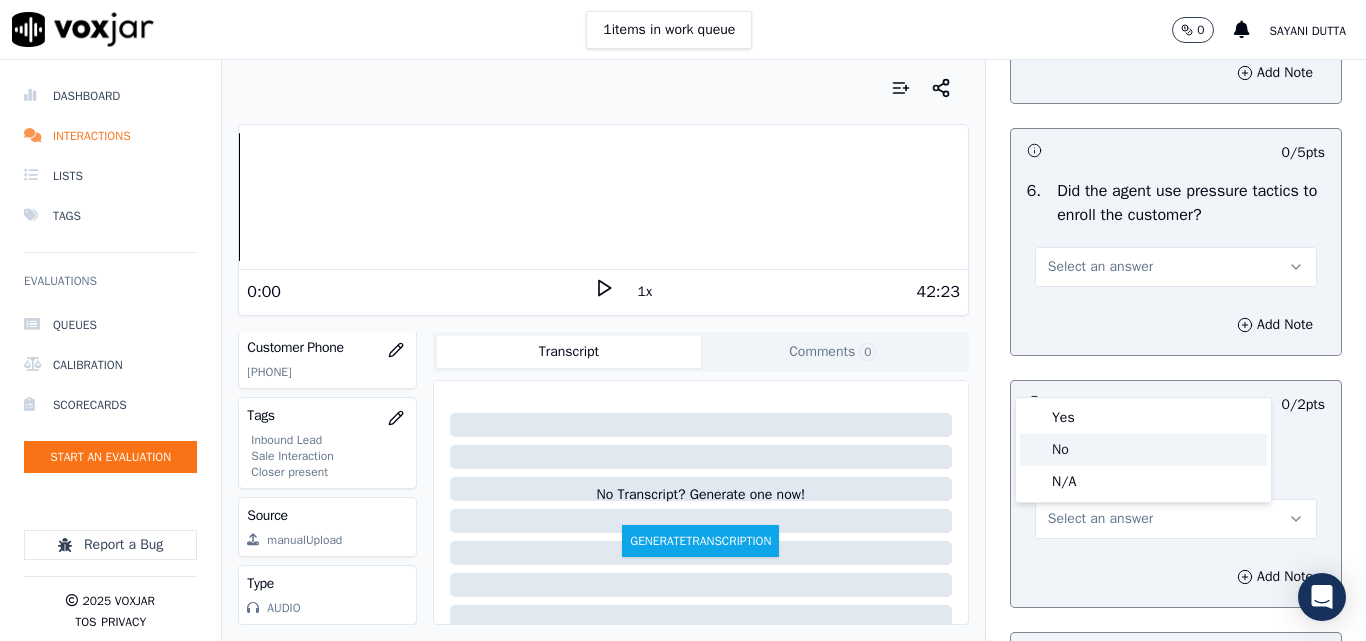 click on "No" 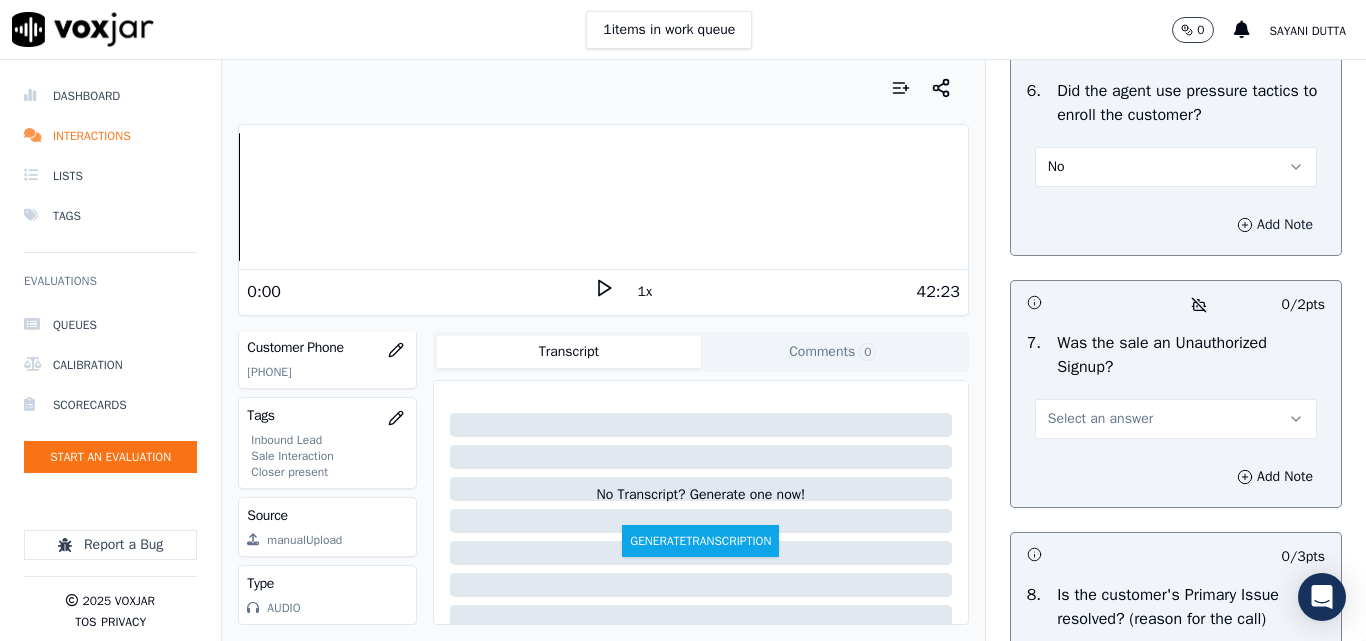 scroll, scrollTop: 6100, scrollLeft: 0, axis: vertical 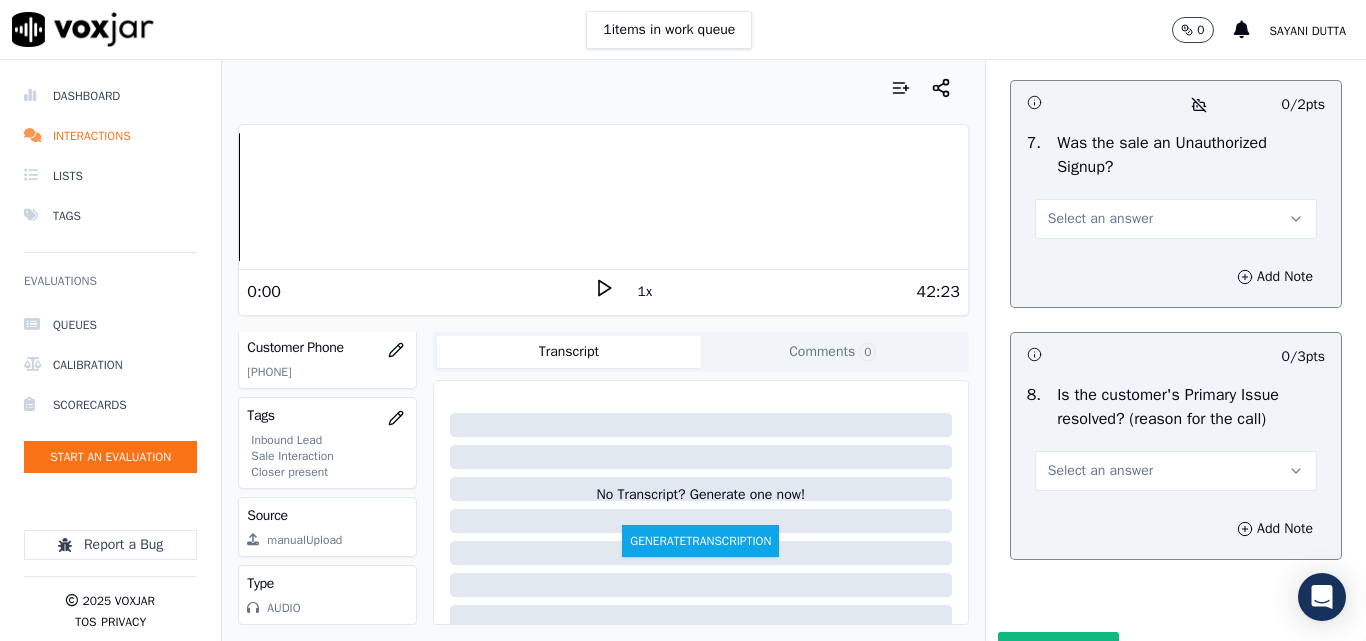 click on "Select an answer" at bounding box center [1100, 219] 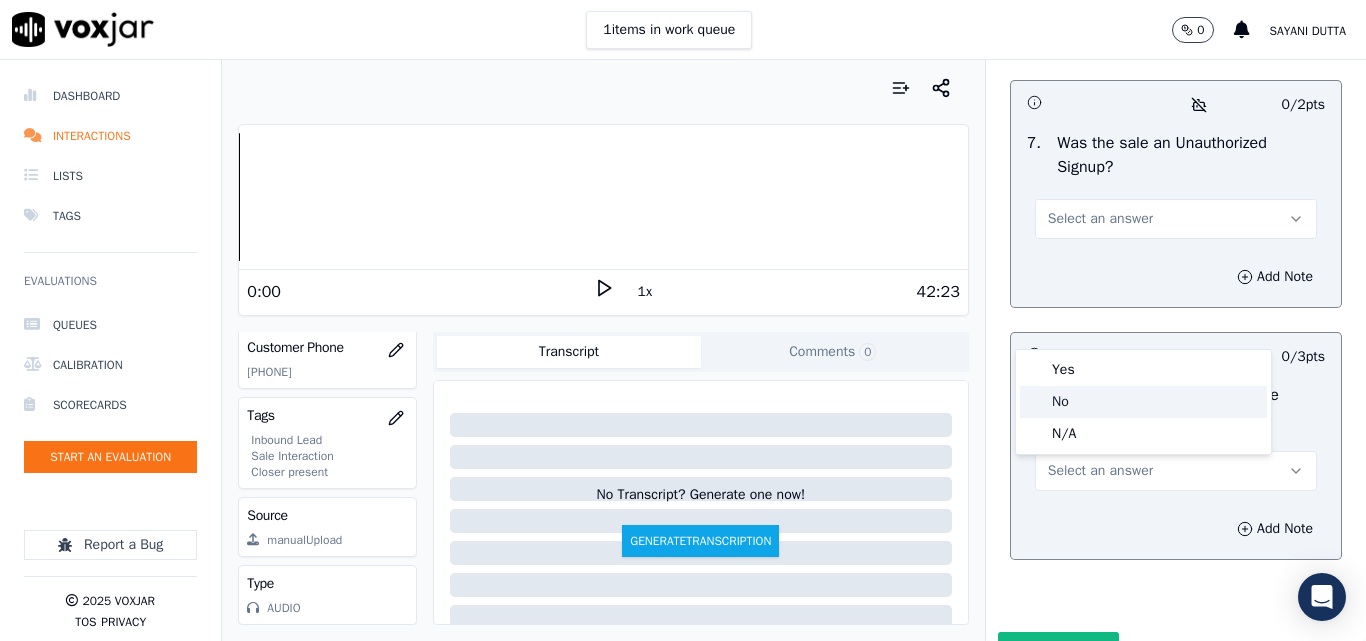 click on "No" 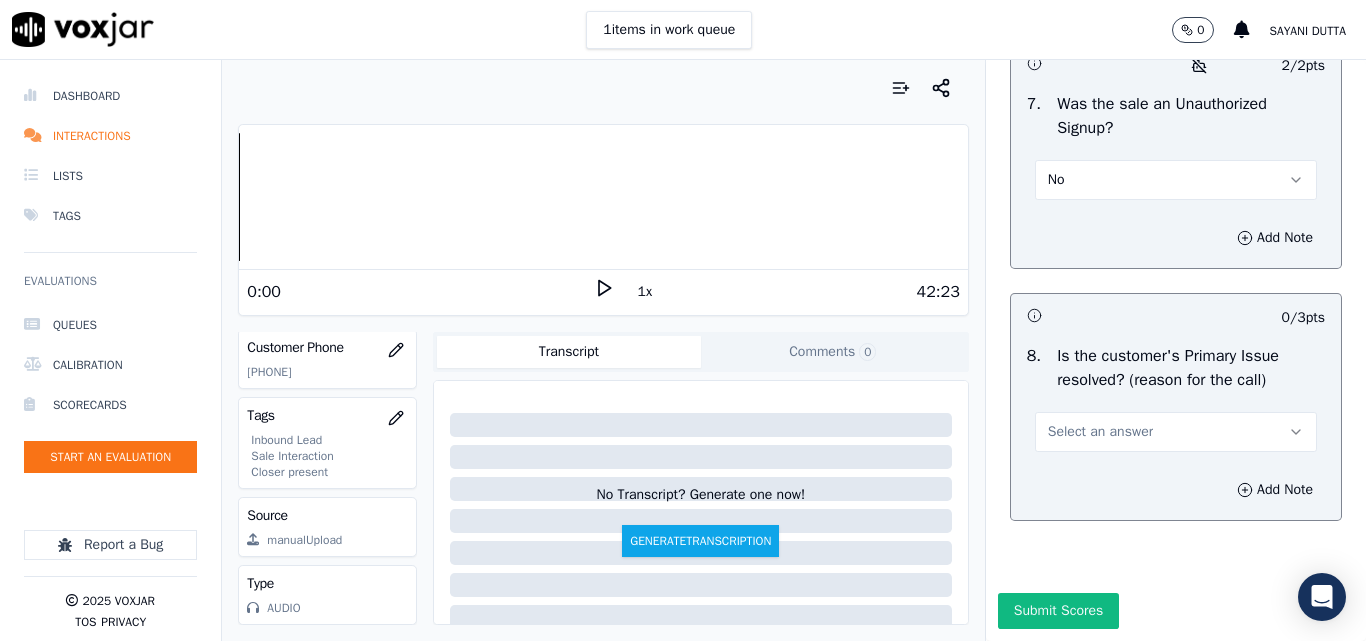 scroll, scrollTop: 6290, scrollLeft: 0, axis: vertical 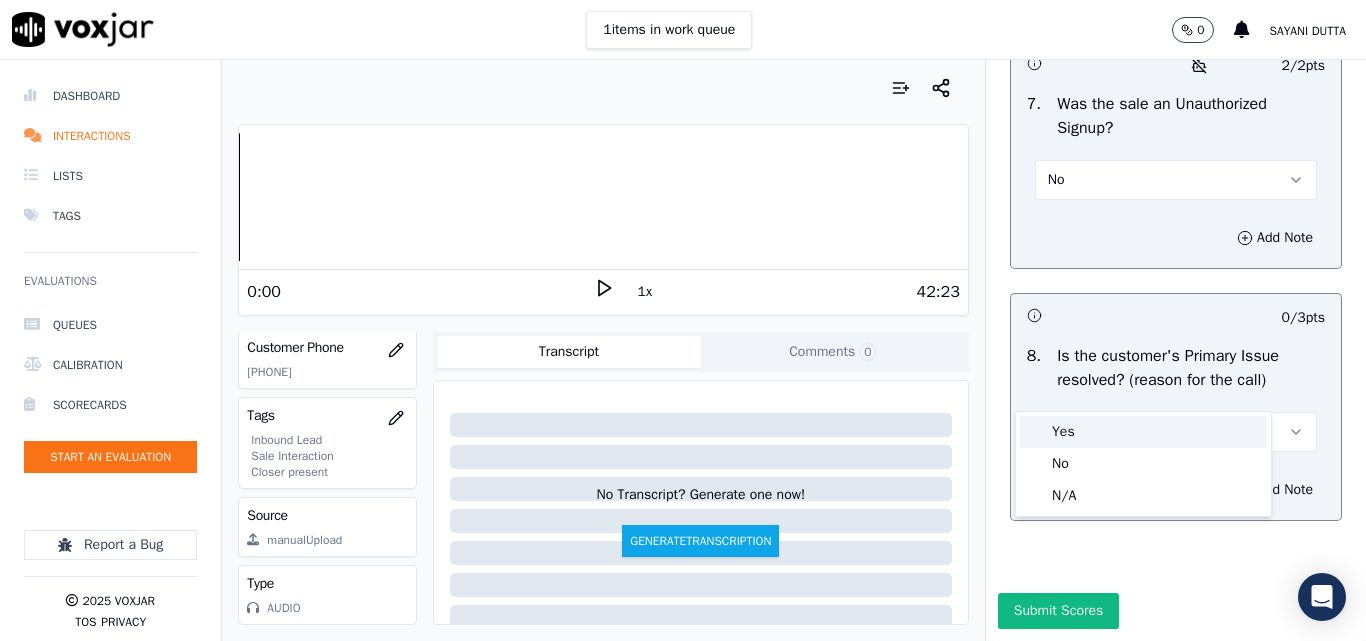 drag, startPoint x: 1082, startPoint y: 433, endPoint x: 1060, endPoint y: 573, distance: 141.71803 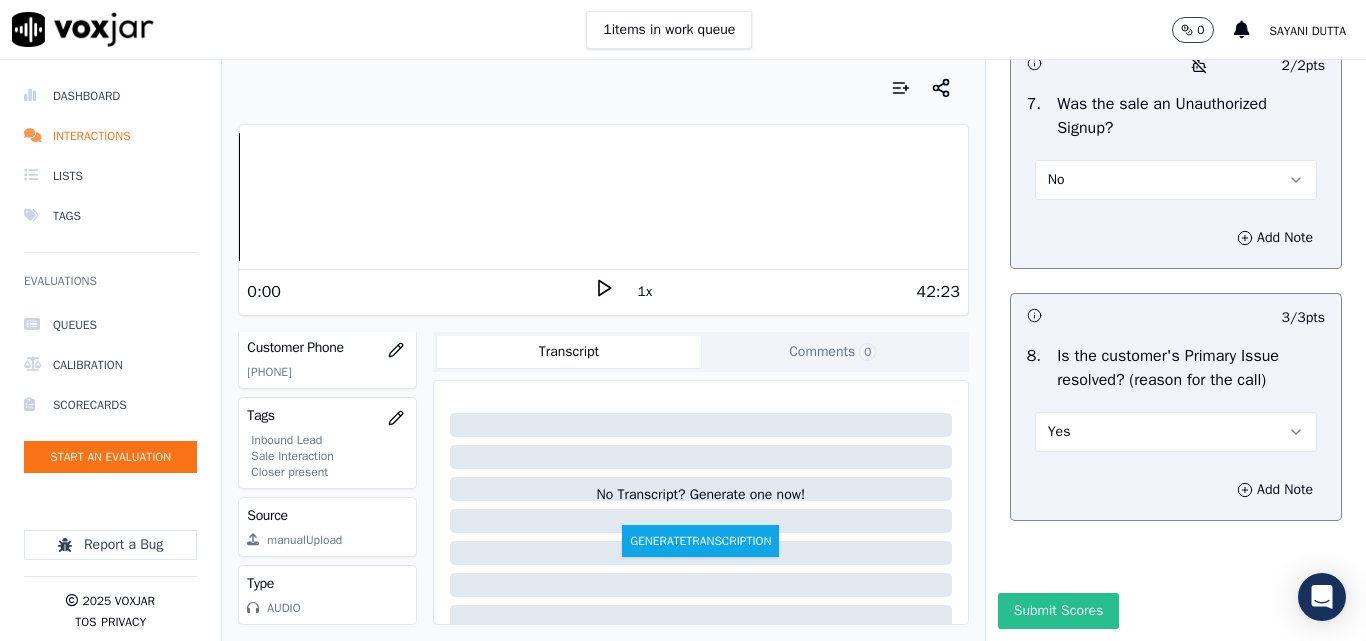 click on "Submit Scores" at bounding box center (1058, 611) 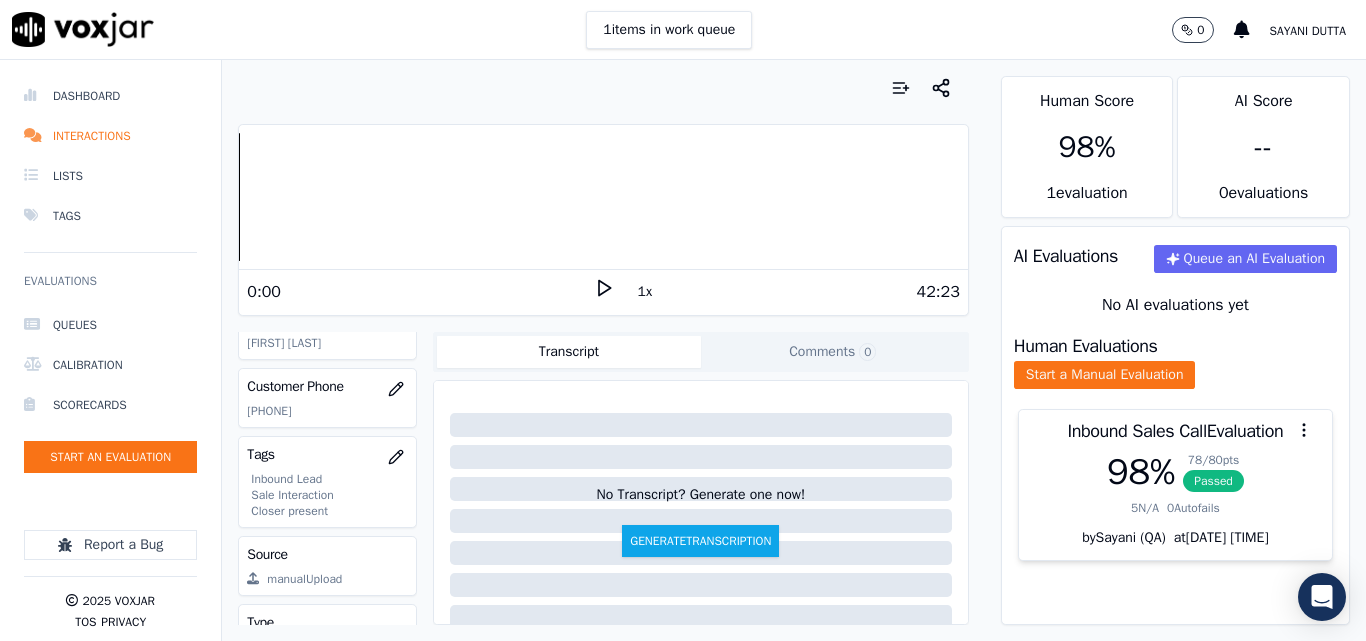 scroll, scrollTop: 204, scrollLeft: 0, axis: vertical 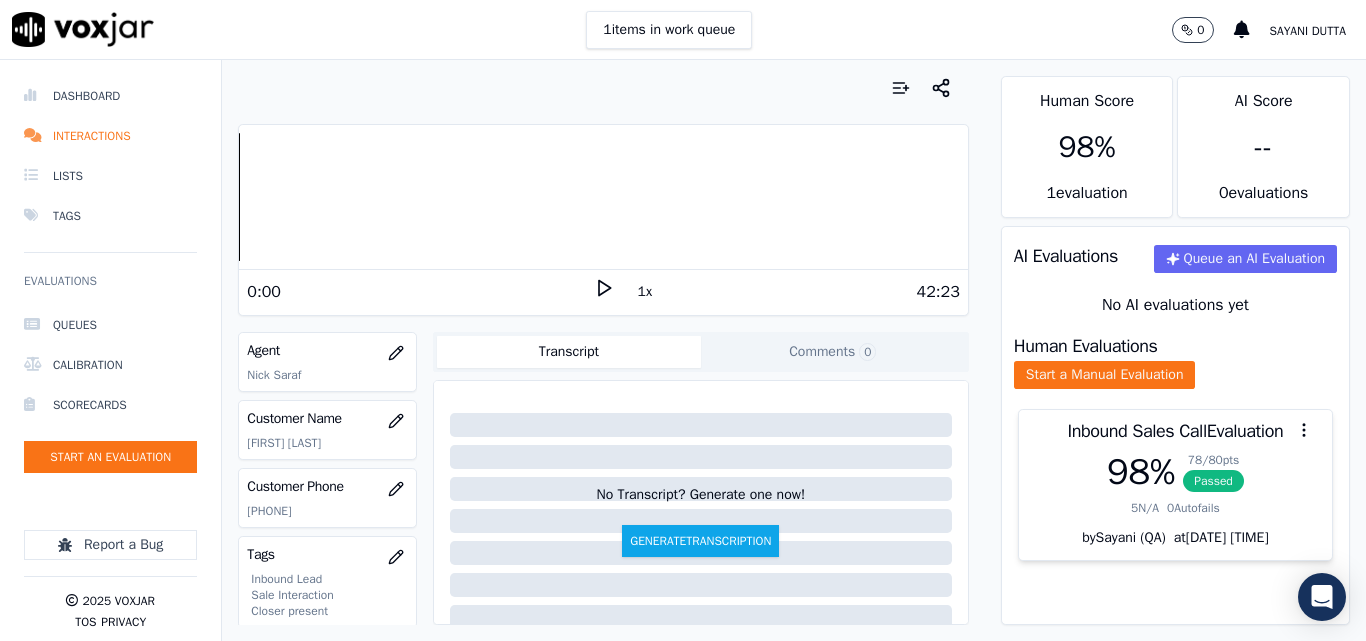 click on "Queues   Calibration   Scorecards   Start an Evaluation" 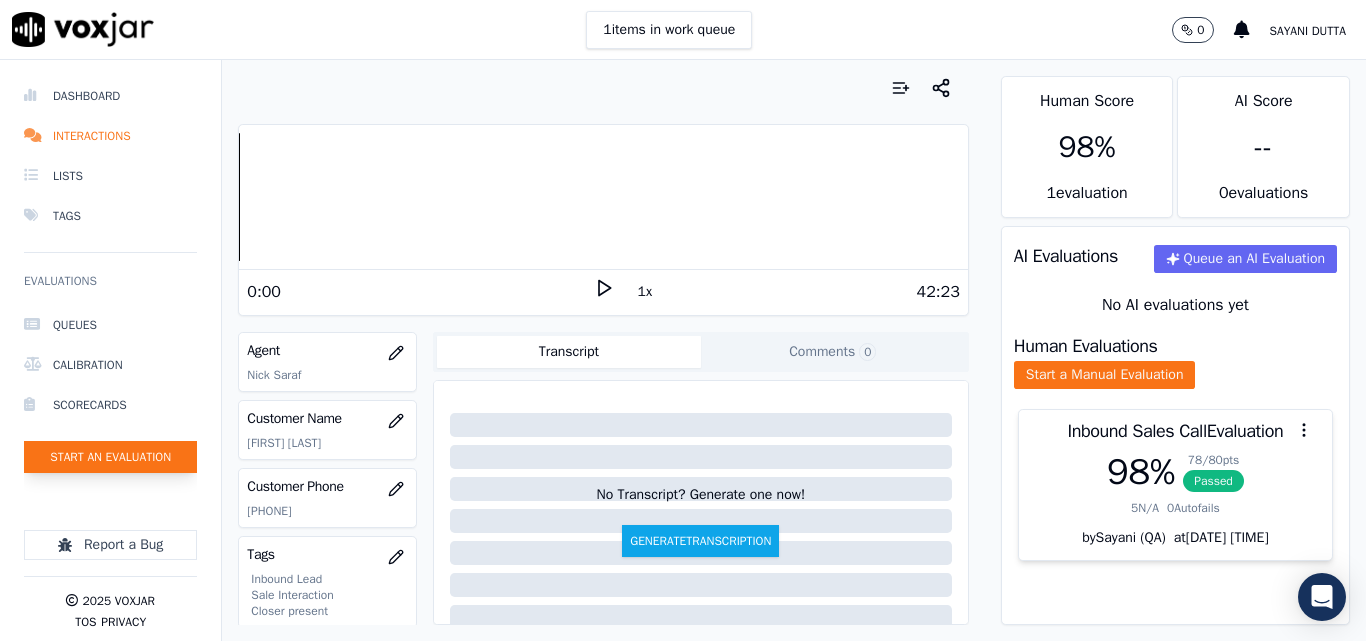 click on "Start an Evaluation" 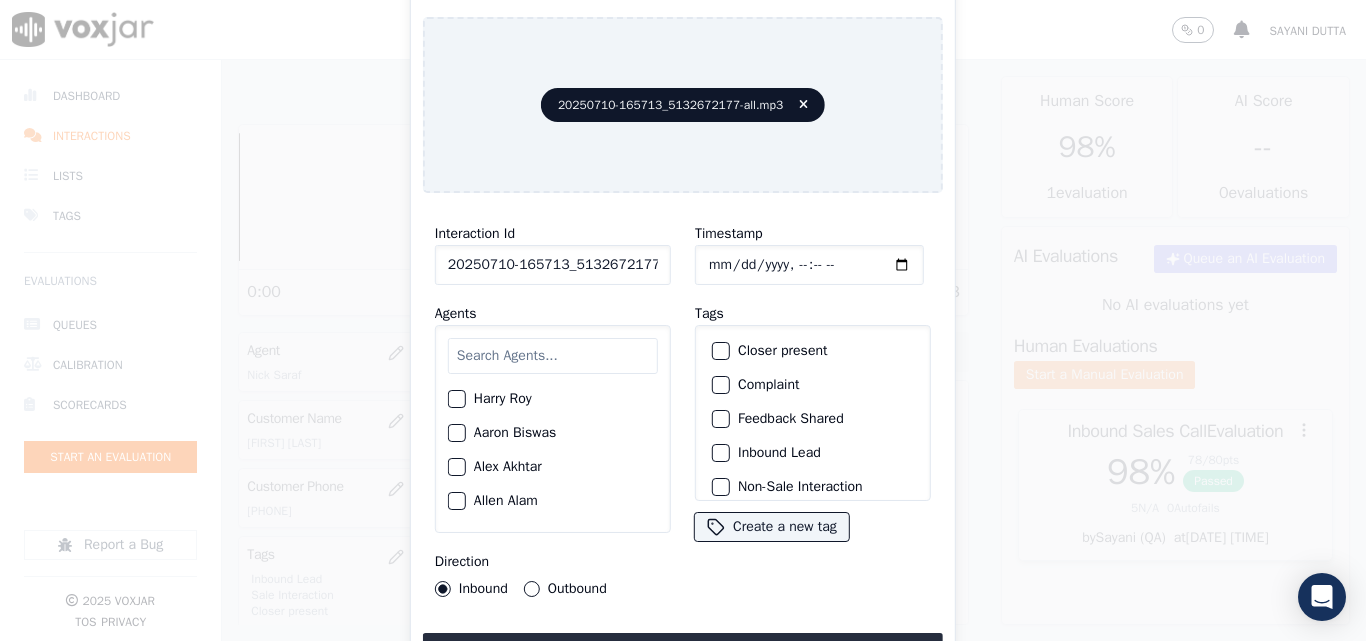 click on "20250710-165713_5132672177-all.mp3" at bounding box center (683, 105) 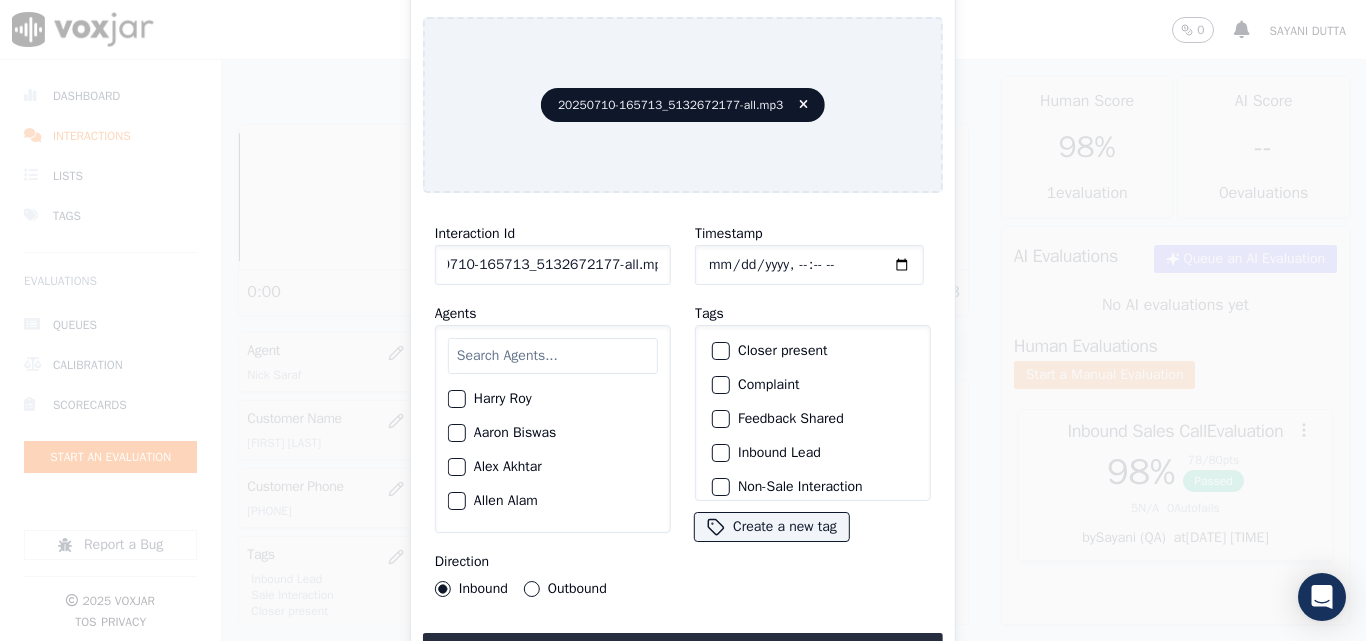 drag, startPoint x: 638, startPoint y: 256, endPoint x: 827, endPoint y: 258, distance: 189.01057 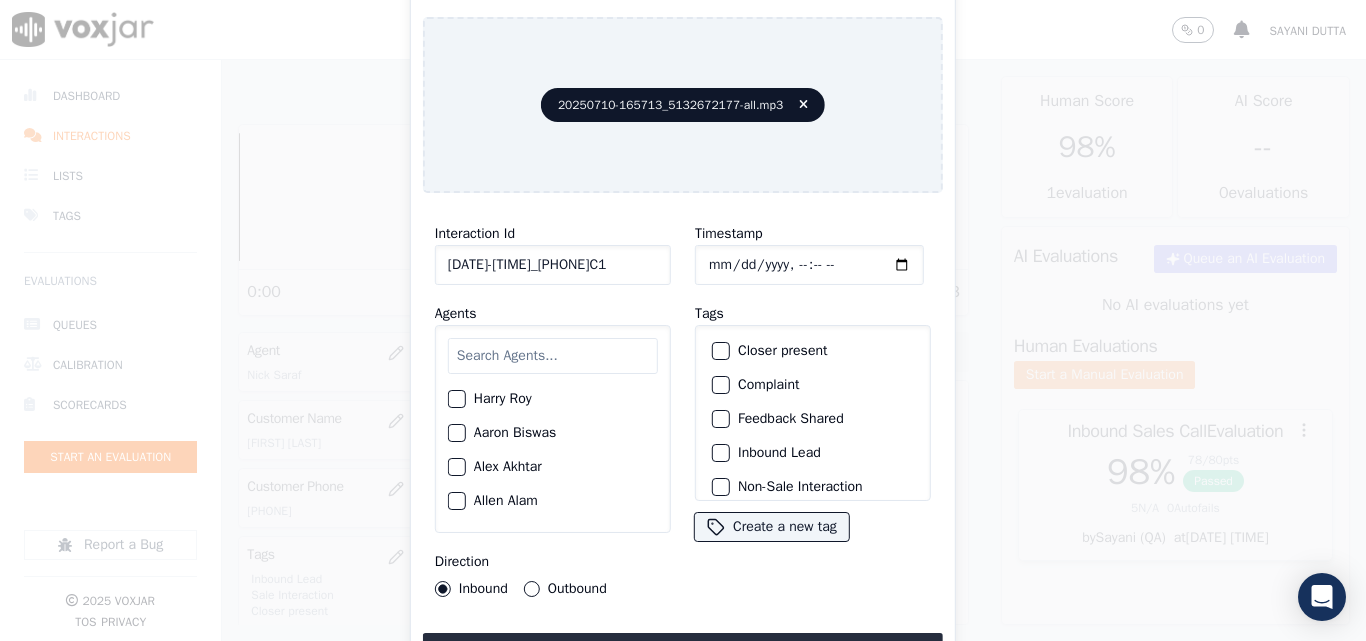 scroll, scrollTop: 0, scrollLeft: 6, axis: horizontal 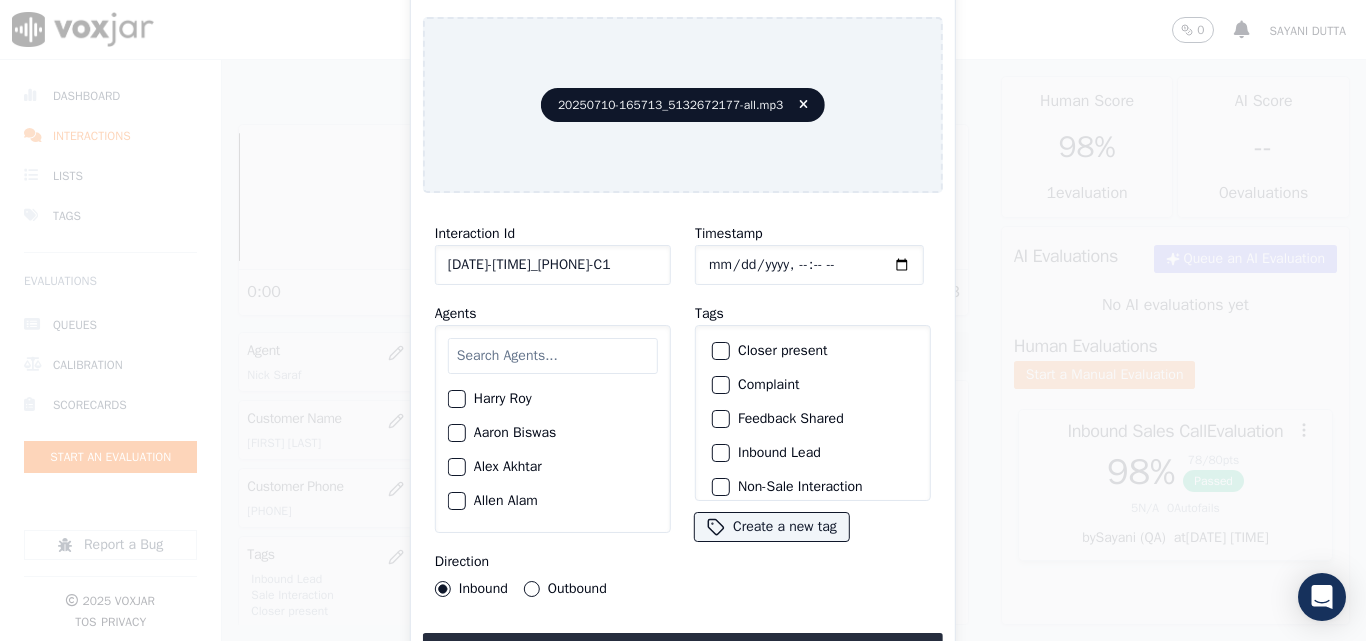 type on "[DATE]-[TIME]_[PHONE]-C1" 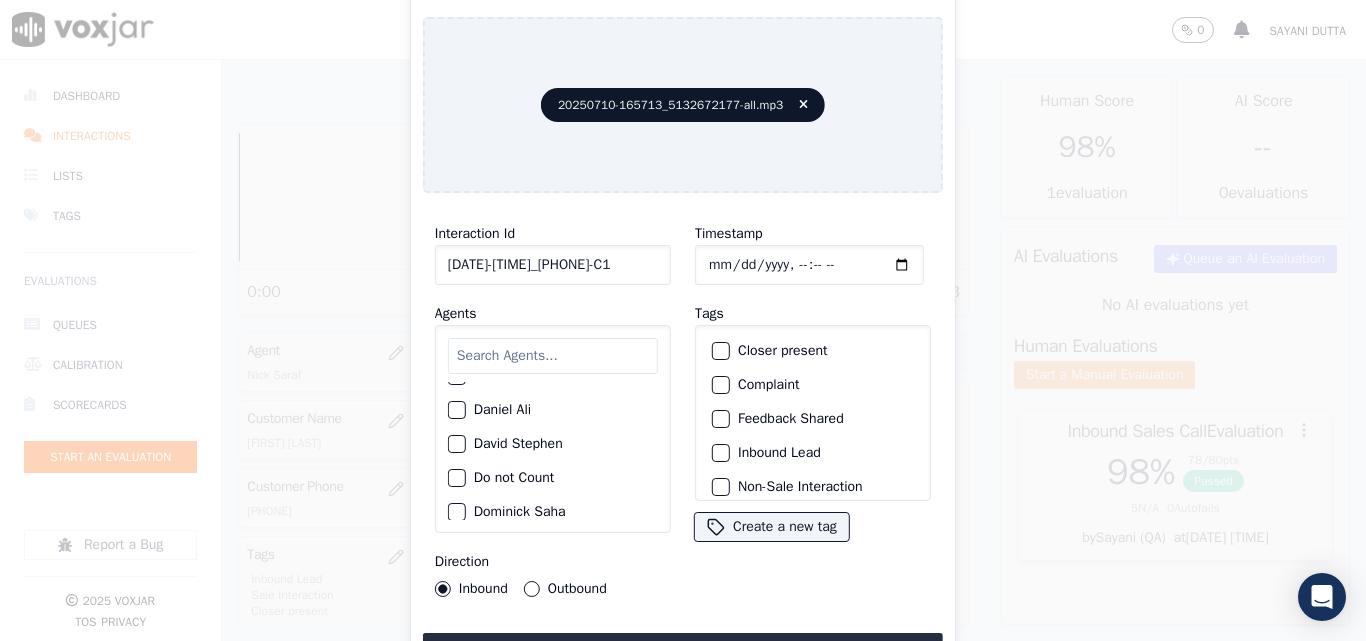 scroll, scrollTop: 500, scrollLeft: 0, axis: vertical 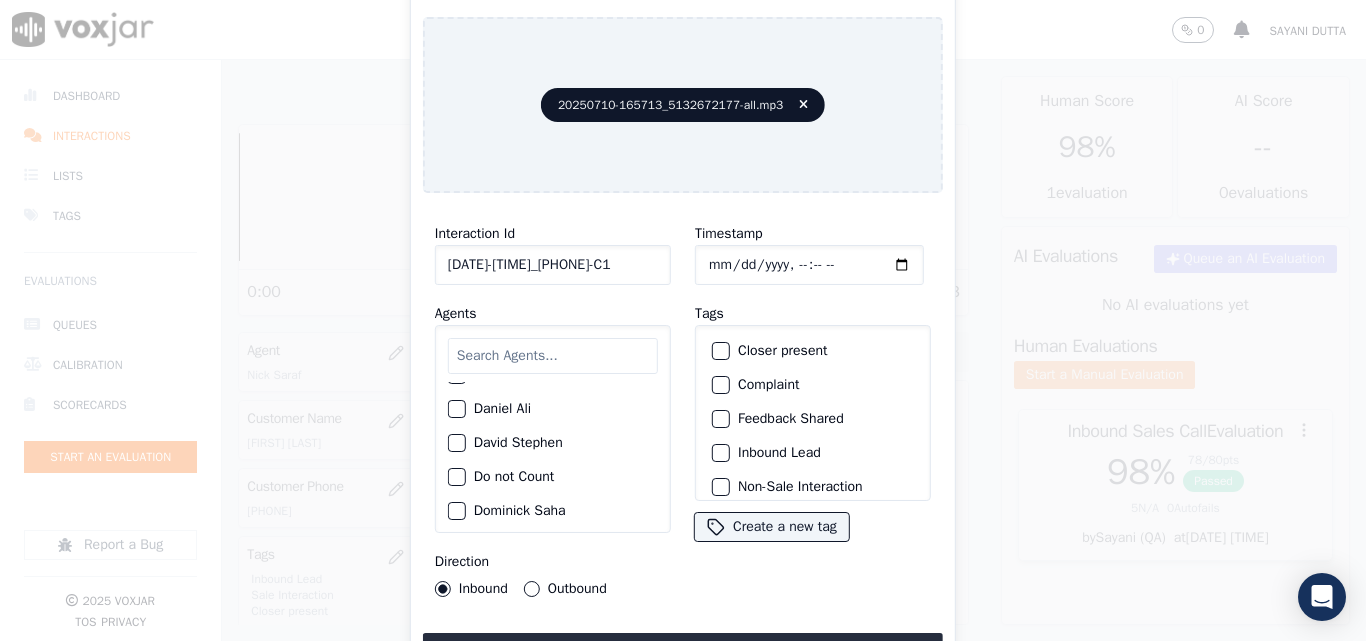 click on "Closer present" 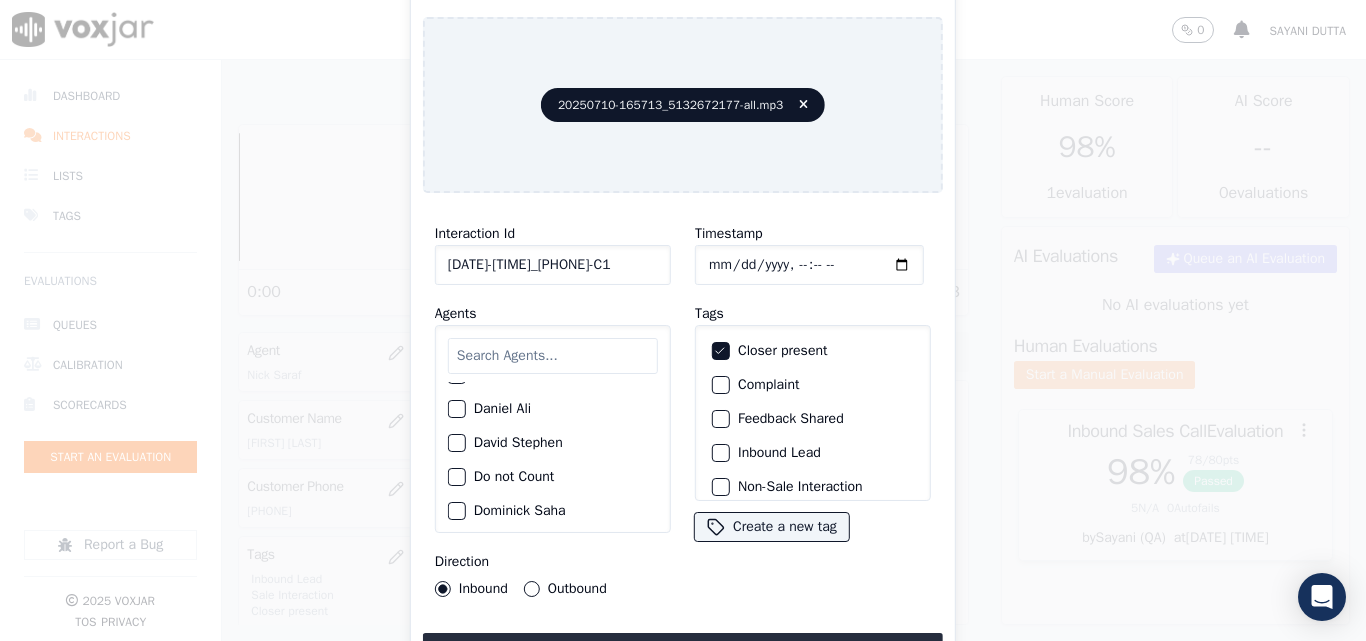 click on "Inbound Lead" 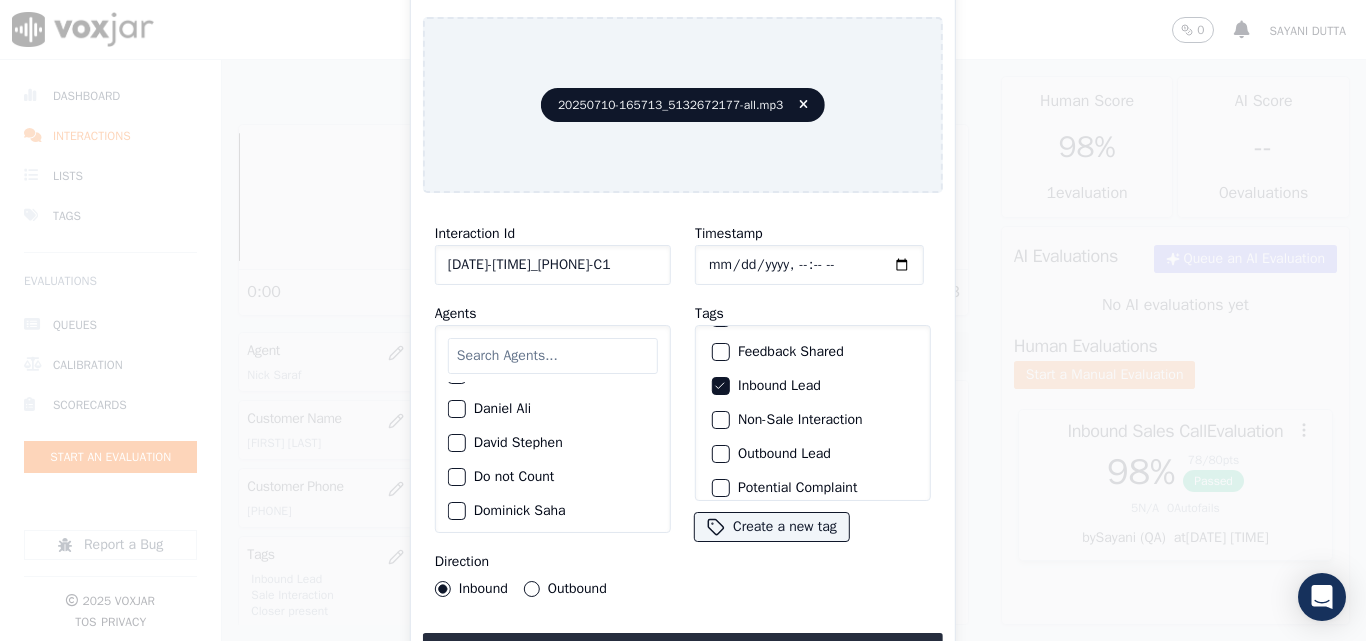 scroll, scrollTop: 173, scrollLeft: 0, axis: vertical 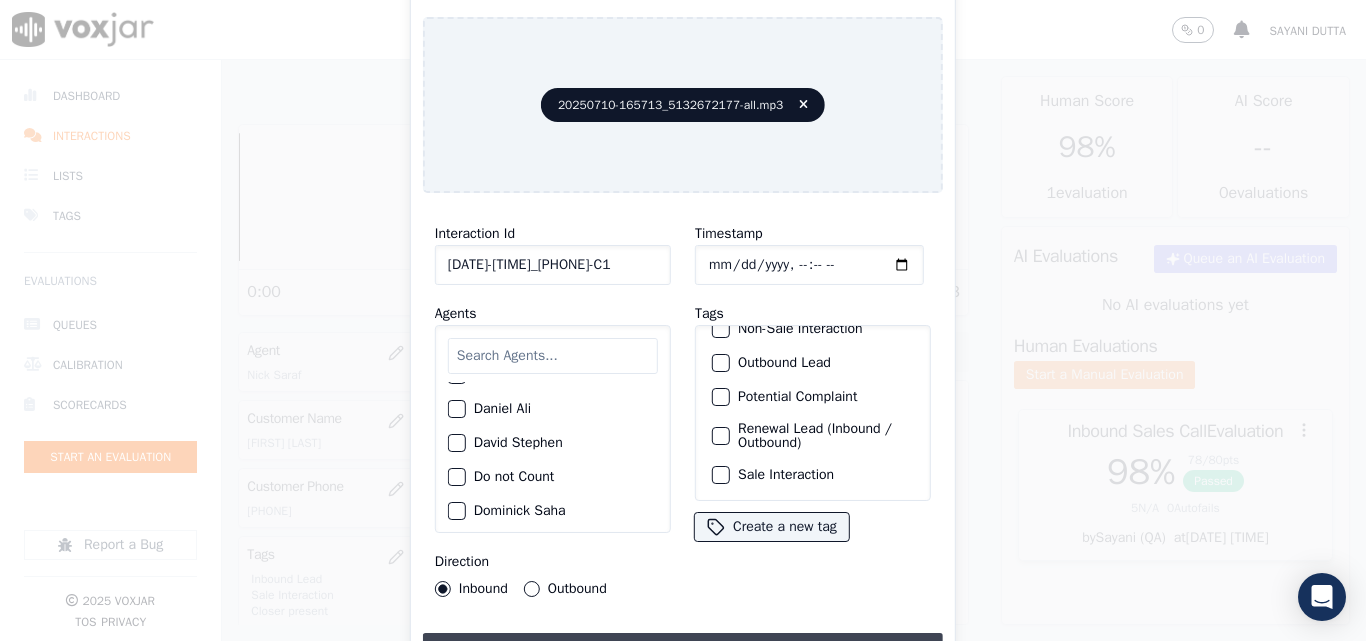 click on "Upload interaction to start evaluation" at bounding box center (683, 651) 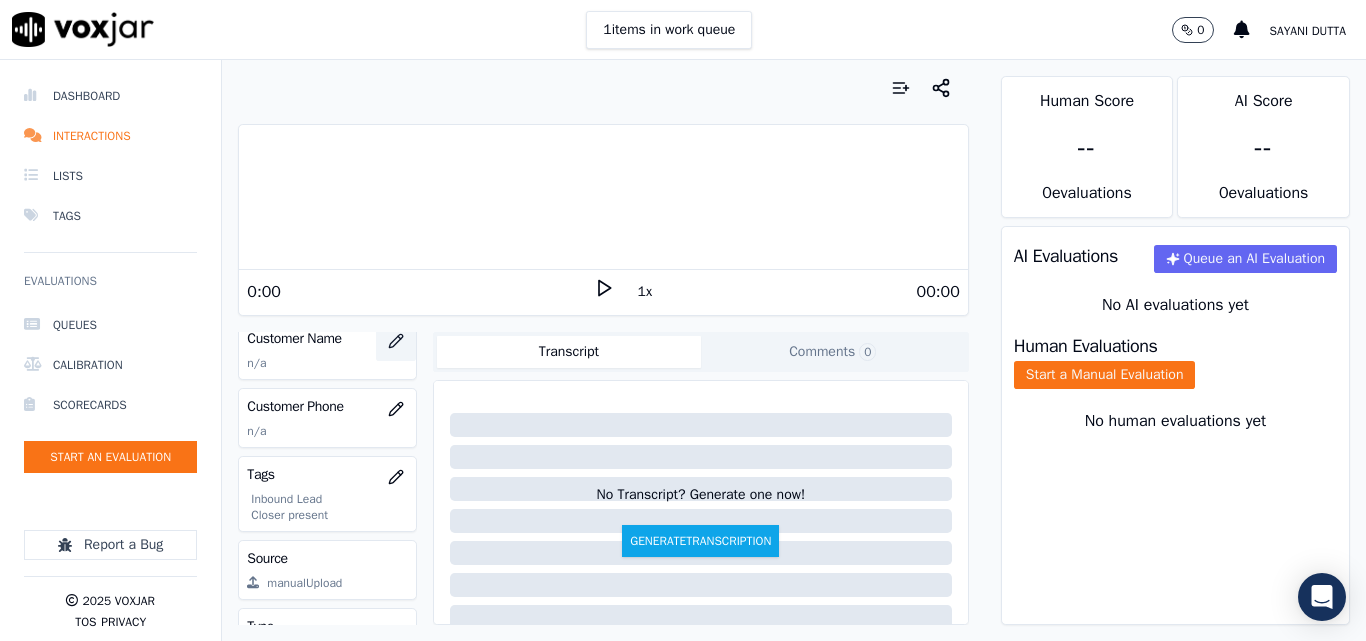 scroll, scrollTop: 300, scrollLeft: 0, axis: vertical 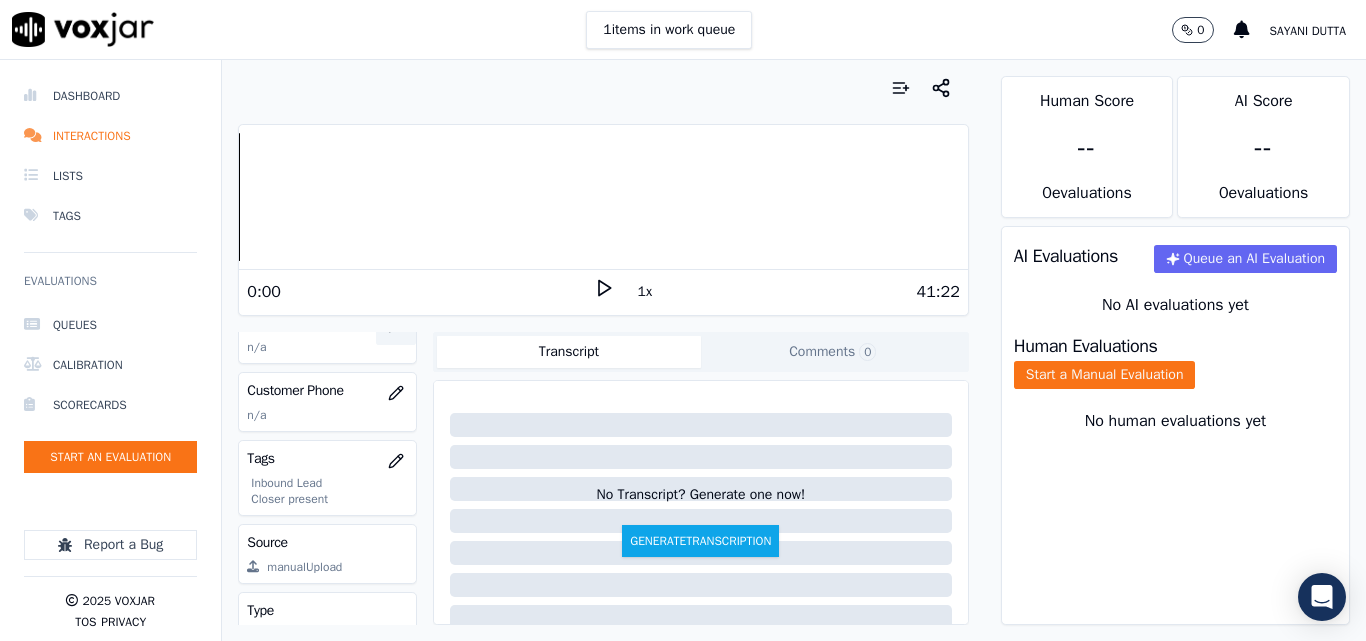 click 